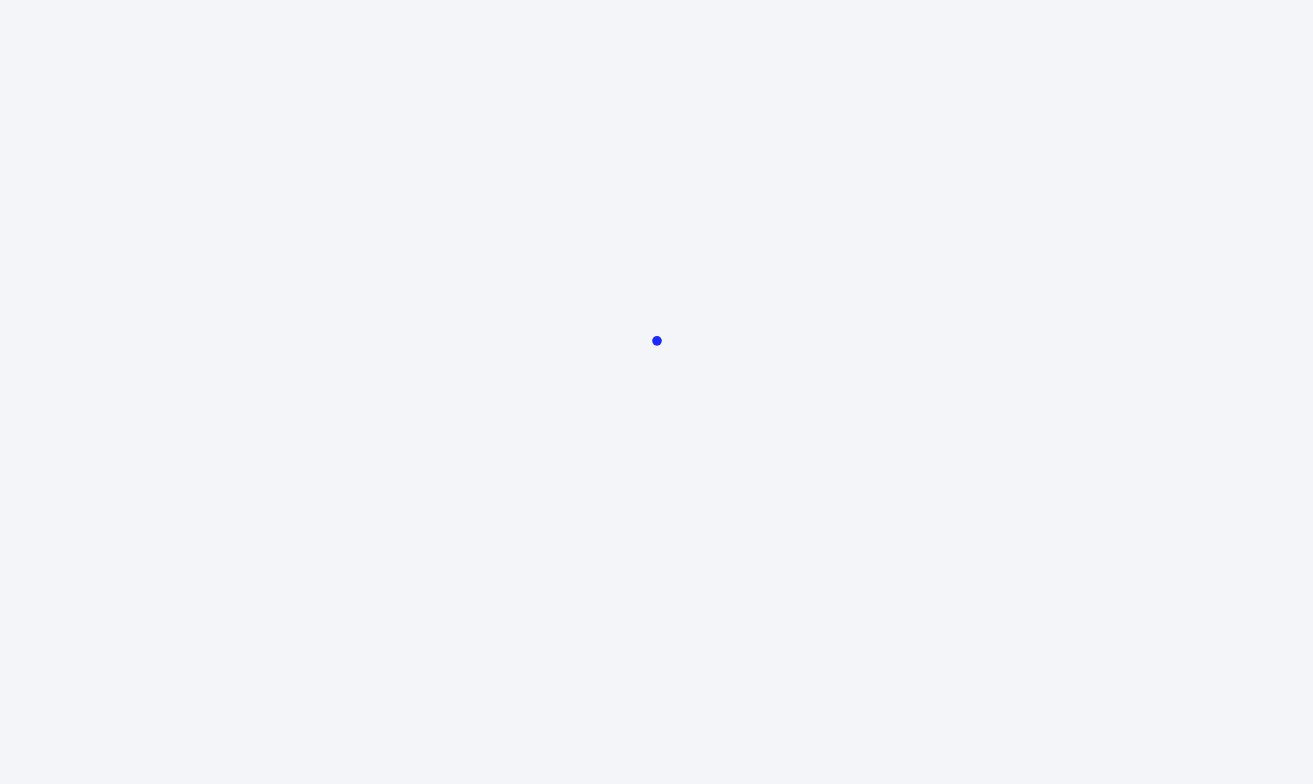 scroll, scrollTop: 0, scrollLeft: 0, axis: both 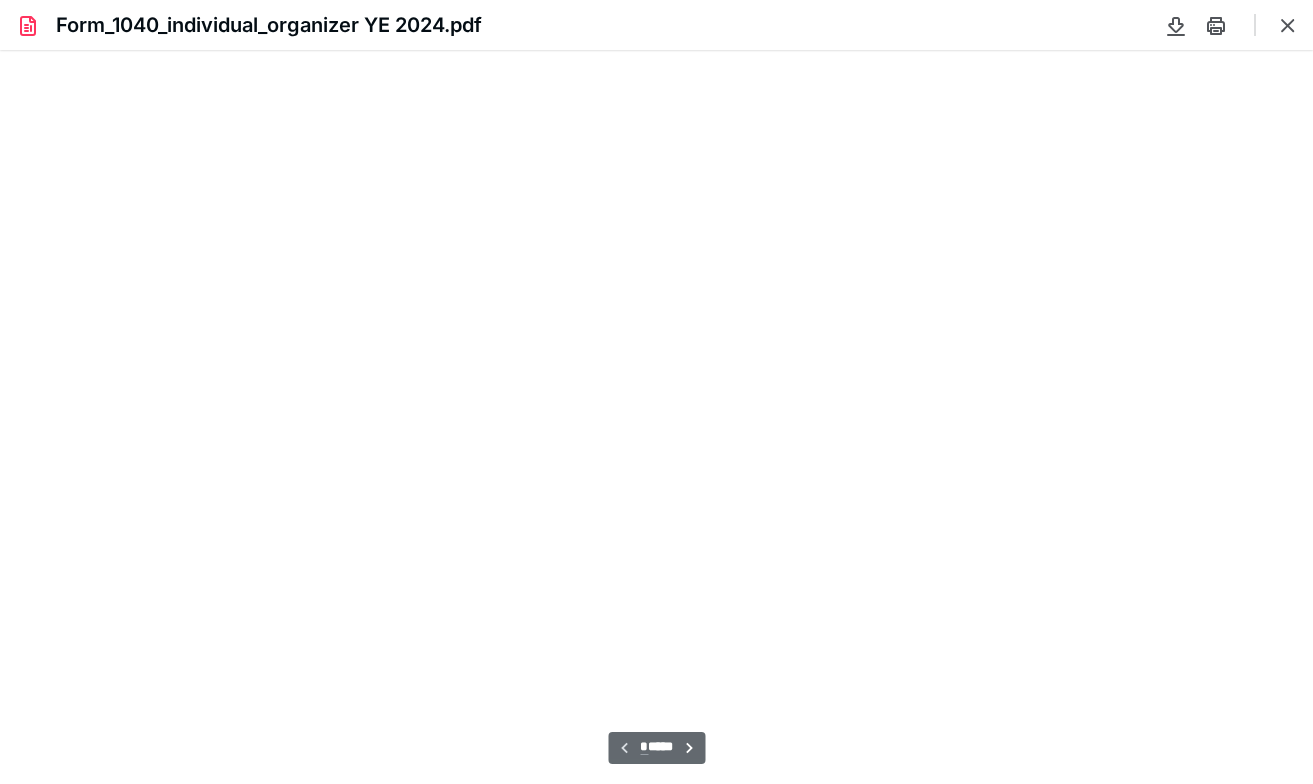 type on "88" 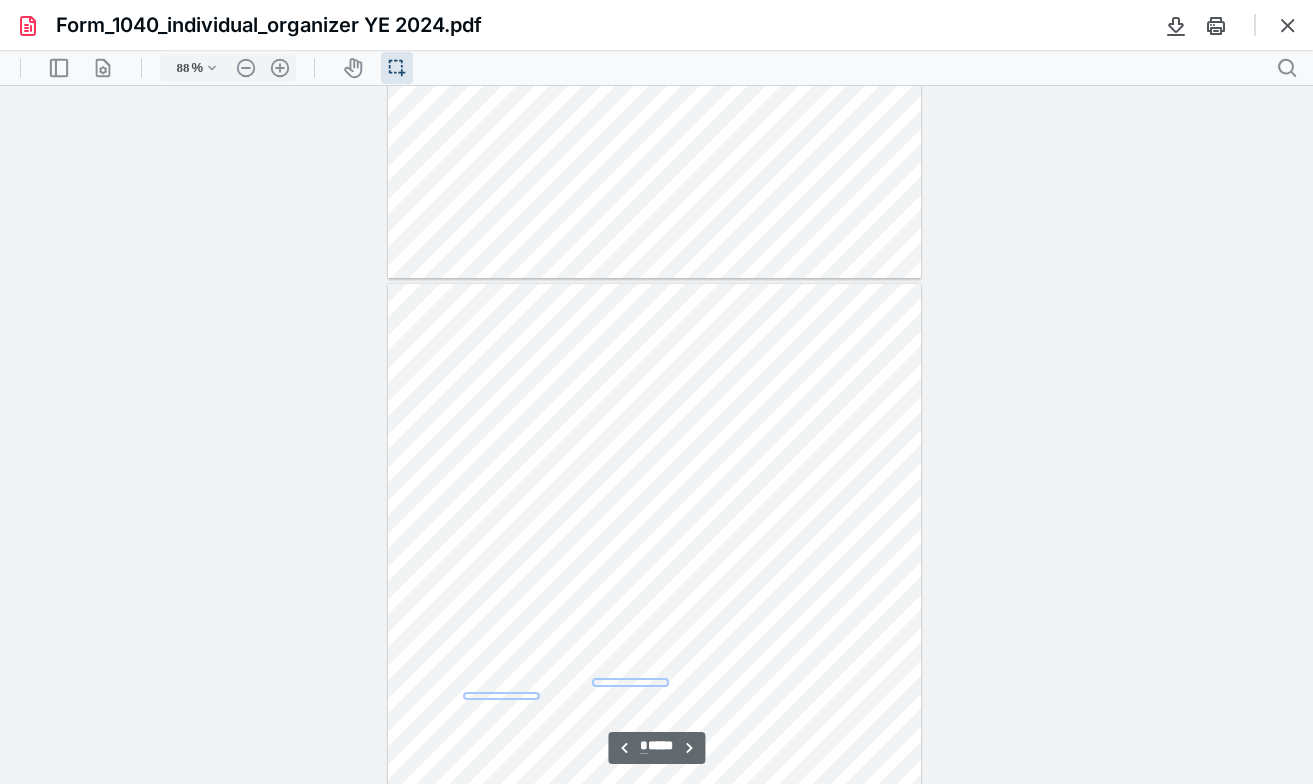 scroll, scrollTop: 516, scrollLeft: 0, axis: vertical 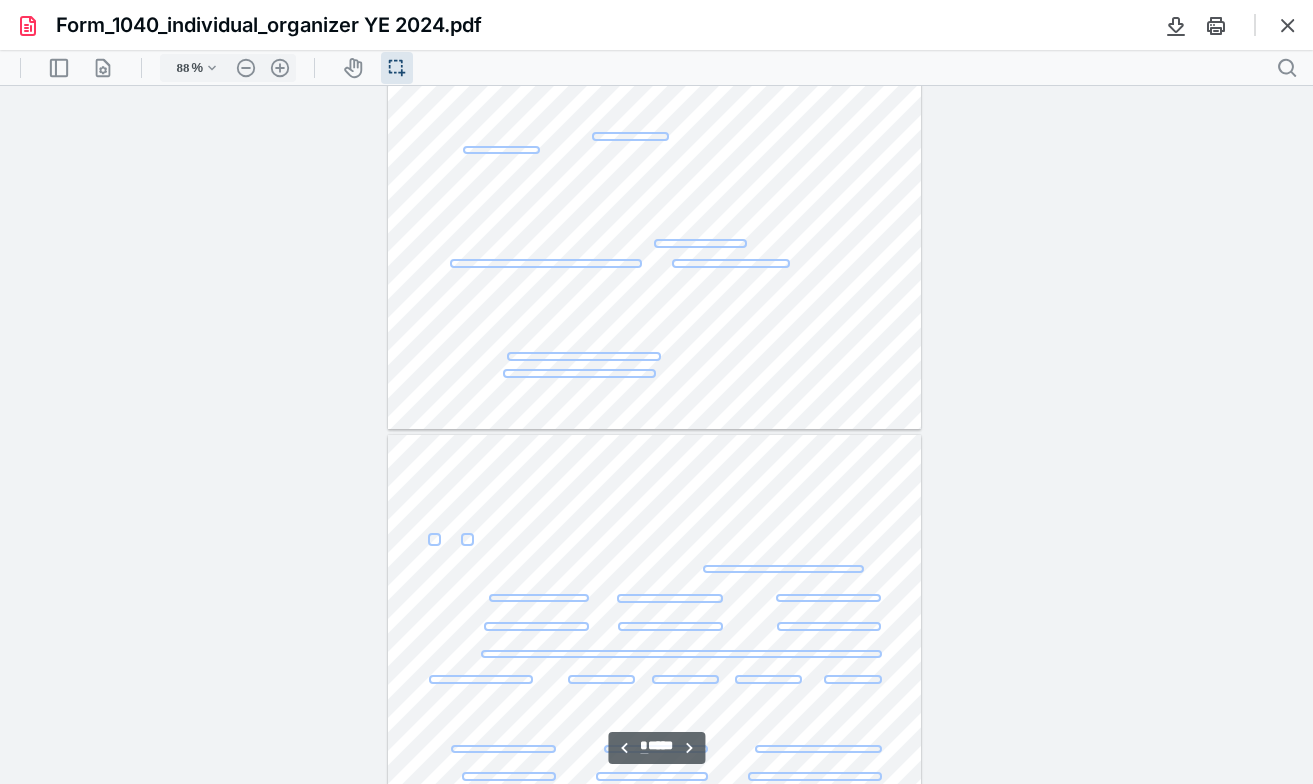 type on "*" 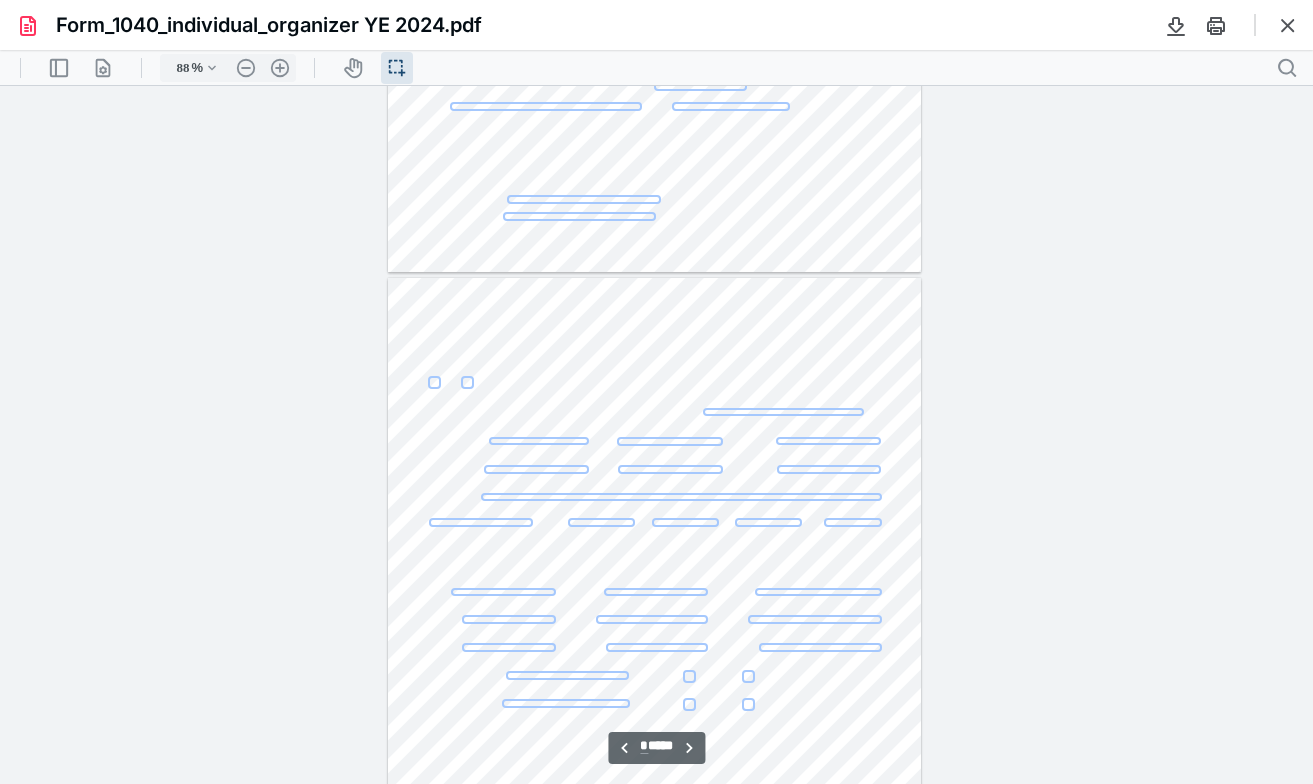 scroll, scrollTop: 1208, scrollLeft: 0, axis: vertical 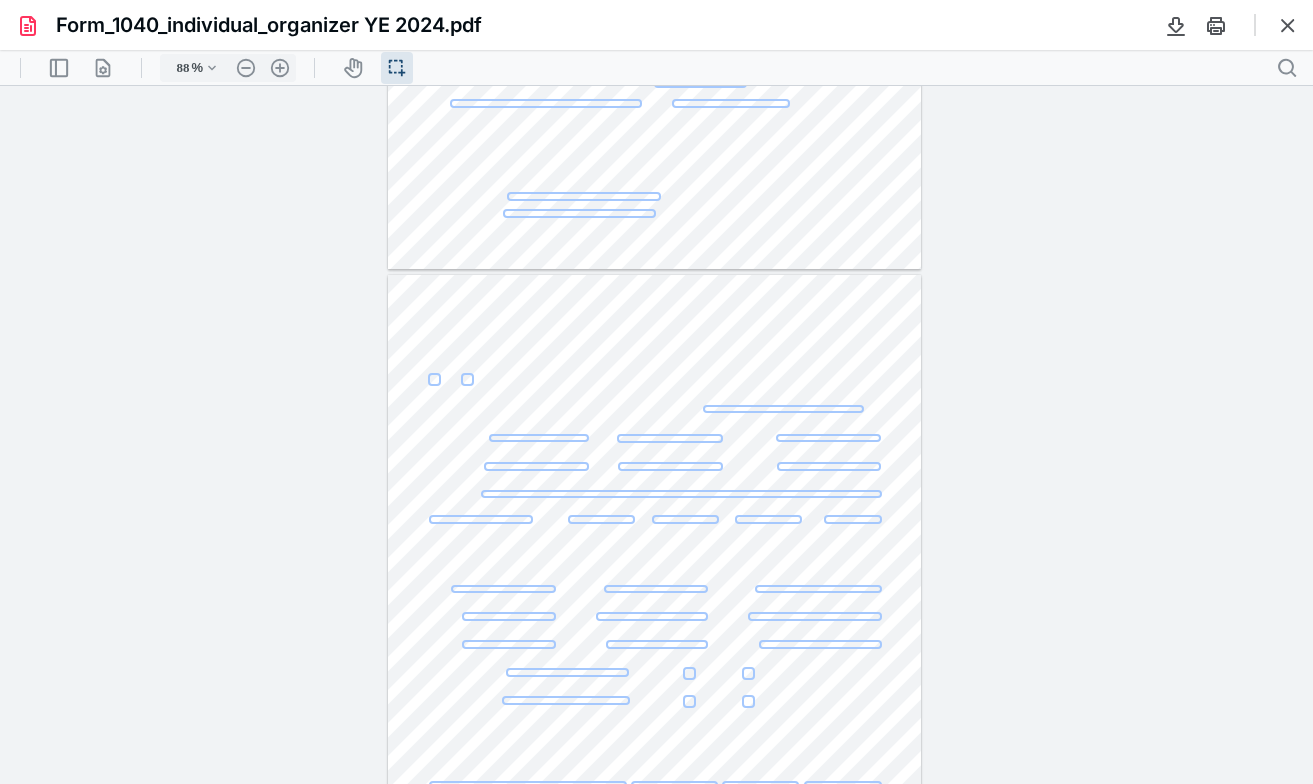 click at bounding box center (539, 438) 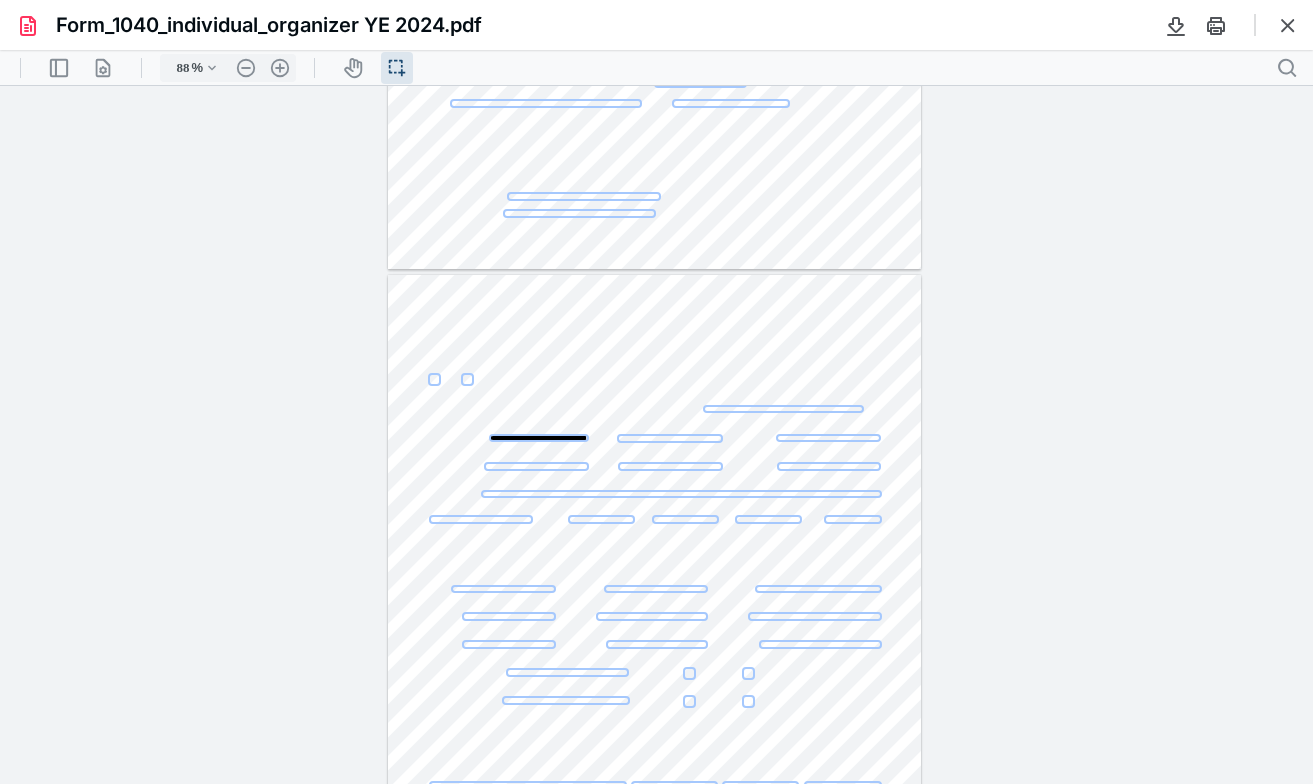 scroll, scrollTop: 0, scrollLeft: 29, axis: horizontal 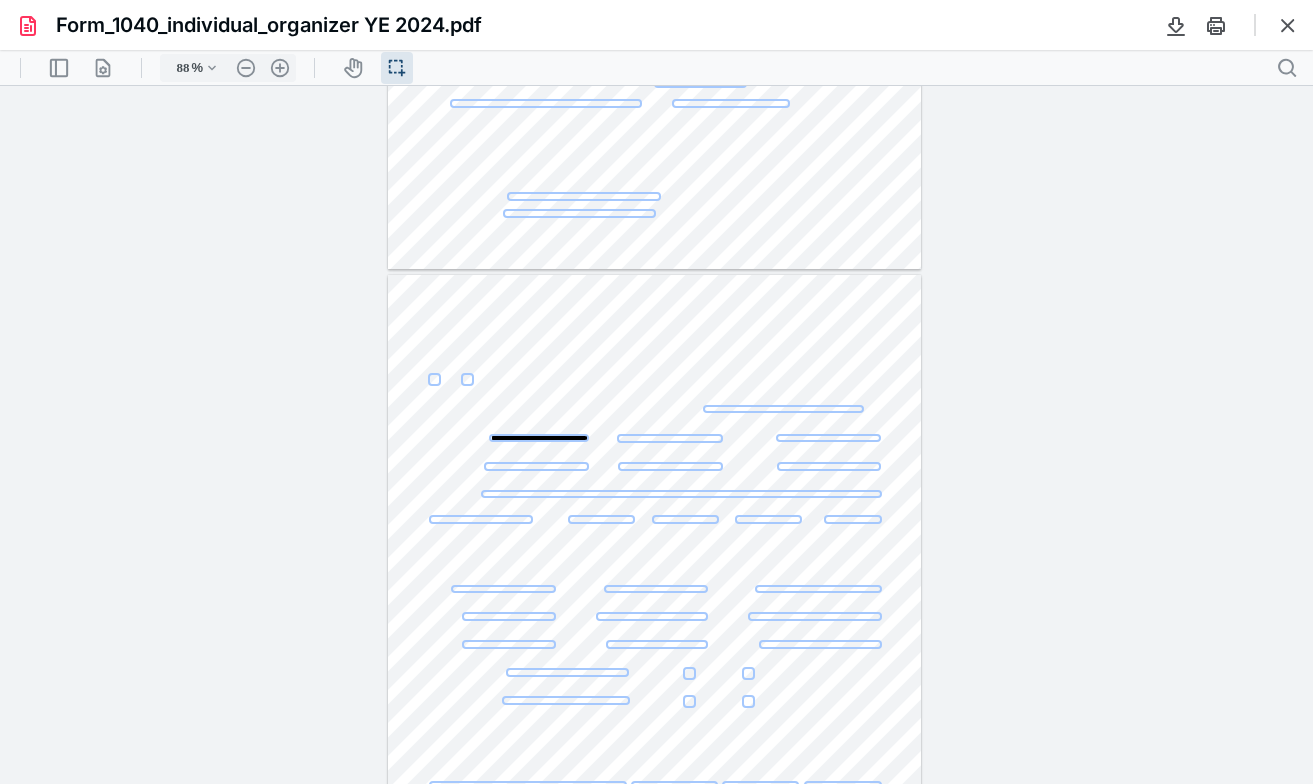 click at bounding box center [670, 438] 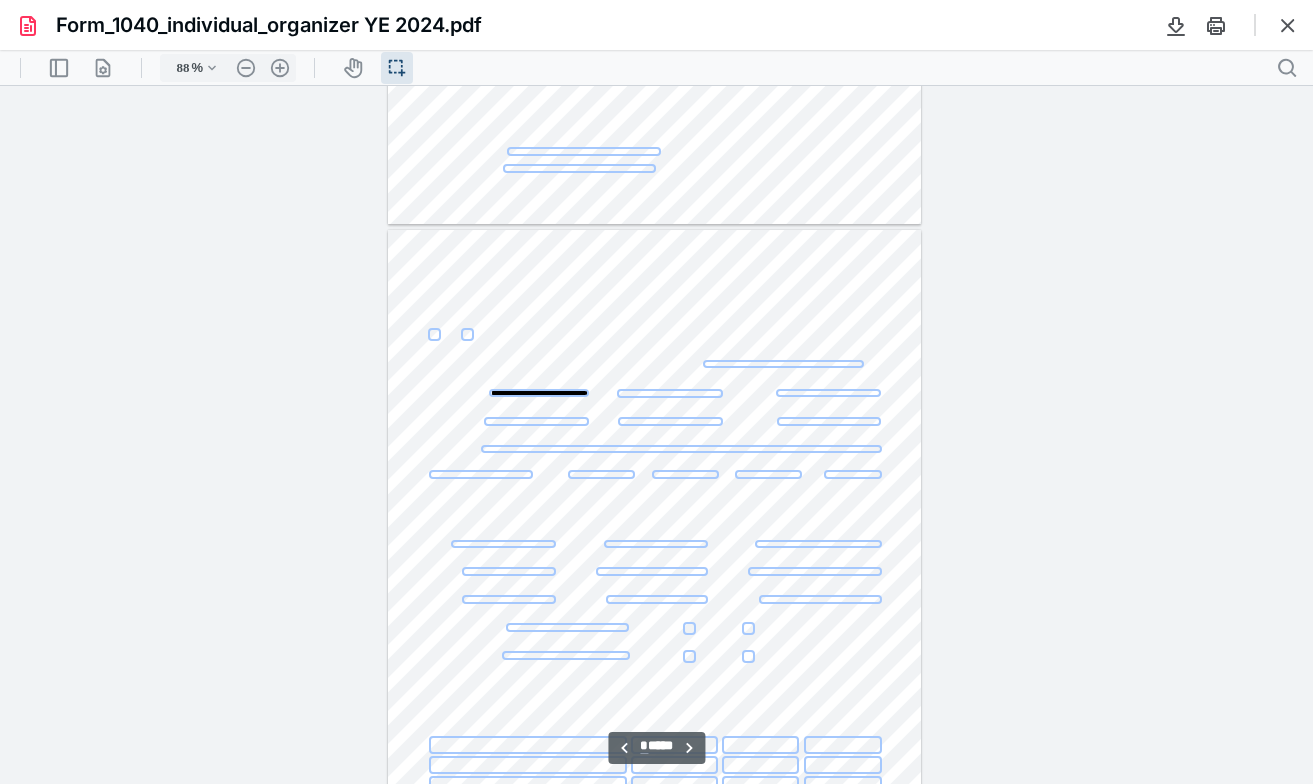 scroll, scrollTop: 1232, scrollLeft: 0, axis: vertical 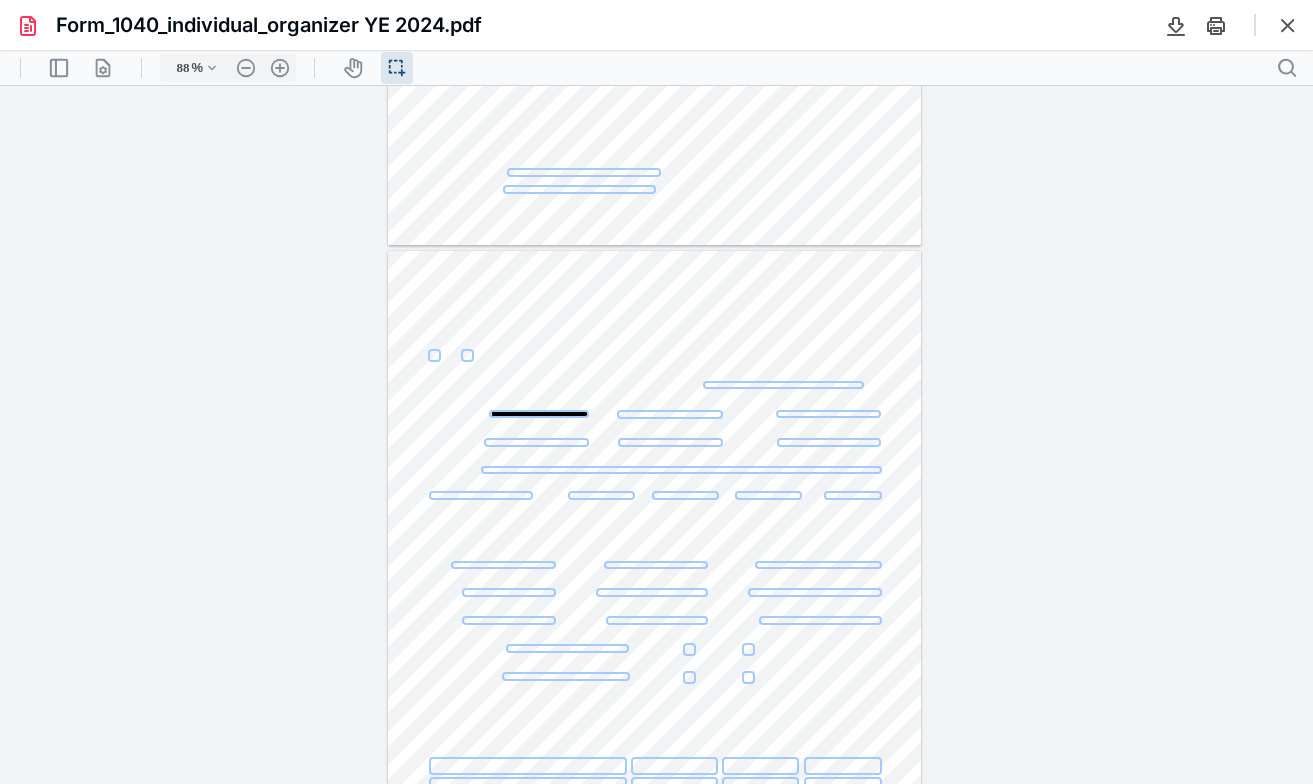 click at bounding box center (670, 414) 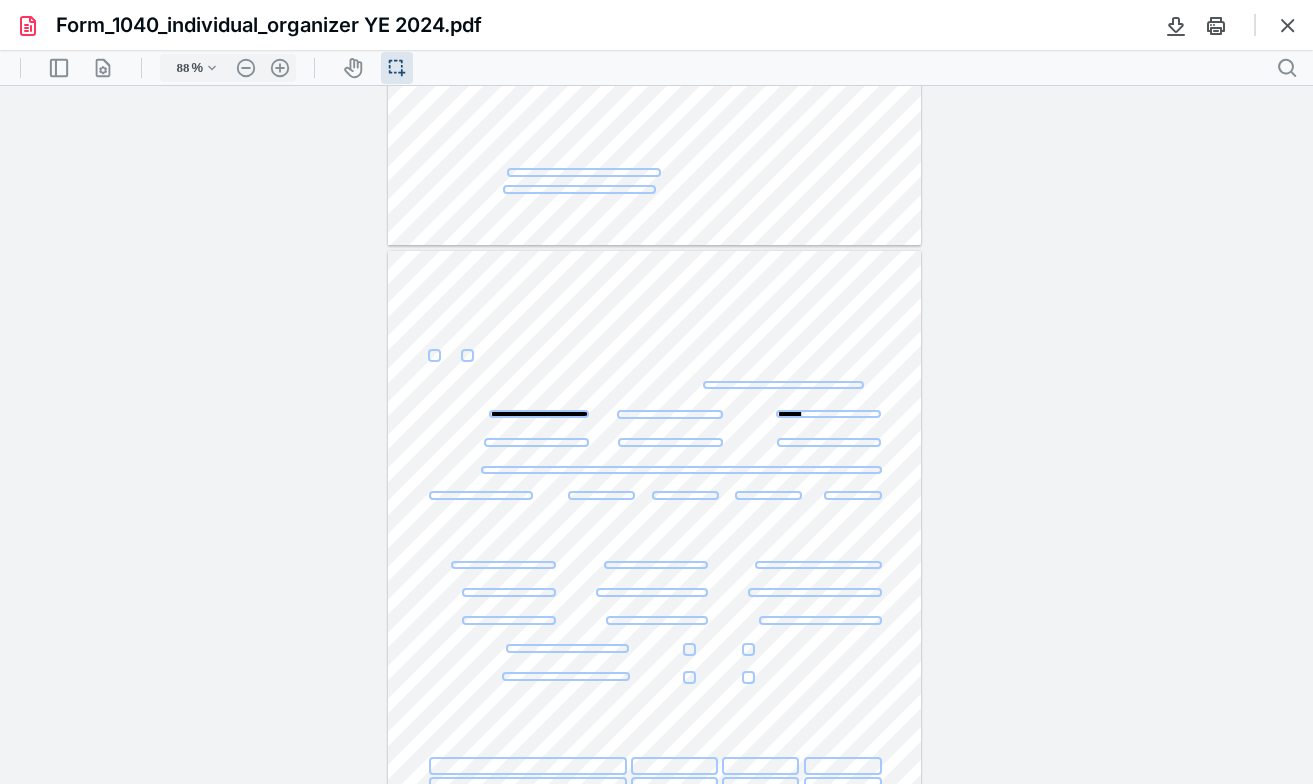 type on "******" 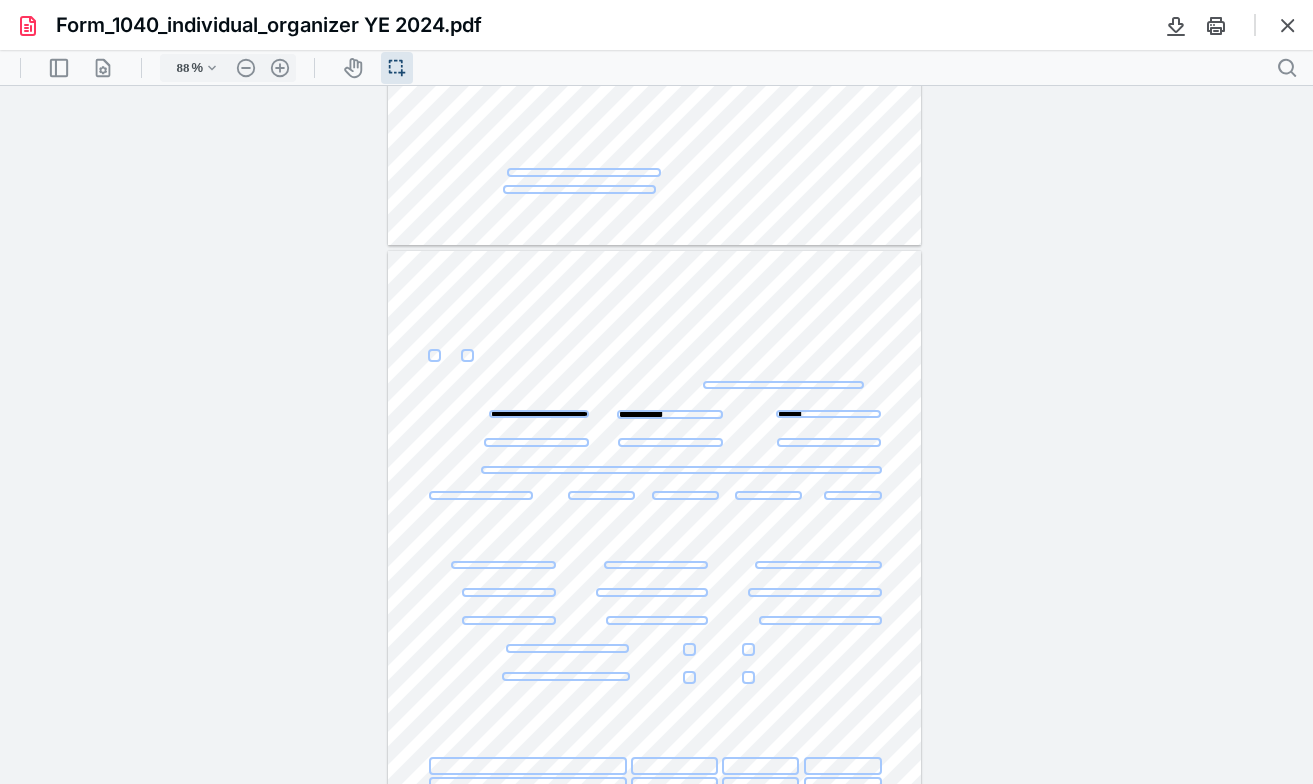 type on "**********" 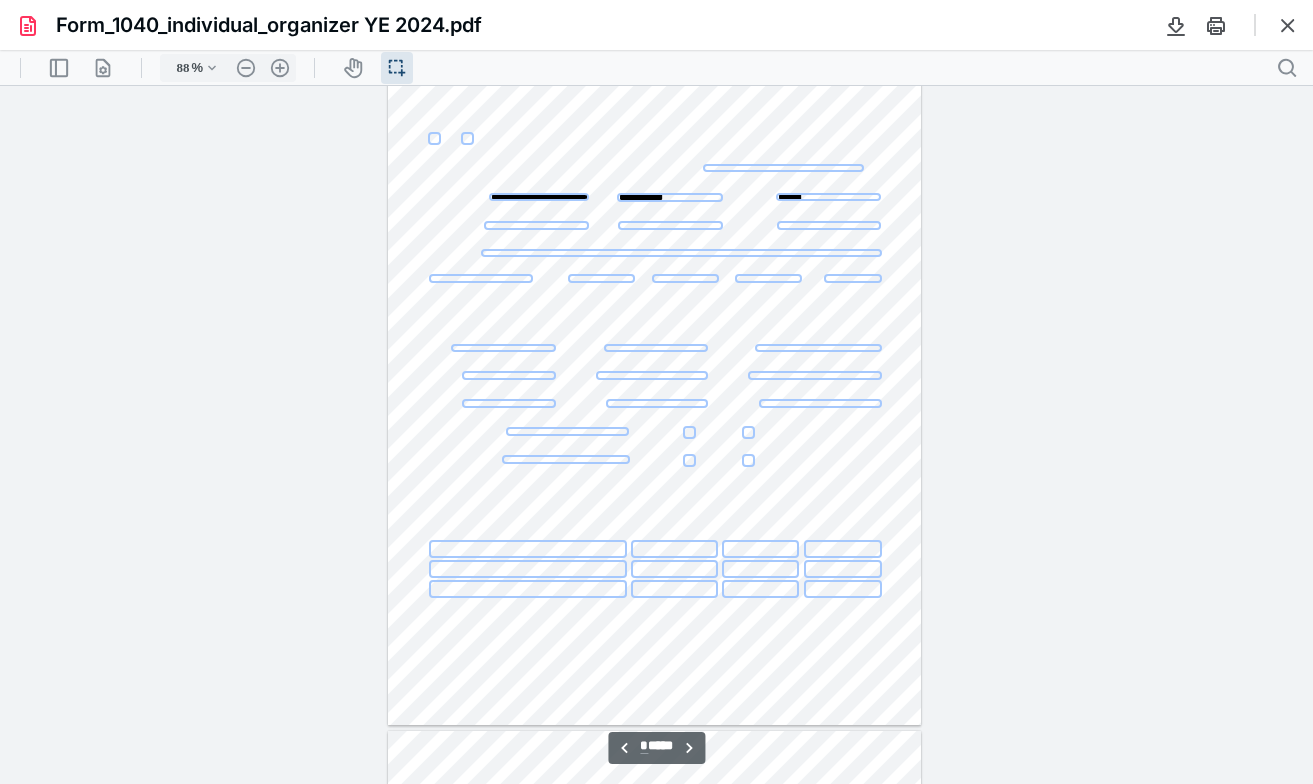 scroll, scrollTop: 1447, scrollLeft: 0, axis: vertical 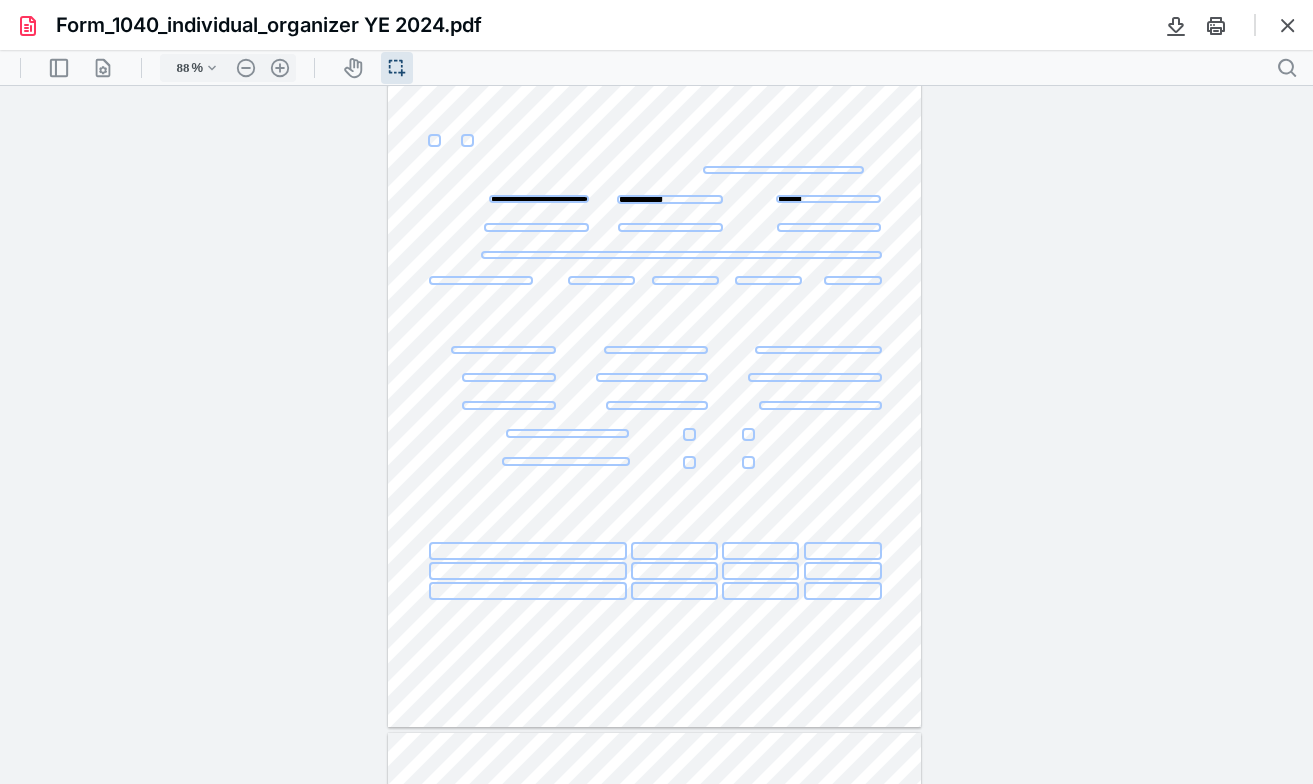 click at bounding box center (681, 255) 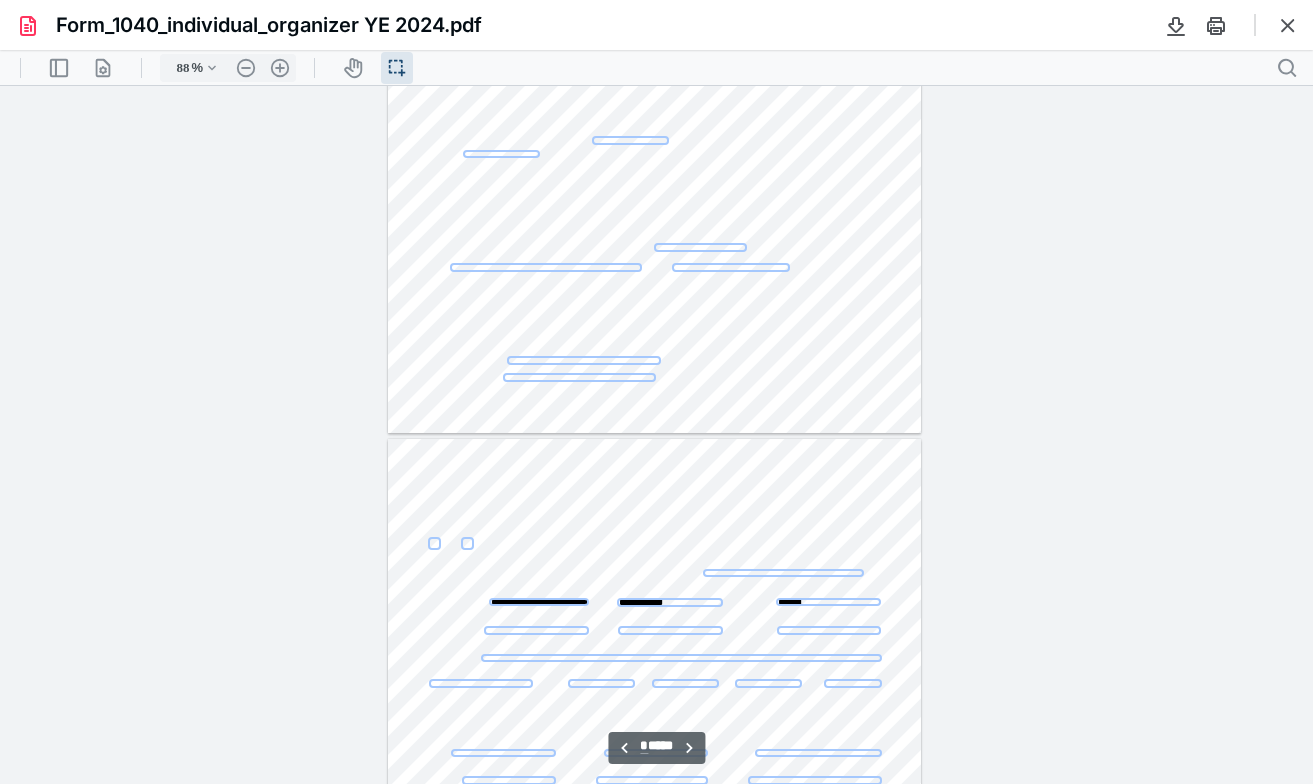 type on "*" 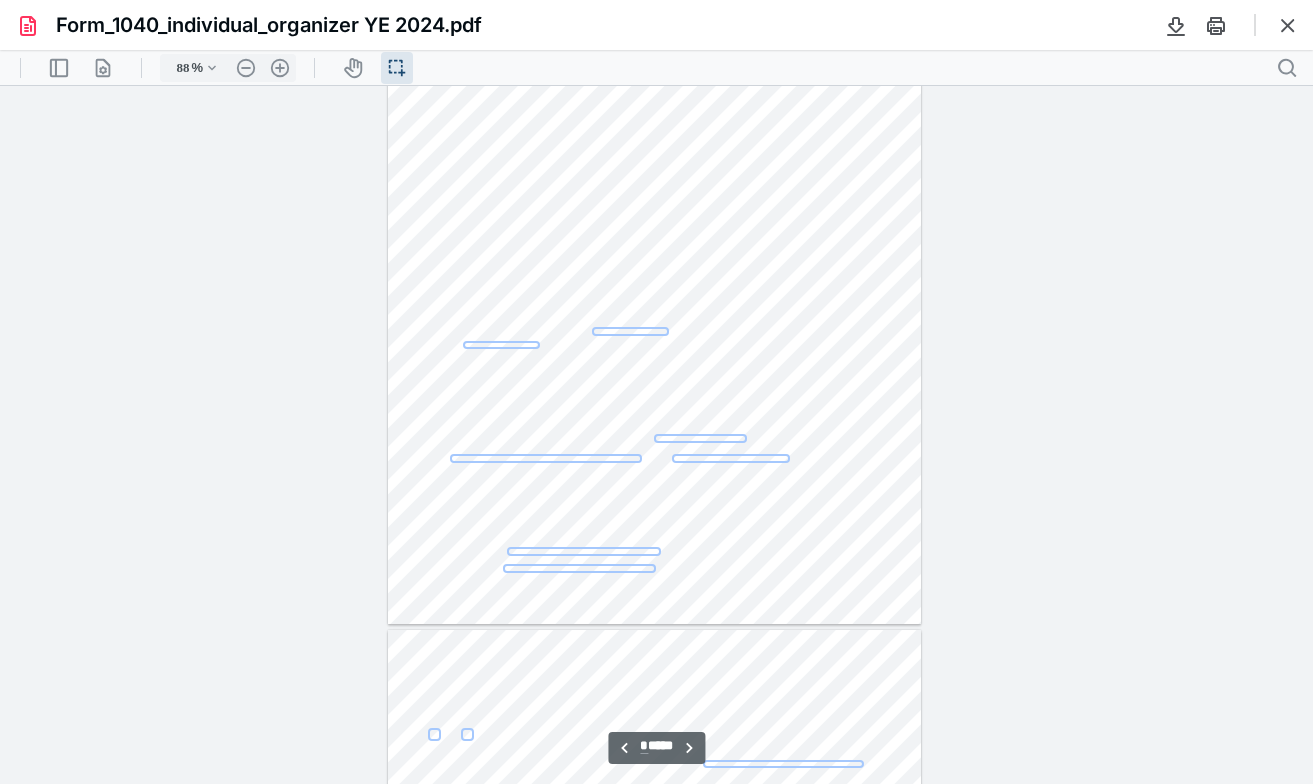 scroll, scrollTop: 855, scrollLeft: 0, axis: vertical 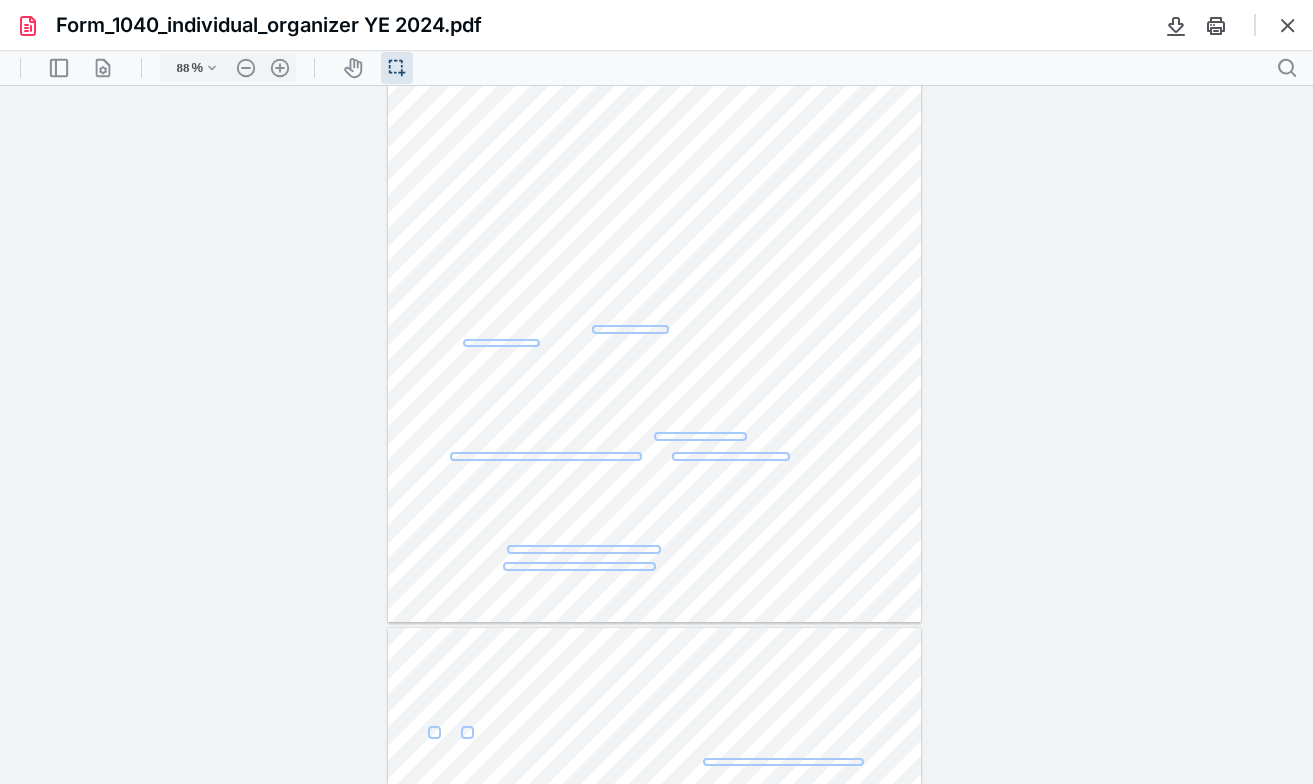 click at bounding box center (700, 436) 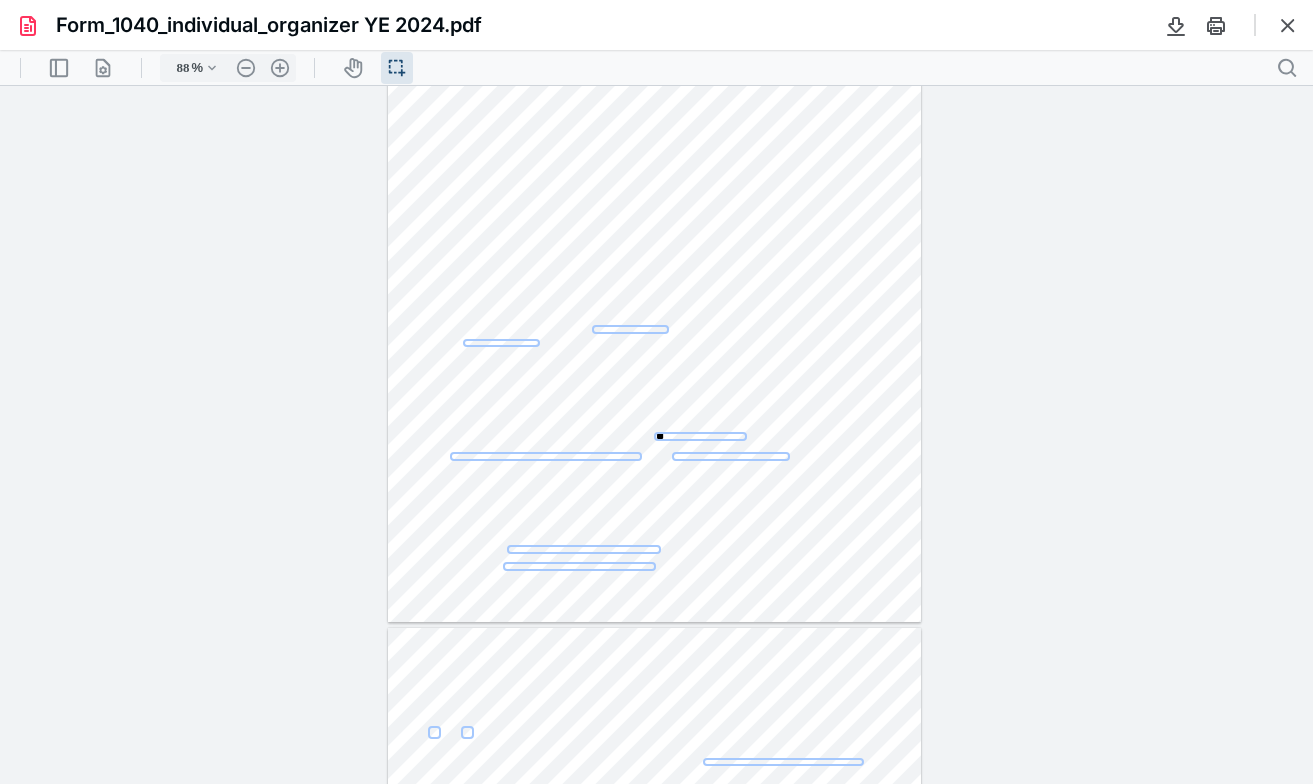 type on "*" 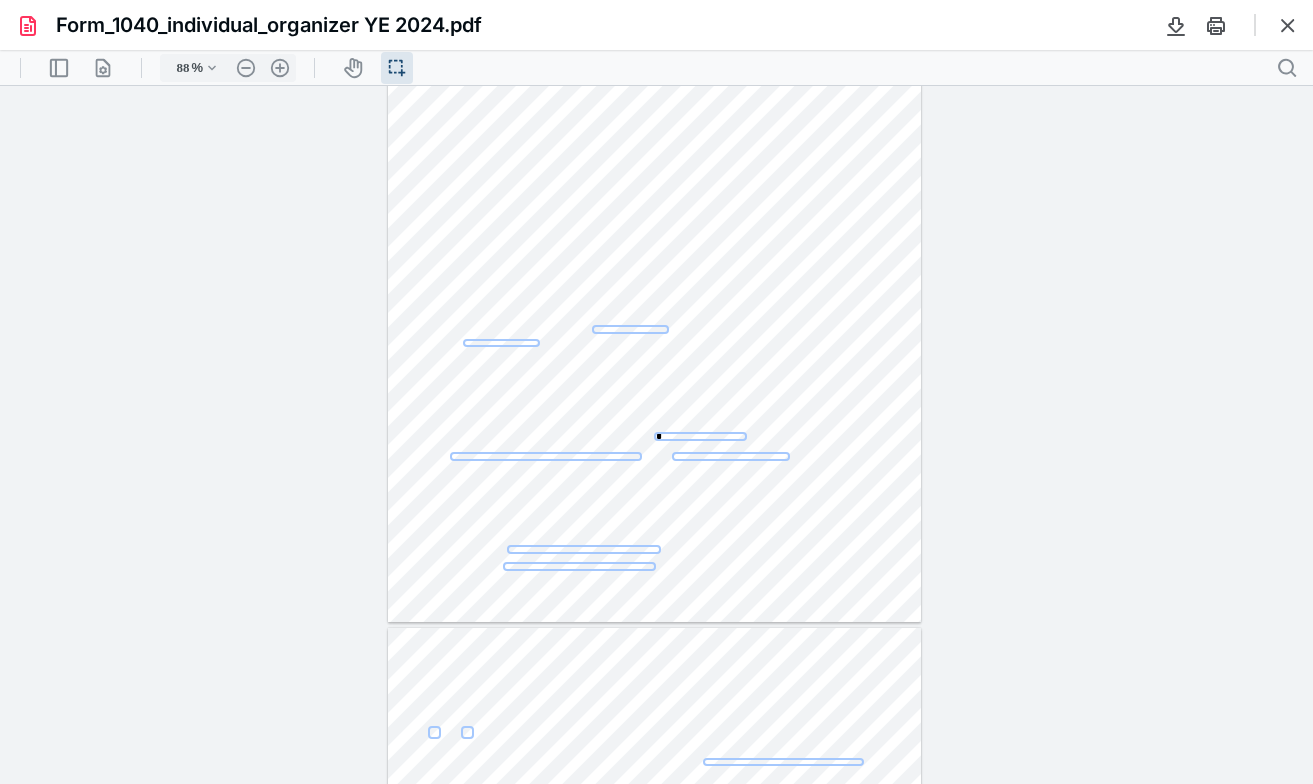 type 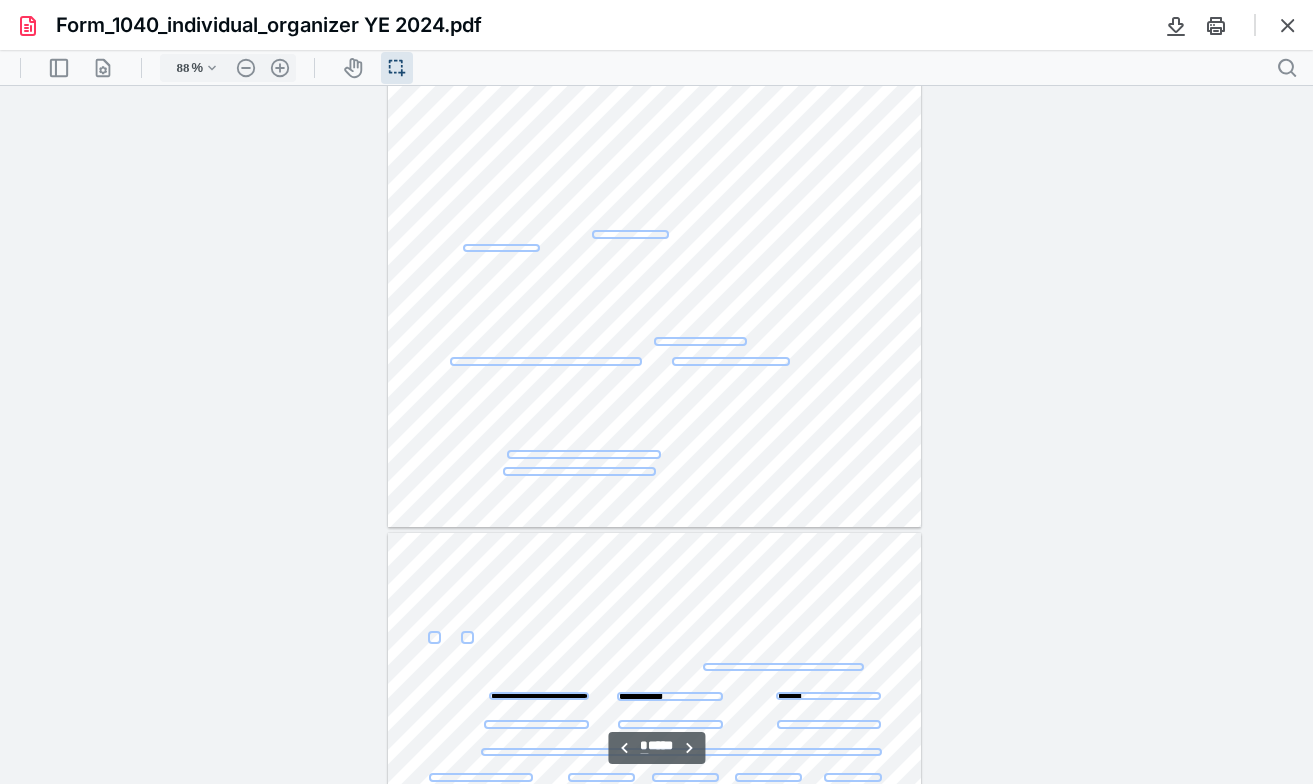 scroll, scrollTop: 952, scrollLeft: 0, axis: vertical 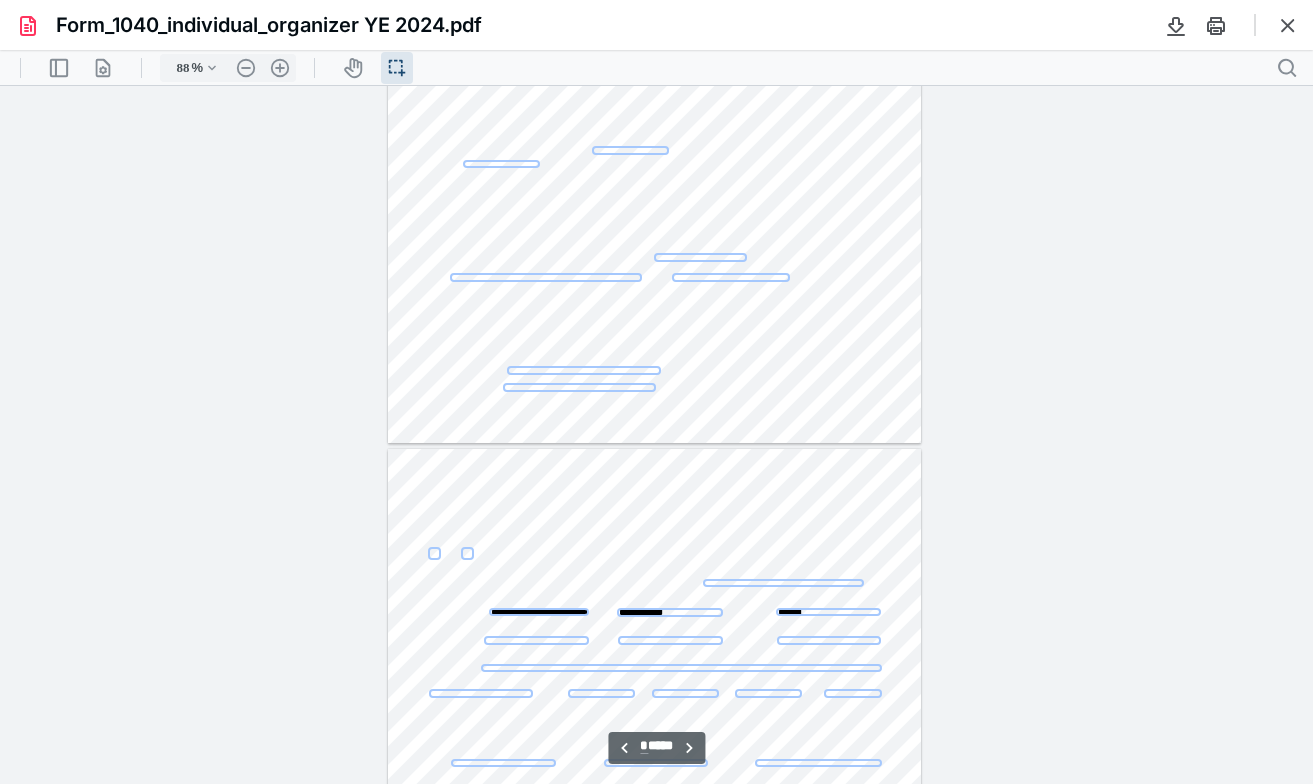type on "*" 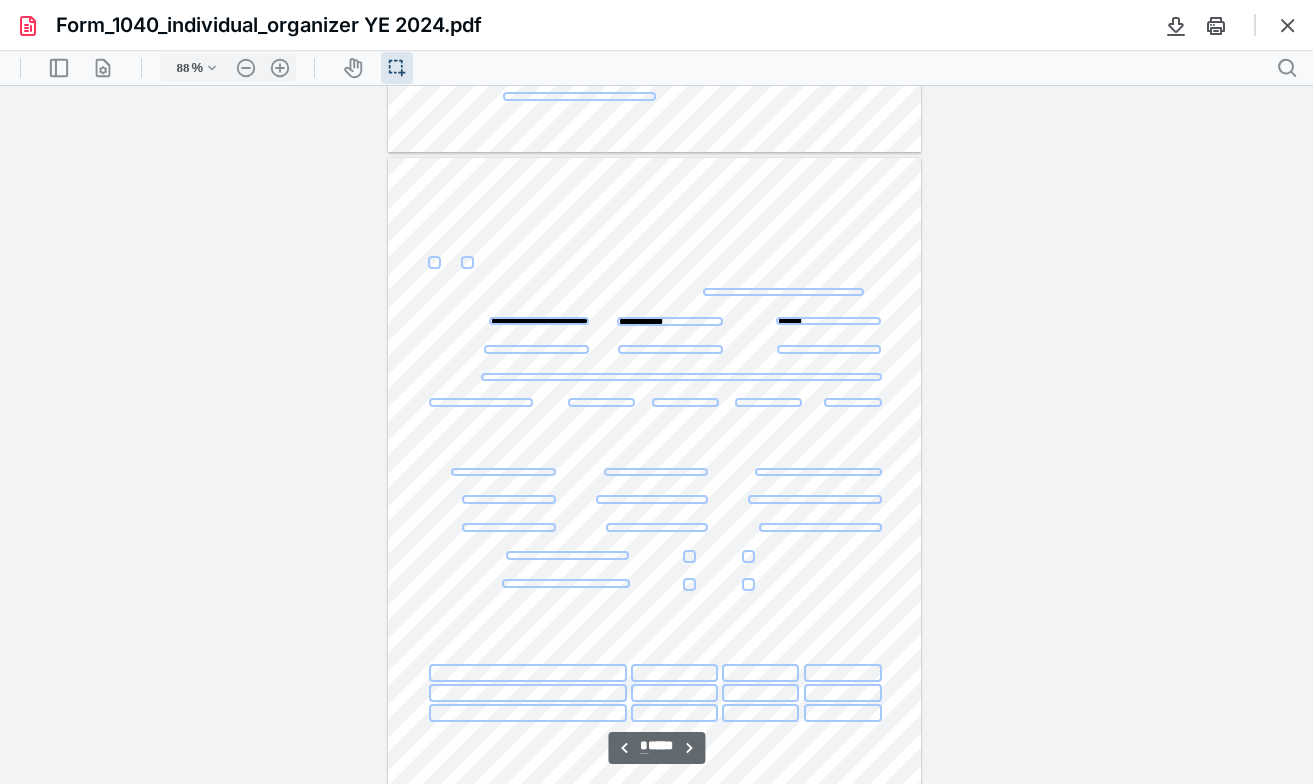 scroll, scrollTop: 1333, scrollLeft: 0, axis: vertical 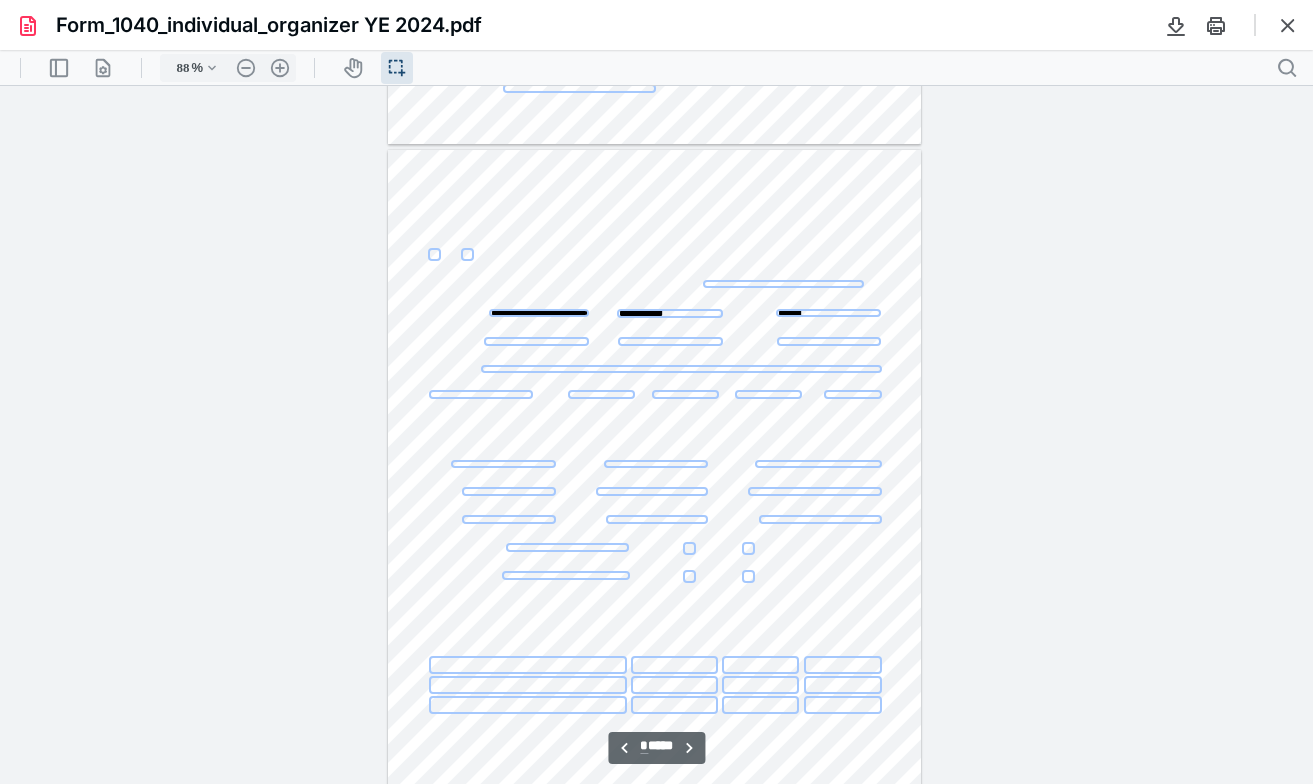 click at bounding box center [681, 369] 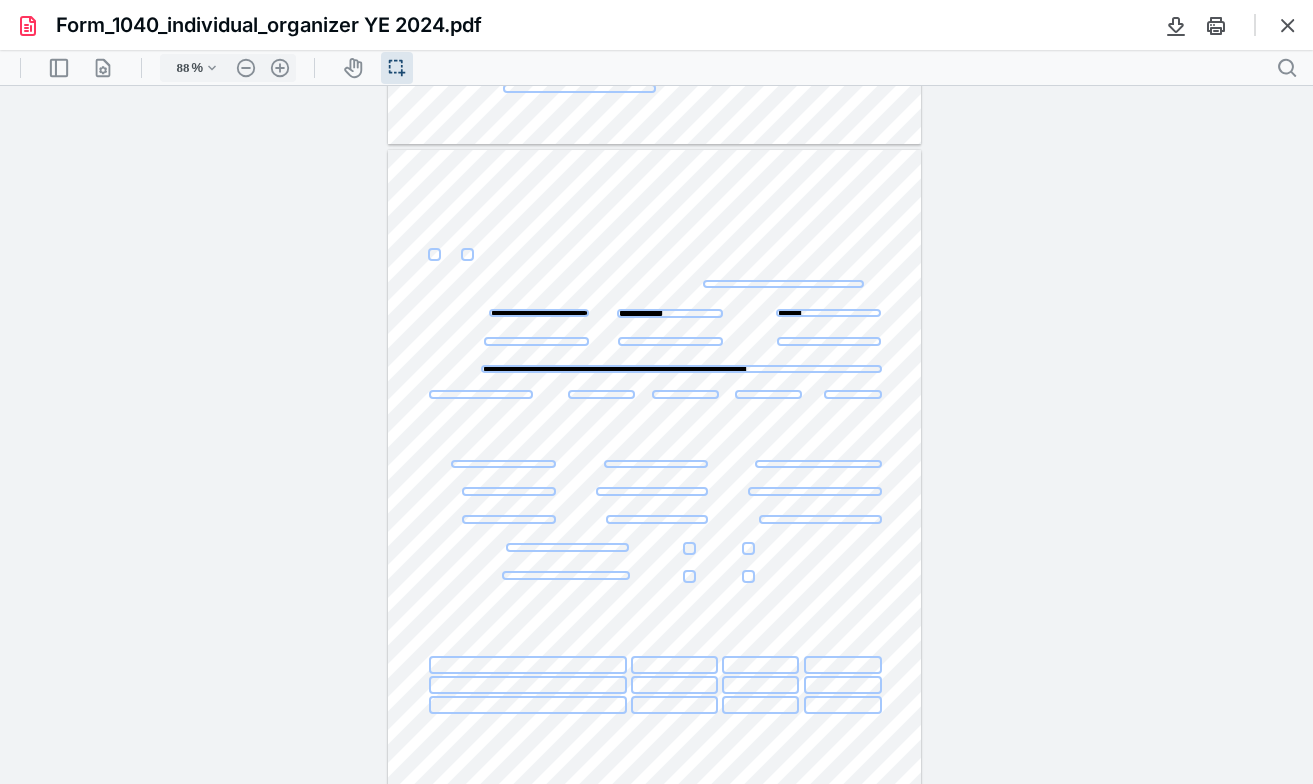 type on "**********" 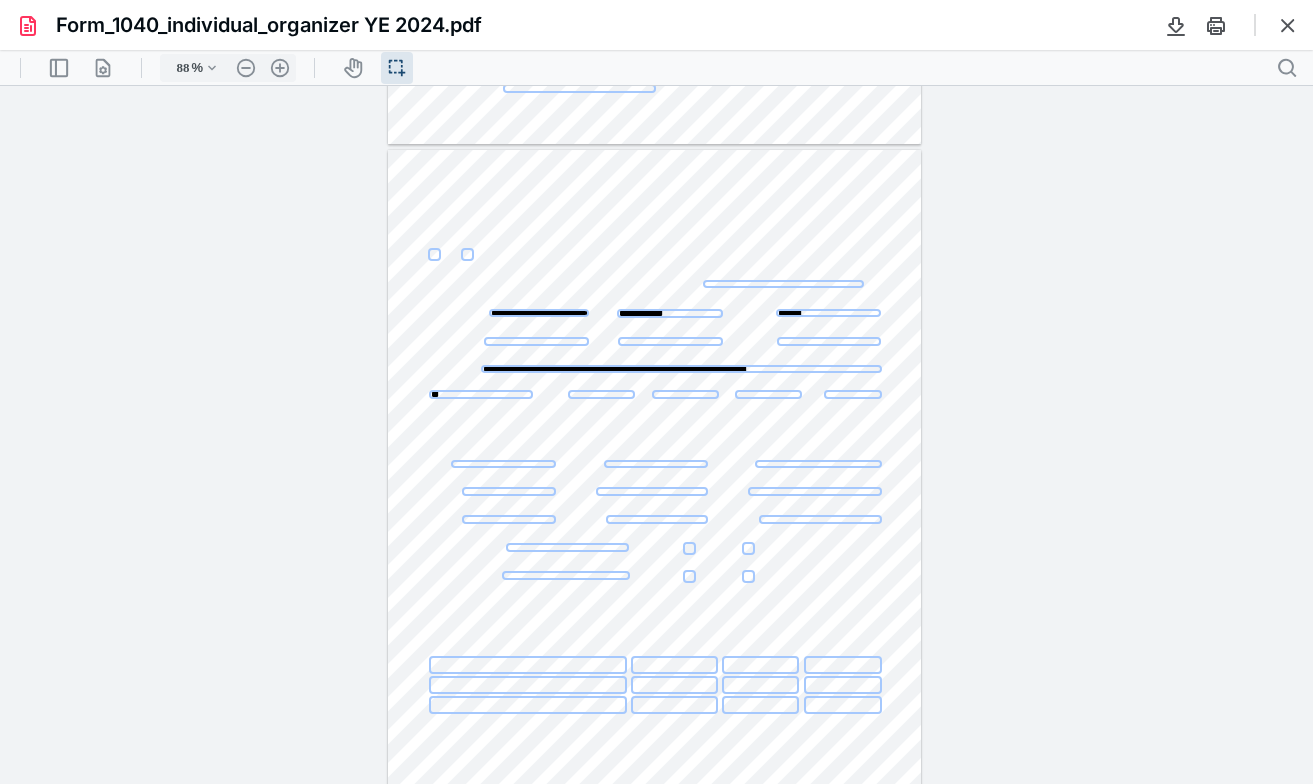 type on "*" 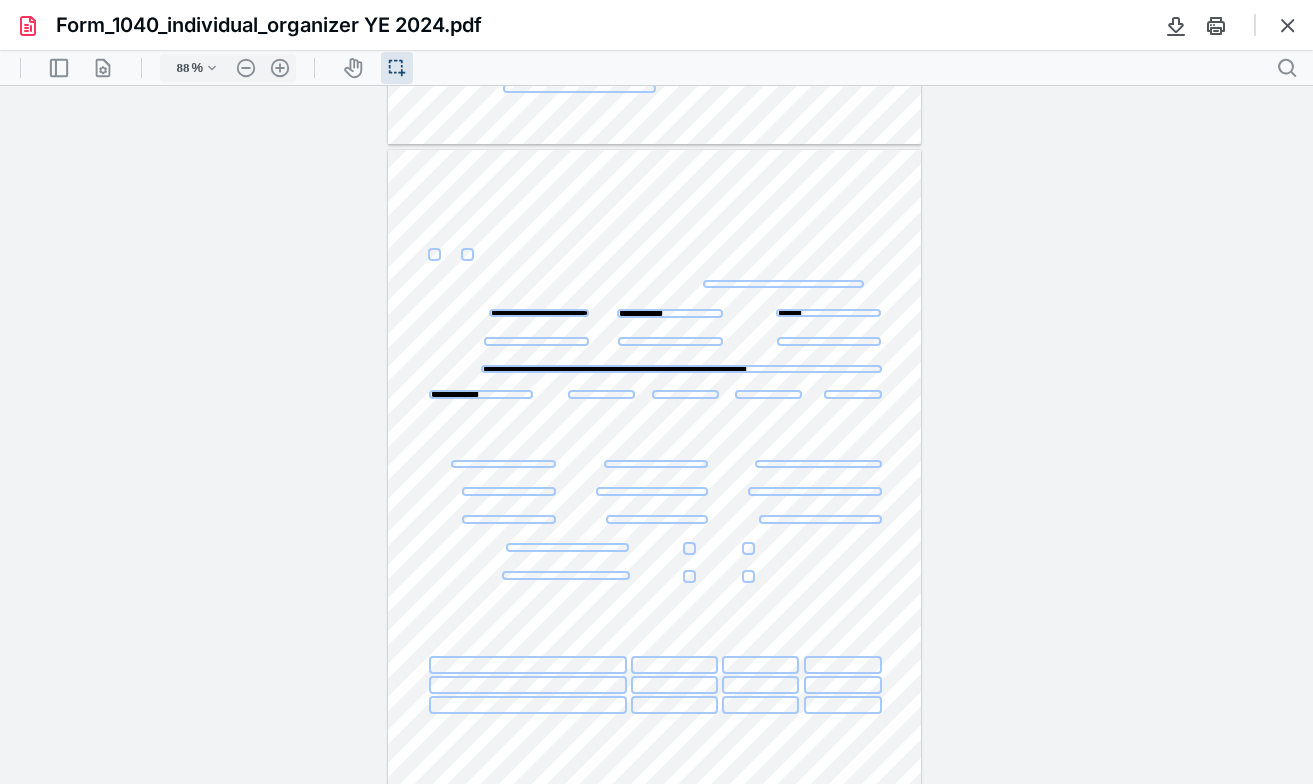 type on "**********" 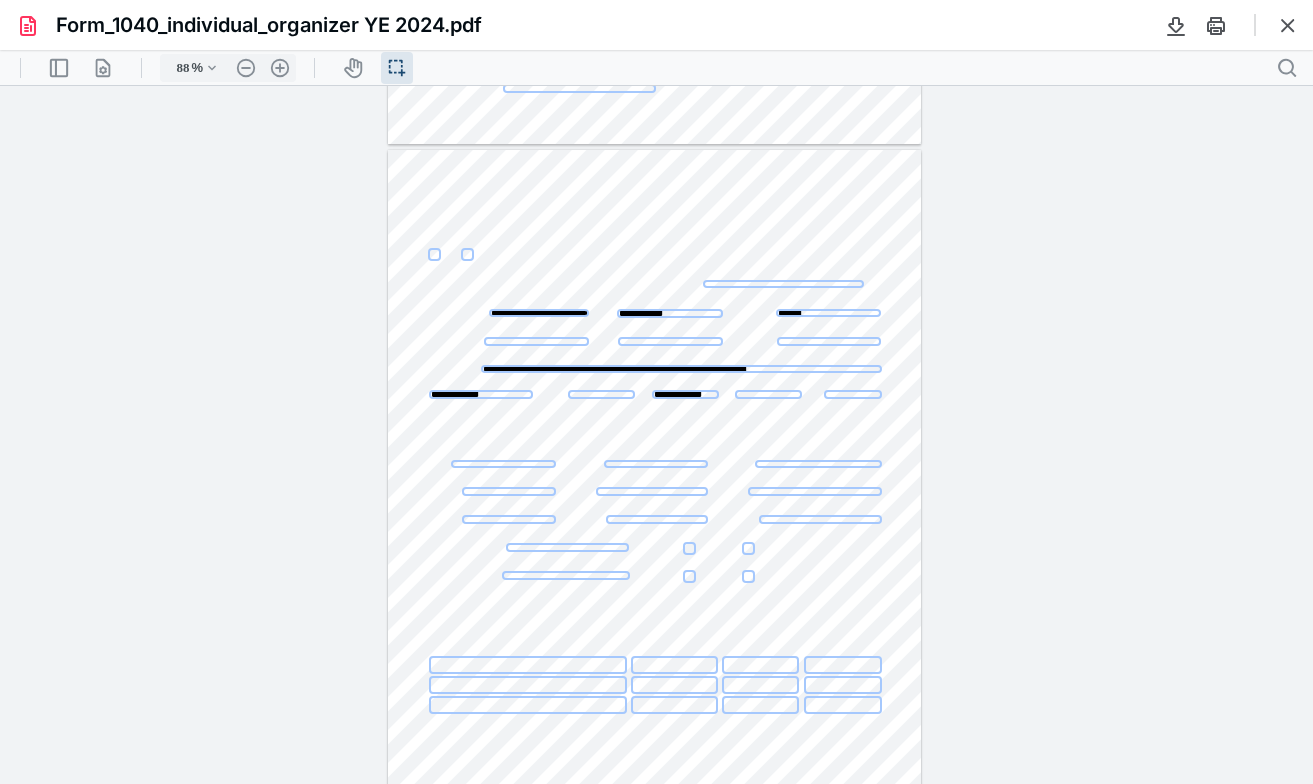 type on "**********" 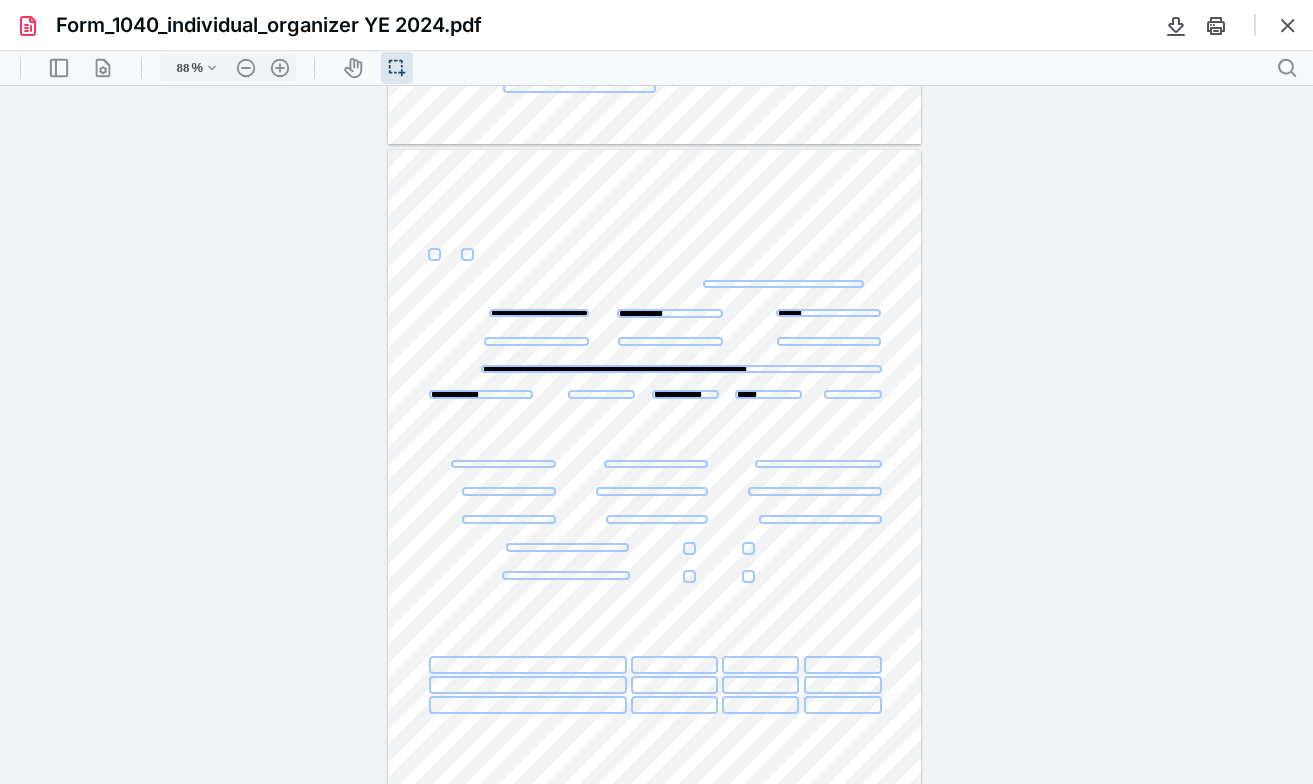 type on "*****" 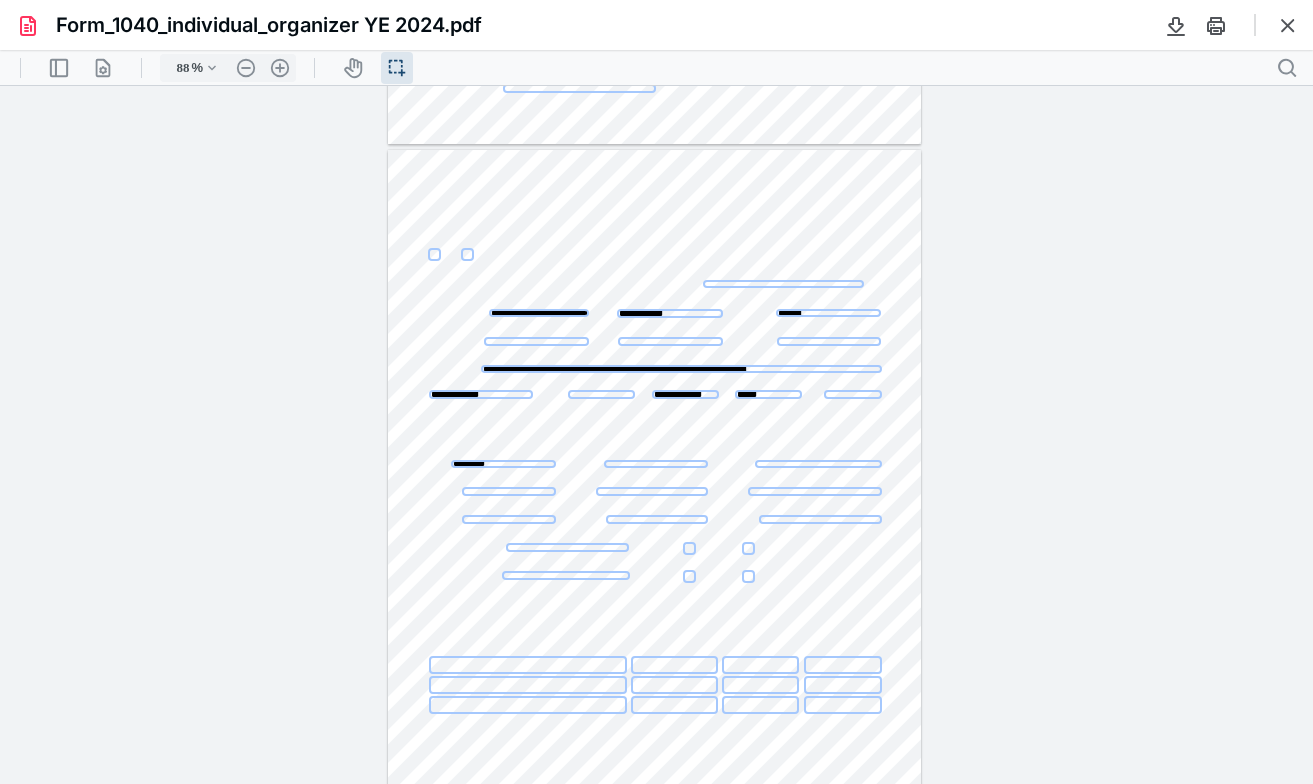 type on "********" 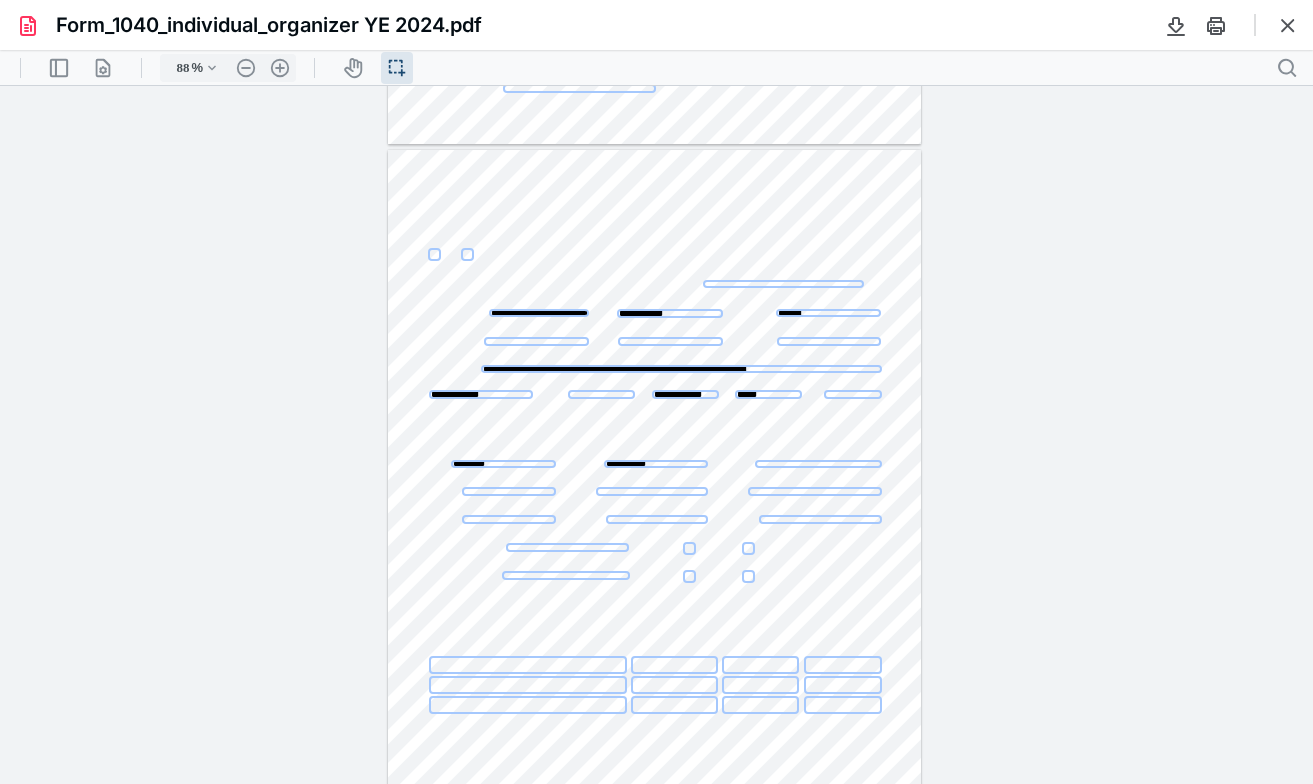 type on "**********" 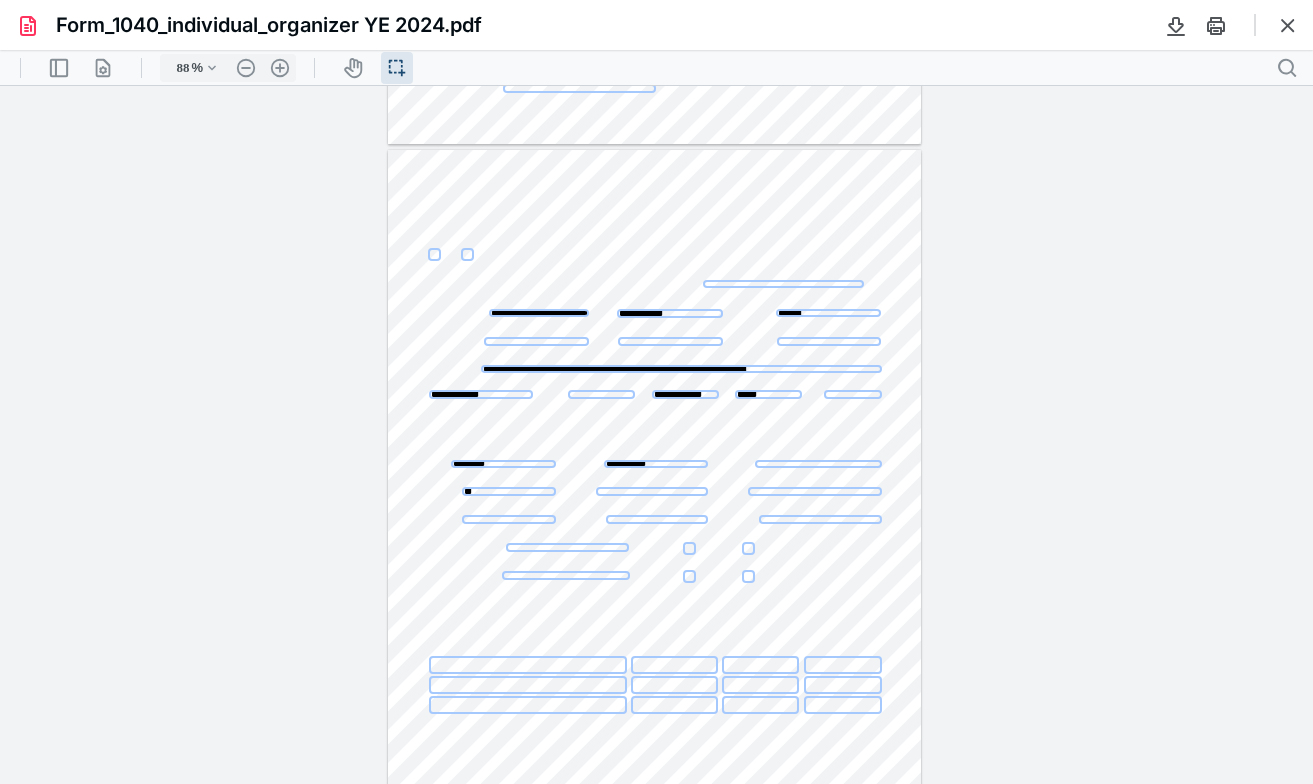 type on "*" 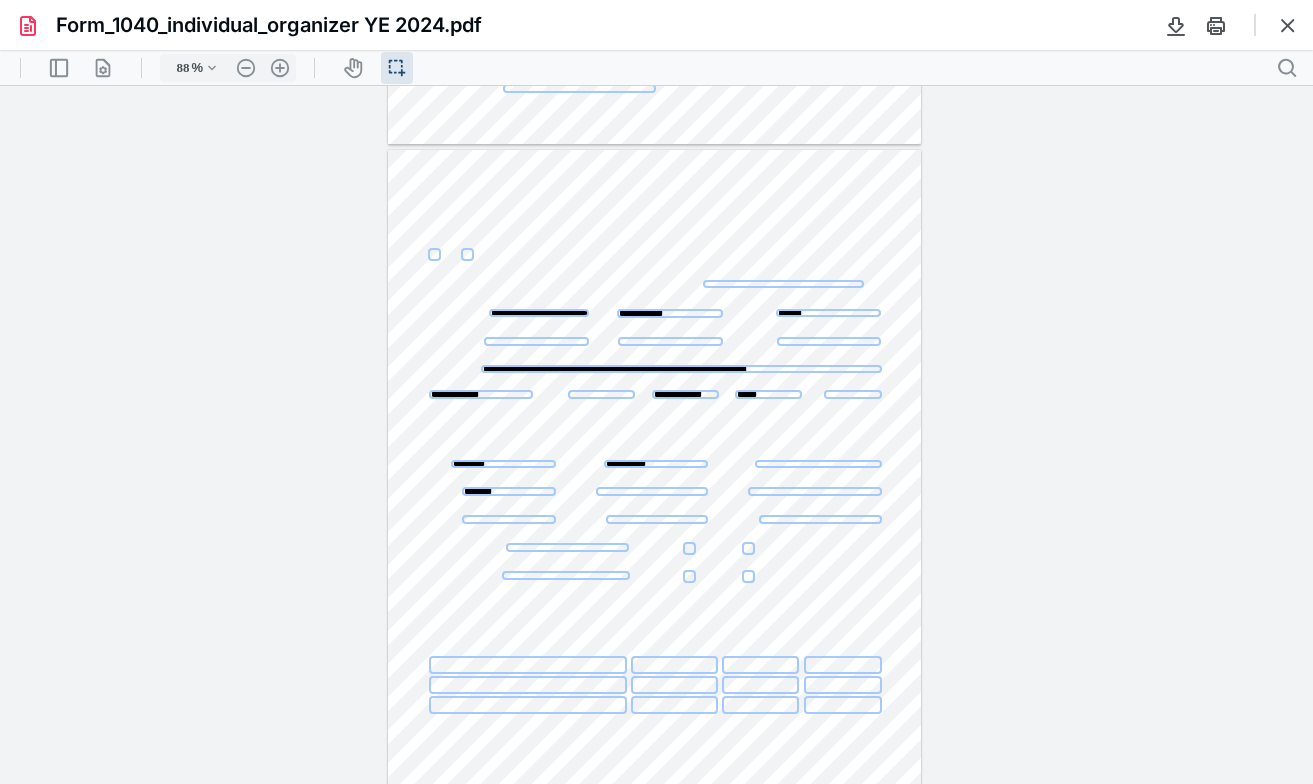 click on "*******" at bounding box center [509, 491] 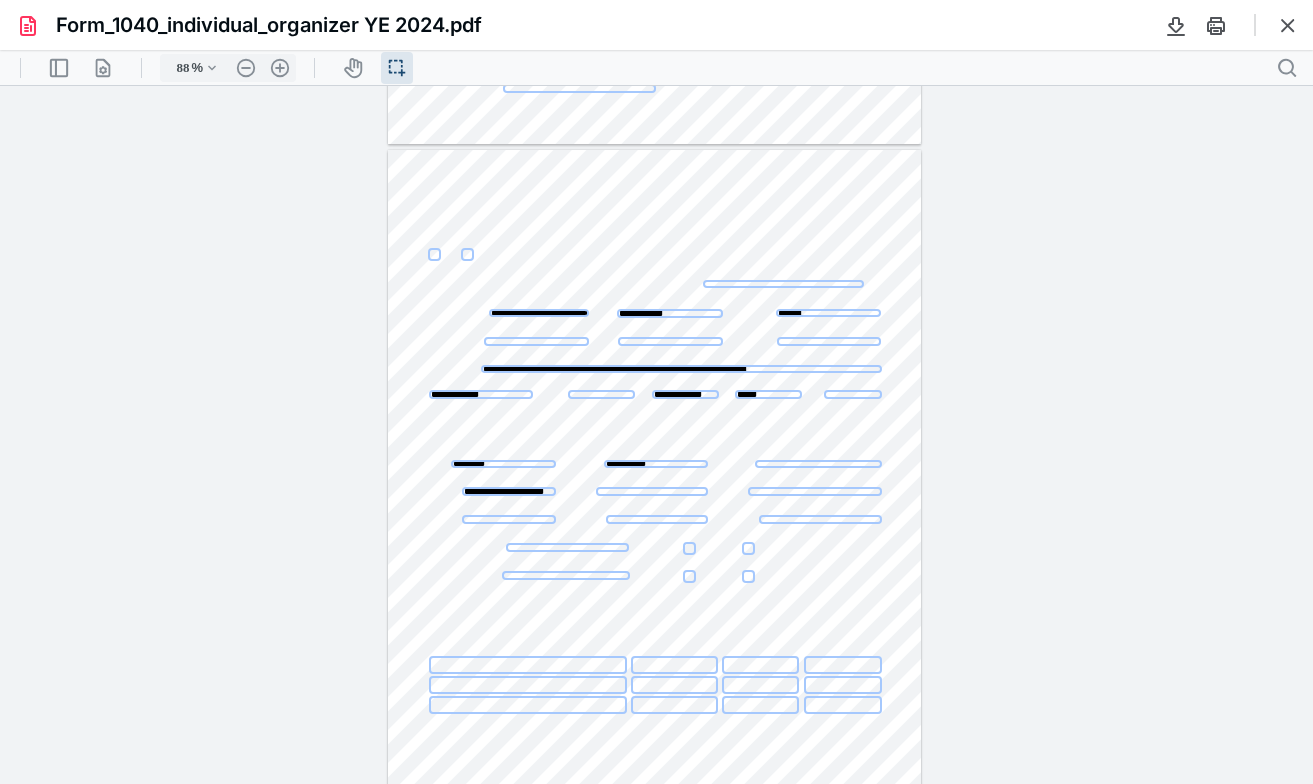 scroll, scrollTop: 0, scrollLeft: 18, axis: horizontal 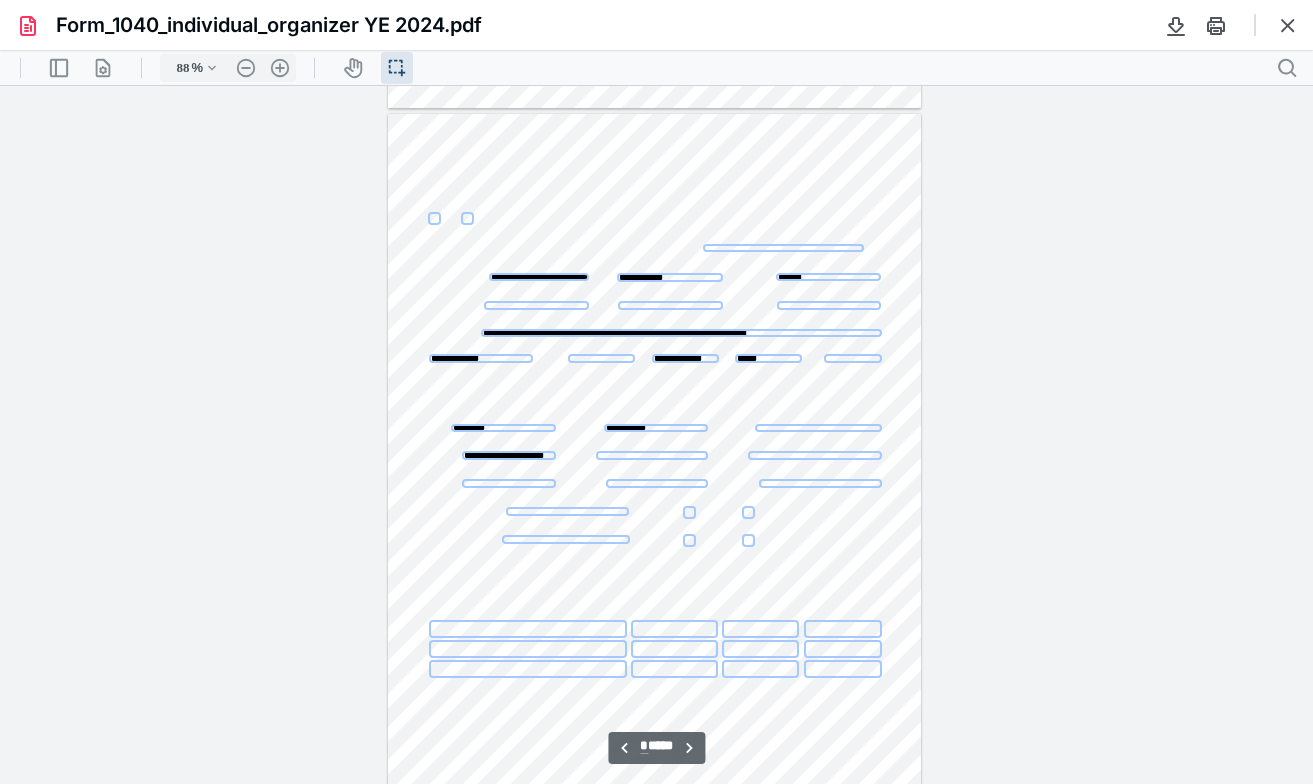 type on "**********" 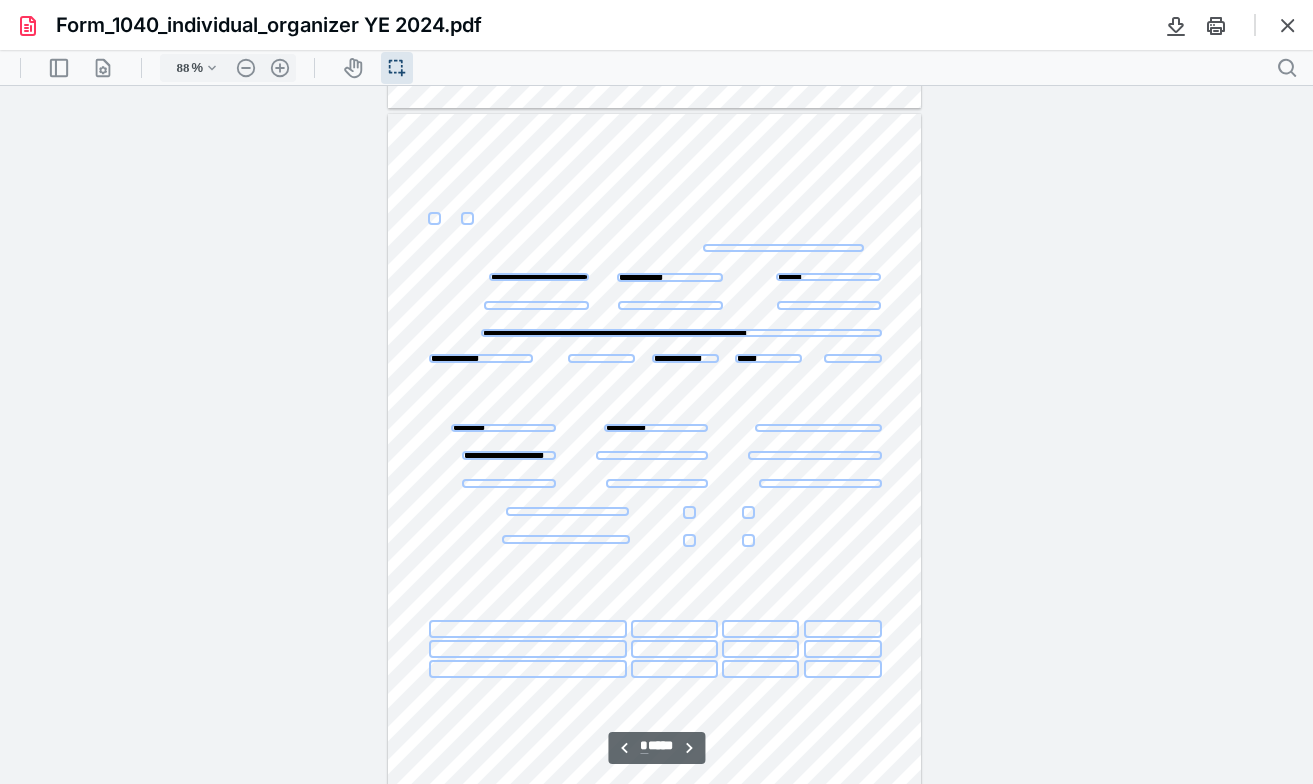 scroll, scrollTop: 1404, scrollLeft: 0, axis: vertical 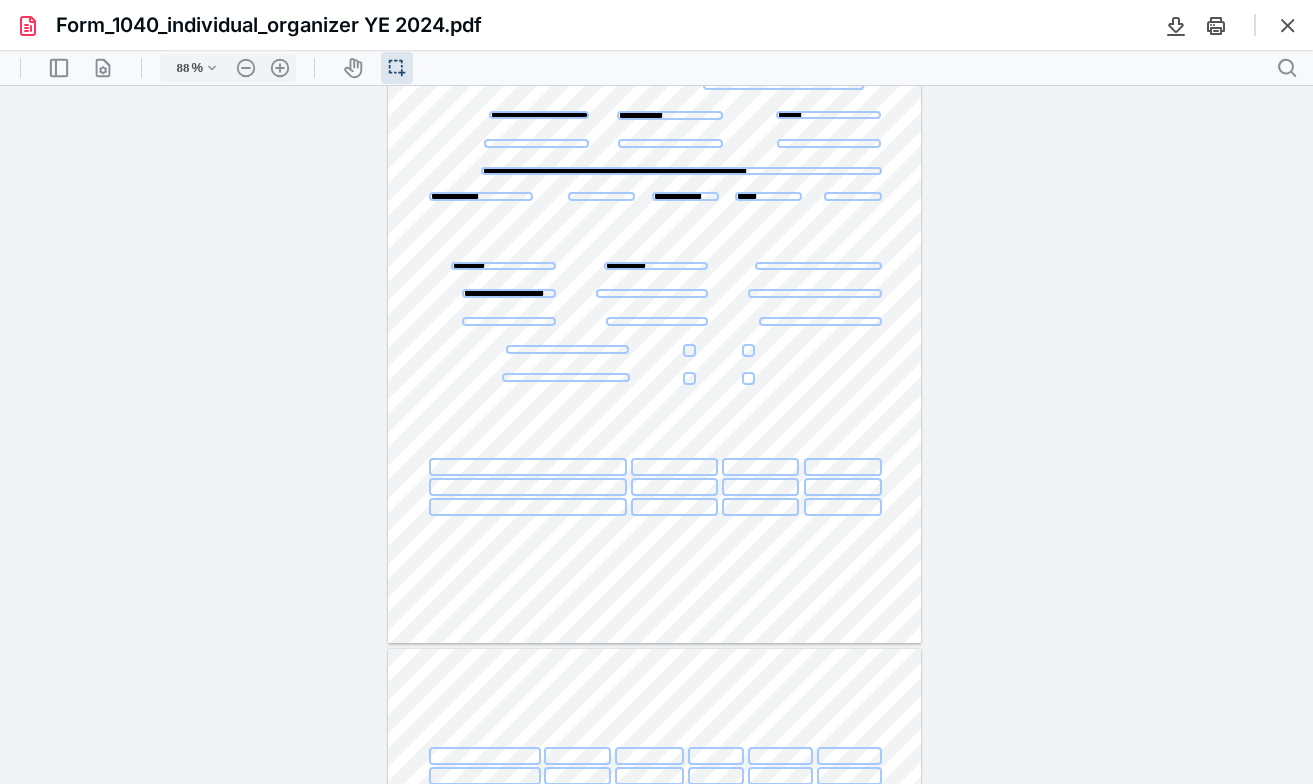 click at bounding box center (567, 349) 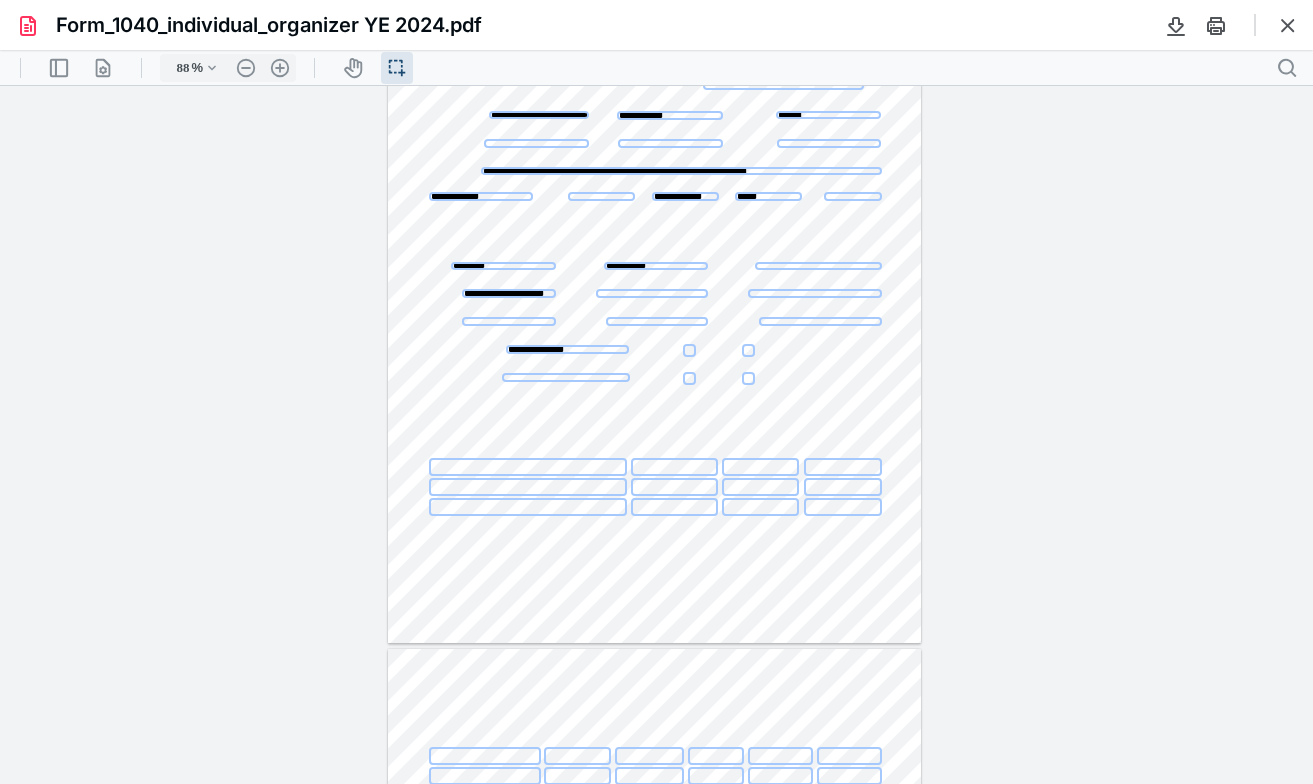 type on "**********" 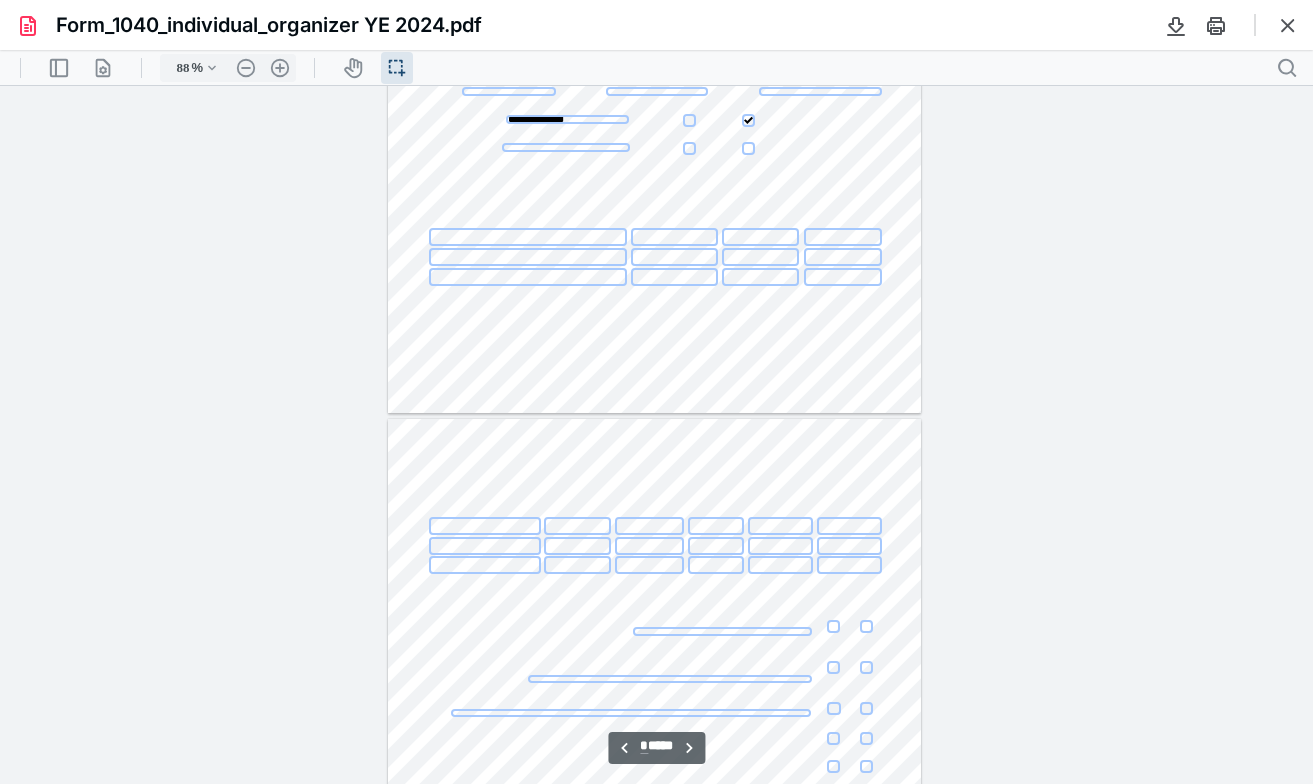 scroll, scrollTop: 1763, scrollLeft: 0, axis: vertical 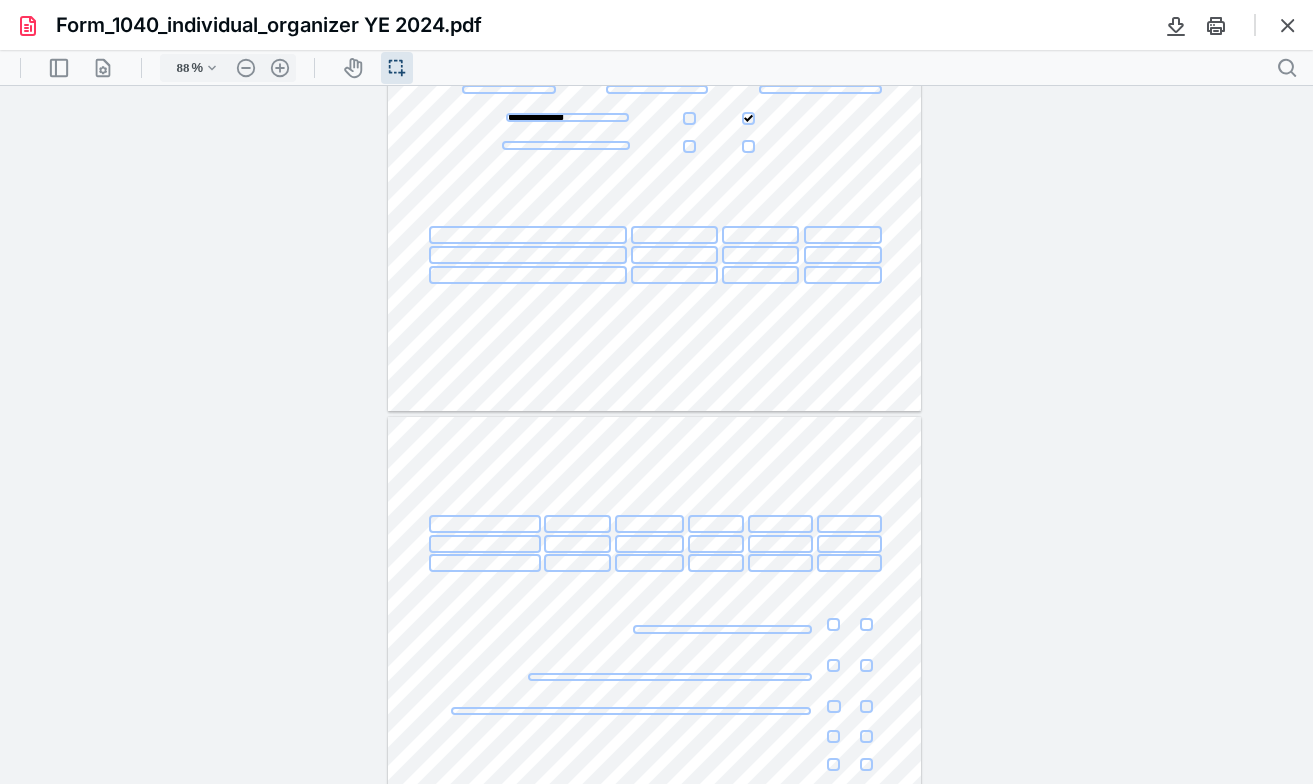 click at bounding box center (833, 665) 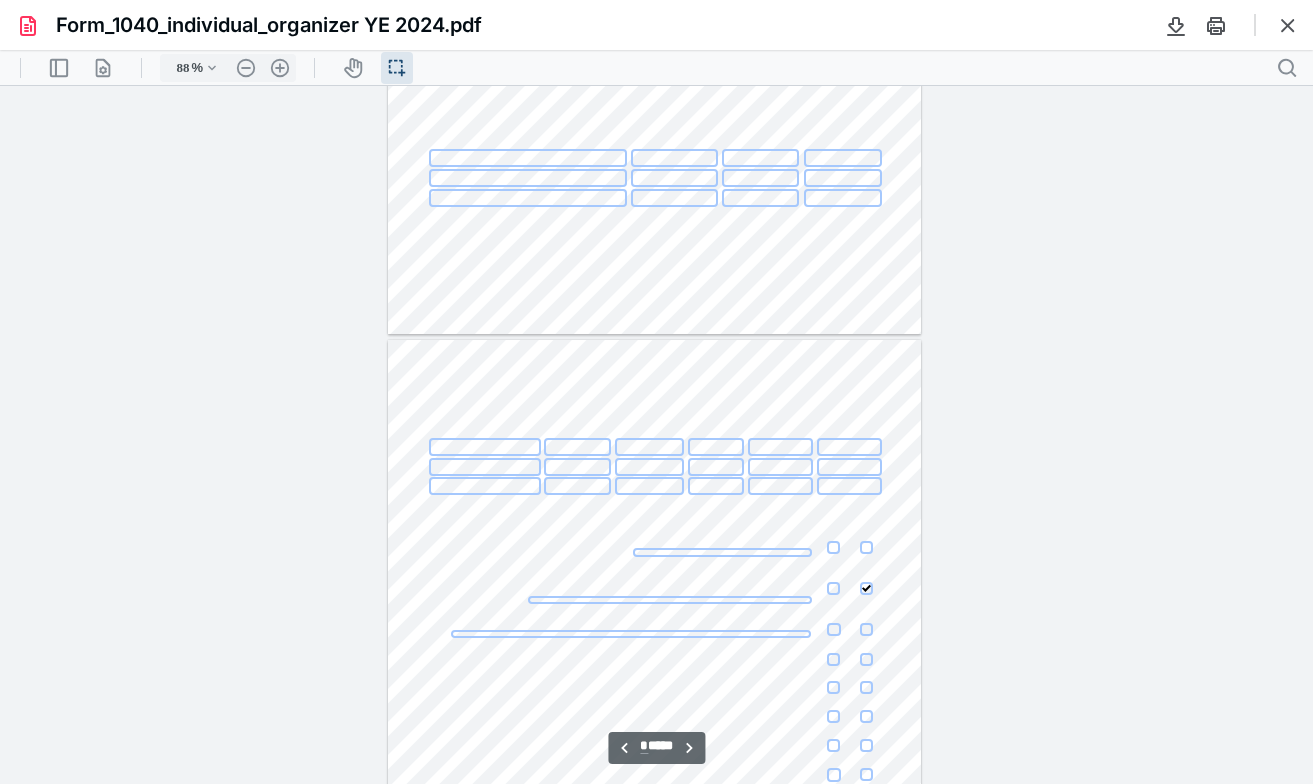 scroll, scrollTop: 1842, scrollLeft: 0, axis: vertical 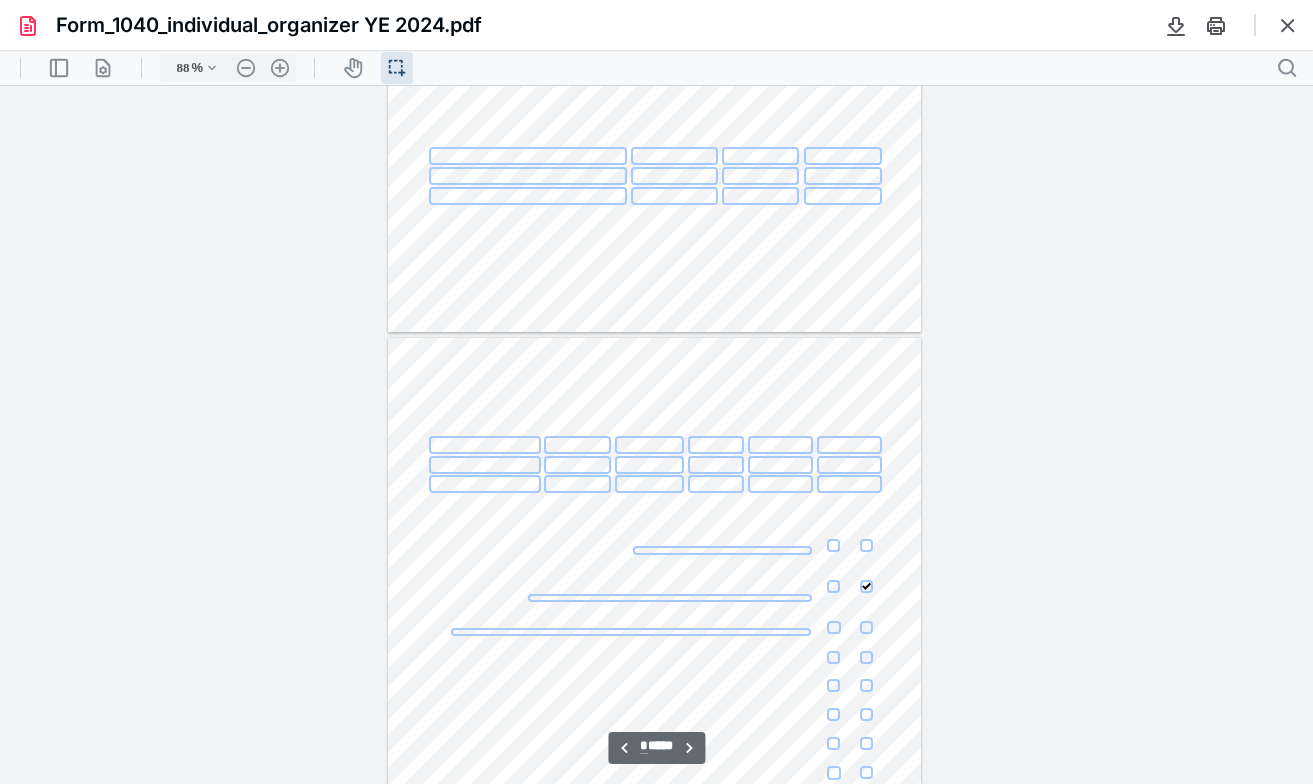 click at bounding box center [834, 628] 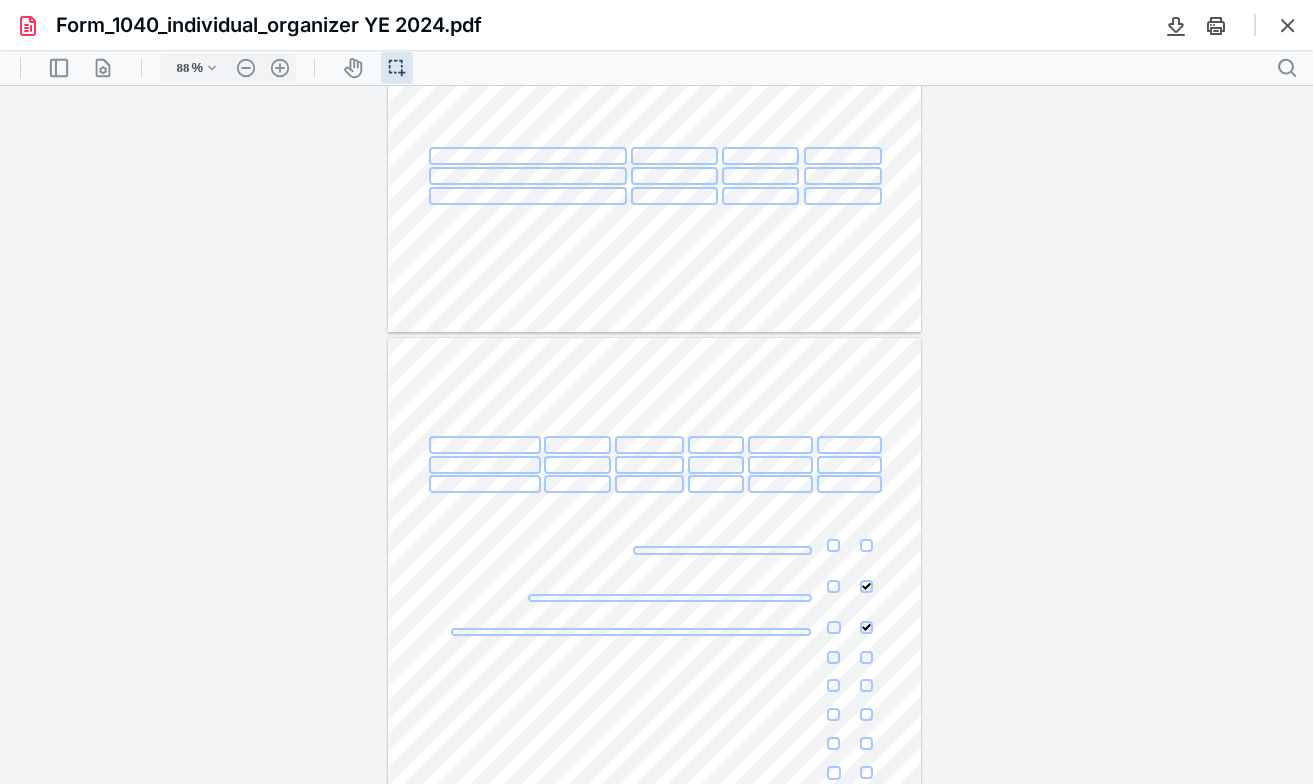 click at bounding box center (833, 657) 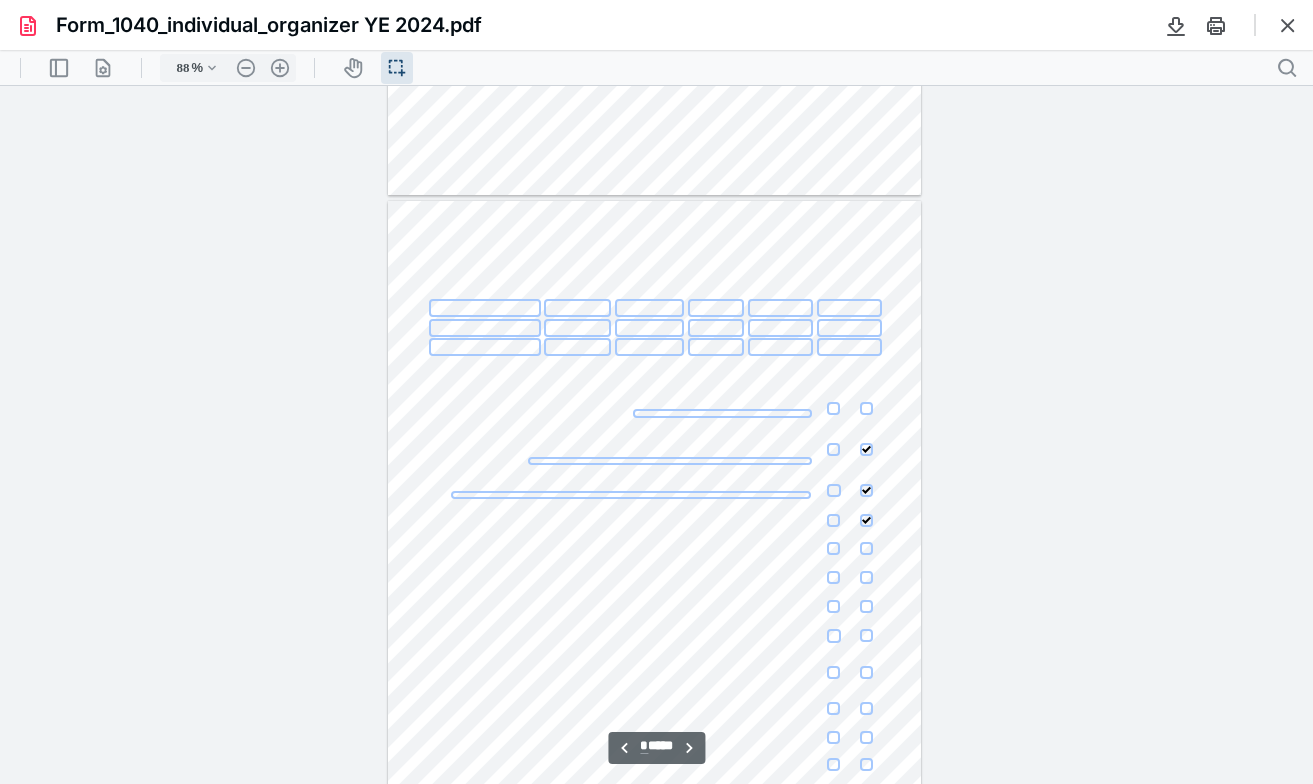scroll, scrollTop: 1985, scrollLeft: 0, axis: vertical 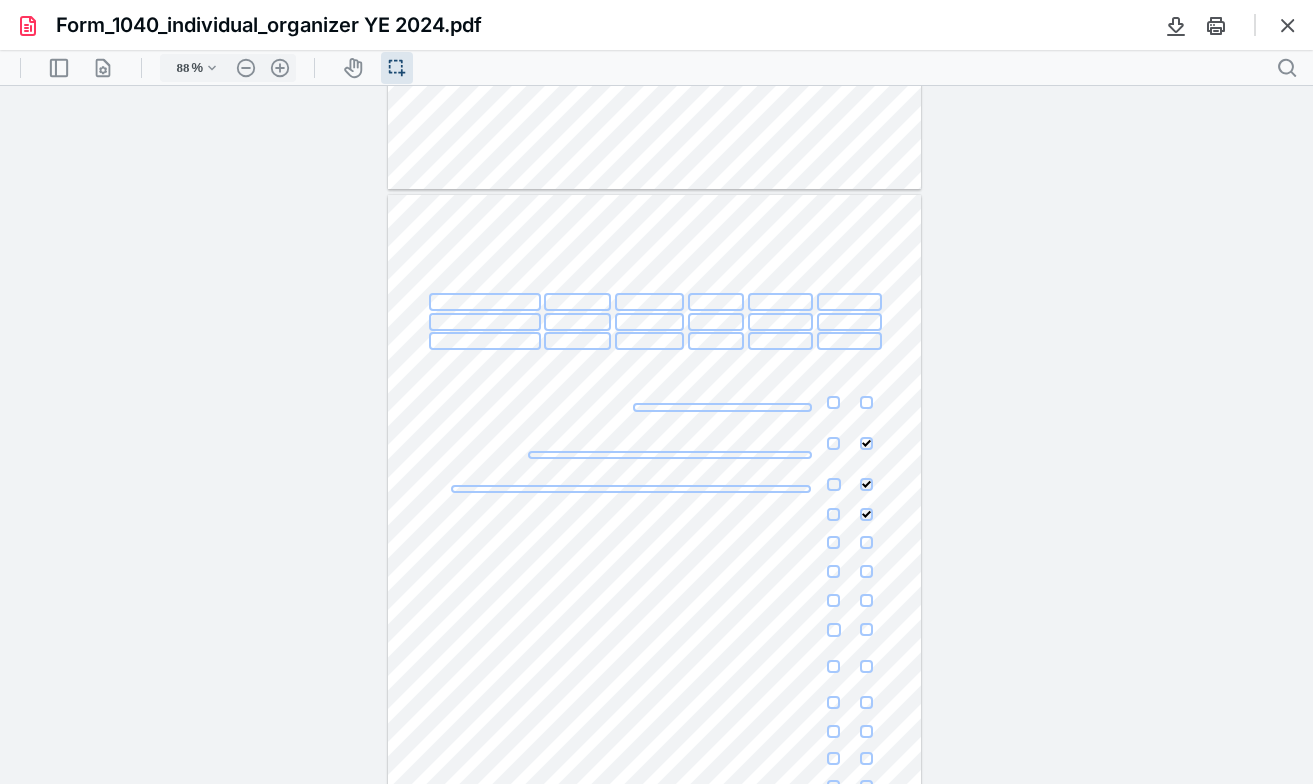 click at bounding box center [833, 542] 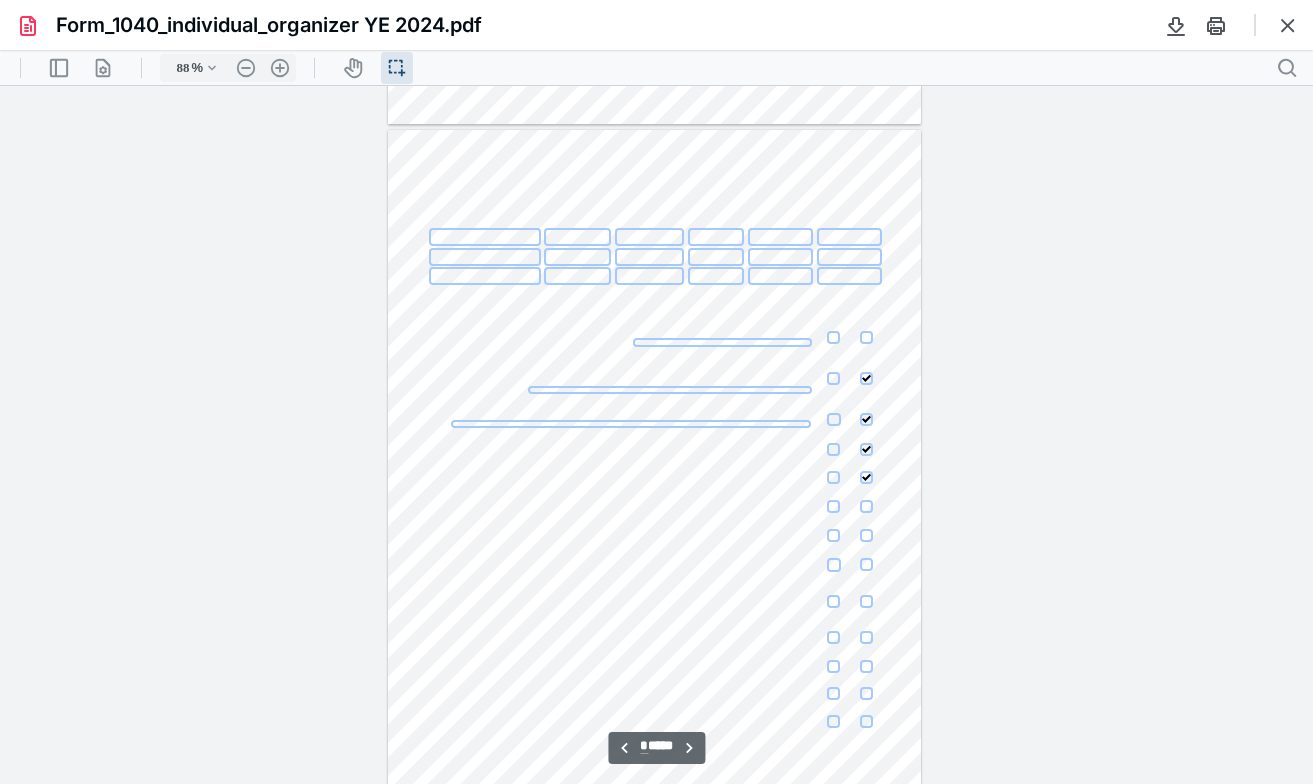 scroll, scrollTop: 2052, scrollLeft: 0, axis: vertical 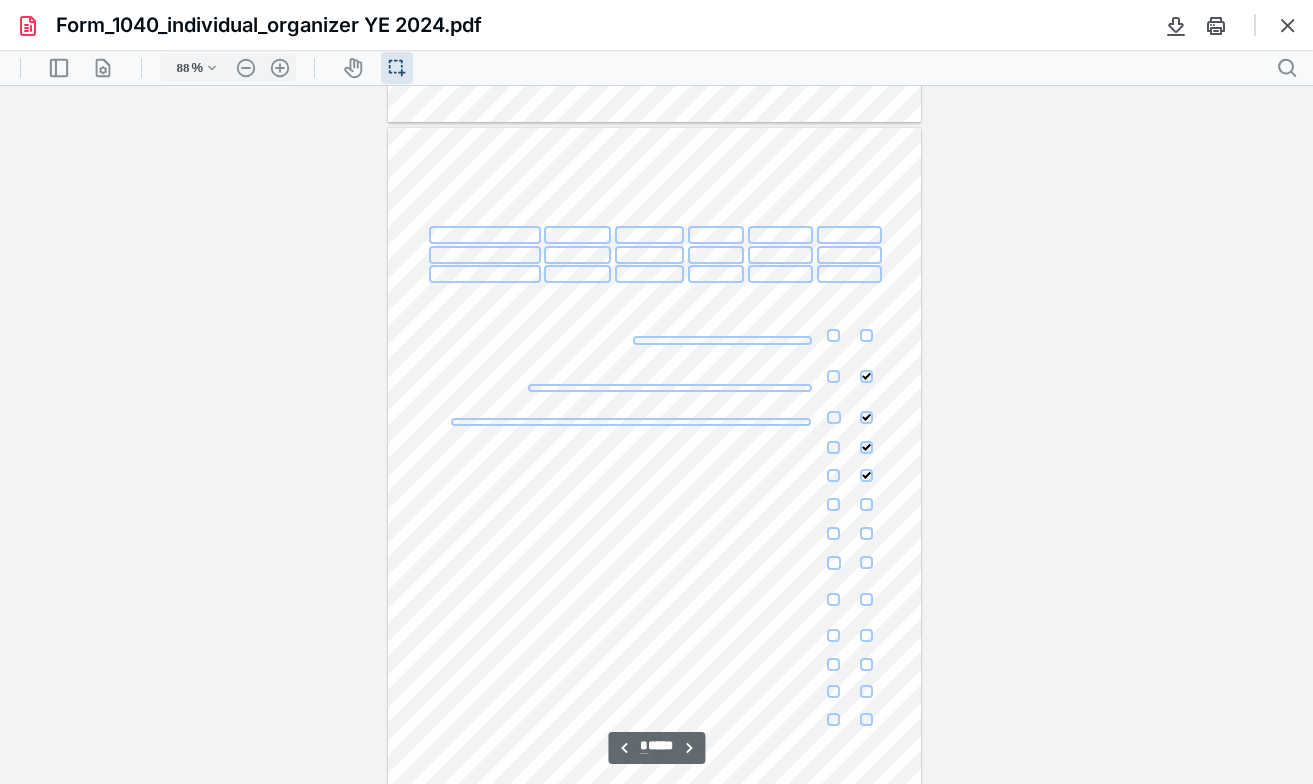 click at bounding box center [866, 533] 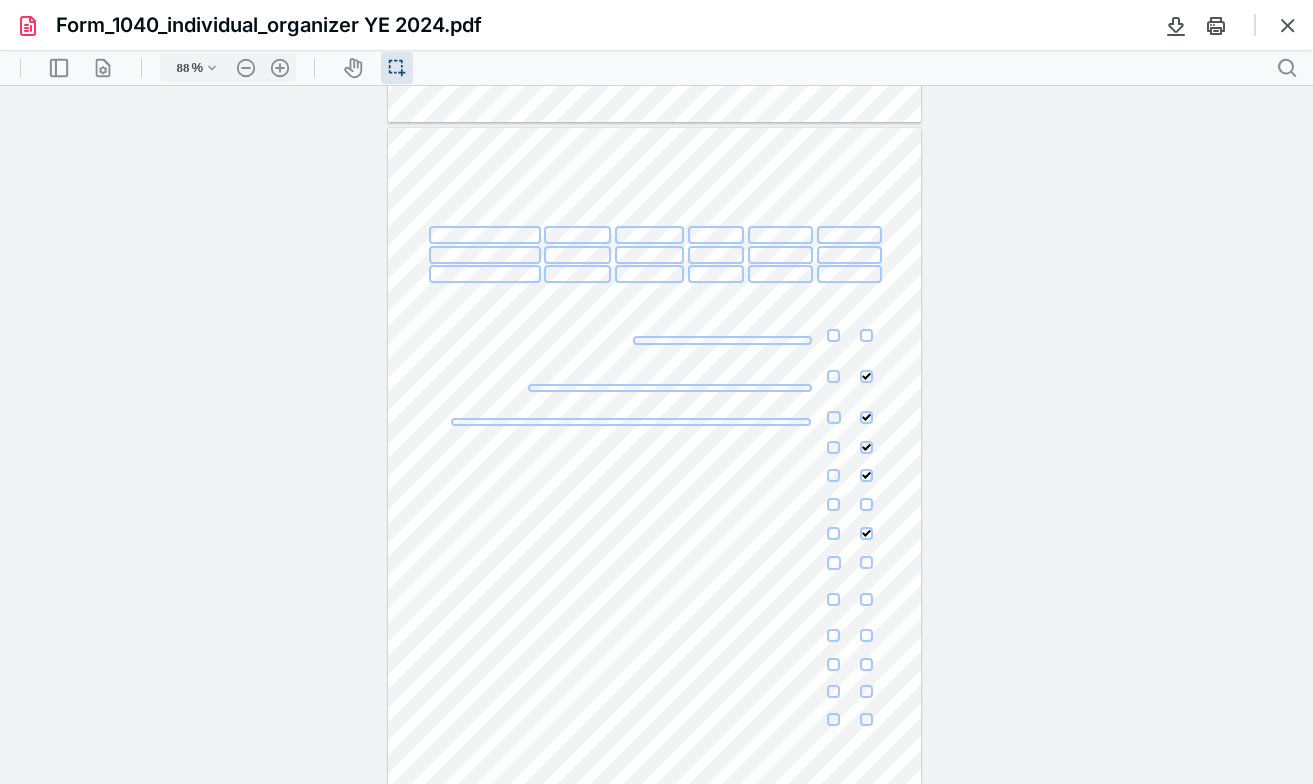 click at bounding box center [834, 563] 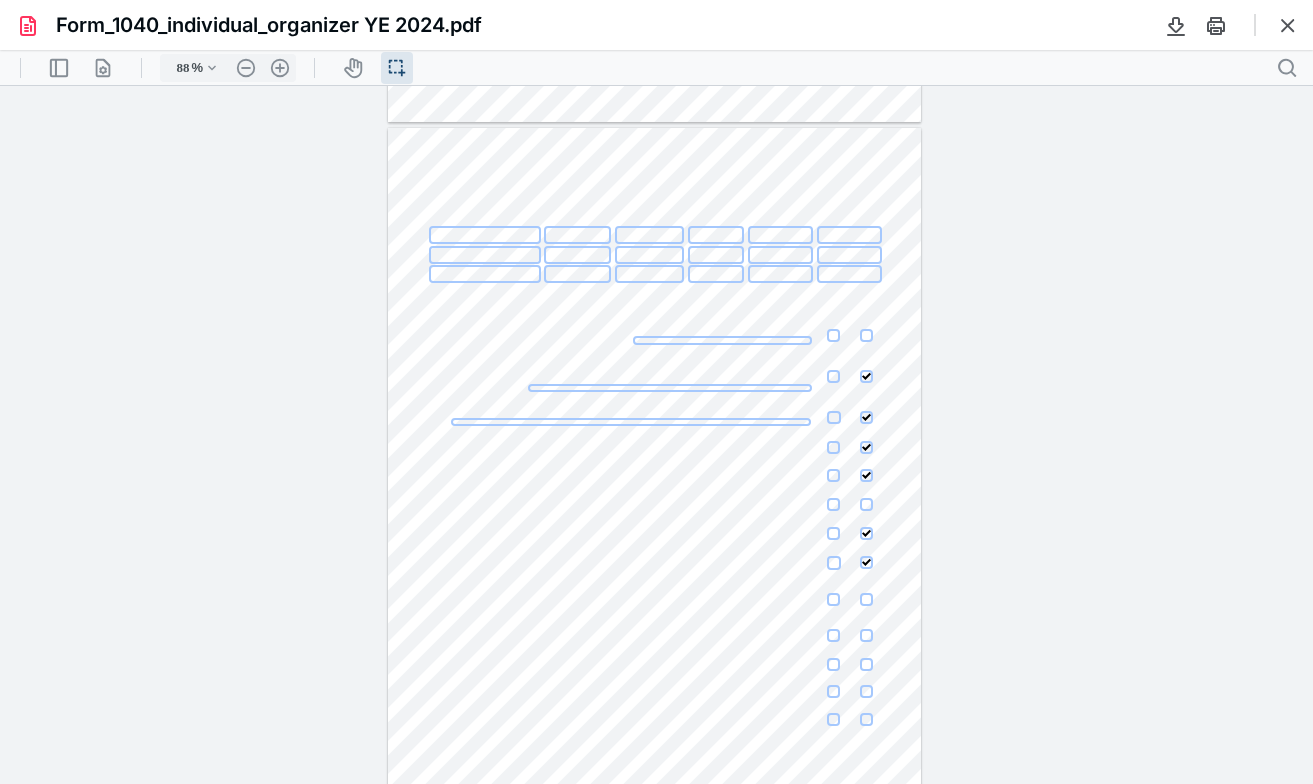 click at bounding box center (833, 599) 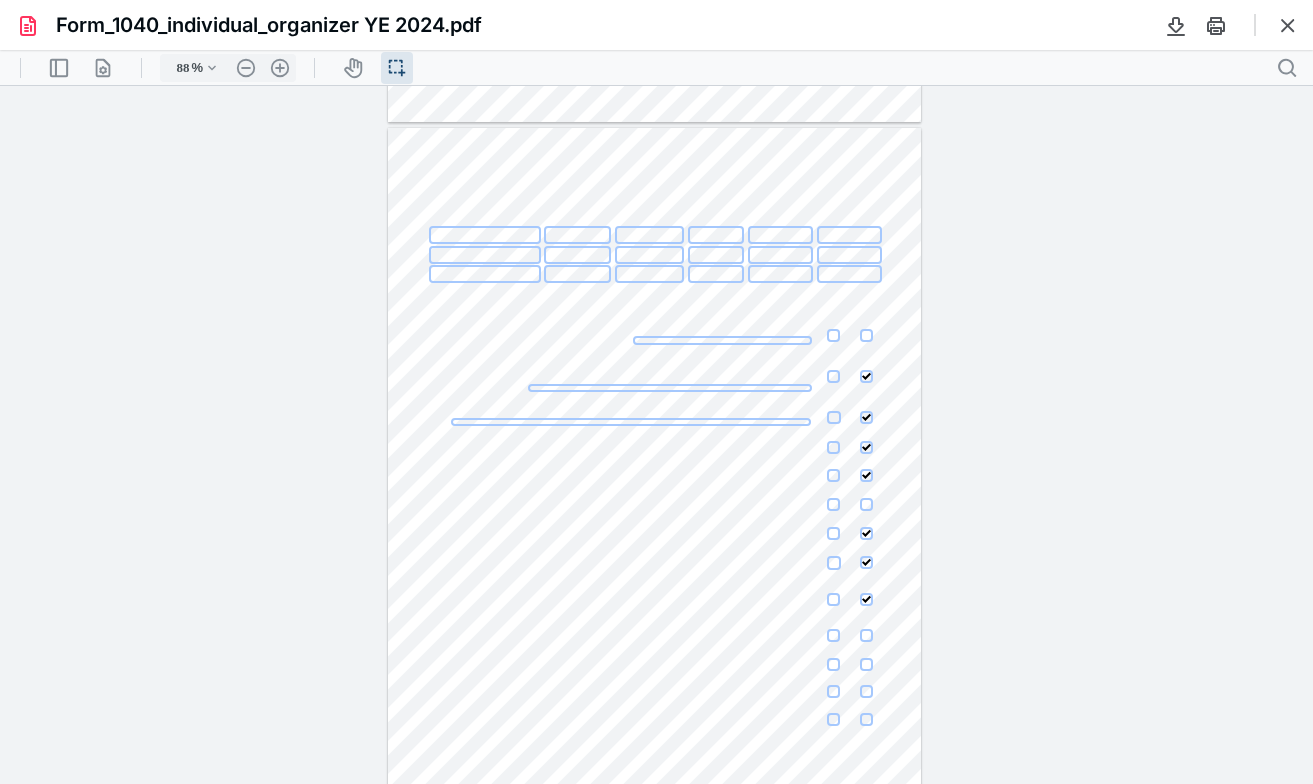 click at bounding box center [833, 635] 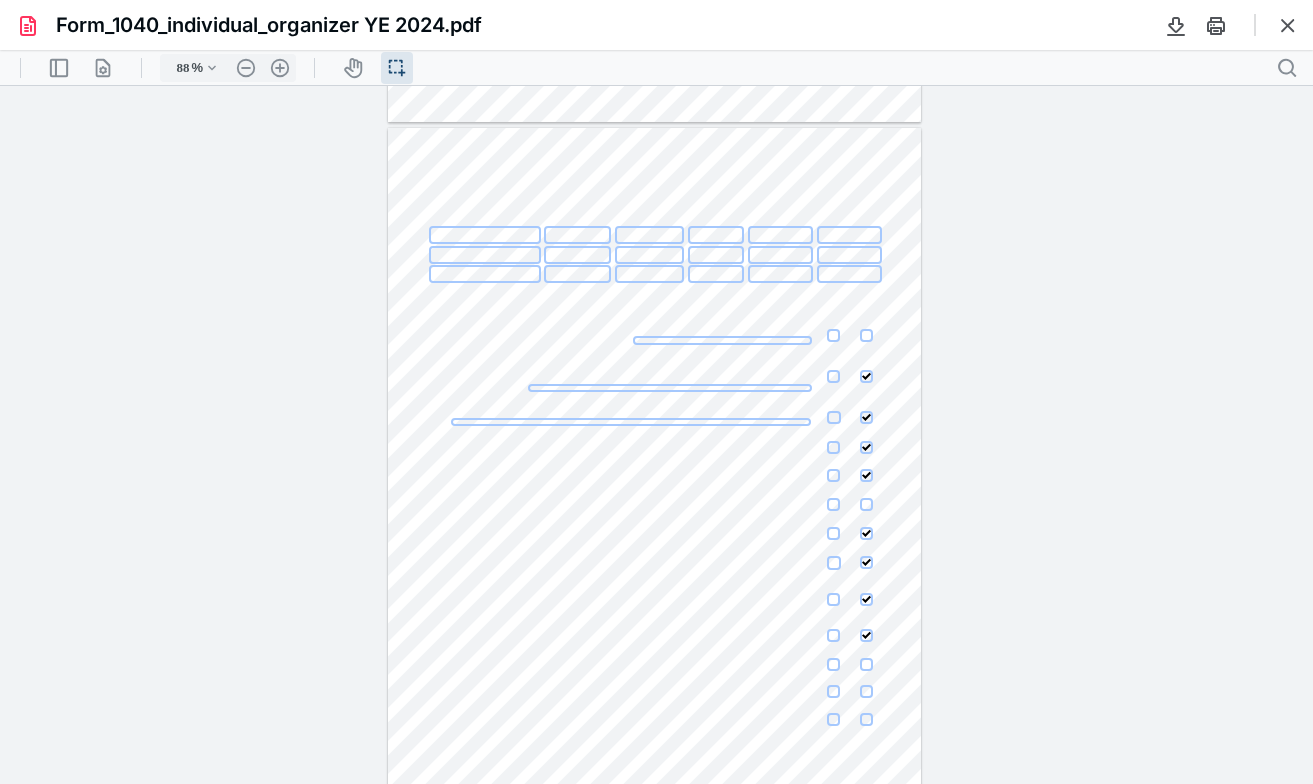 click at bounding box center [833, 664] 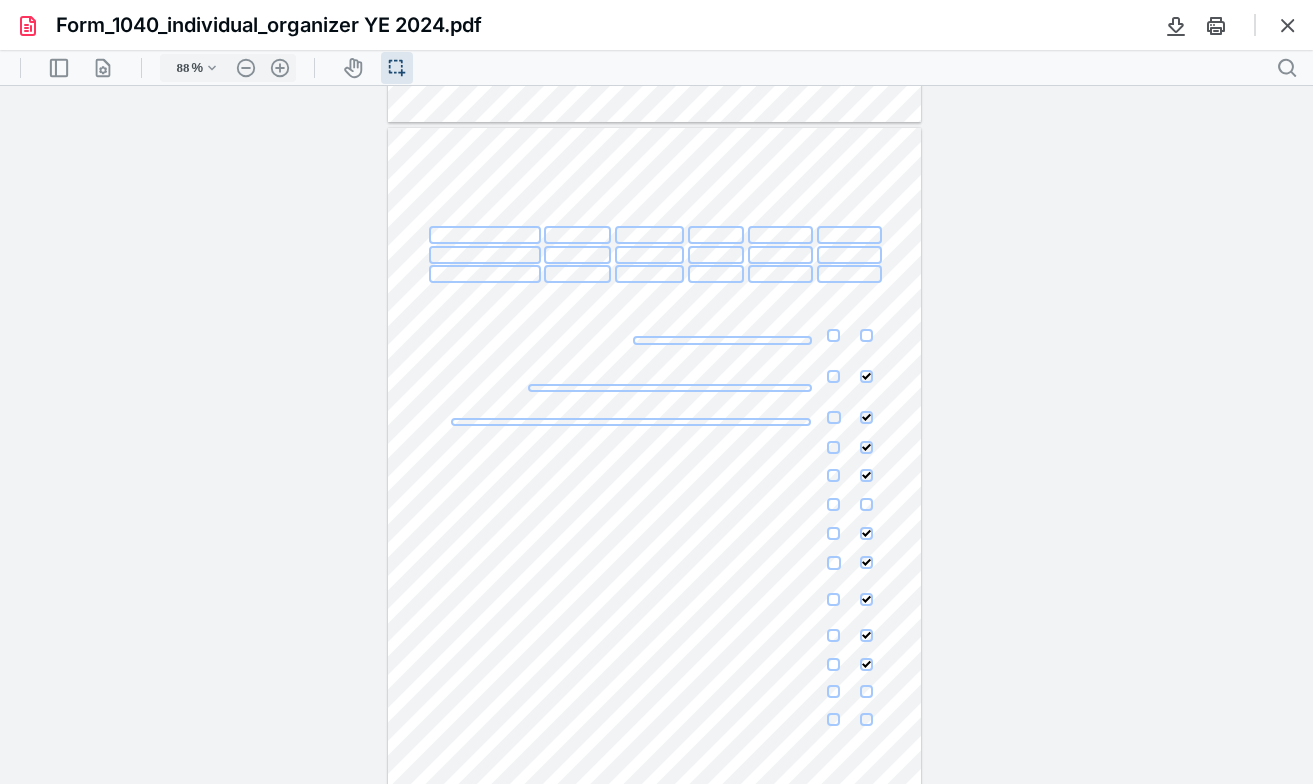 click at bounding box center [655, 473] 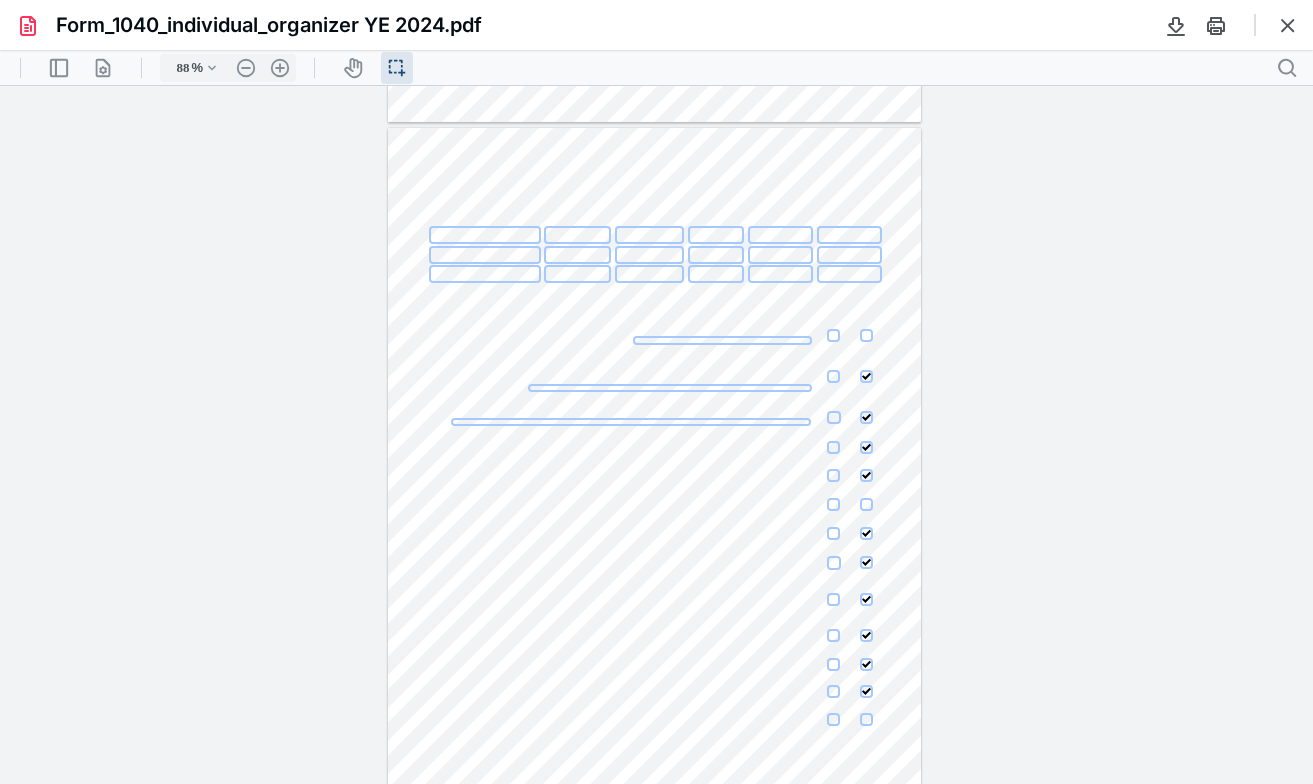 click at bounding box center [833, 719] 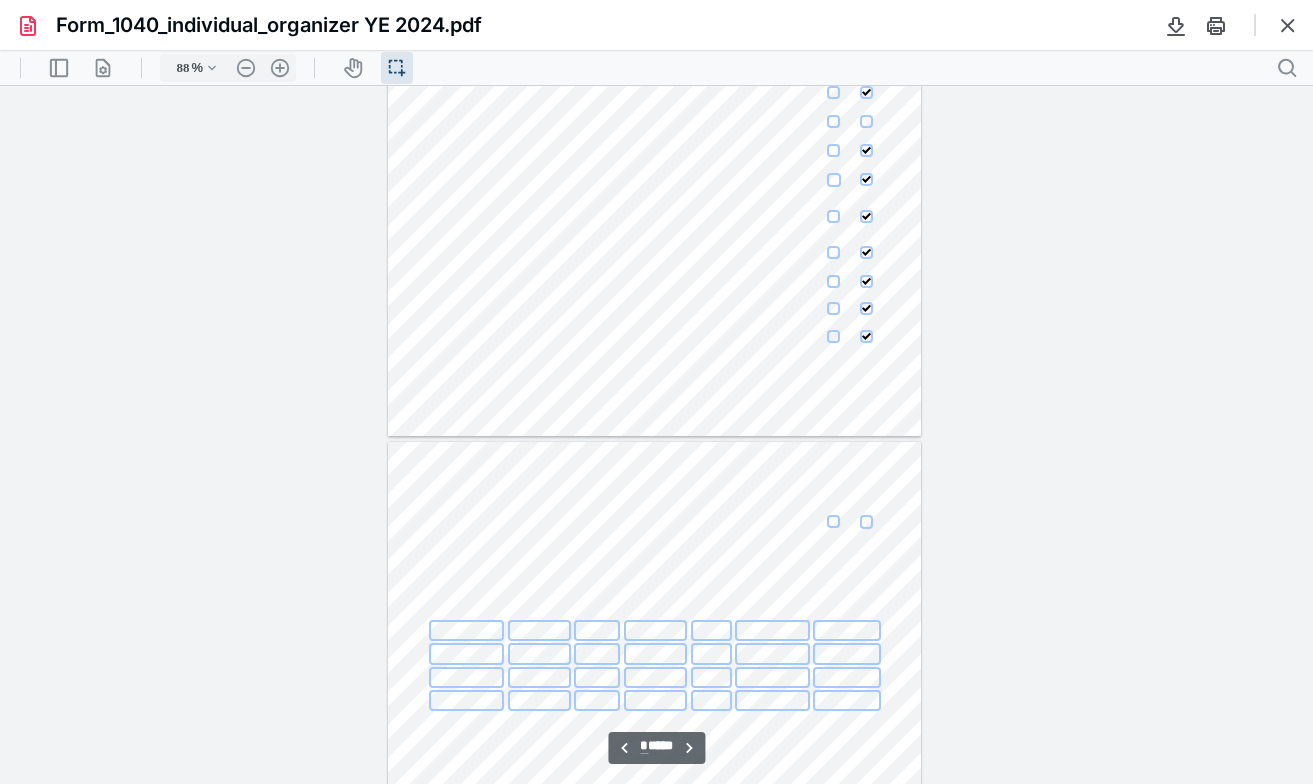 type on "*" 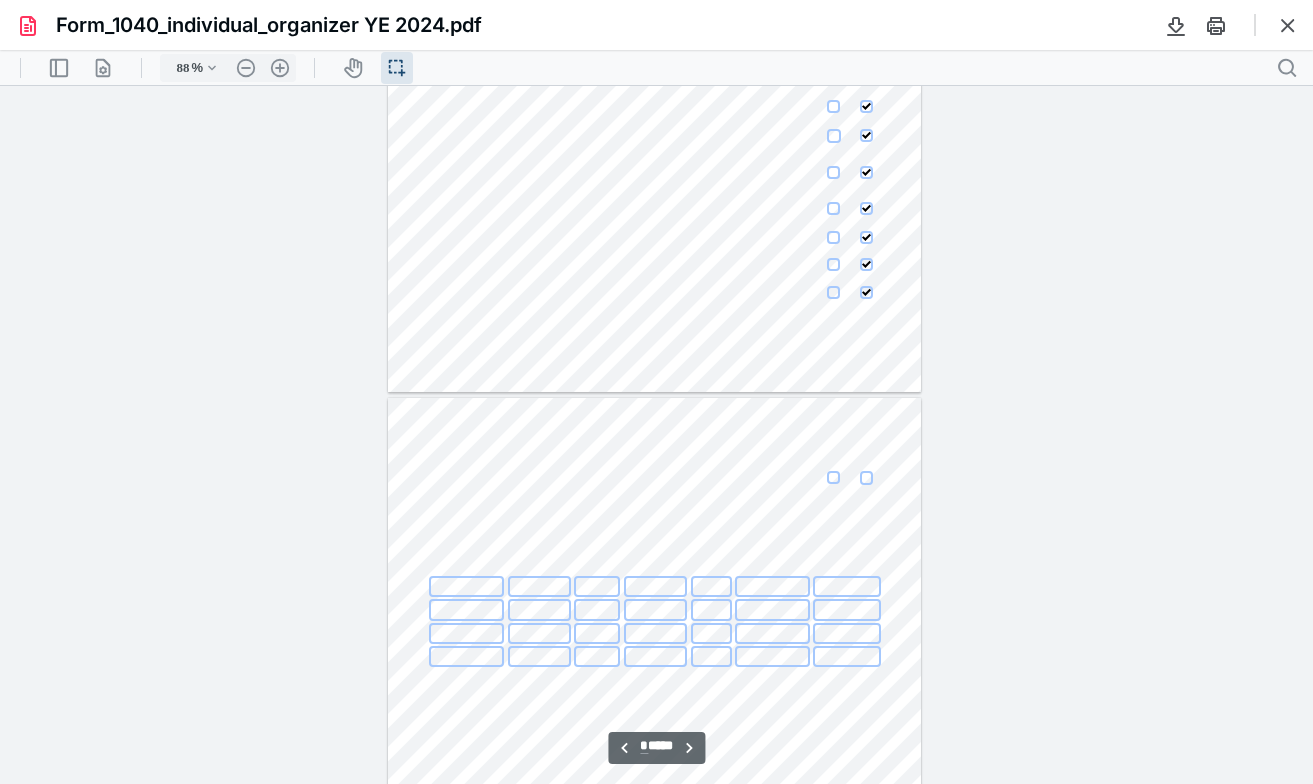 scroll, scrollTop: 2522, scrollLeft: 0, axis: vertical 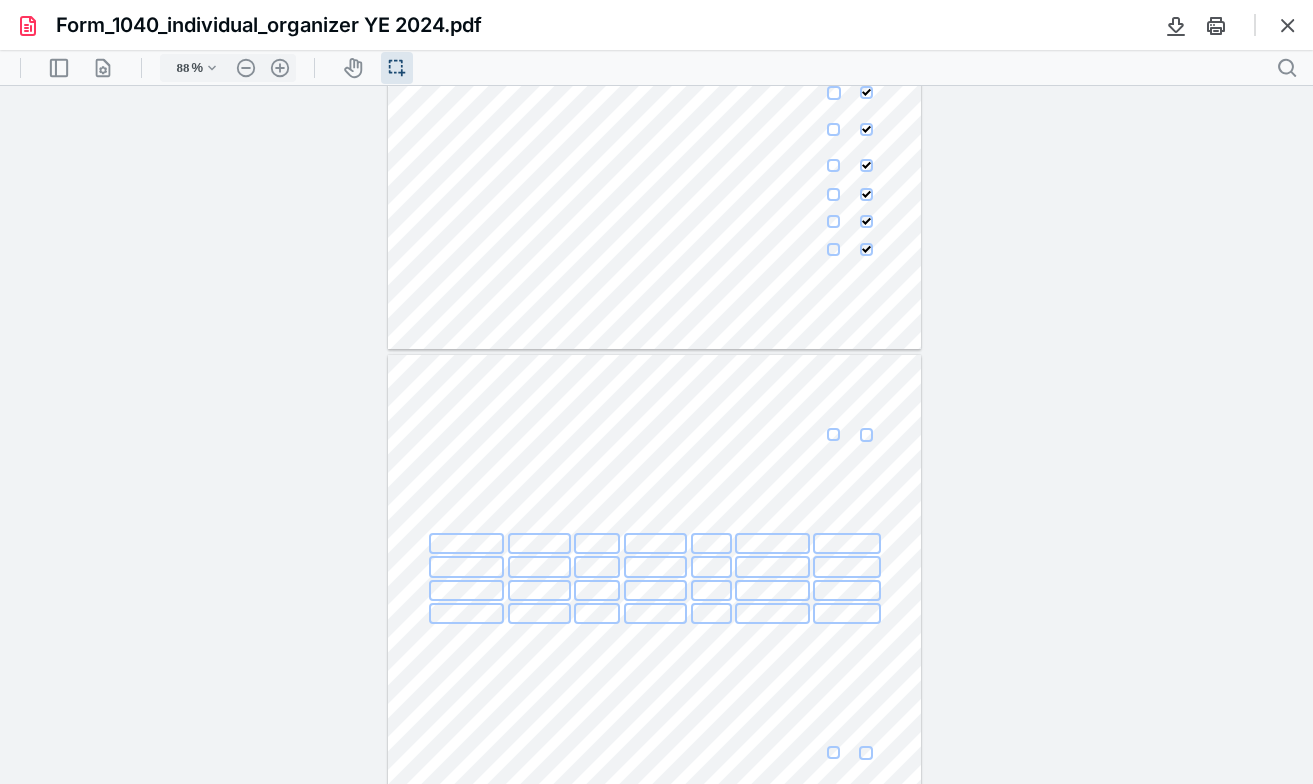 click at bounding box center (833, 434) 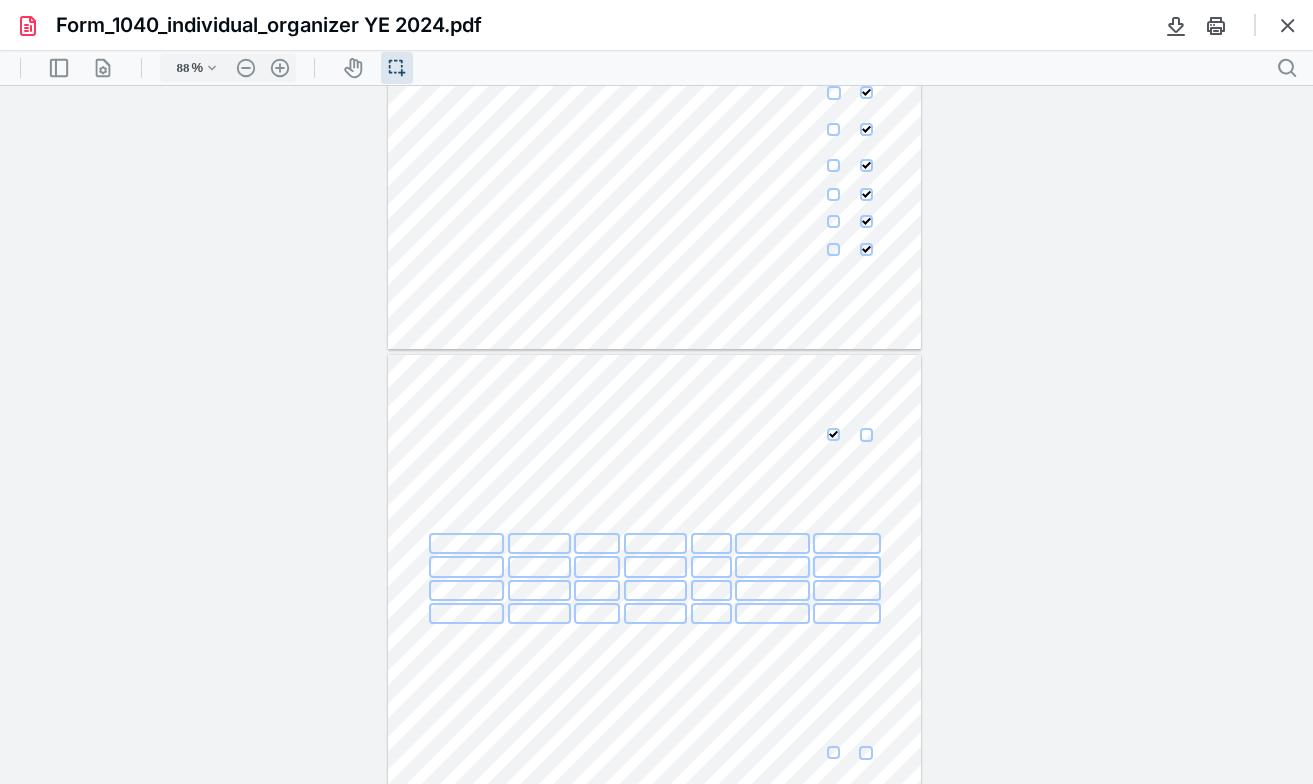 click at bounding box center [466, 543] 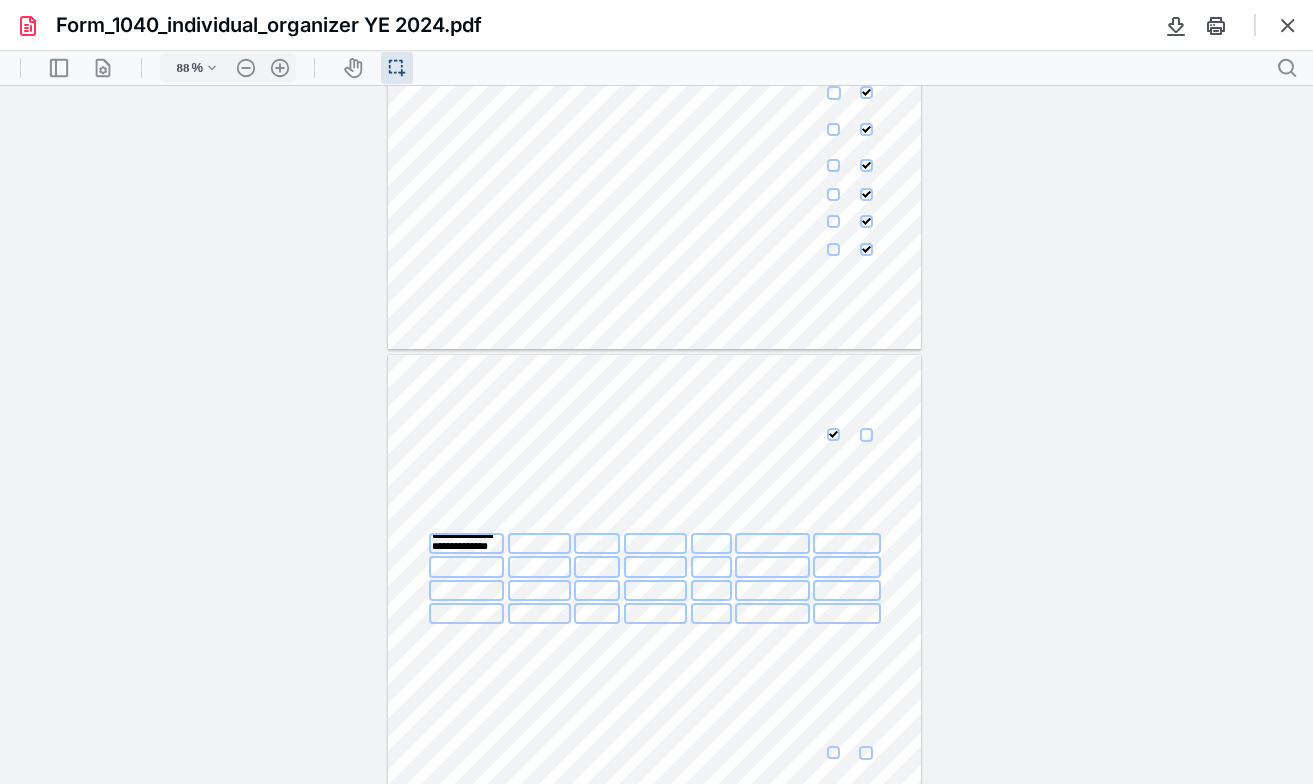 scroll, scrollTop: 58, scrollLeft: 0, axis: vertical 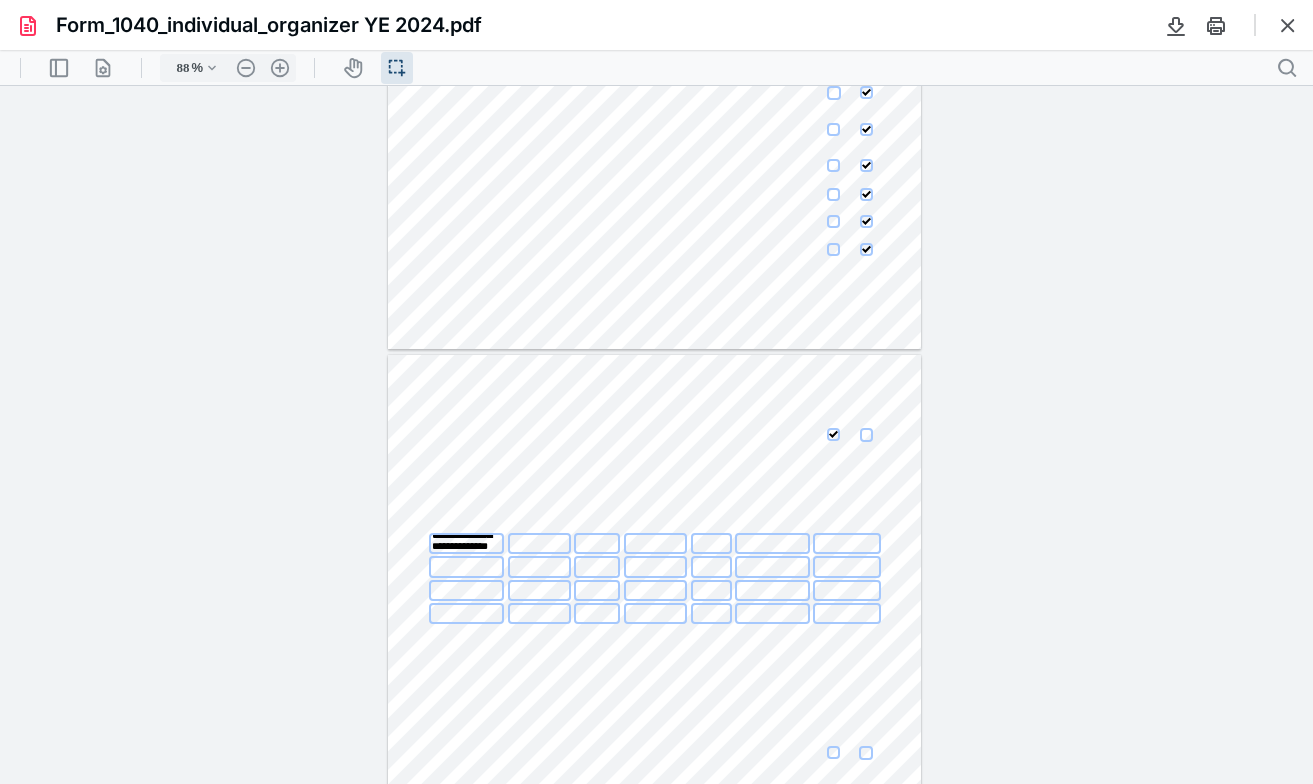 click at bounding box center (539, 543) 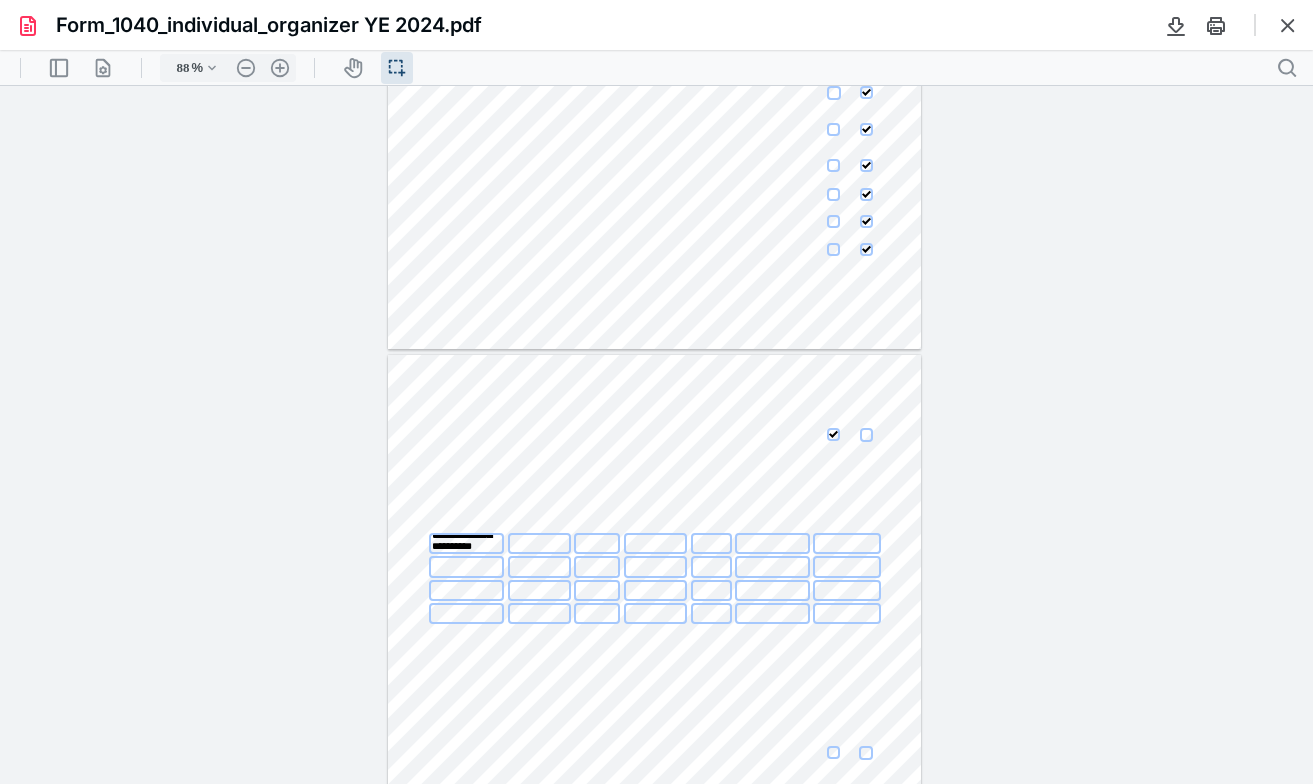 scroll, scrollTop: 95, scrollLeft: 0, axis: vertical 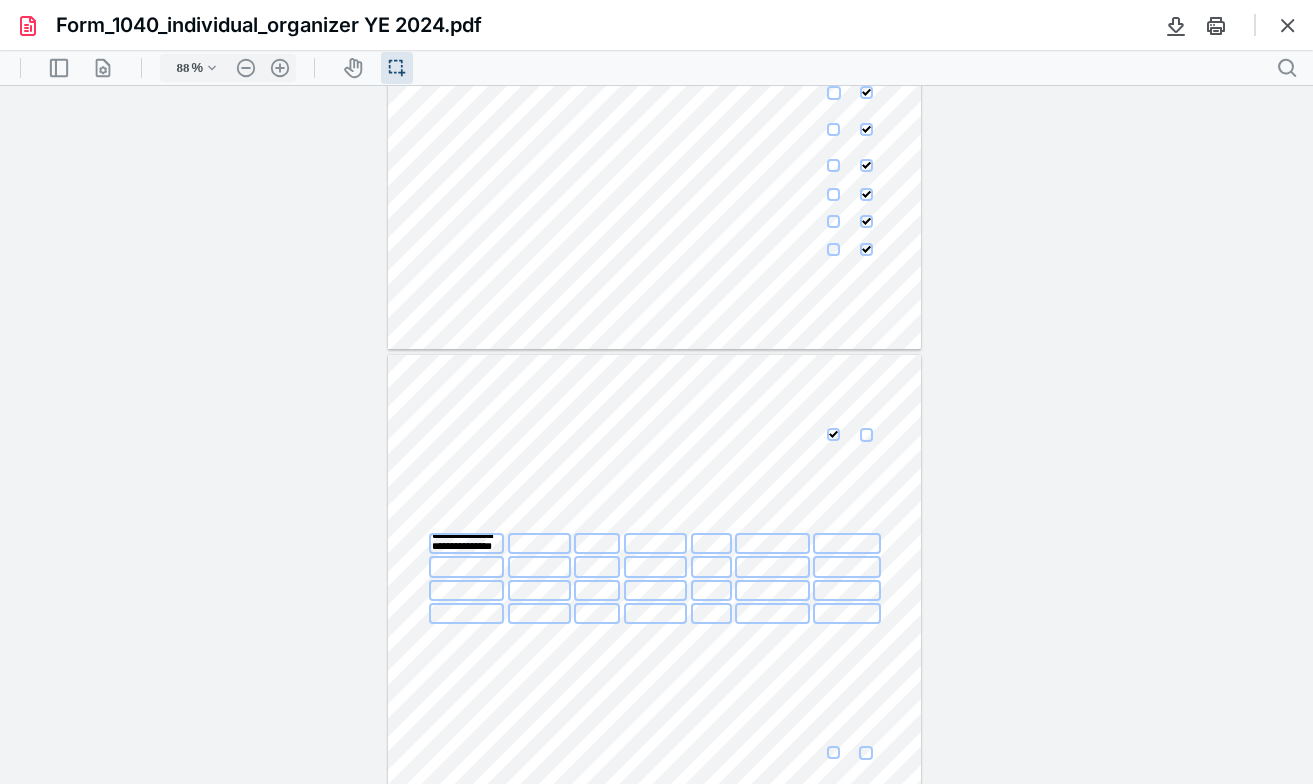 click on "**********" at bounding box center [466, 543] 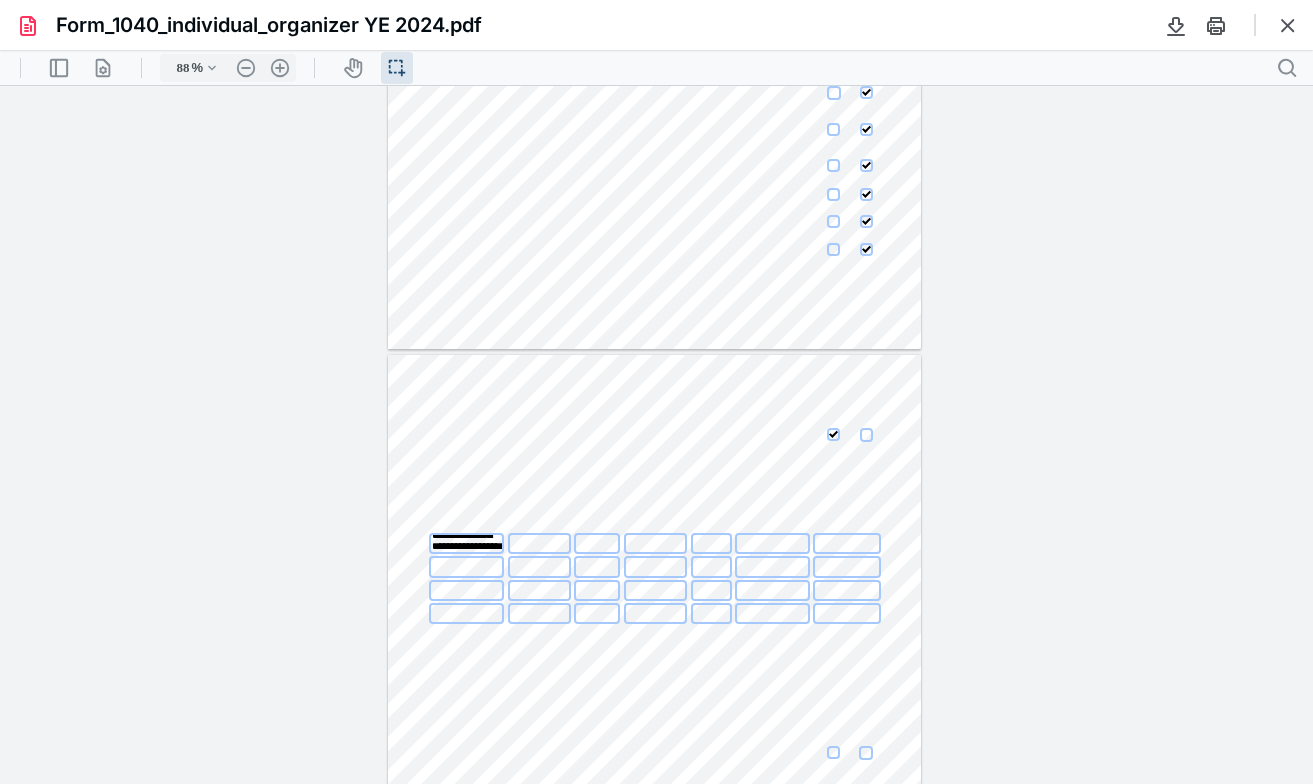 type on "**********" 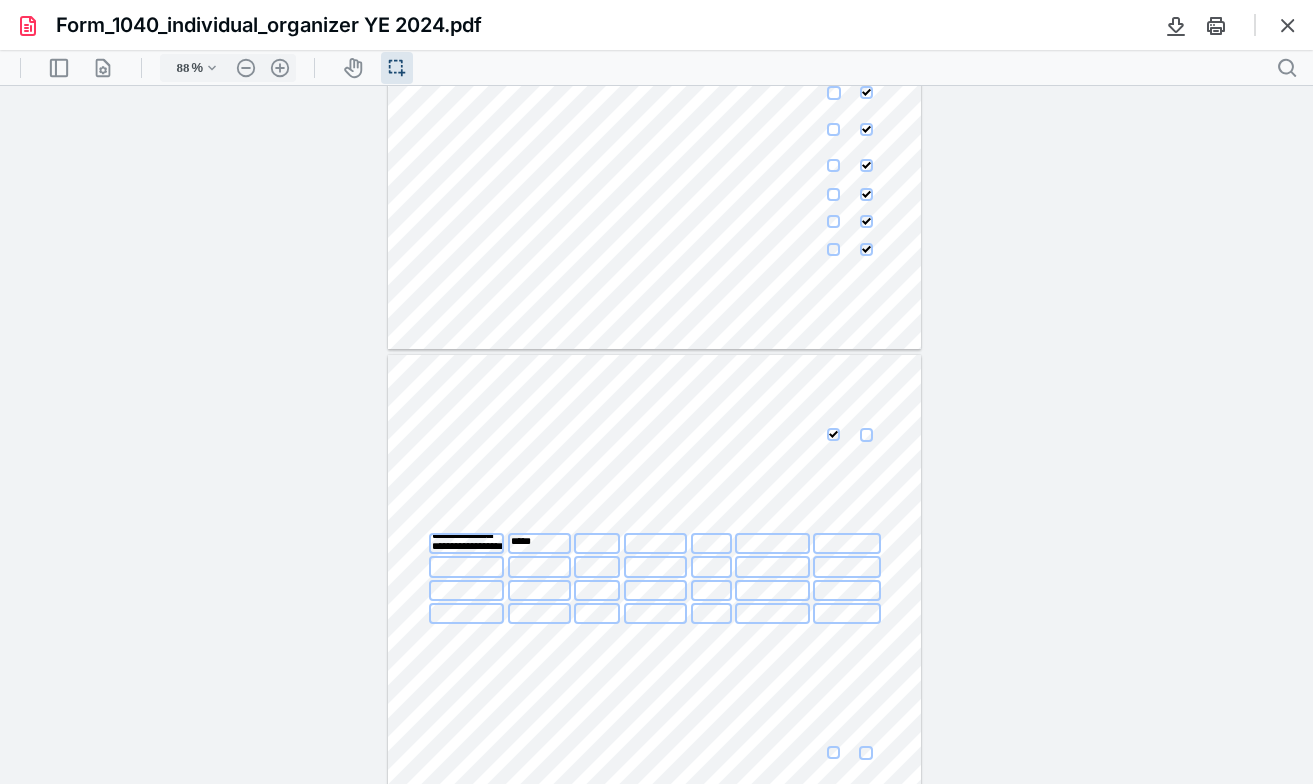 type on "****" 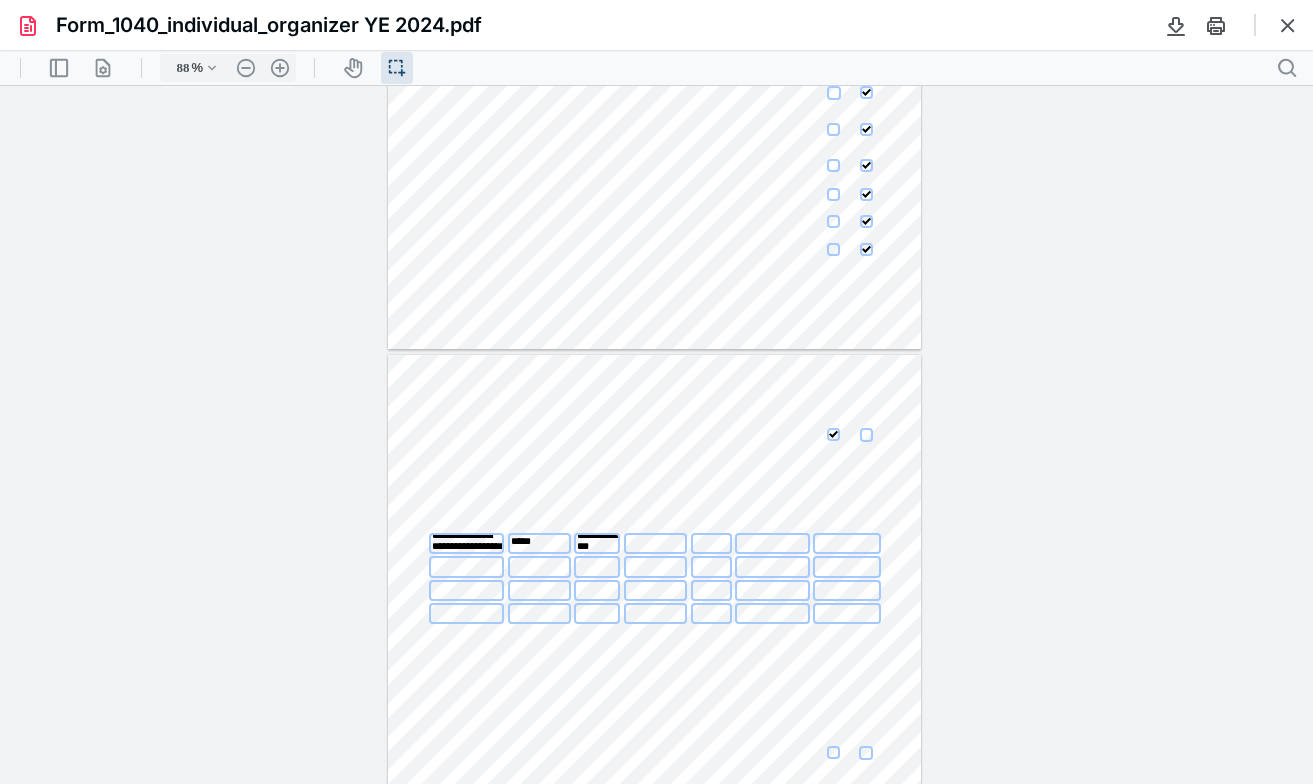 scroll, scrollTop: 20, scrollLeft: 0, axis: vertical 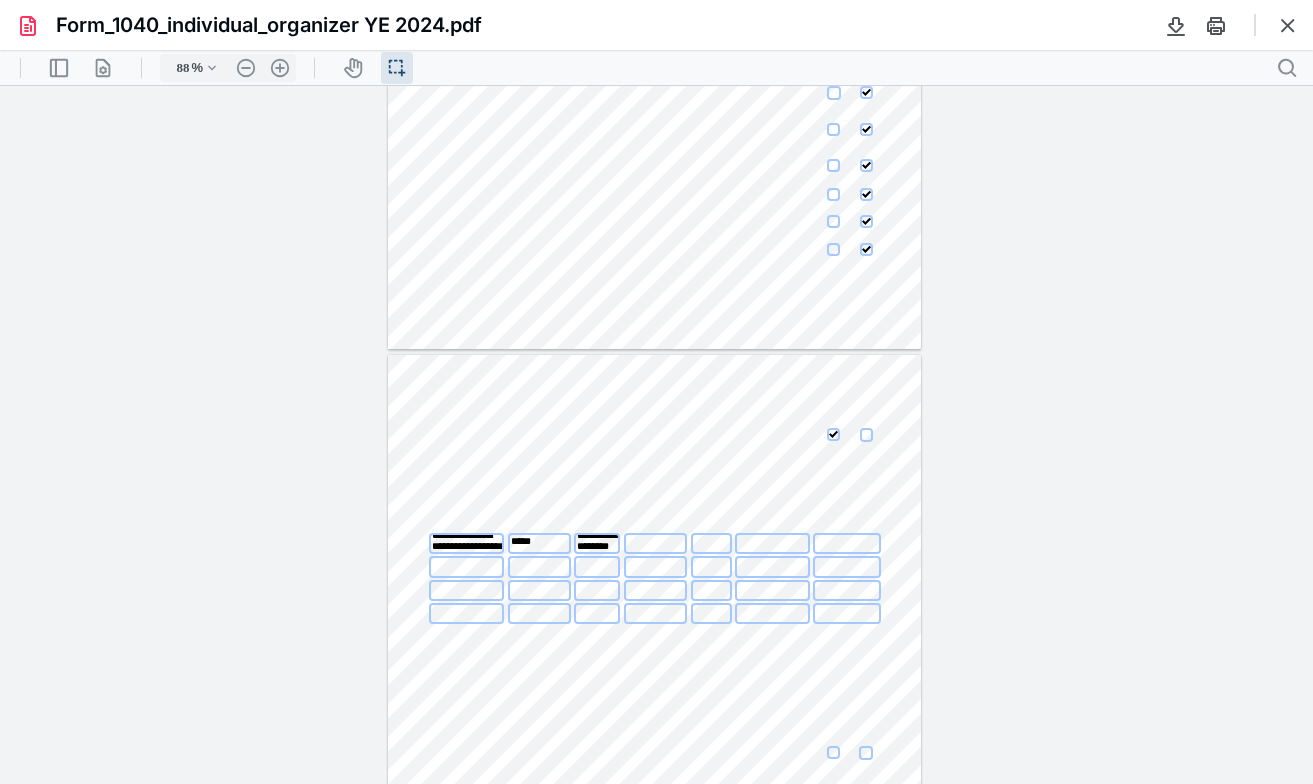 type on "**********" 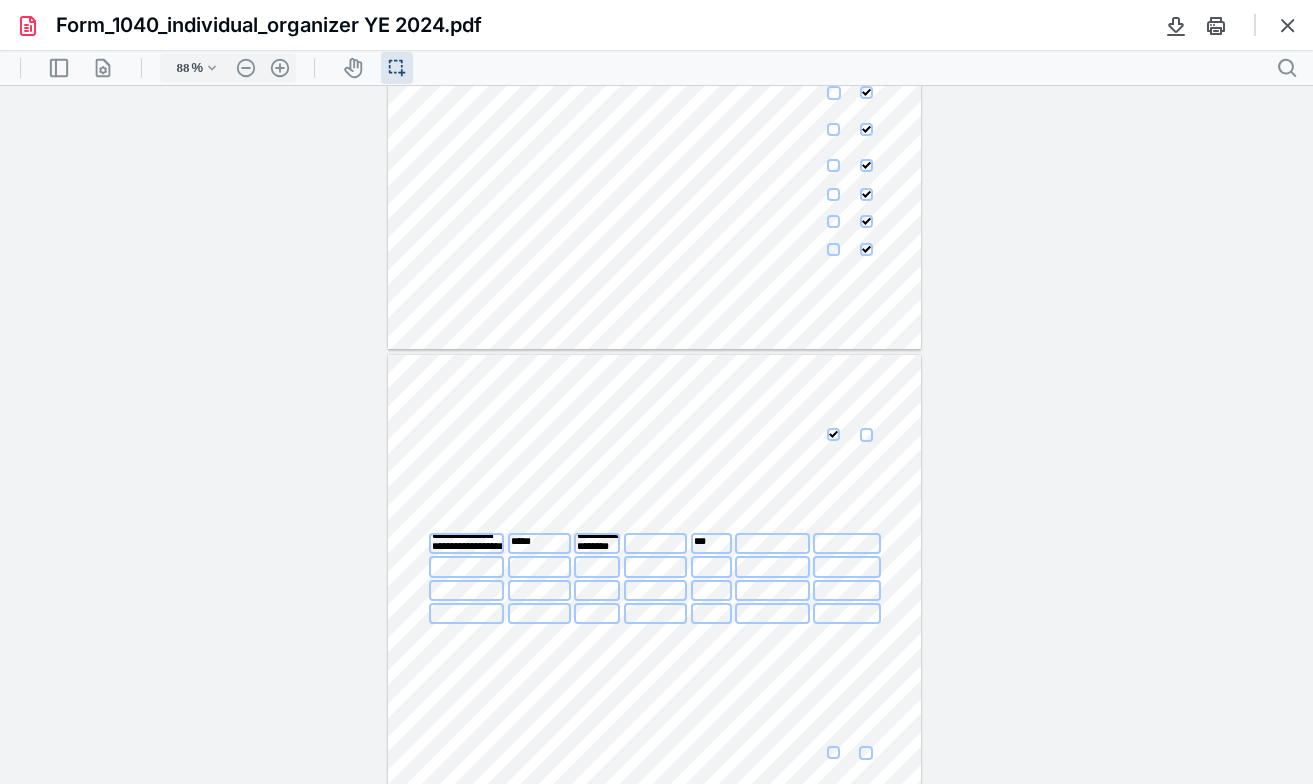 type on "***" 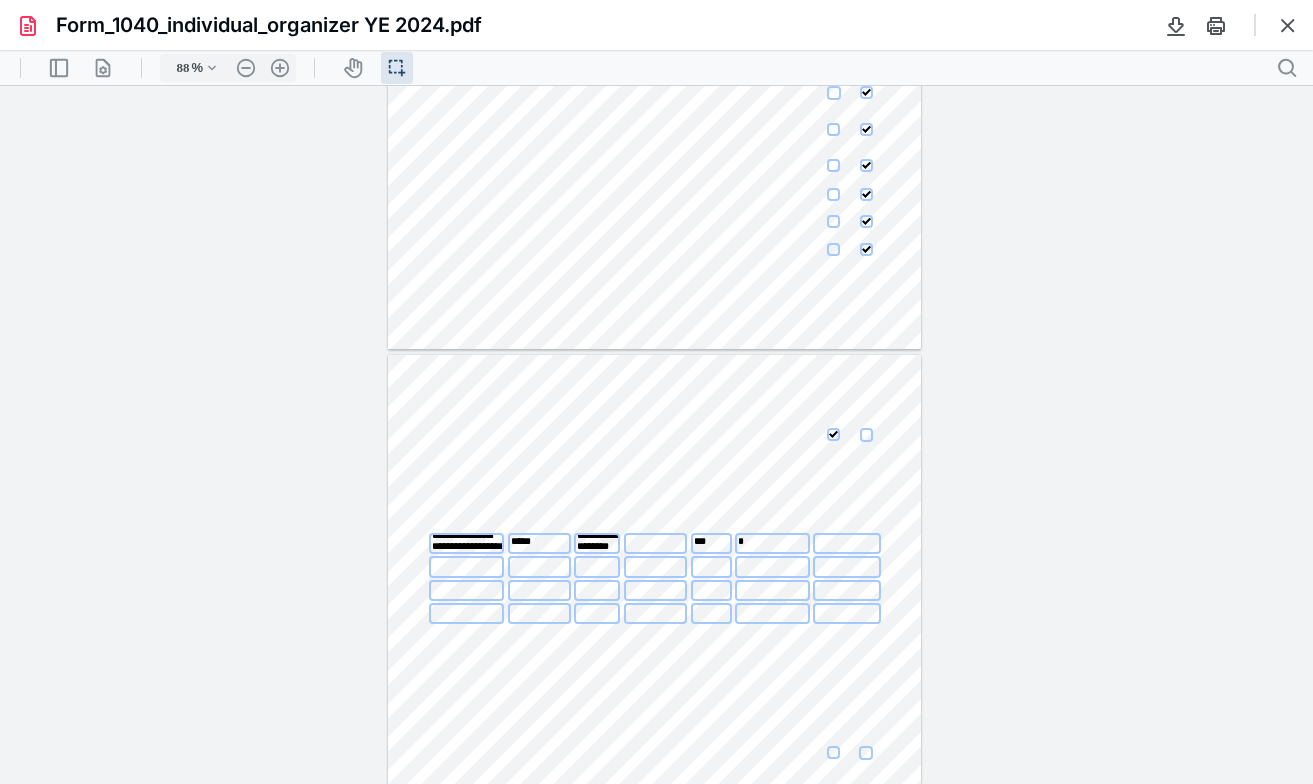 type on "*" 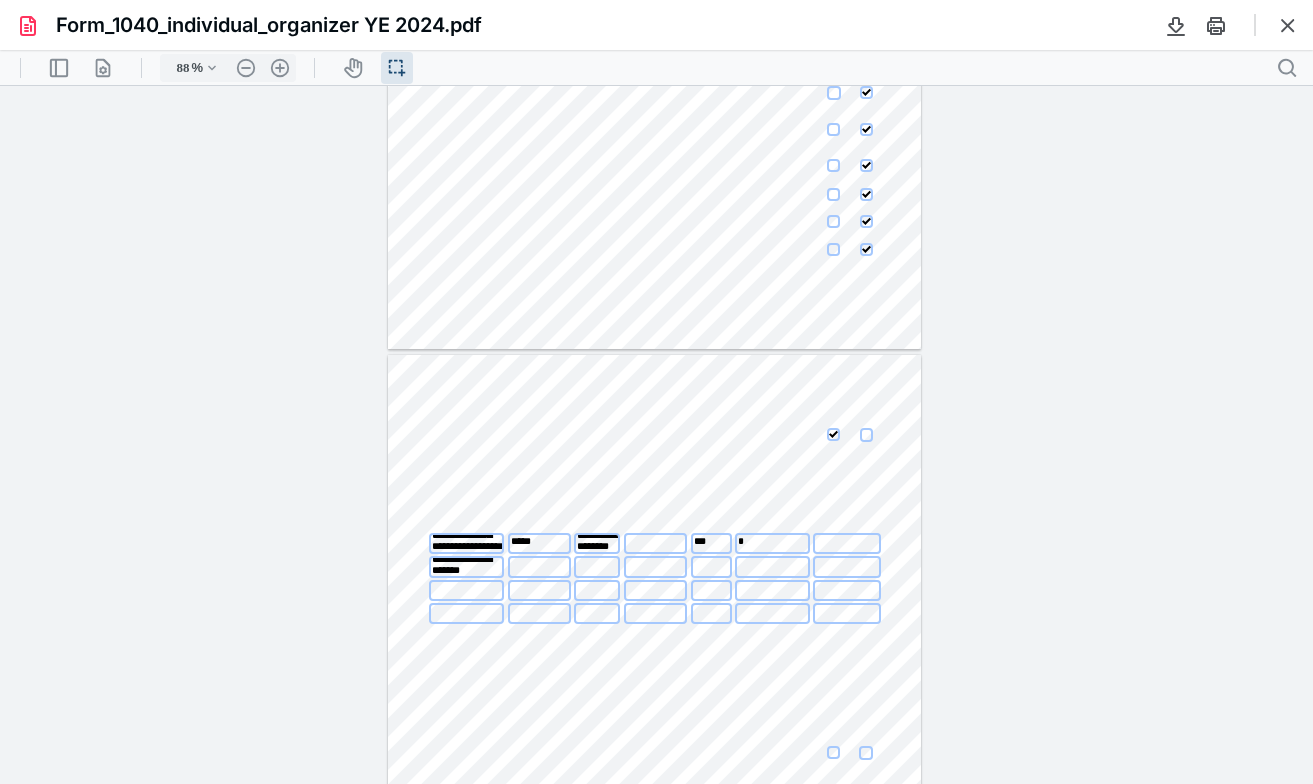 scroll, scrollTop: 20, scrollLeft: 0, axis: vertical 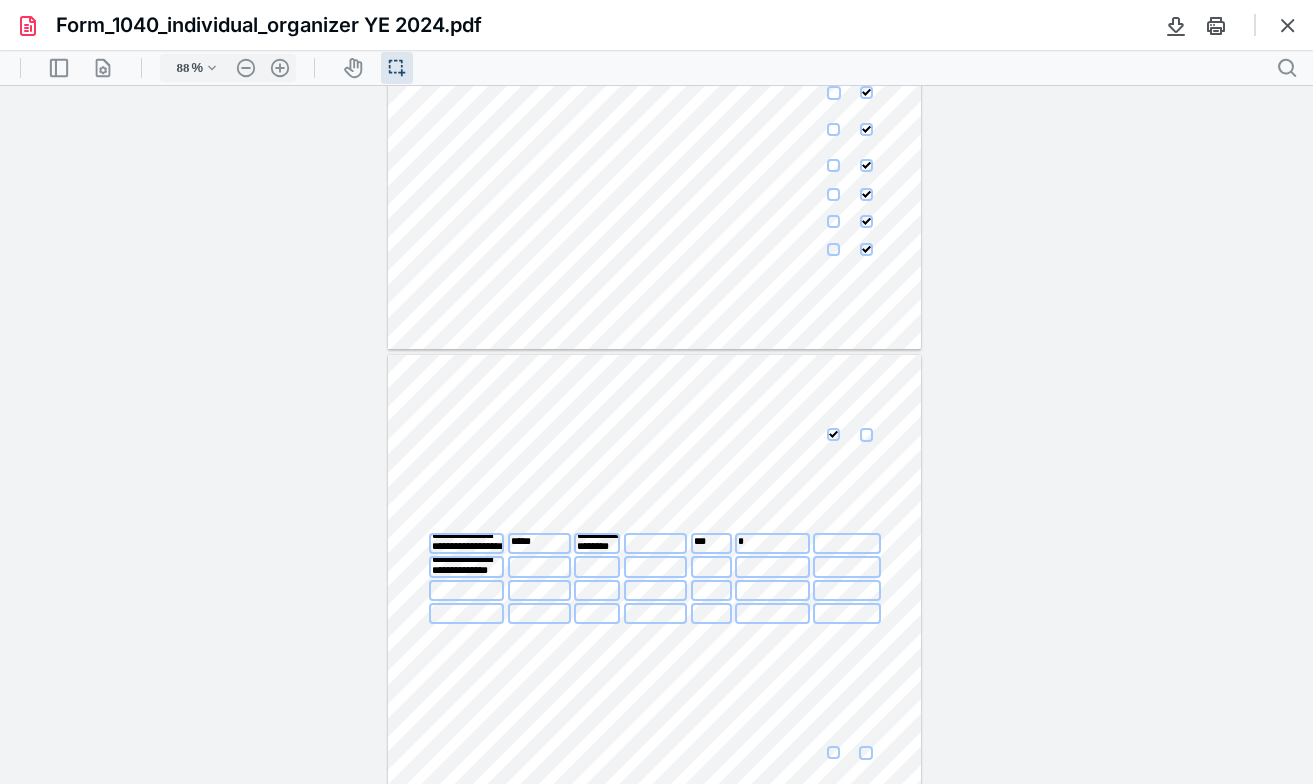 type on "**********" 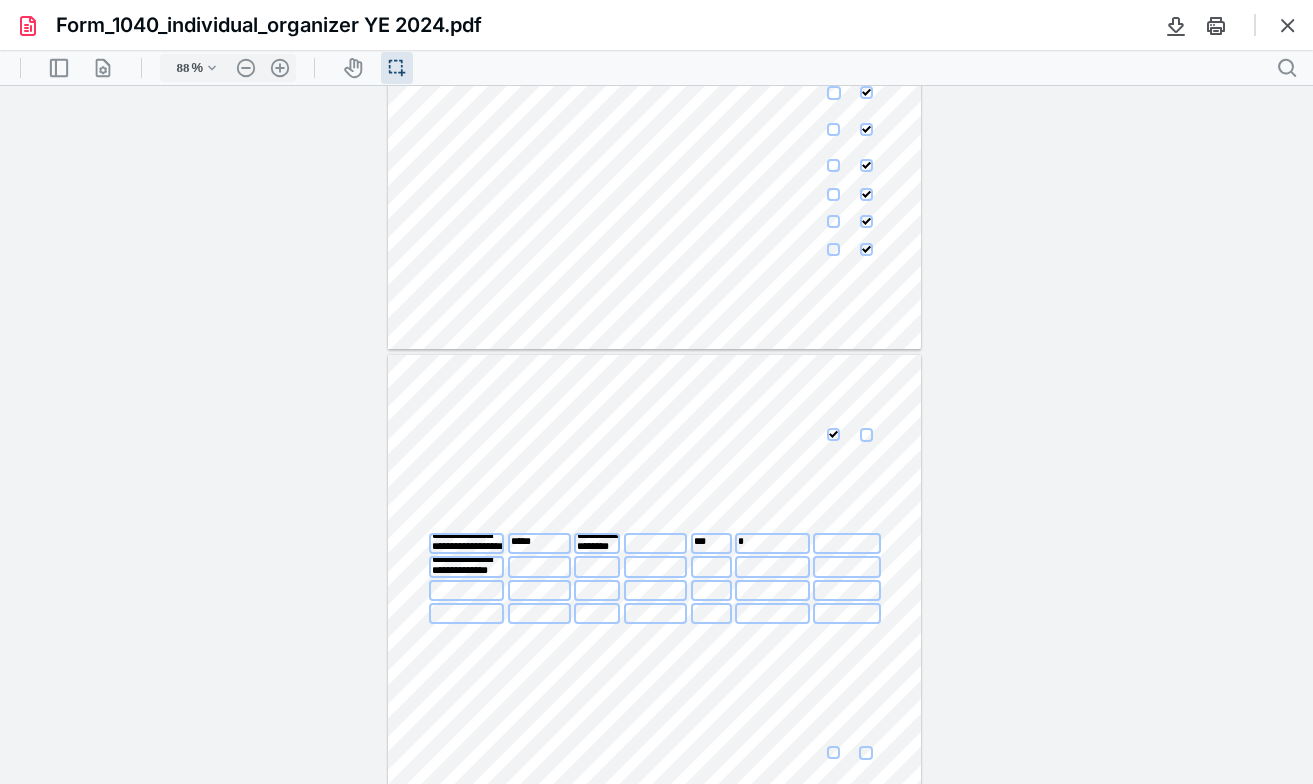 click at bounding box center (539, 566) 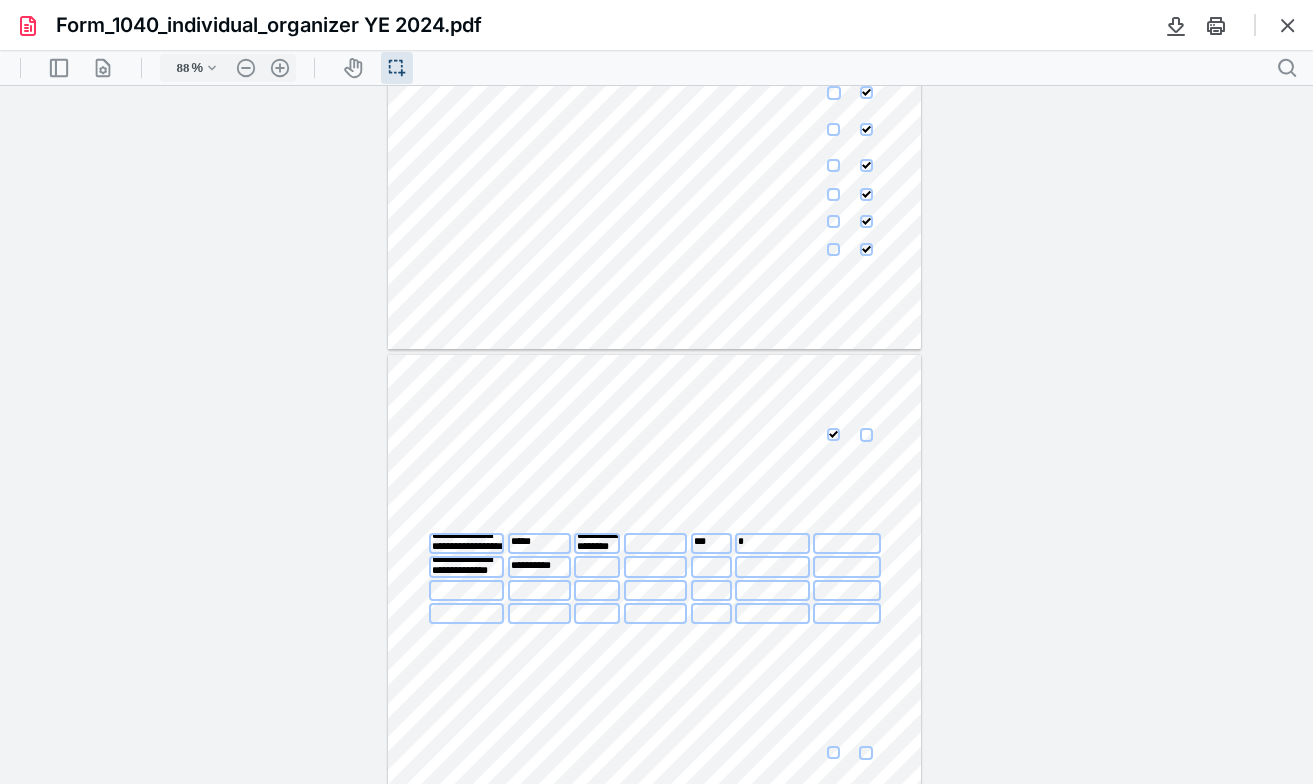 type on "*********" 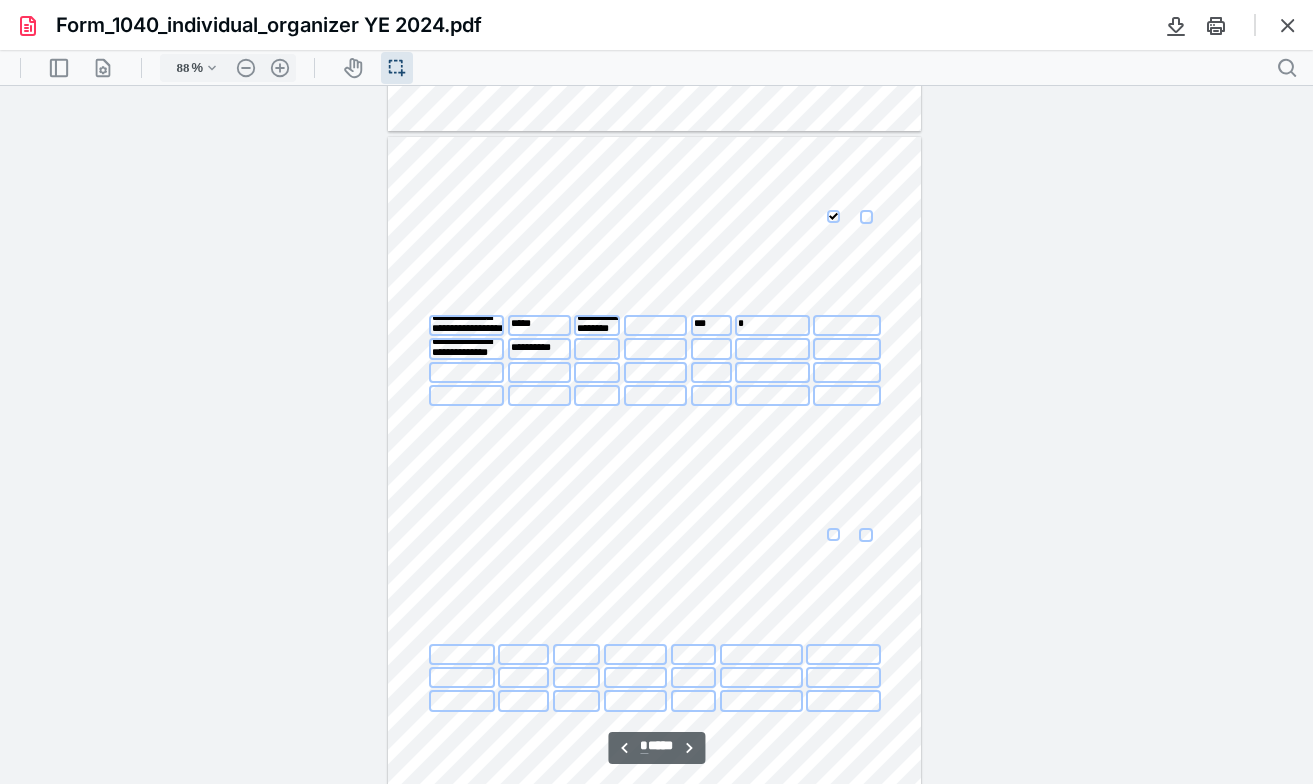 scroll, scrollTop: 2745, scrollLeft: 0, axis: vertical 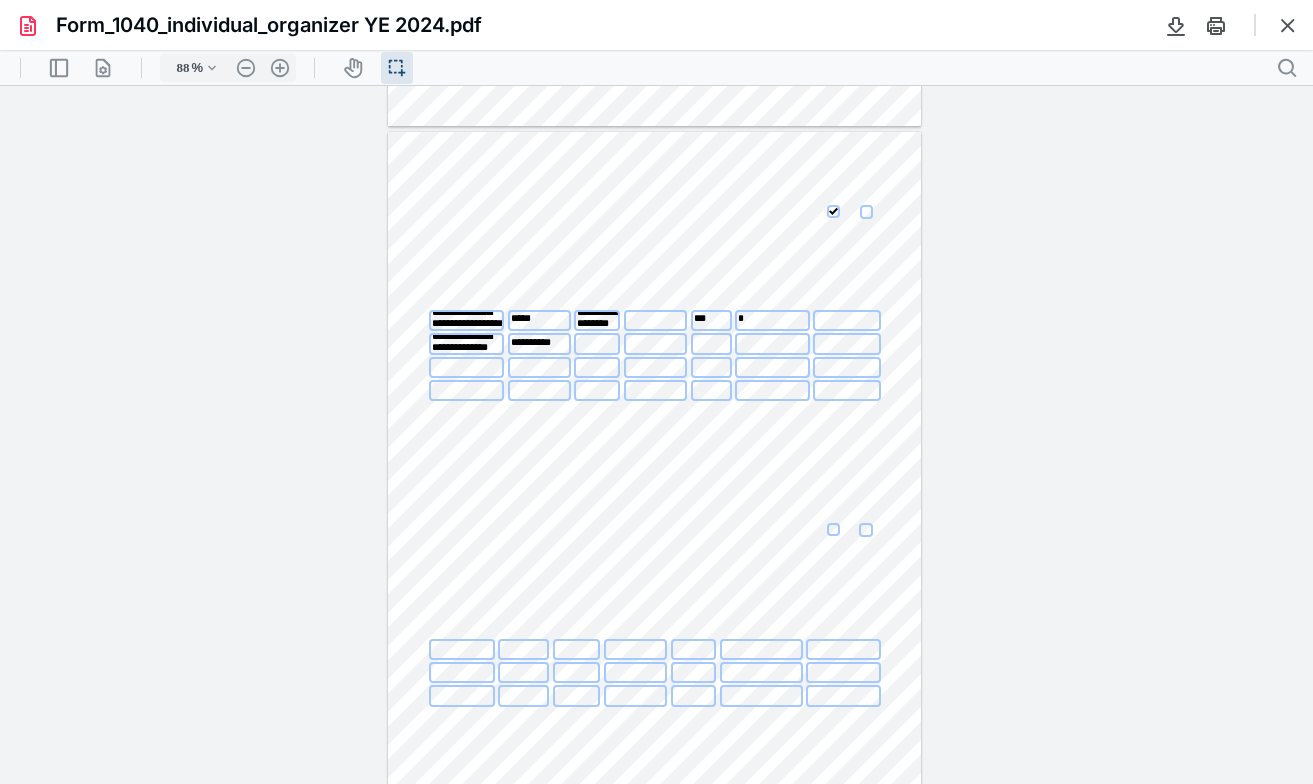 click at bounding box center (833, 529) 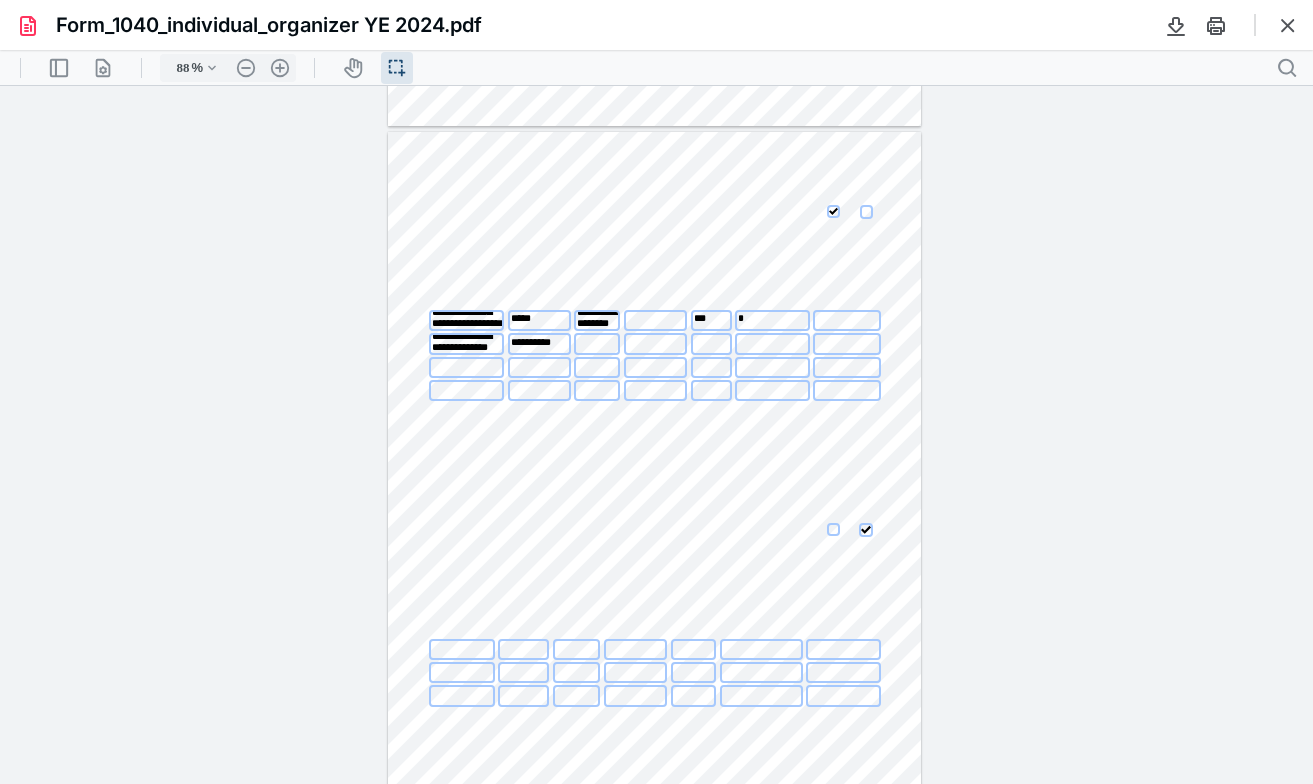click at bounding box center [711, 343] 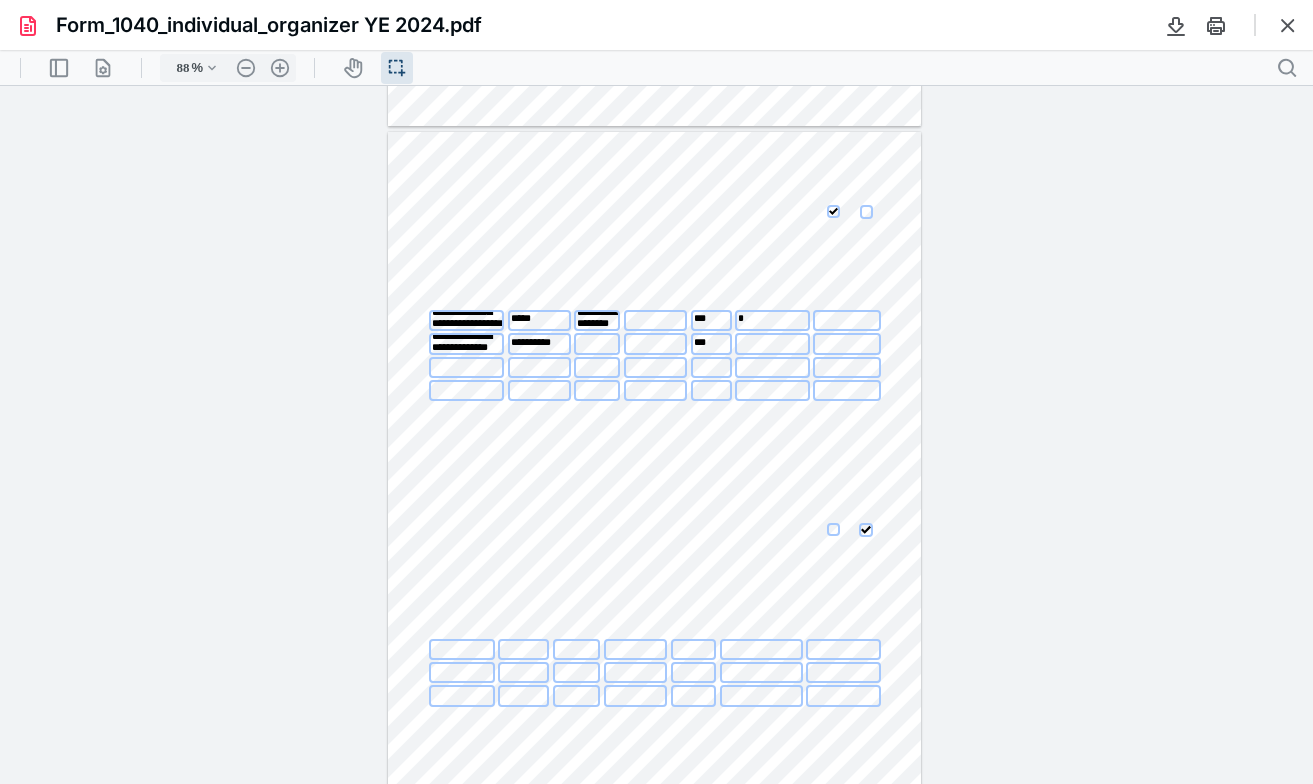 type on "***" 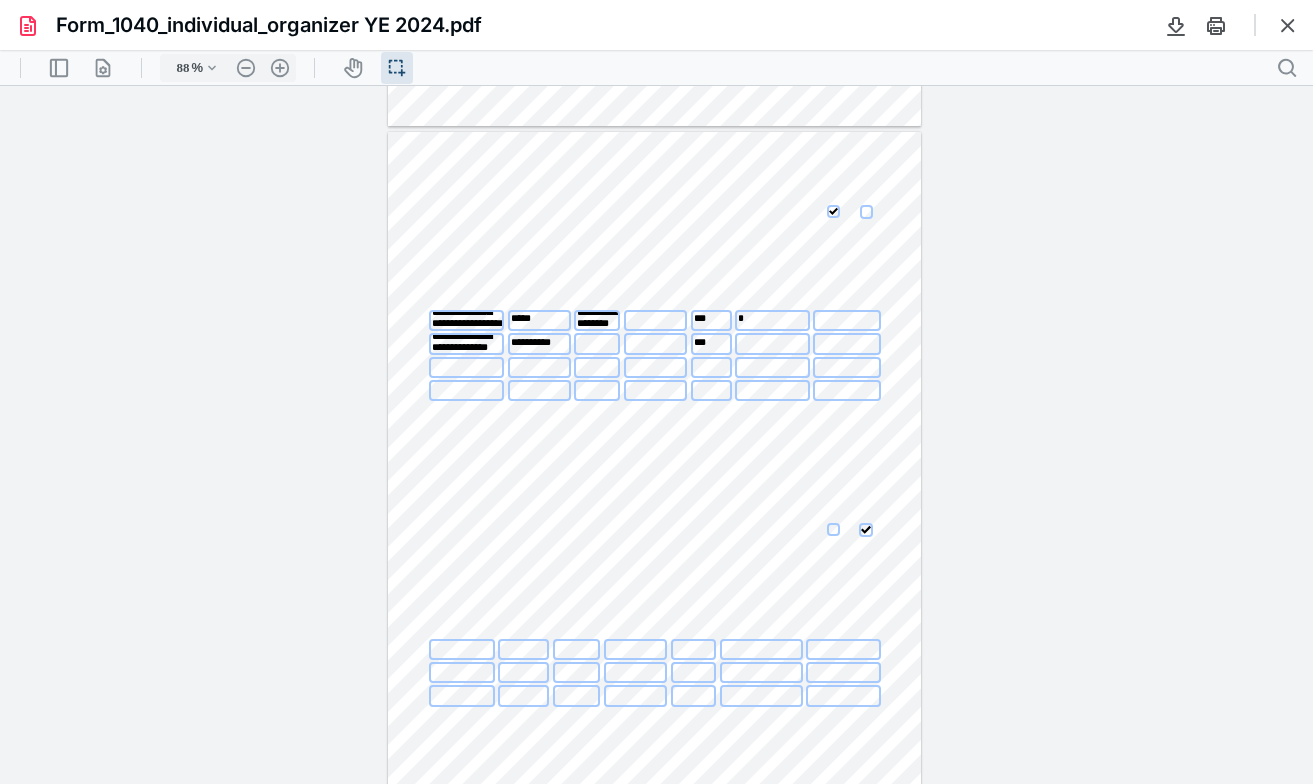 type on "*" 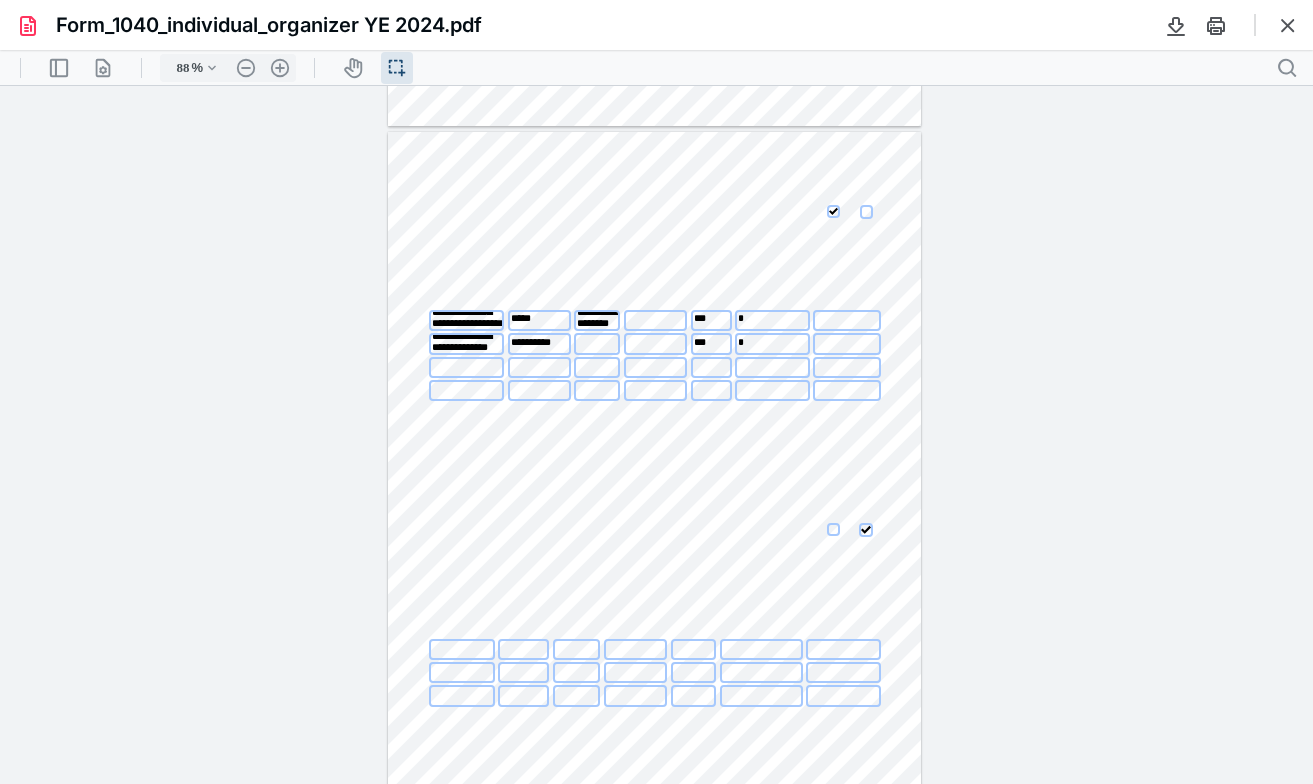 type on "*" 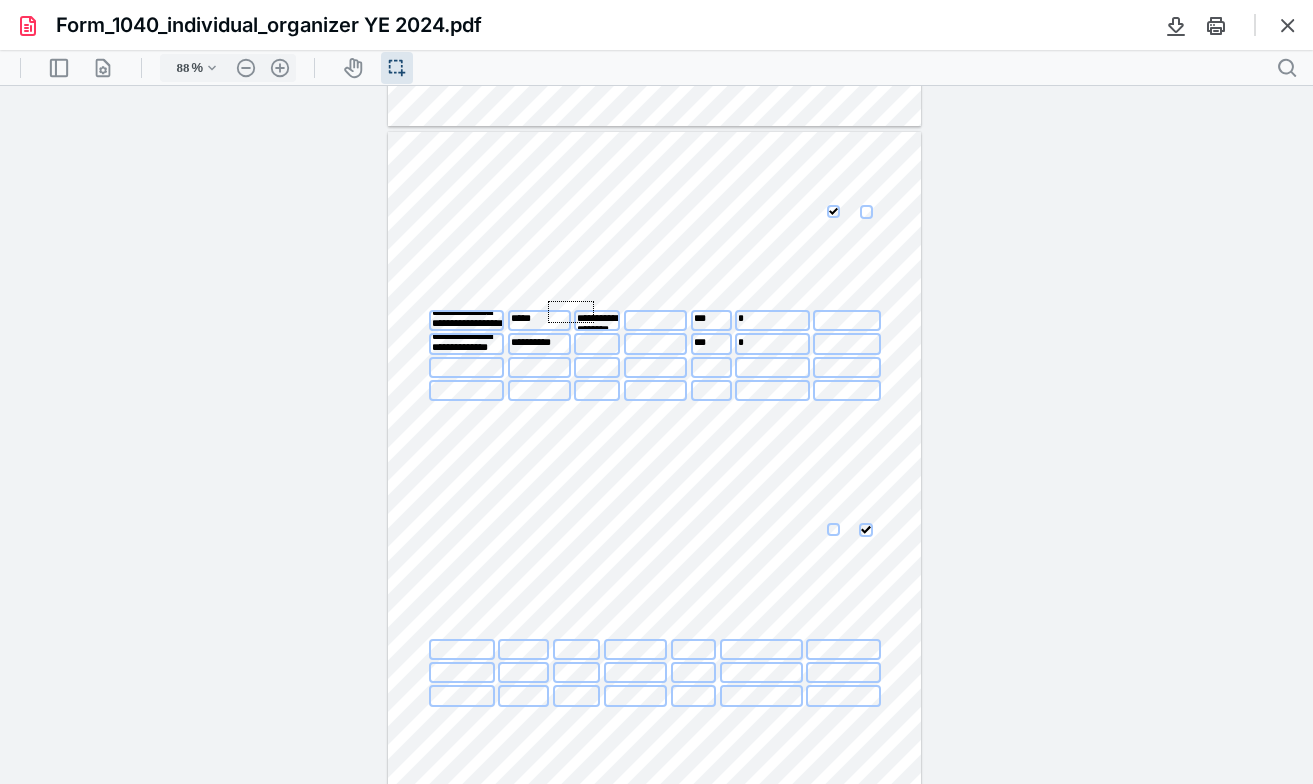 drag, startPoint x: 594, startPoint y: 323, endPoint x: 558, endPoint y: 300, distance: 42.72002 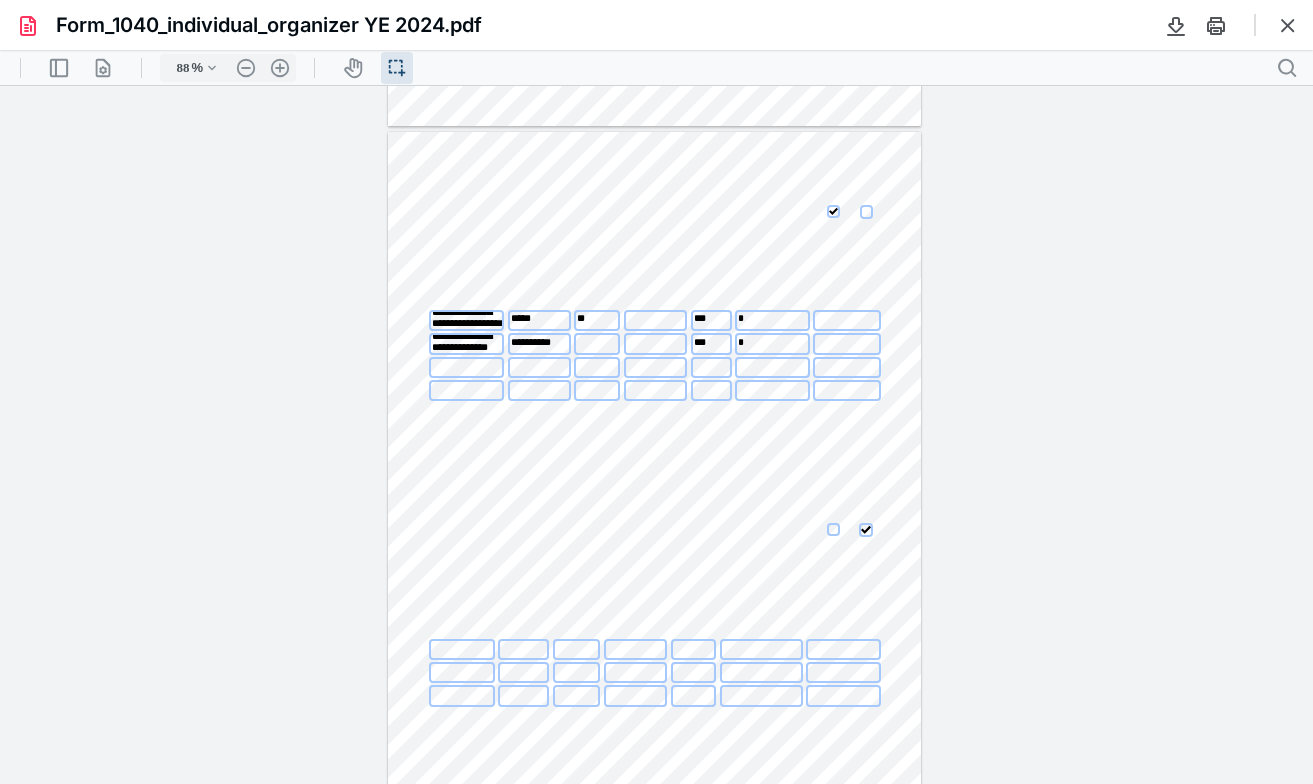 click on "**" at bounding box center [596, 320] 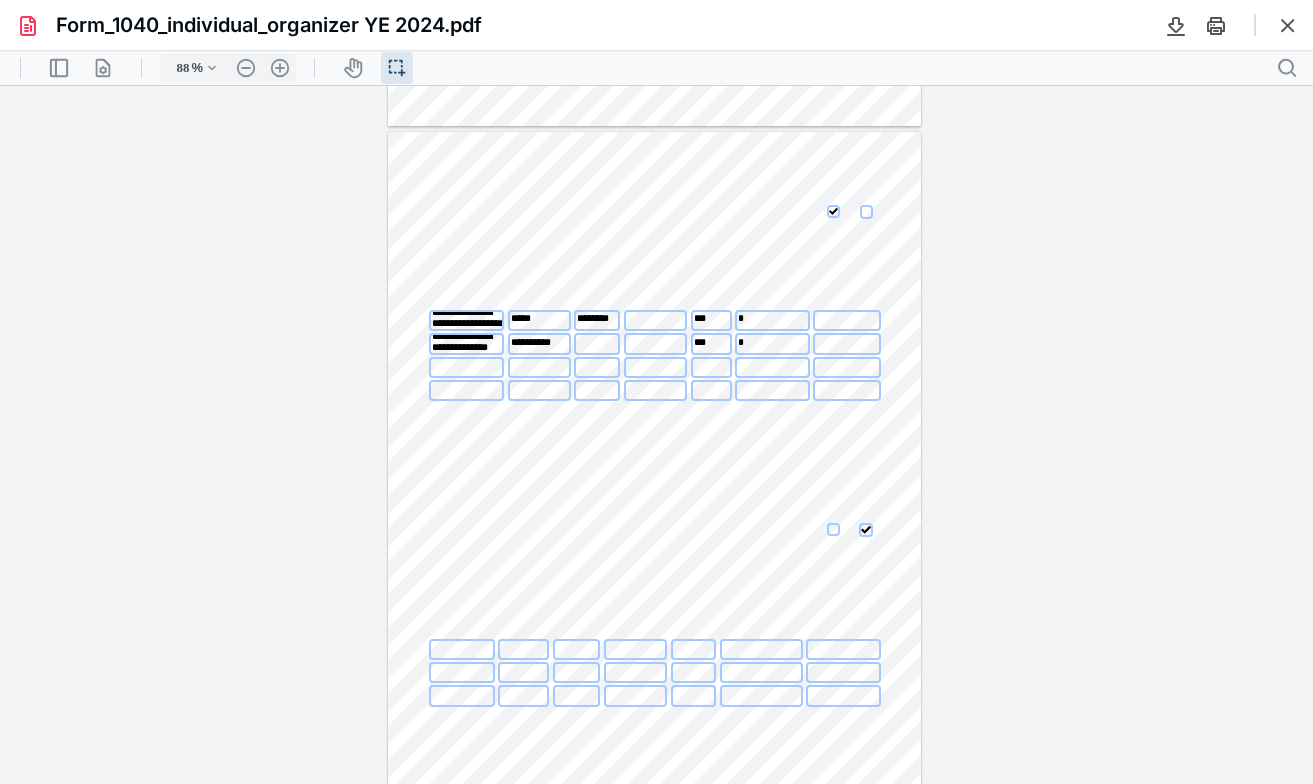 scroll, scrollTop: 8, scrollLeft: 0, axis: vertical 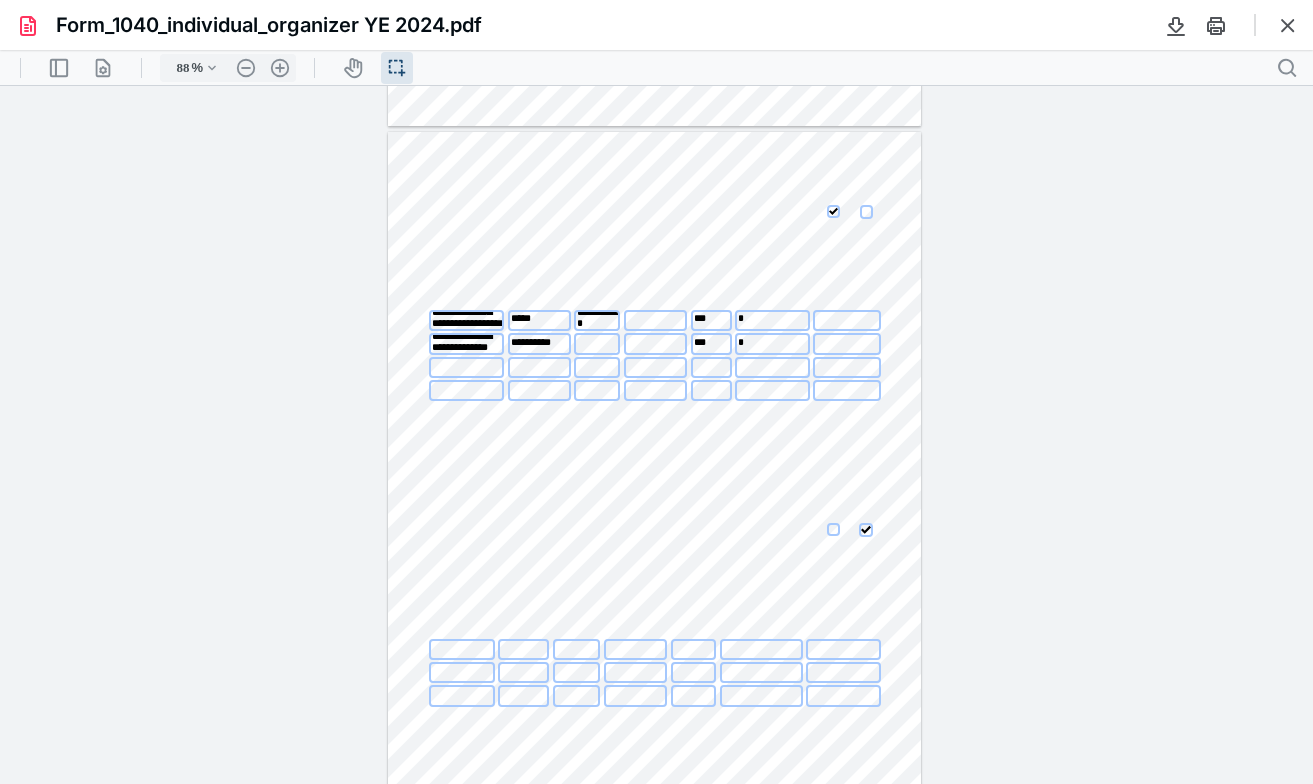 type on "**********" 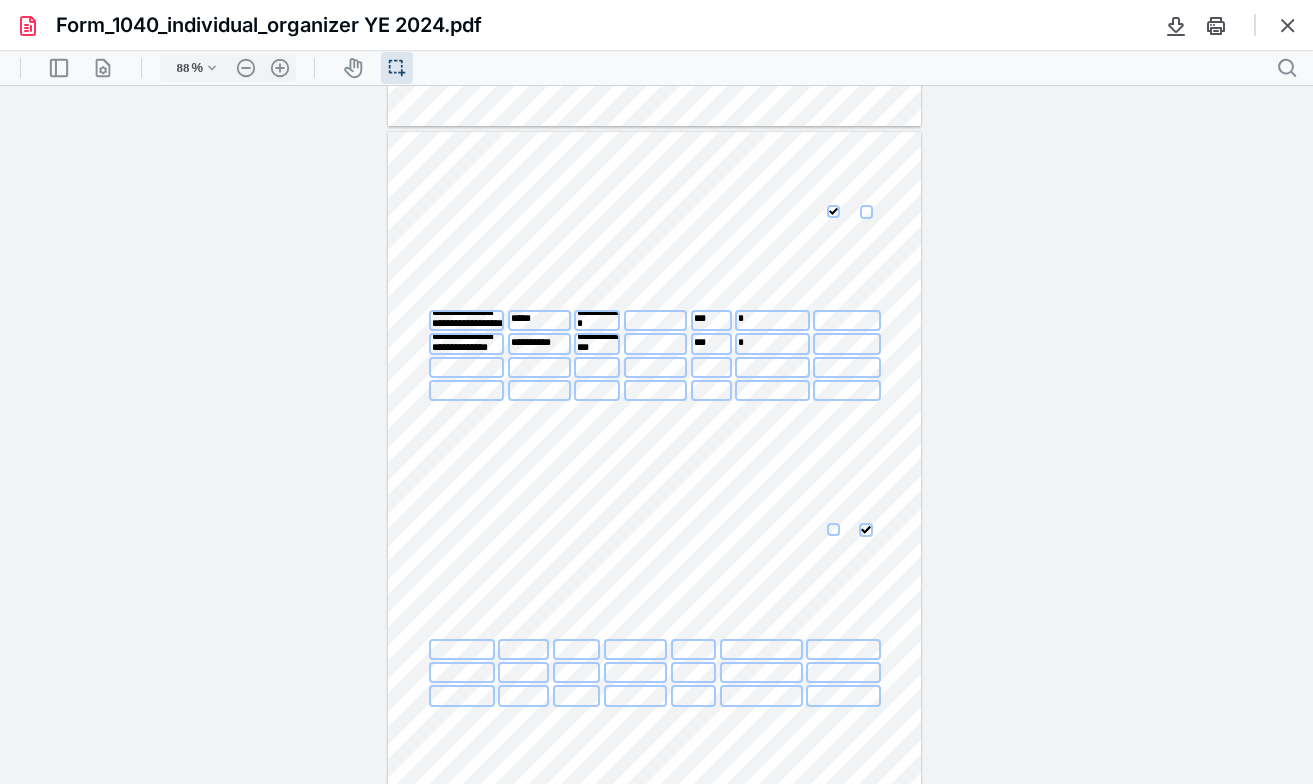 scroll, scrollTop: 20, scrollLeft: 0, axis: vertical 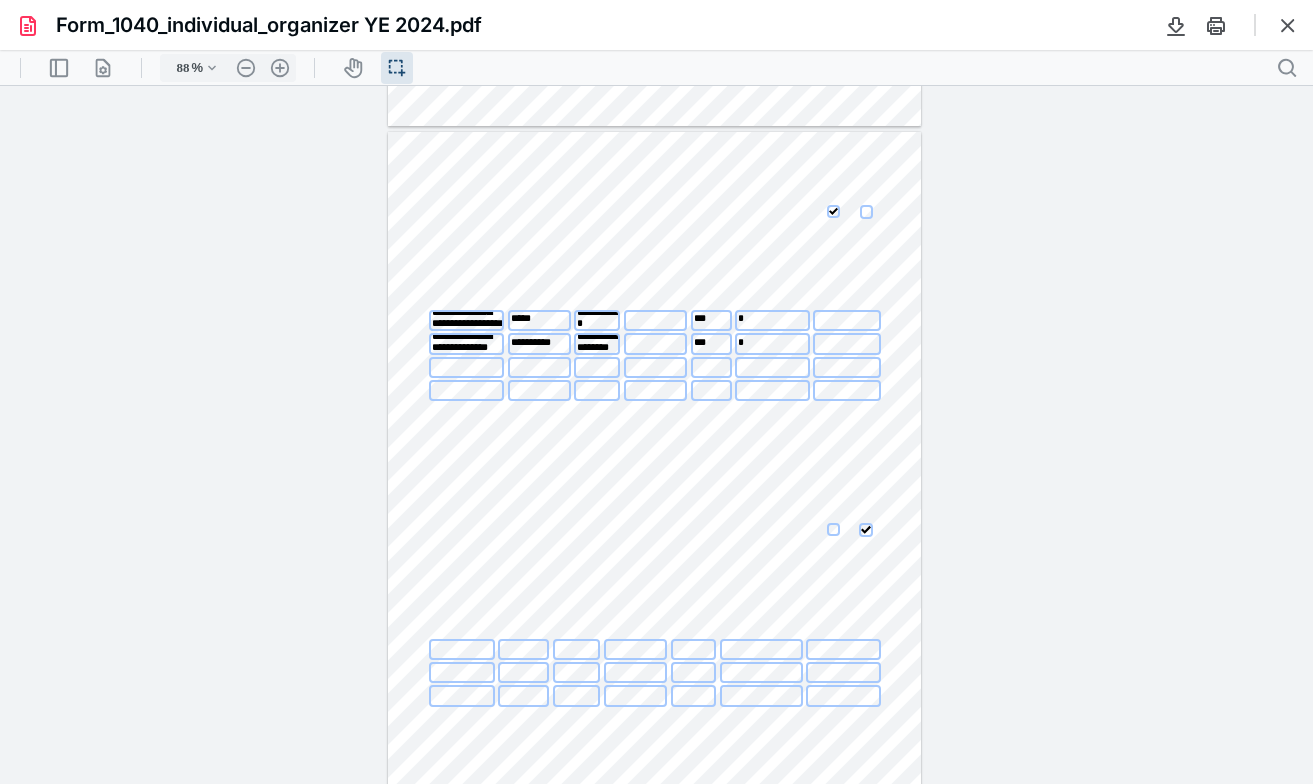 type on "**********" 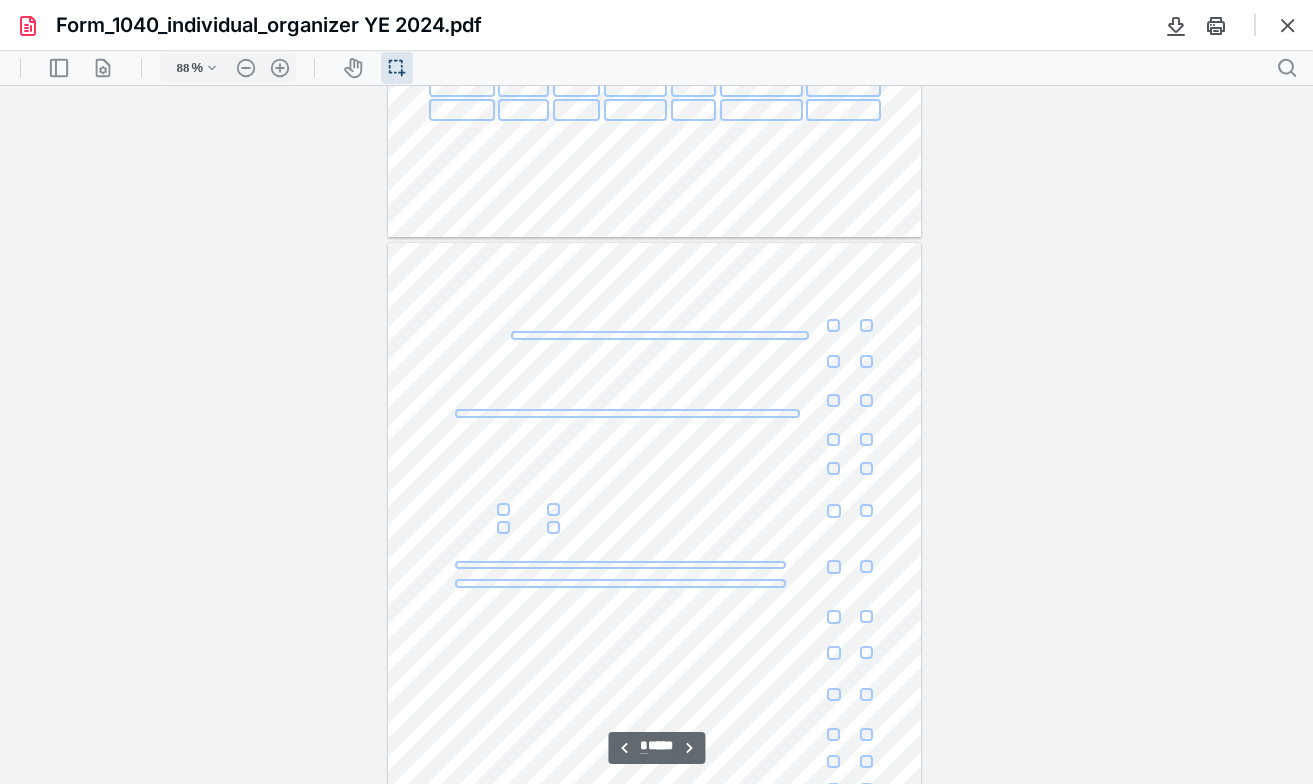 scroll, scrollTop: 3290, scrollLeft: 0, axis: vertical 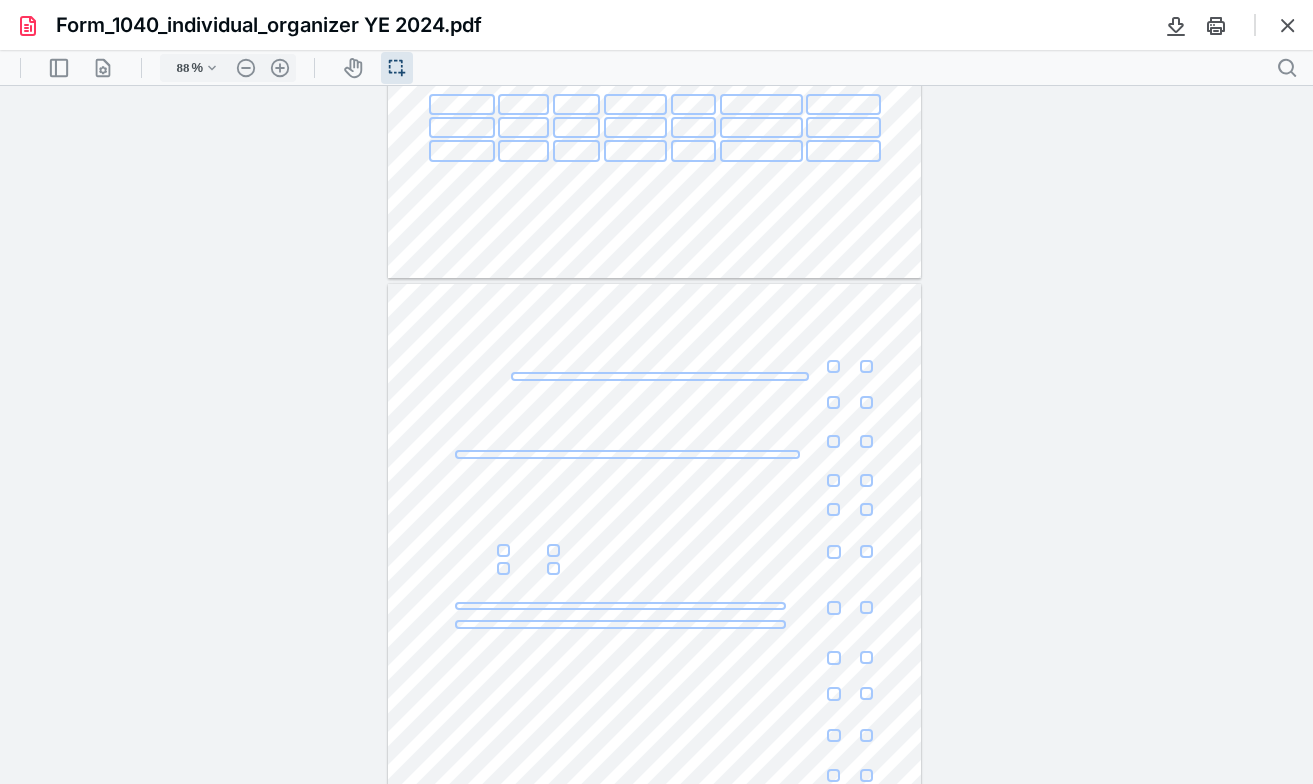 click at bounding box center [833, 366] 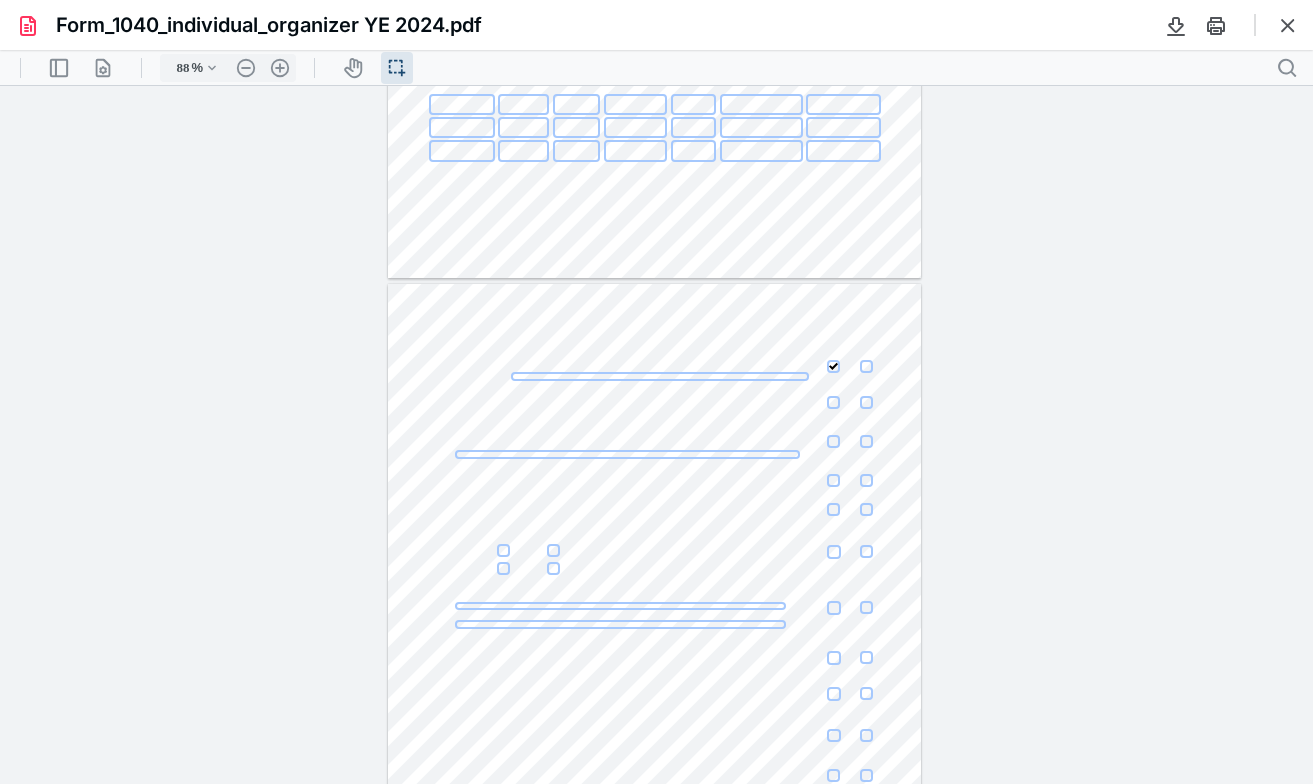 click 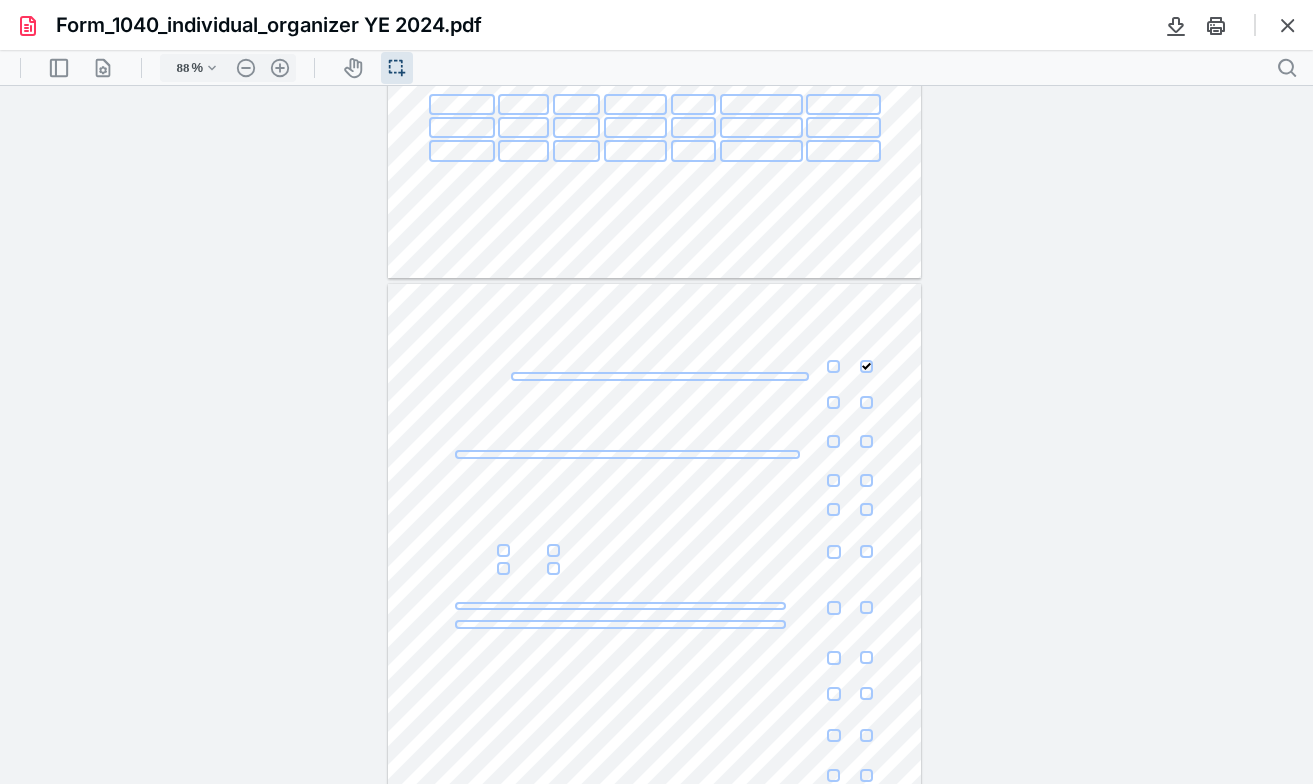 click at bounding box center (833, 402) 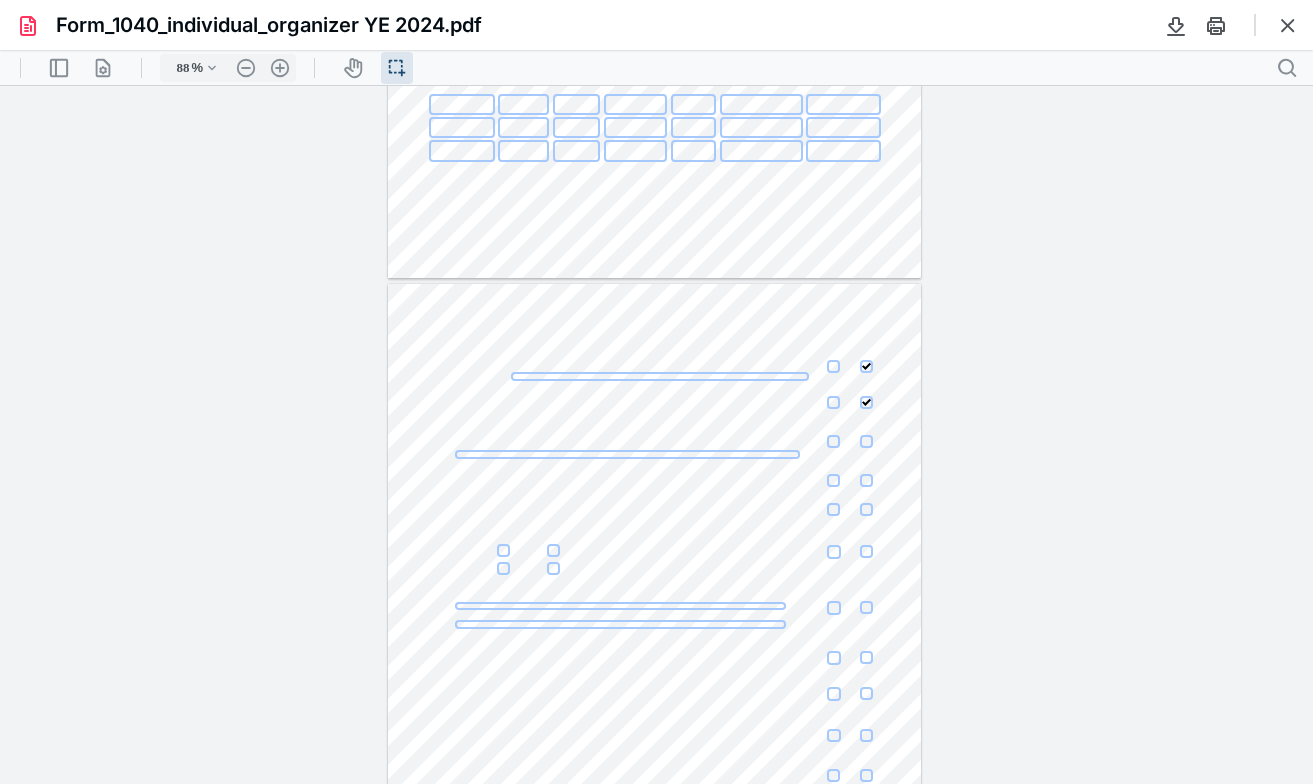 click at bounding box center [833, 441] 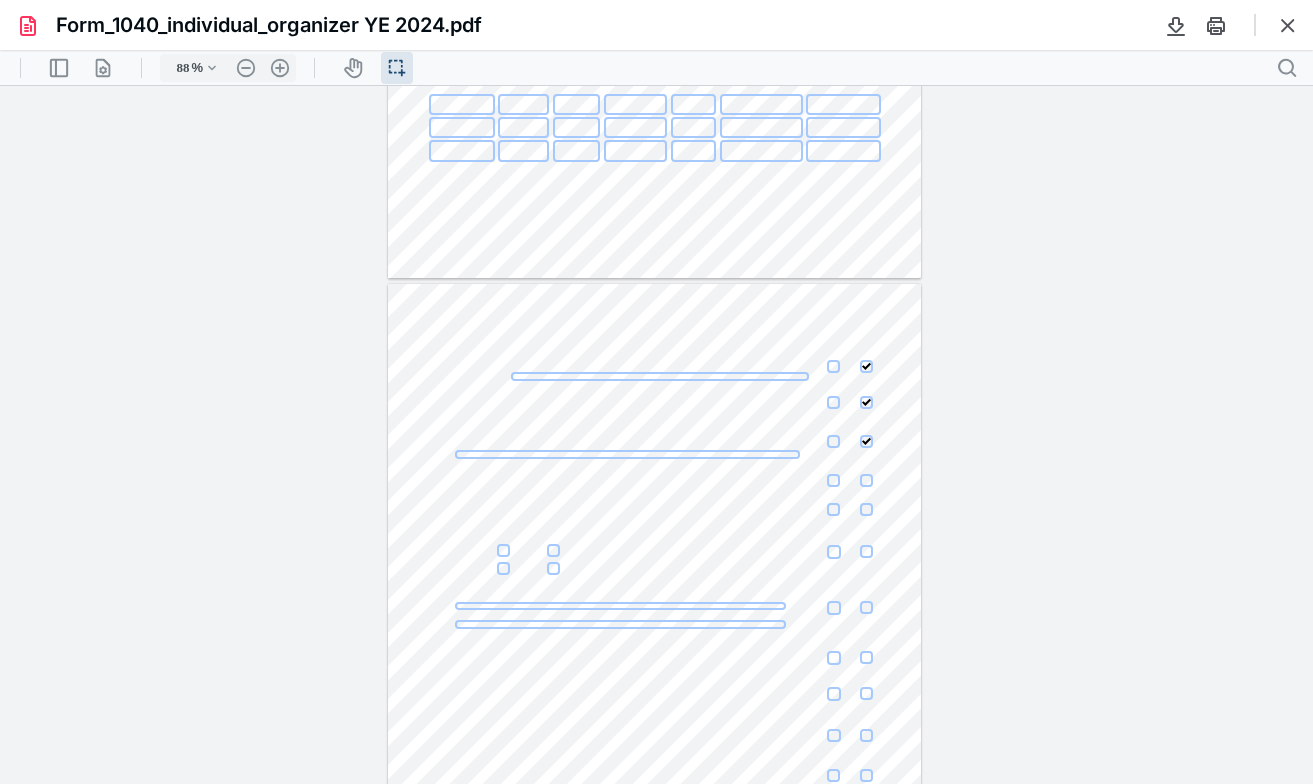 click at bounding box center [833, 480] 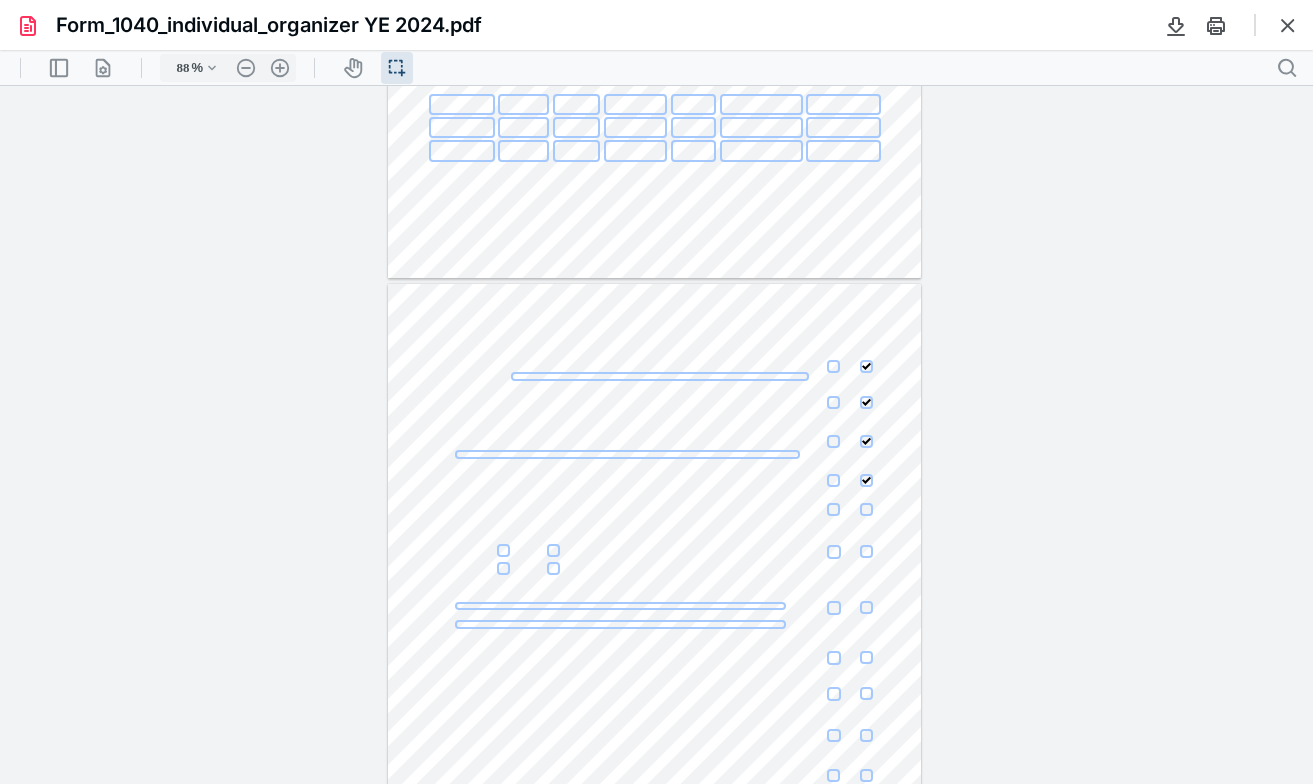 click at bounding box center (833, 509) 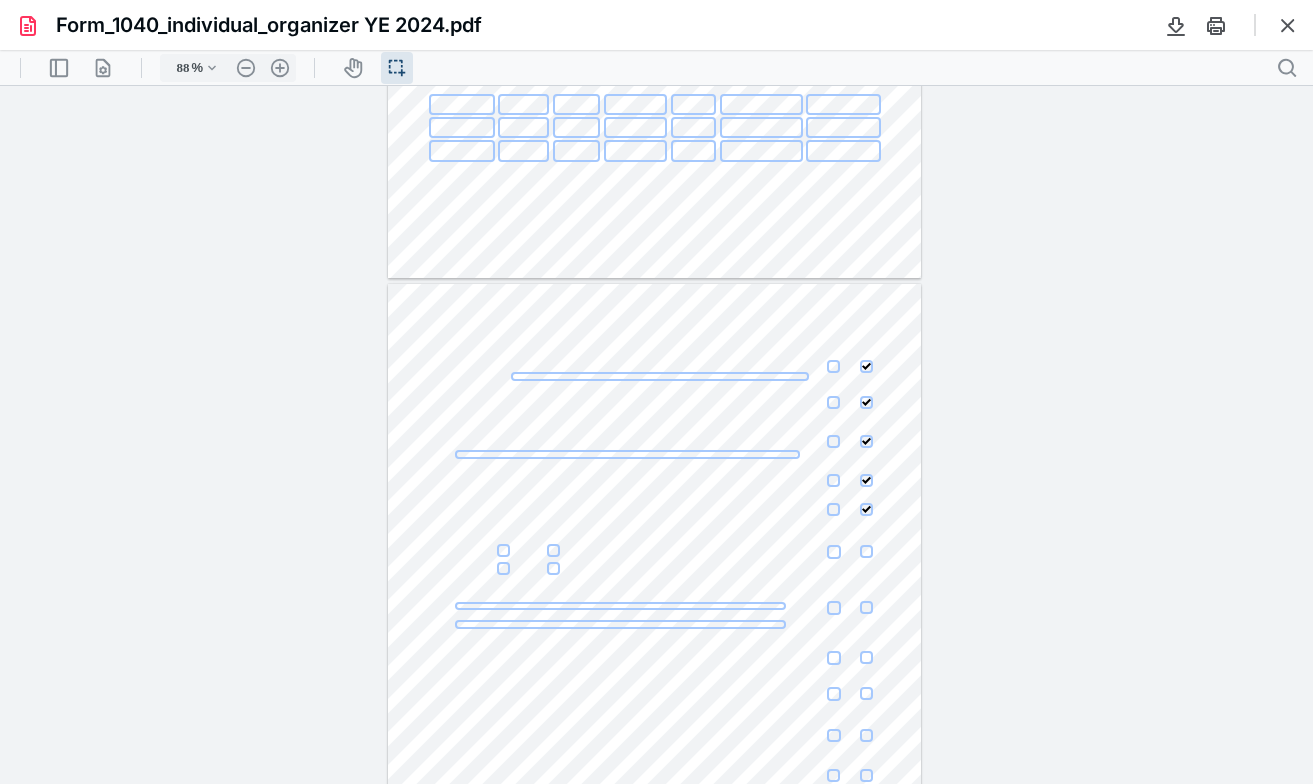 click at bounding box center [834, 552] 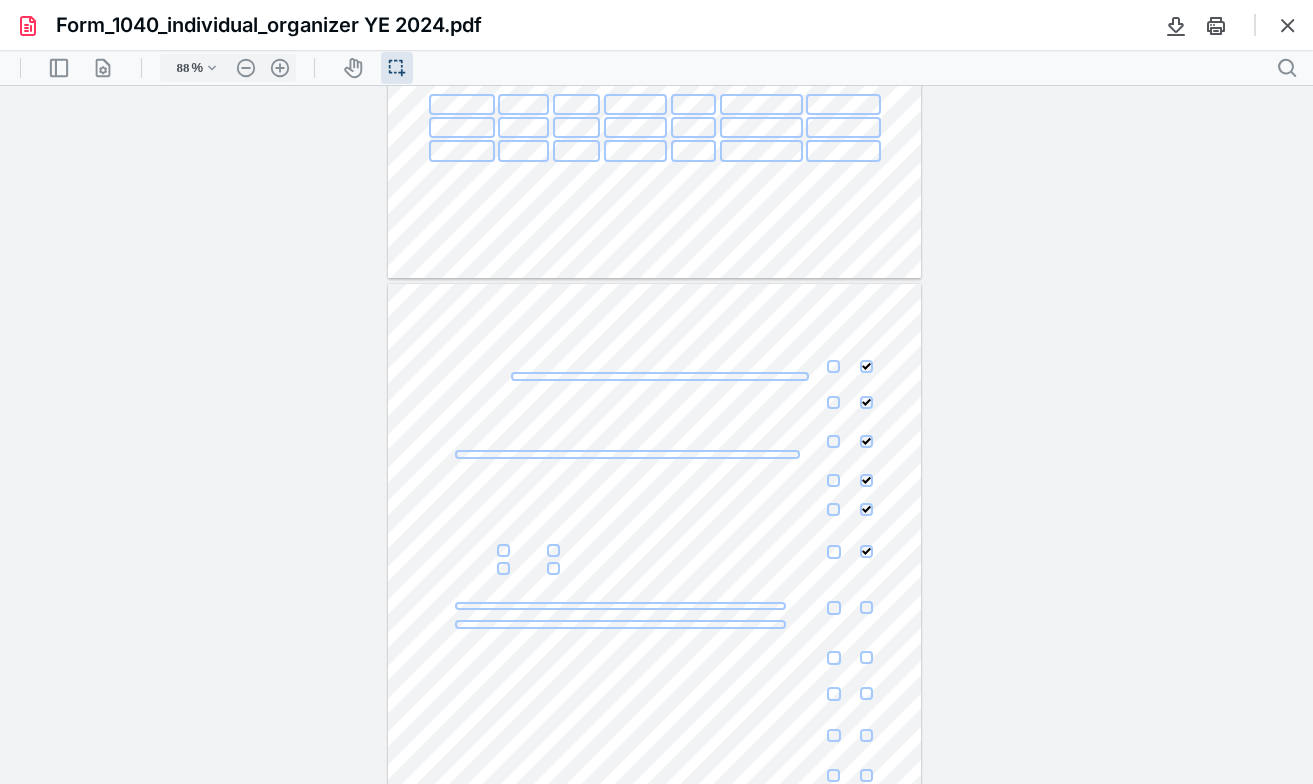 click at bounding box center (834, 608) 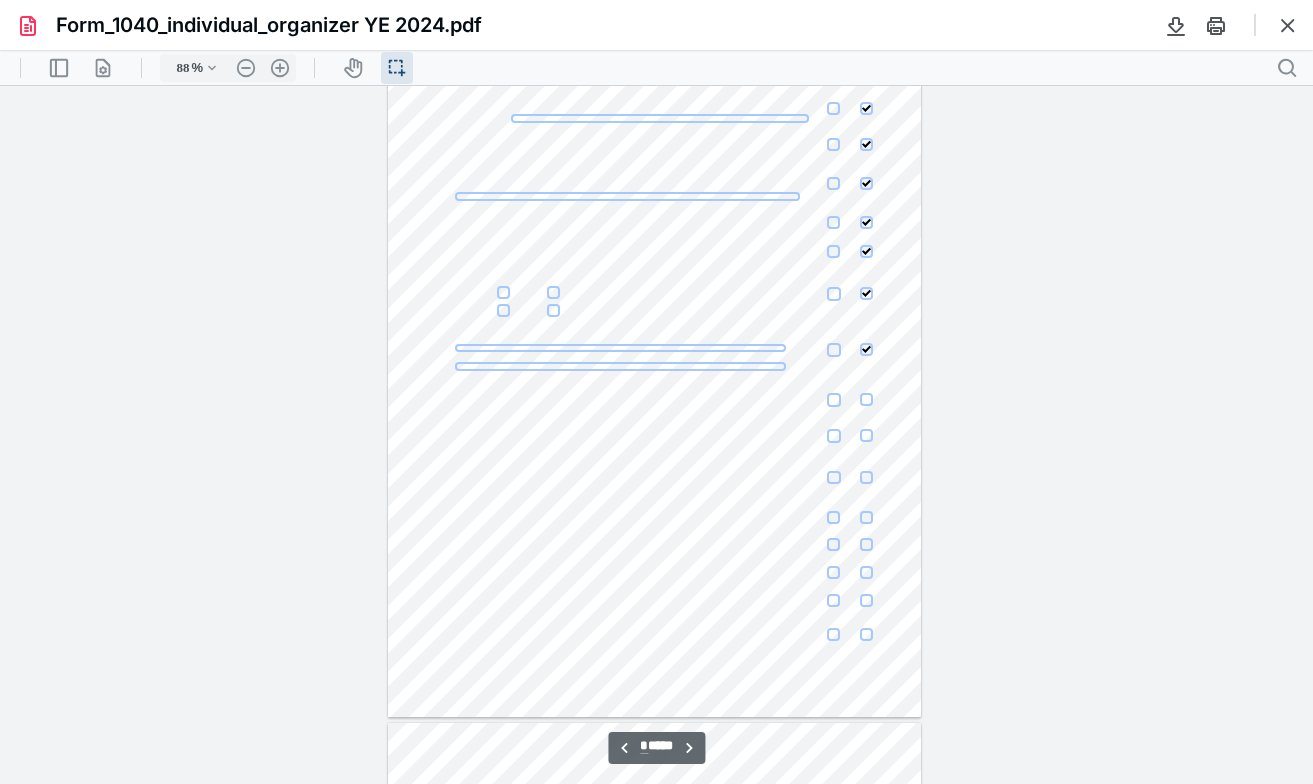scroll, scrollTop: 3513, scrollLeft: 0, axis: vertical 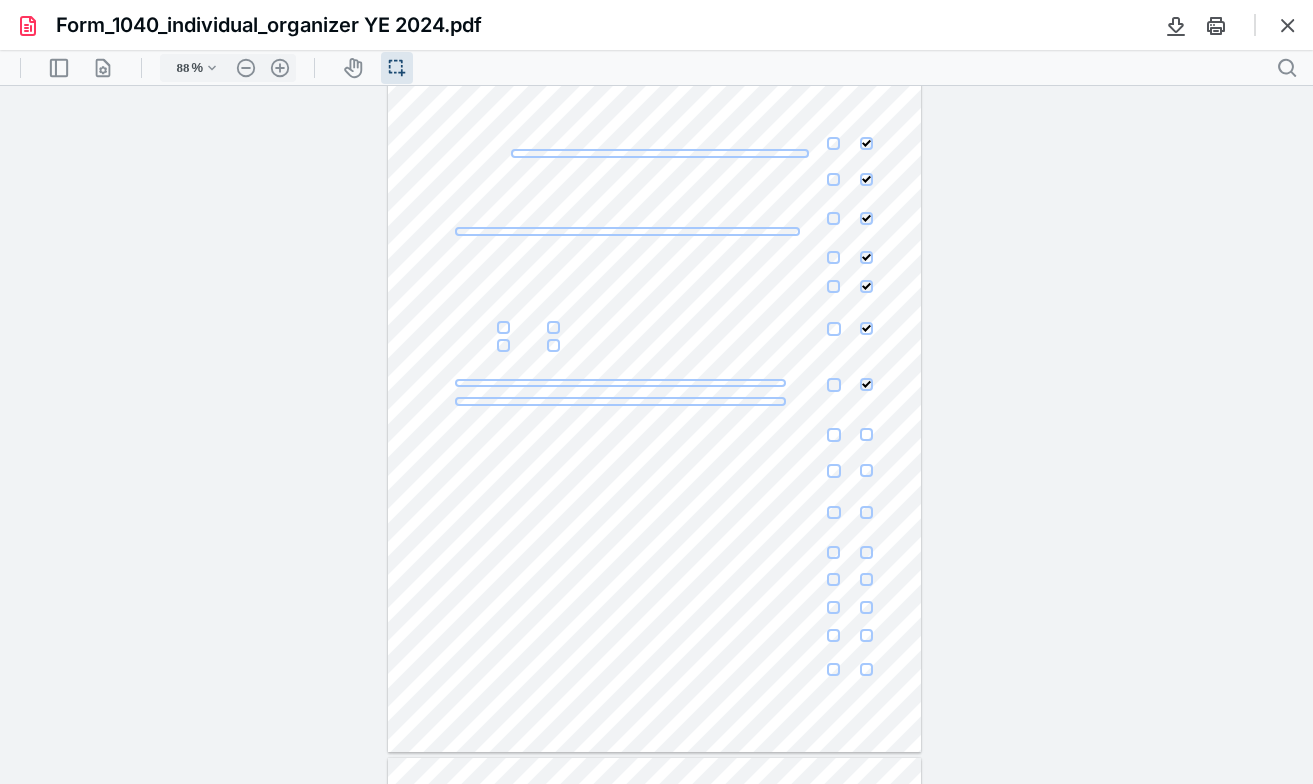 click at bounding box center (655, 406) 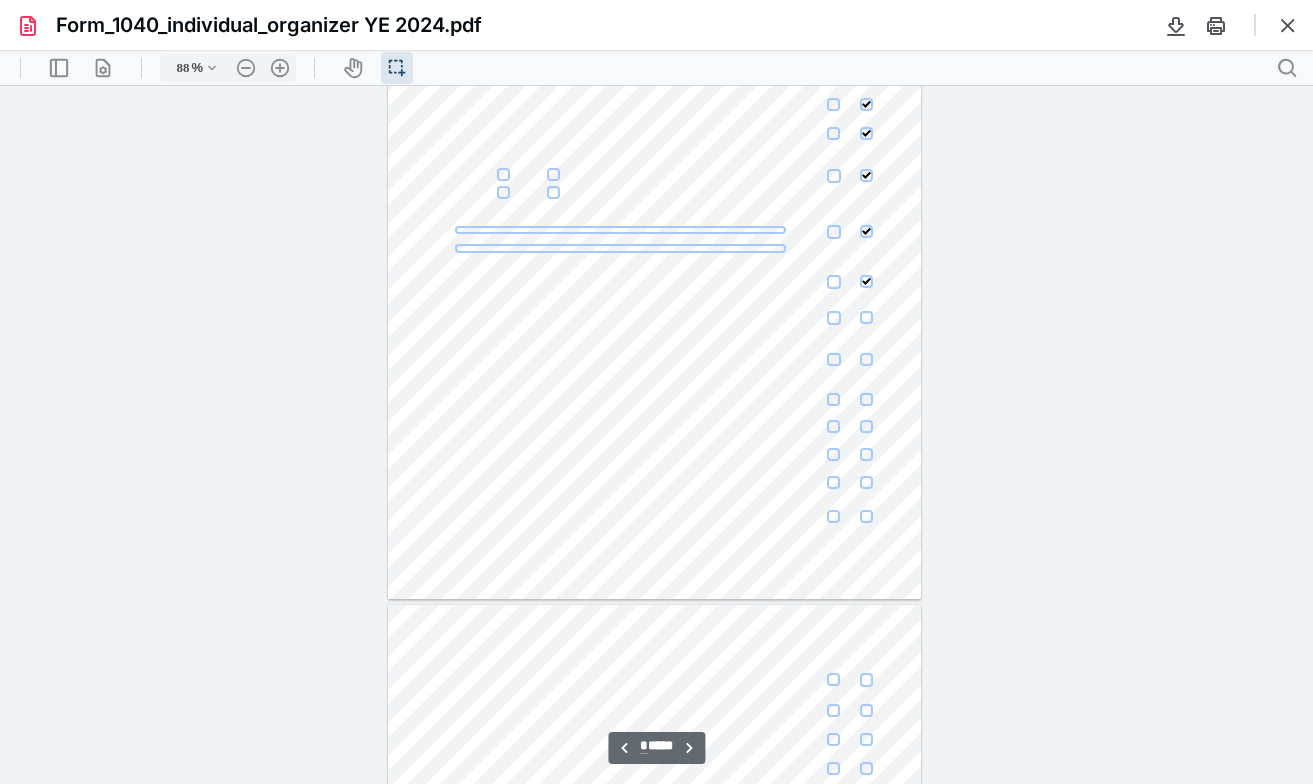 scroll, scrollTop: 3669, scrollLeft: 0, axis: vertical 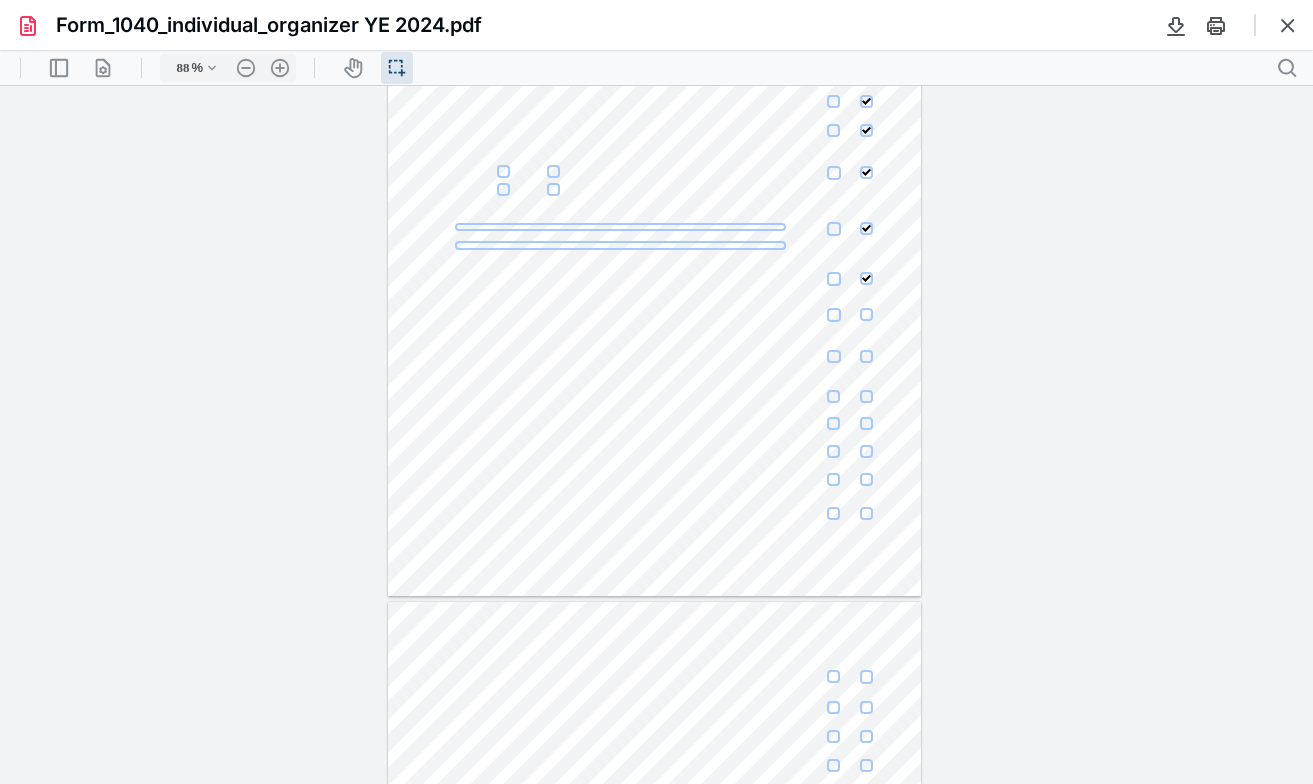 click at bounding box center (655, 250) 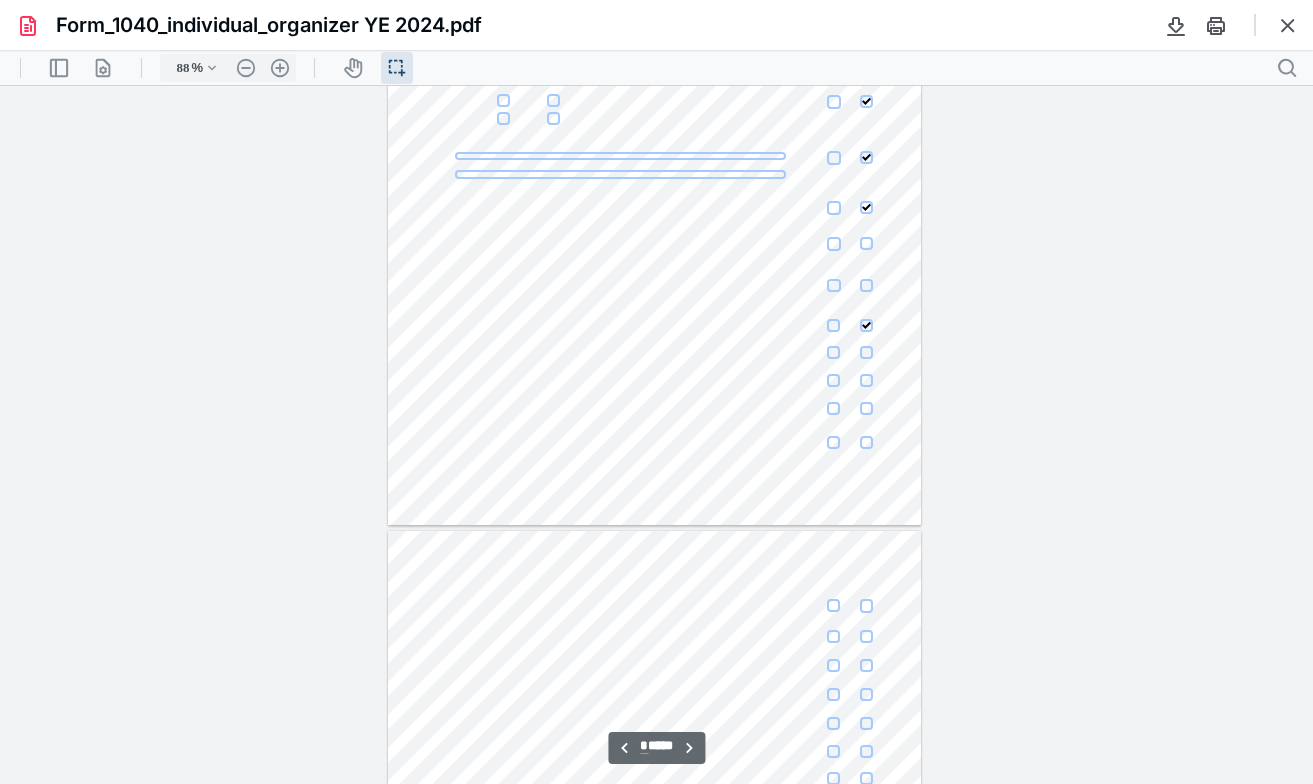 scroll, scrollTop: 3749, scrollLeft: 0, axis: vertical 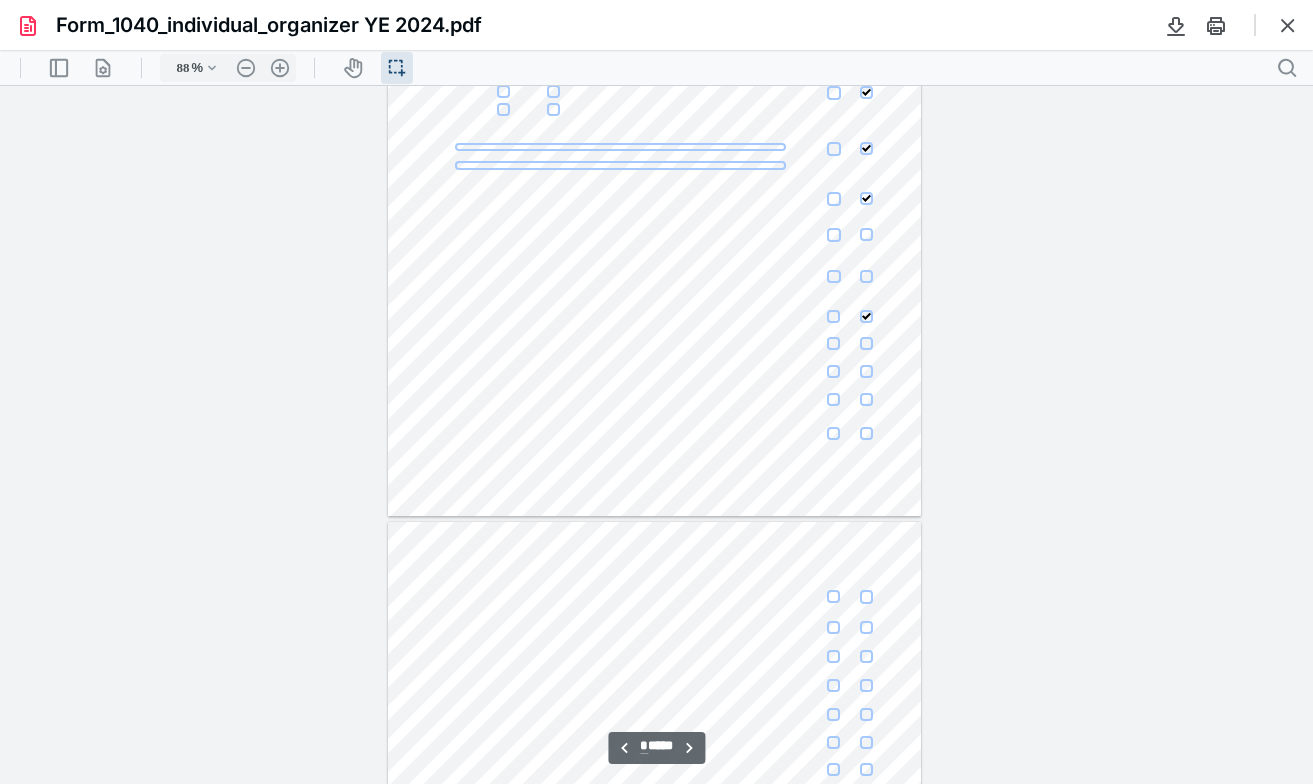 click at bounding box center [833, 433] 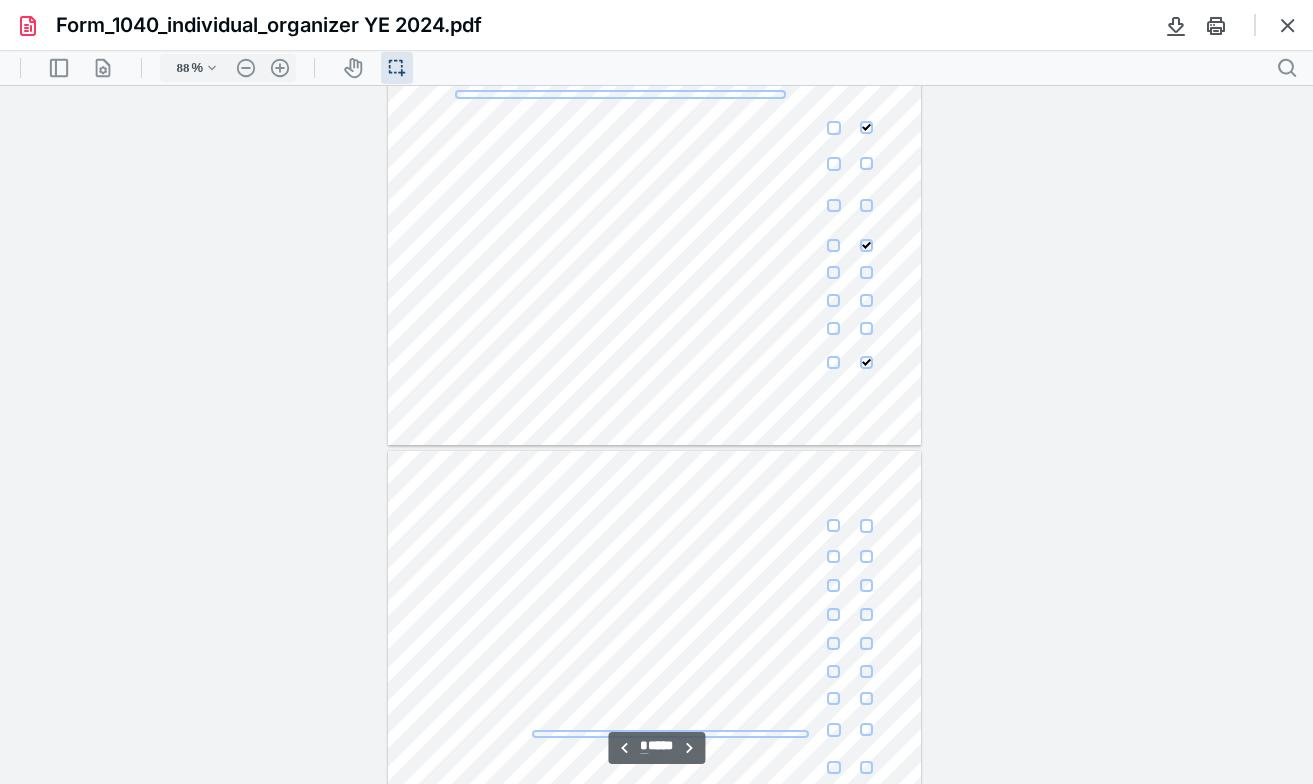 type on "*" 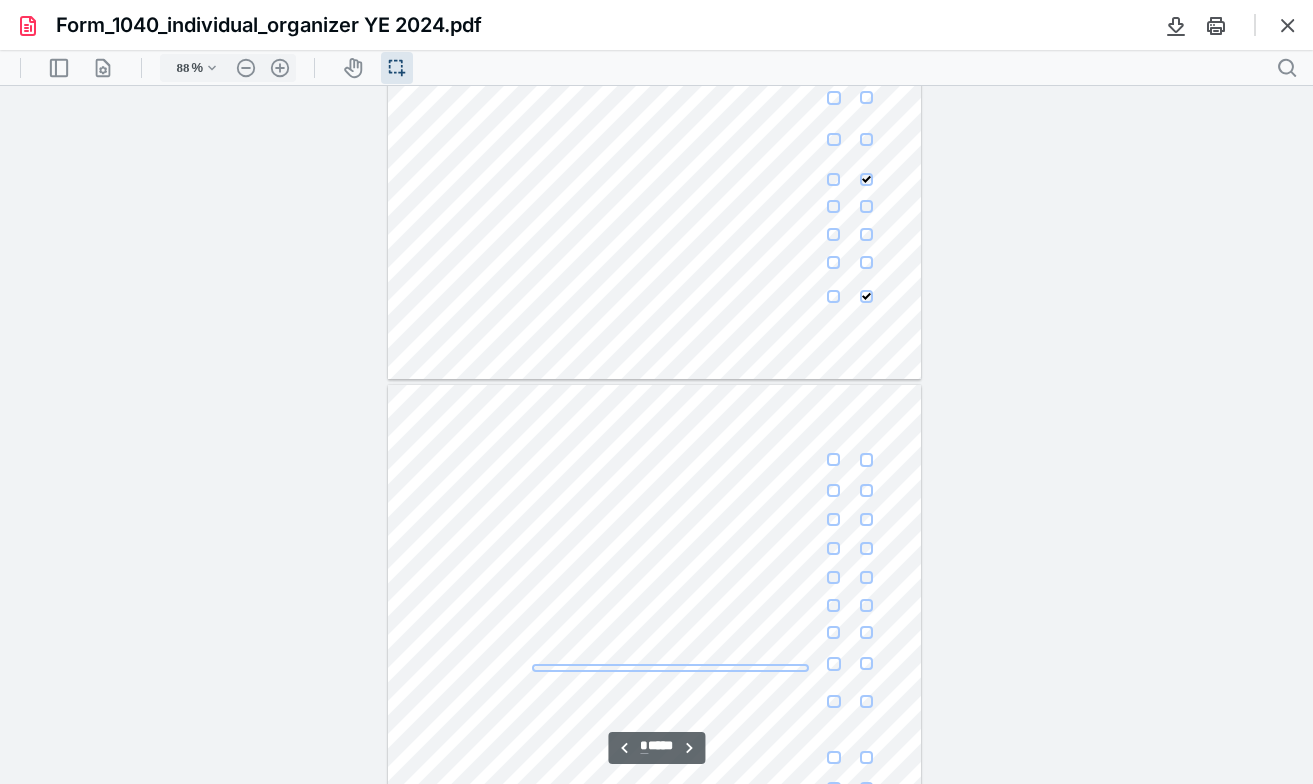 scroll, scrollTop: 3888, scrollLeft: 0, axis: vertical 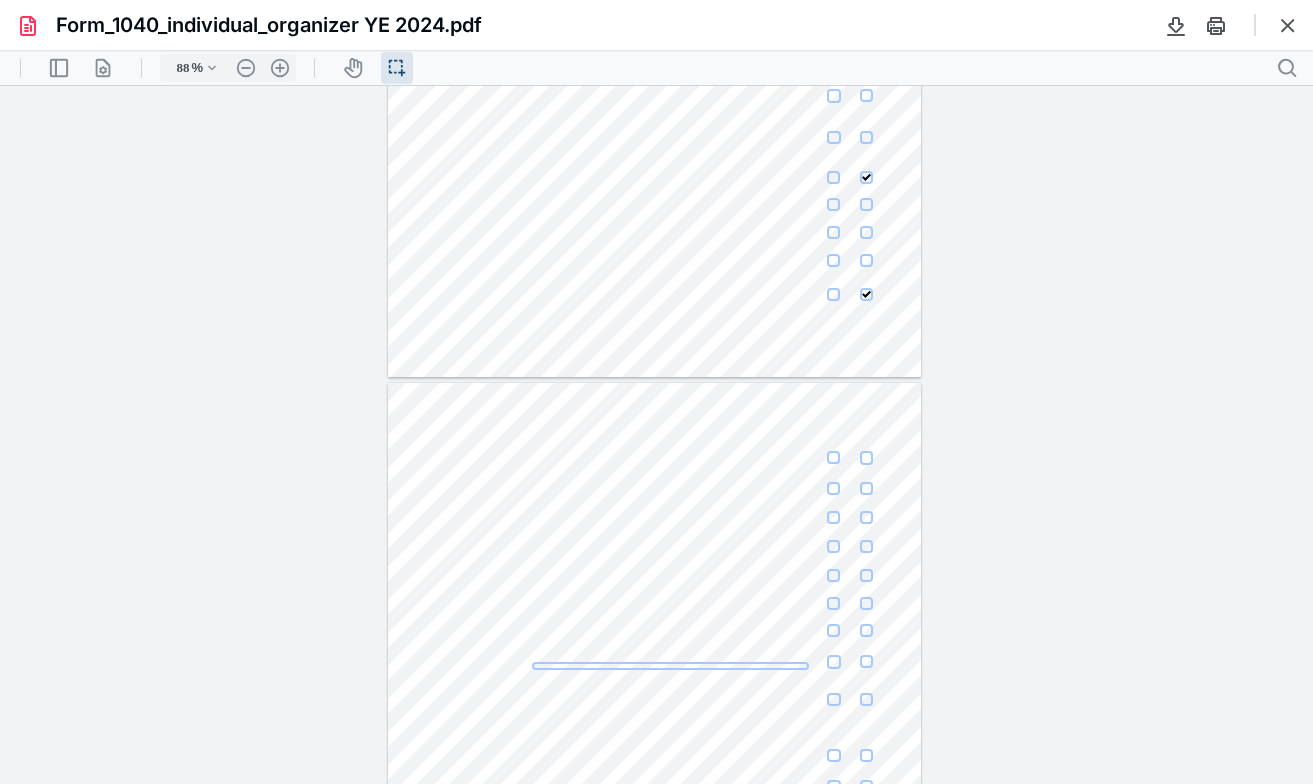 click at bounding box center [833, 457] 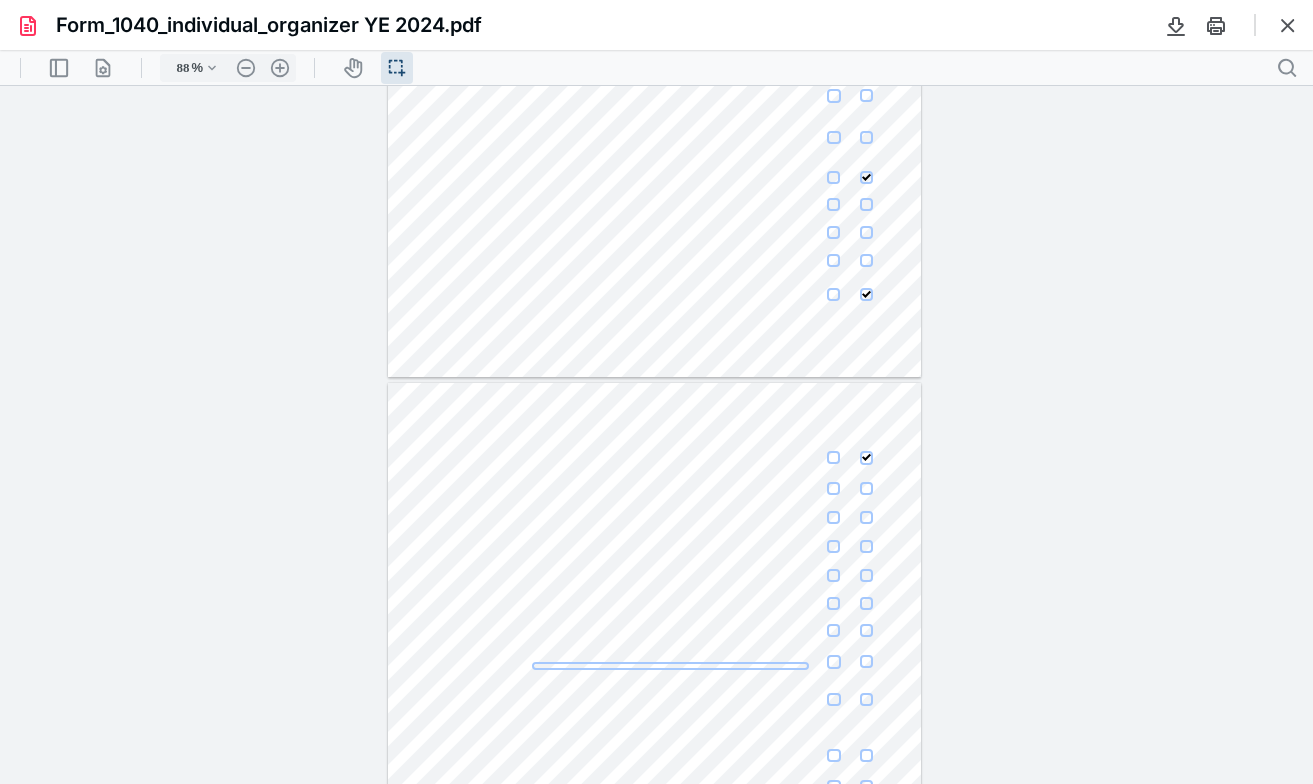 click at bounding box center [833, 488] 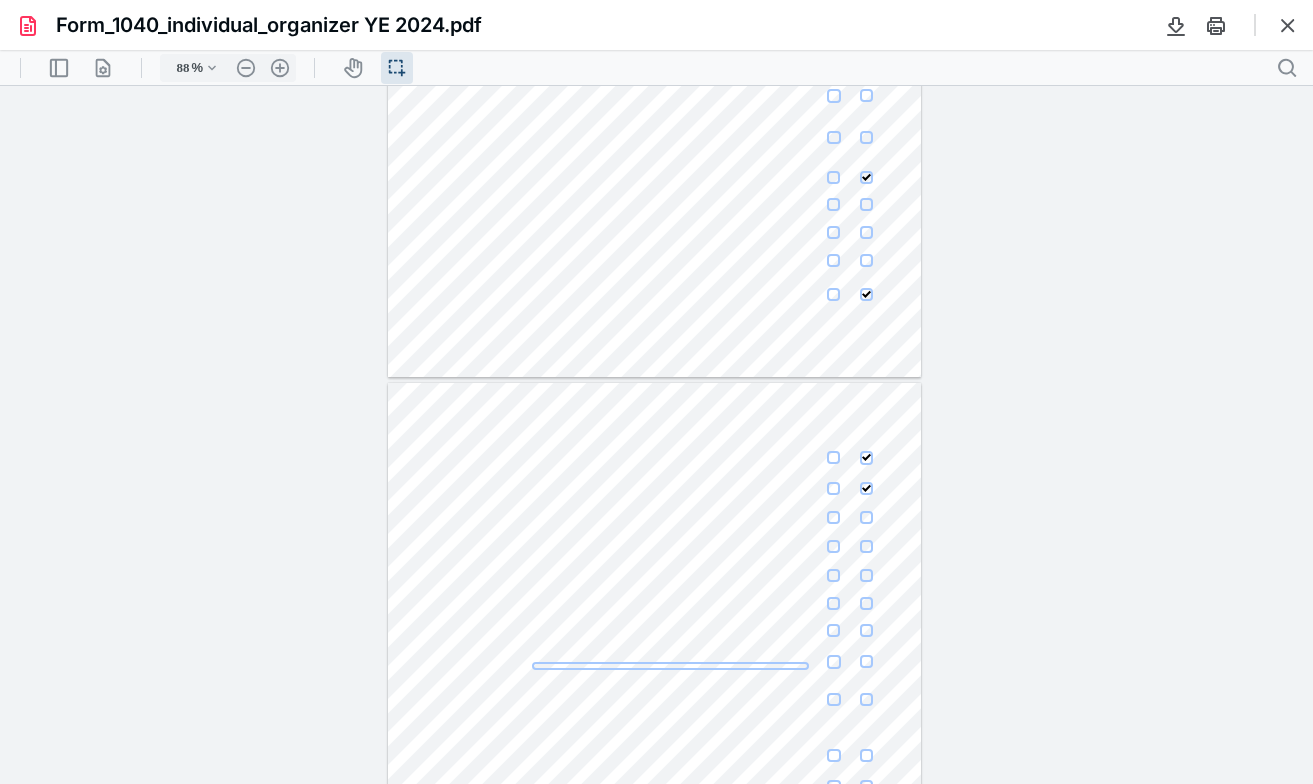 click at bounding box center (833, 517) 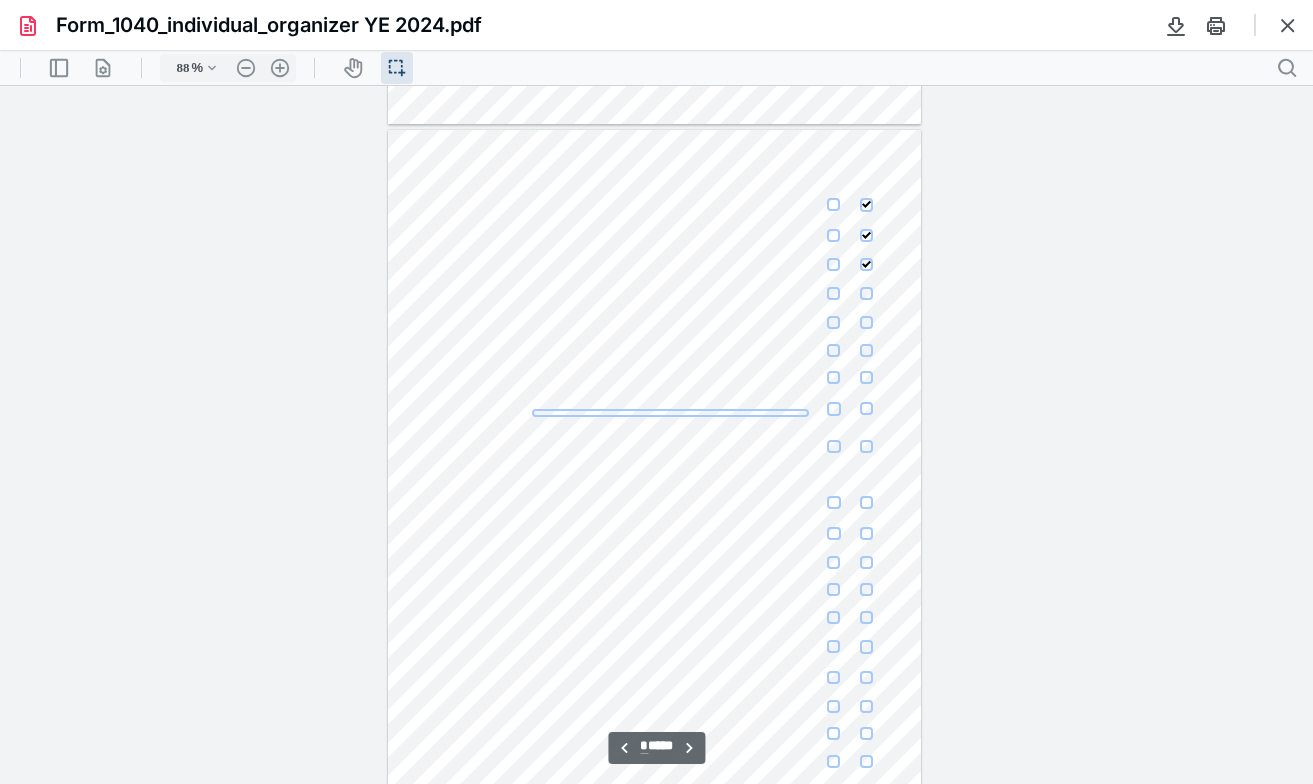 scroll, scrollTop: 4142, scrollLeft: 0, axis: vertical 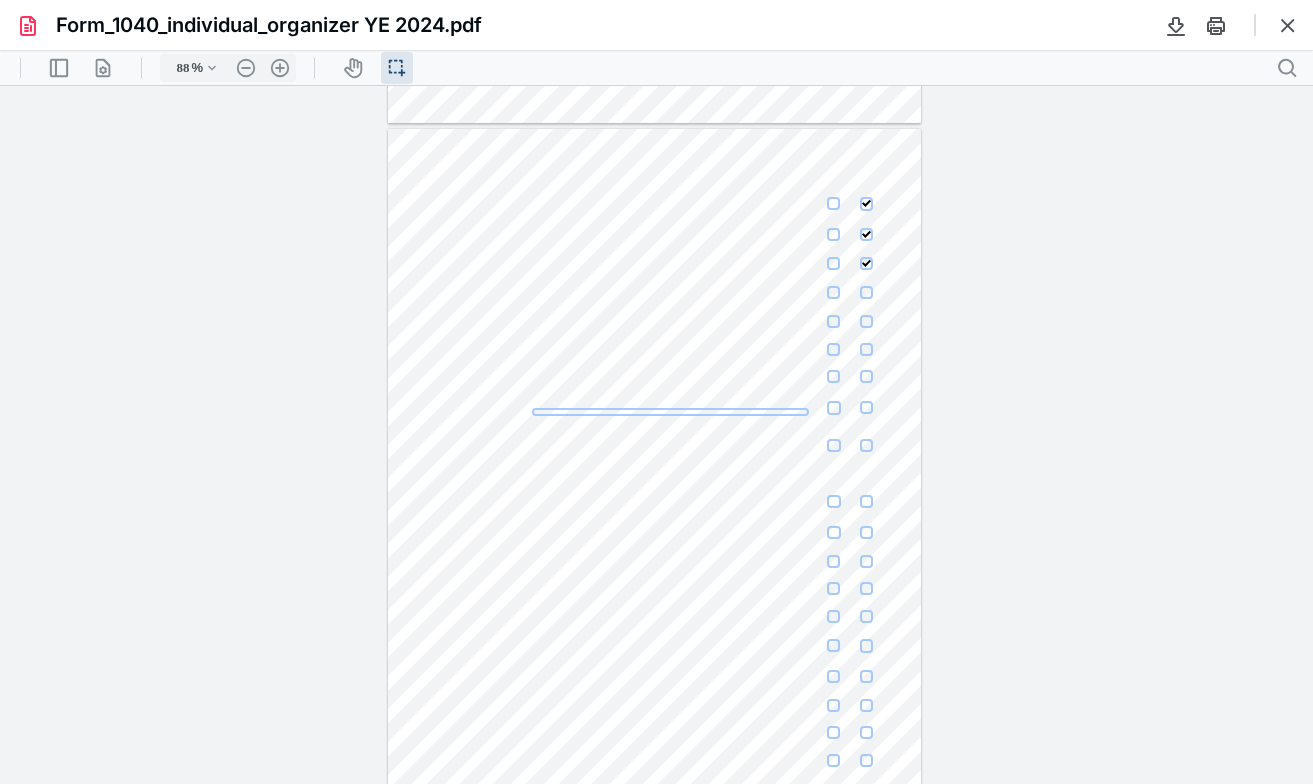 click at bounding box center (833, 292) 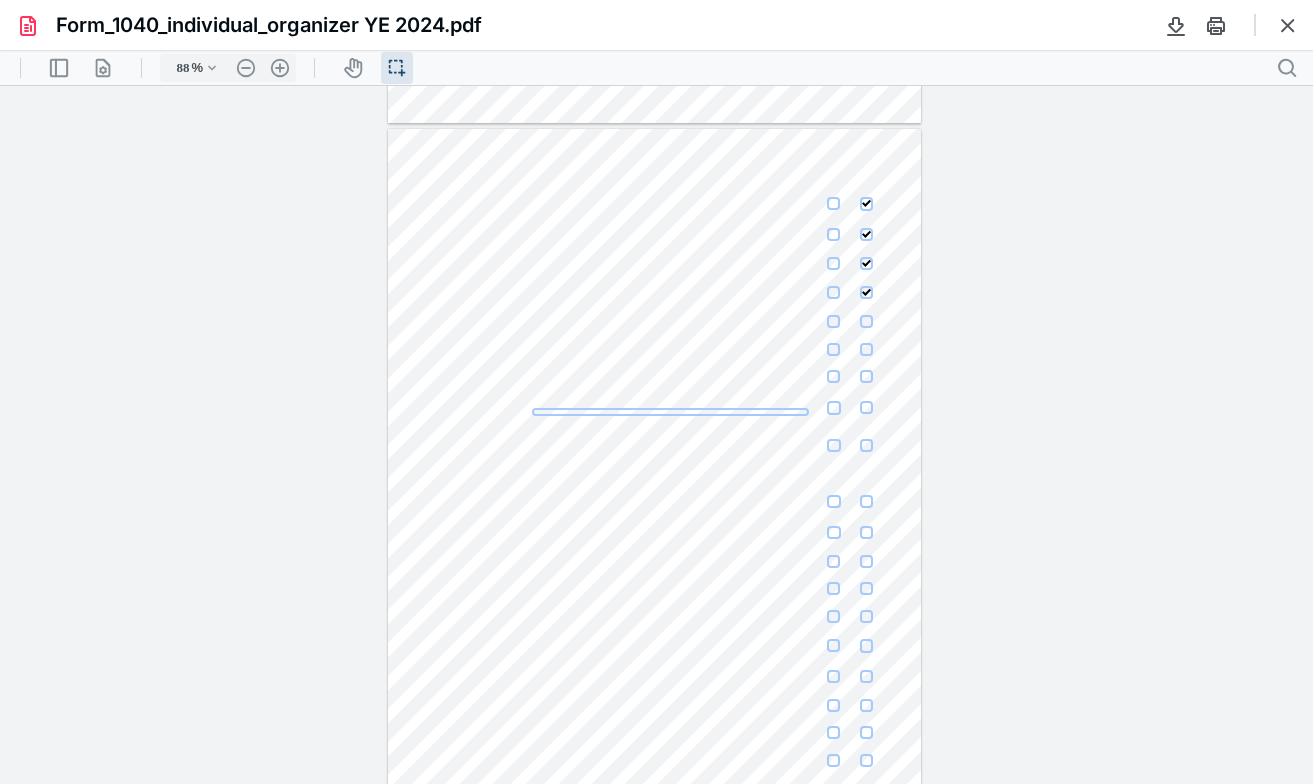 click at bounding box center [833, 376] 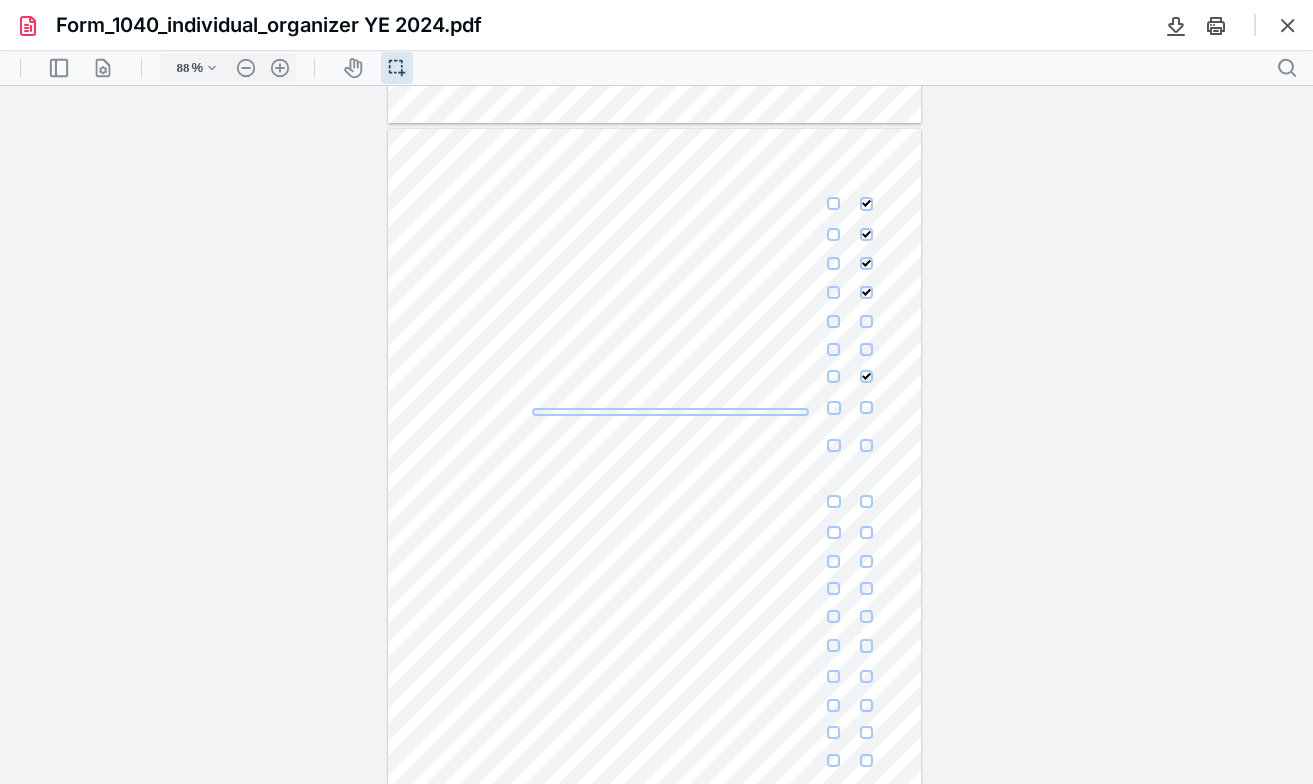 click at bounding box center [834, 408] 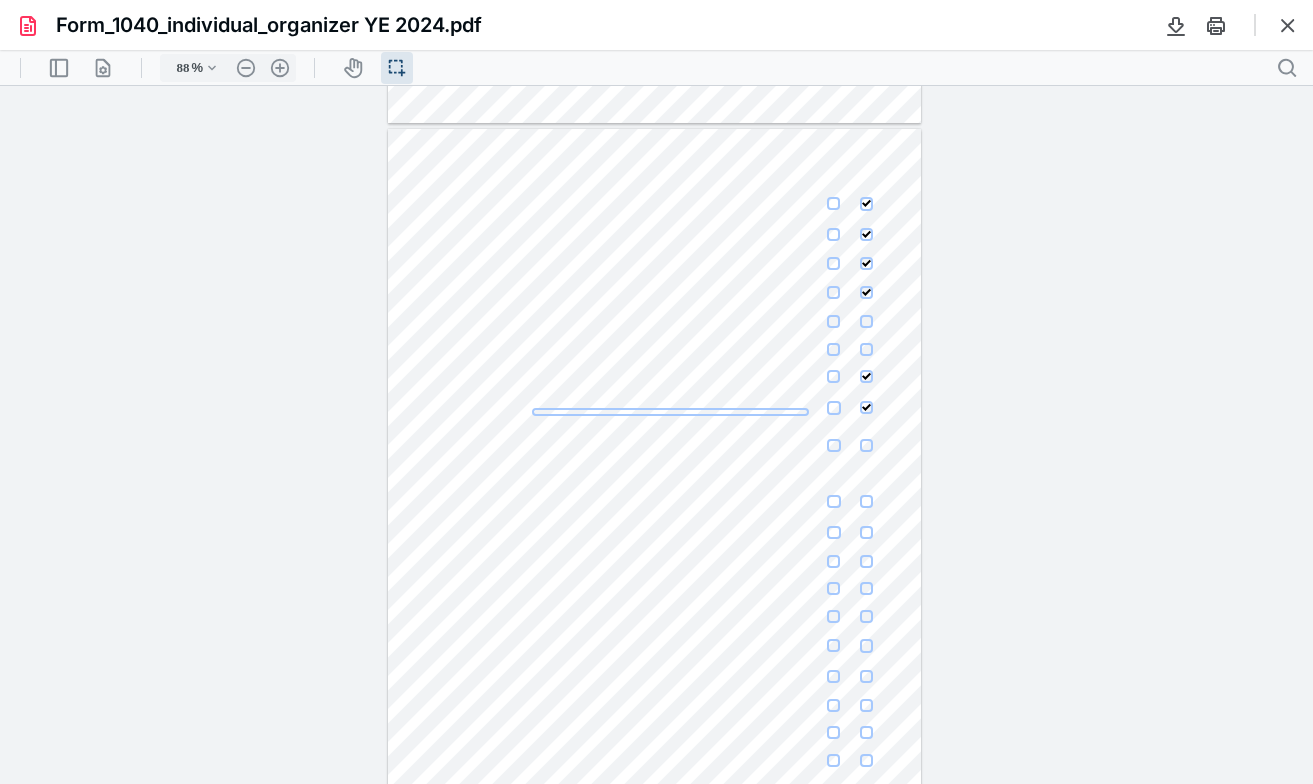 click 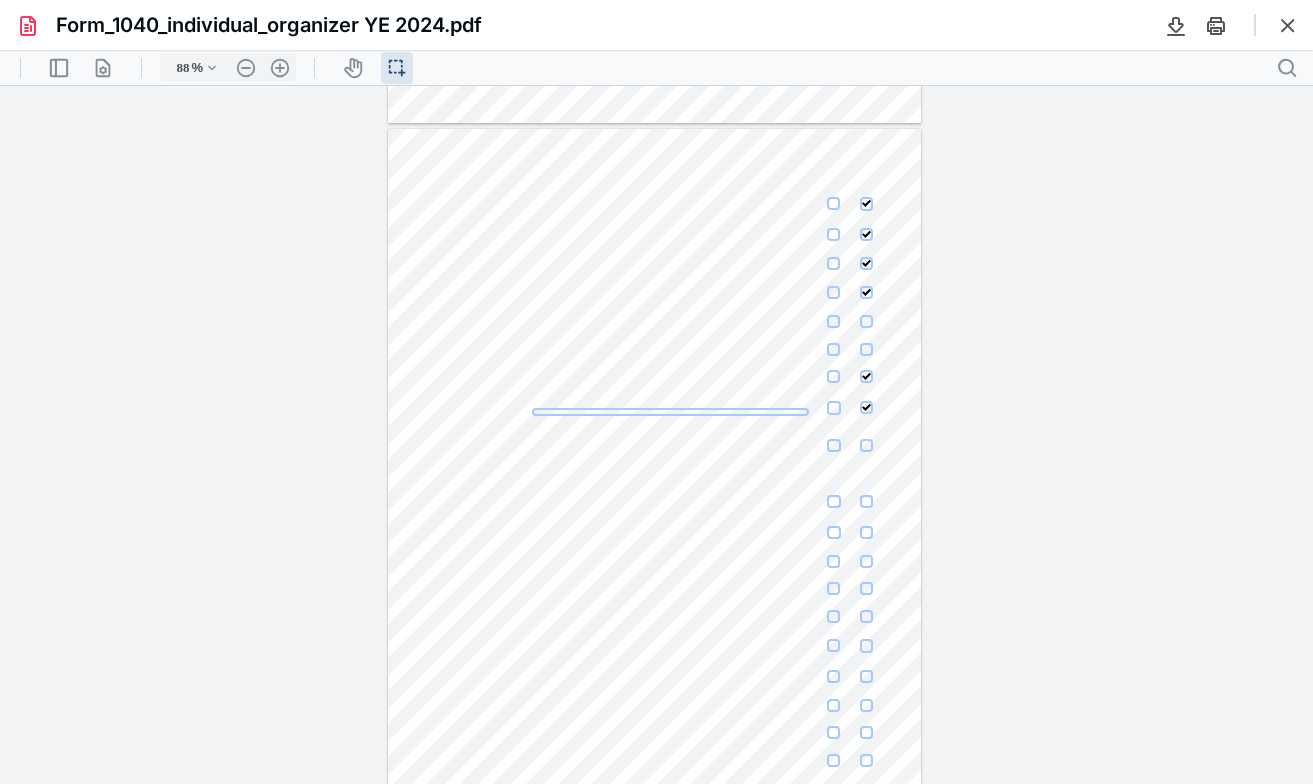 click 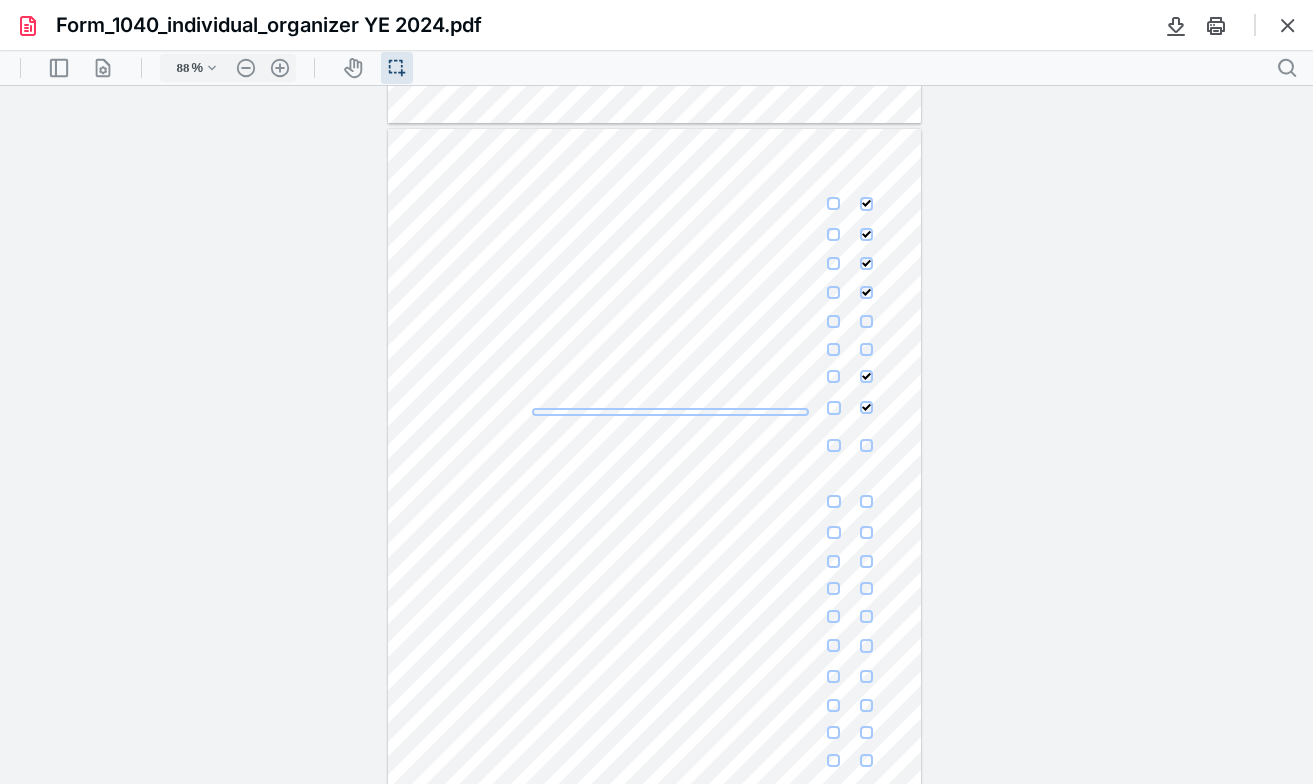 click 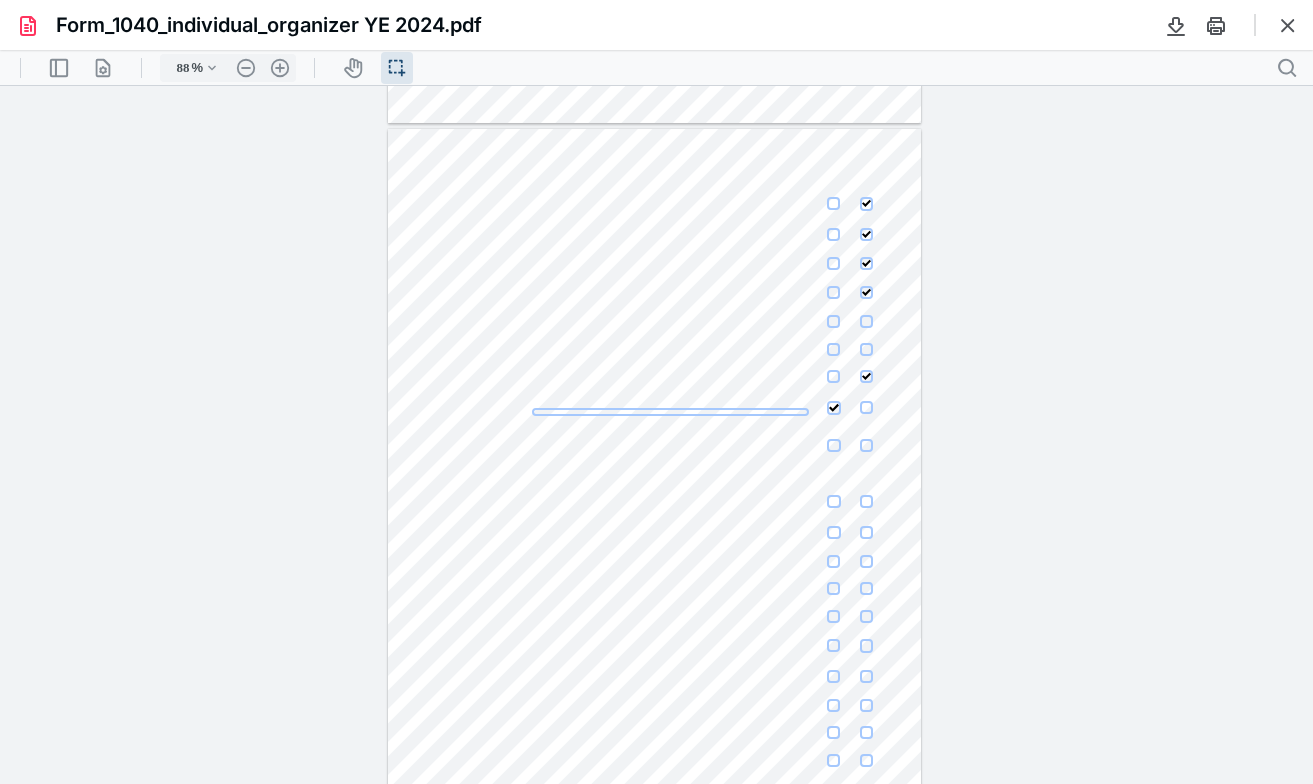 click at bounding box center (655, 474) 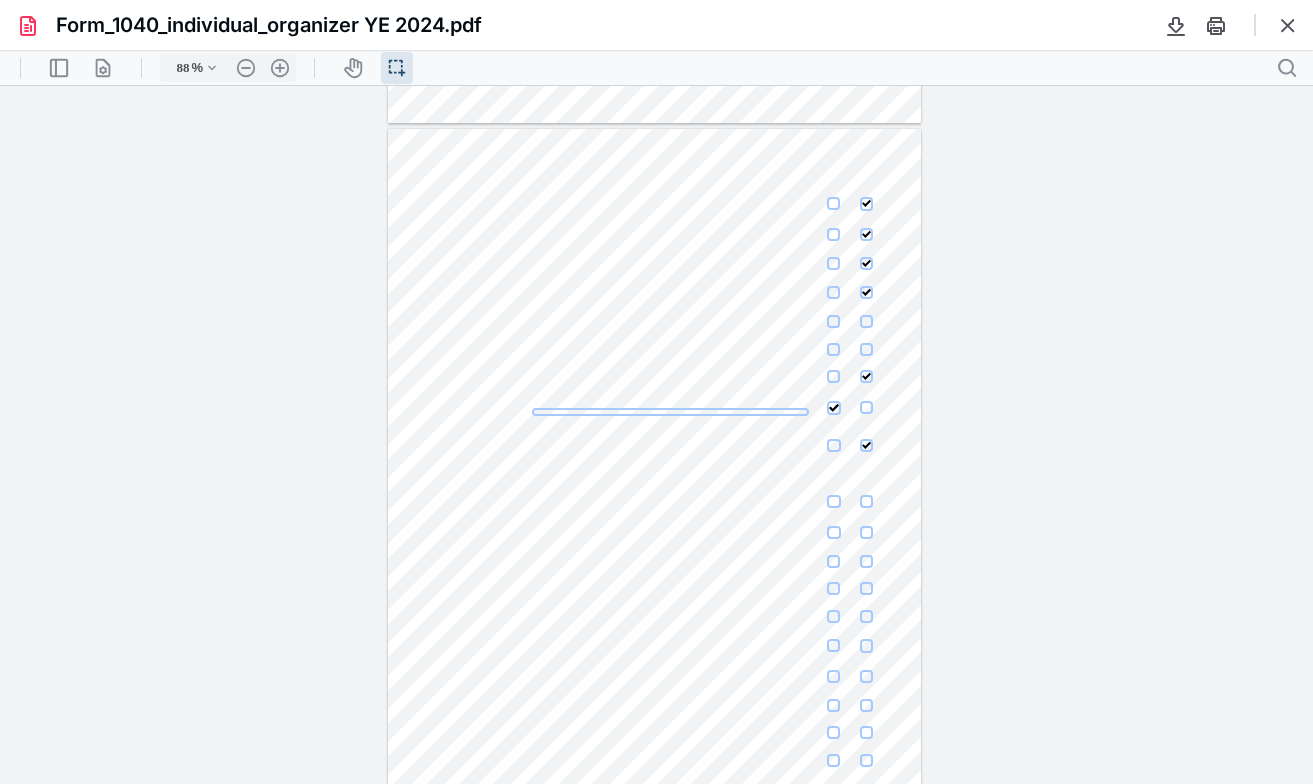 click at bounding box center (670, 412) 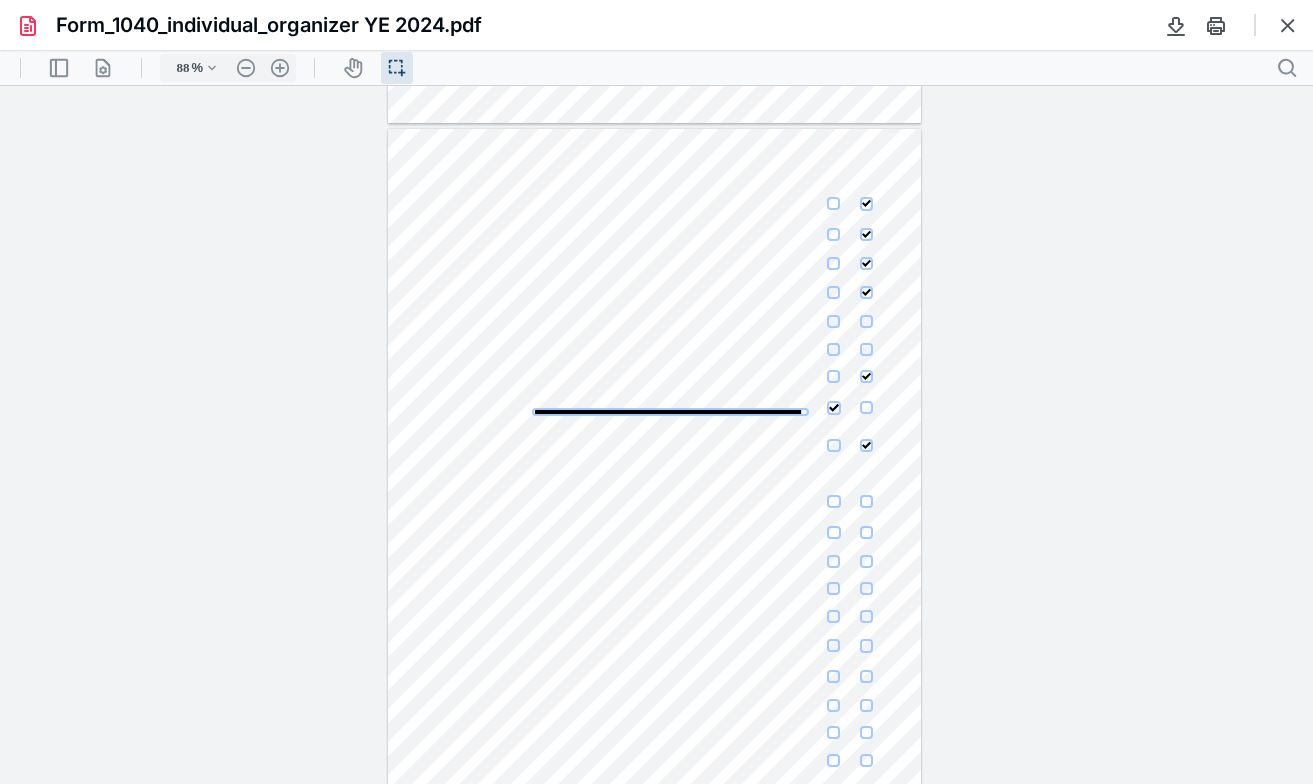 scroll, scrollTop: 0, scrollLeft: 18, axis: horizontal 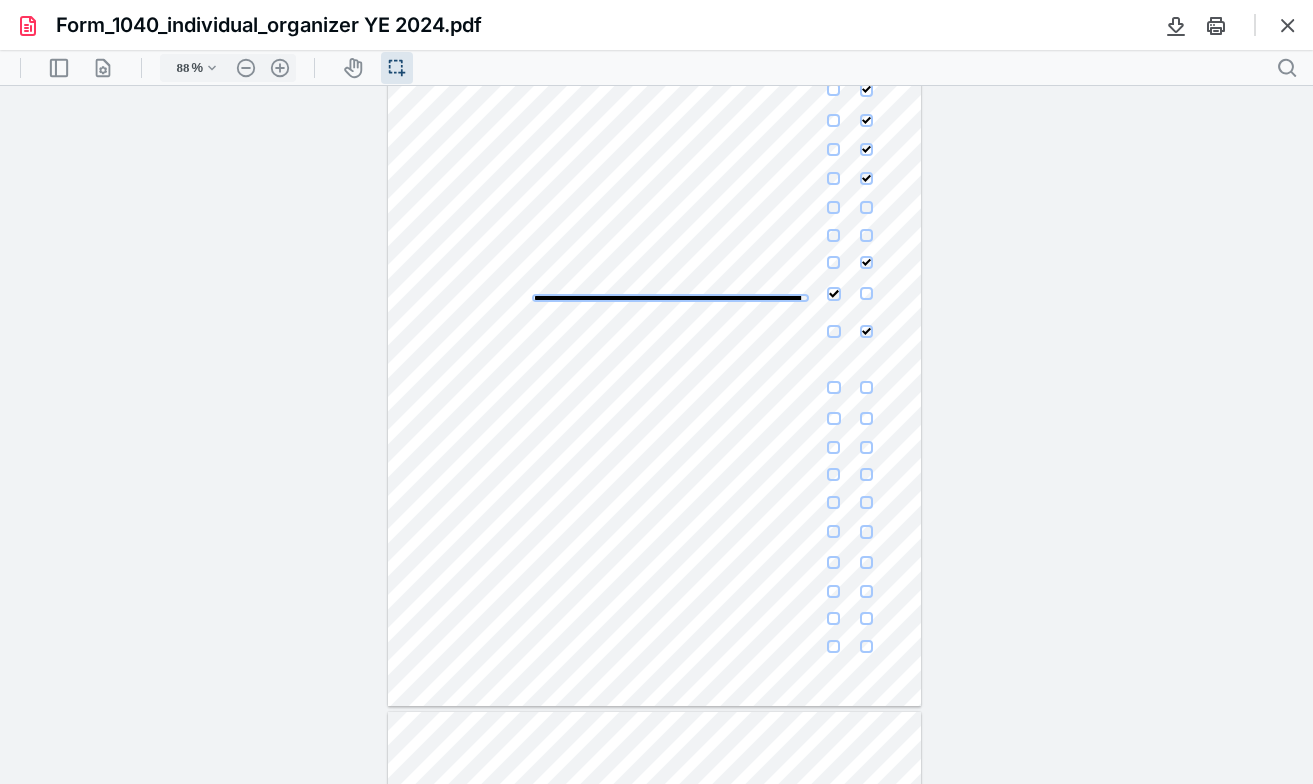 type on "**********" 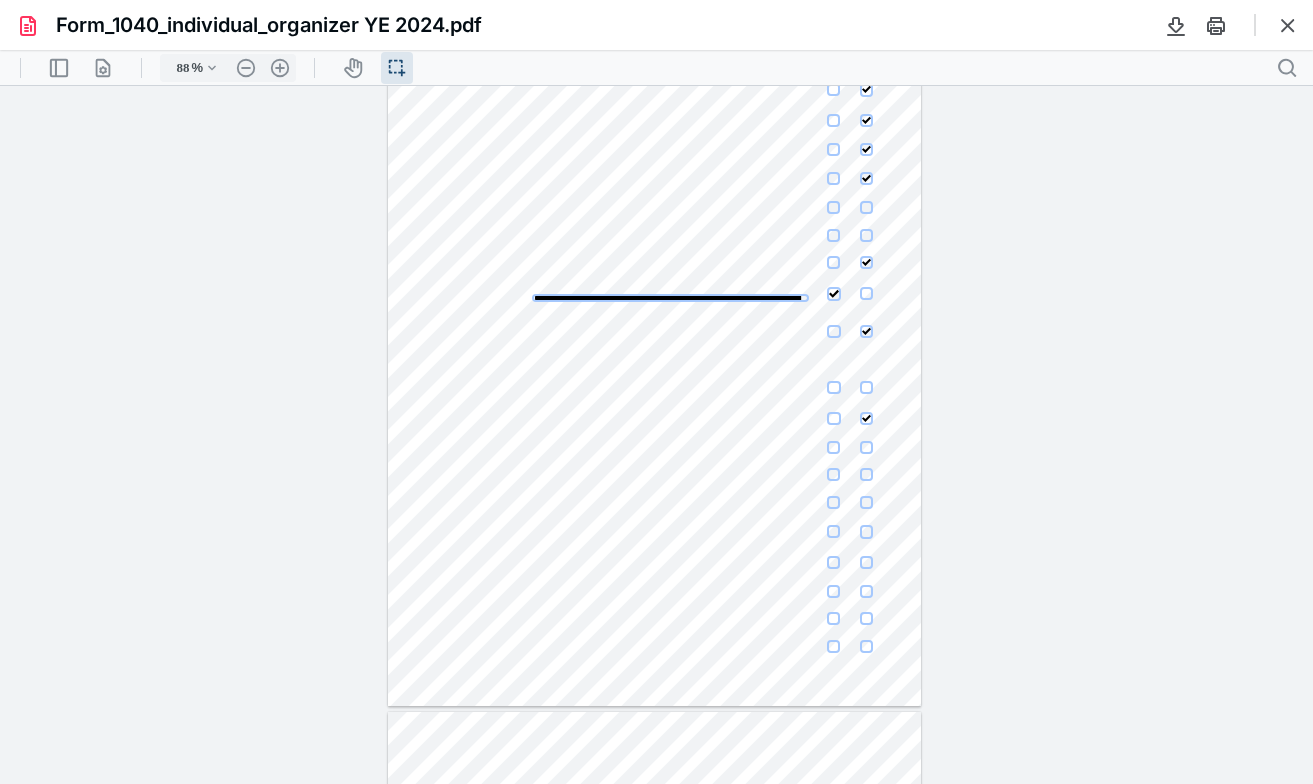 click at bounding box center (833, 447) 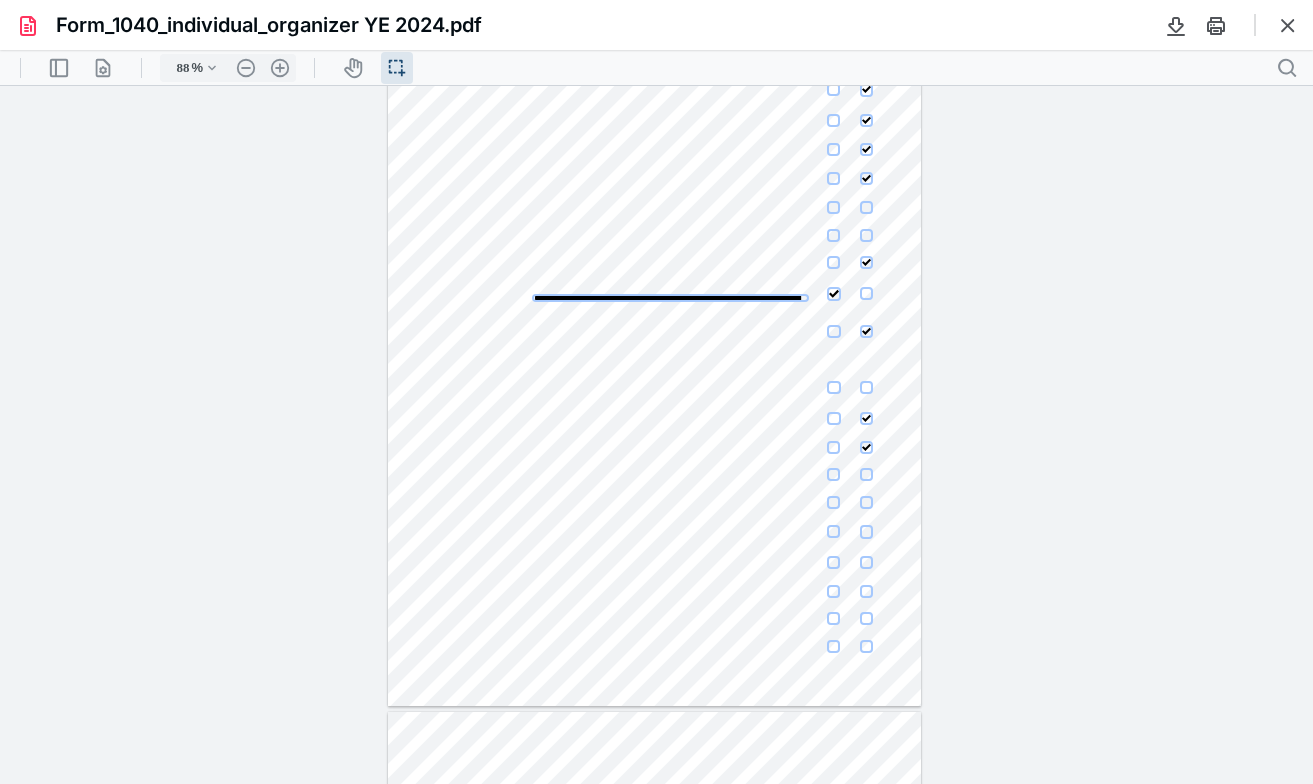 click at bounding box center [833, 474] 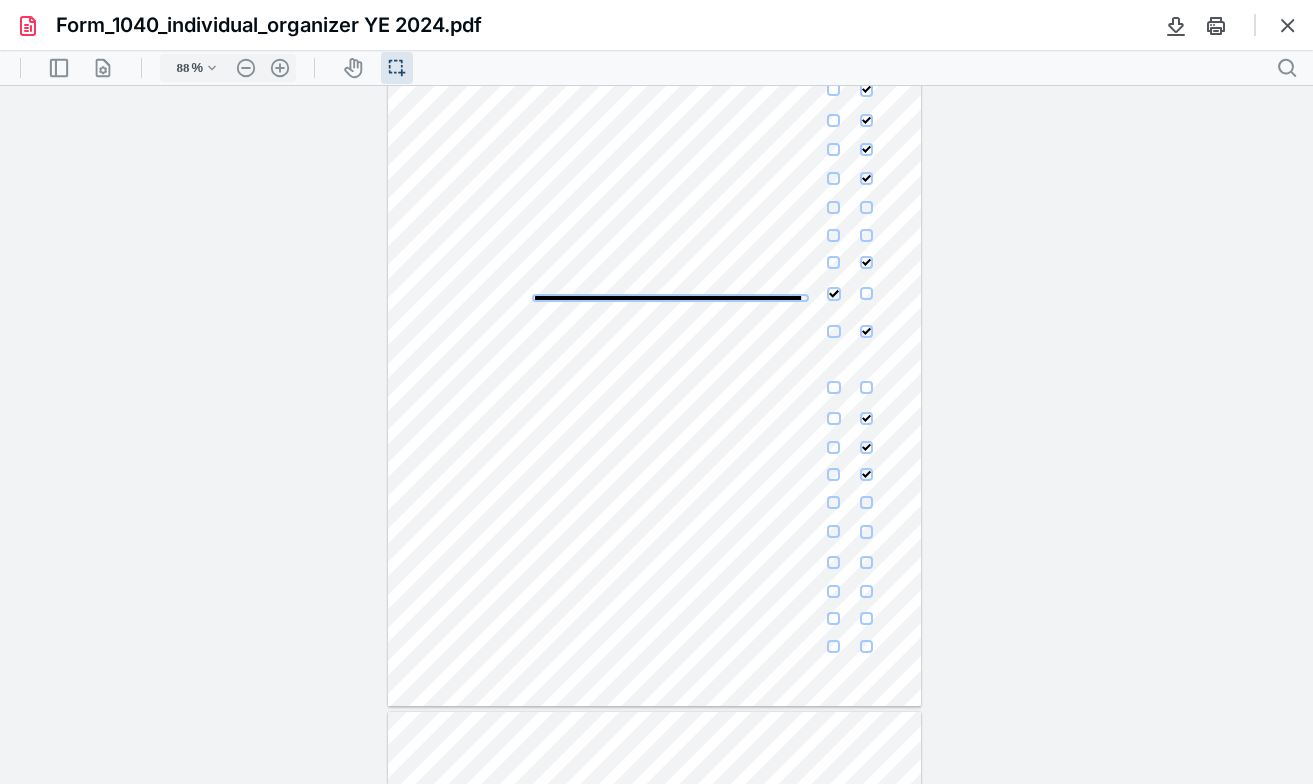 click at bounding box center [833, 502] 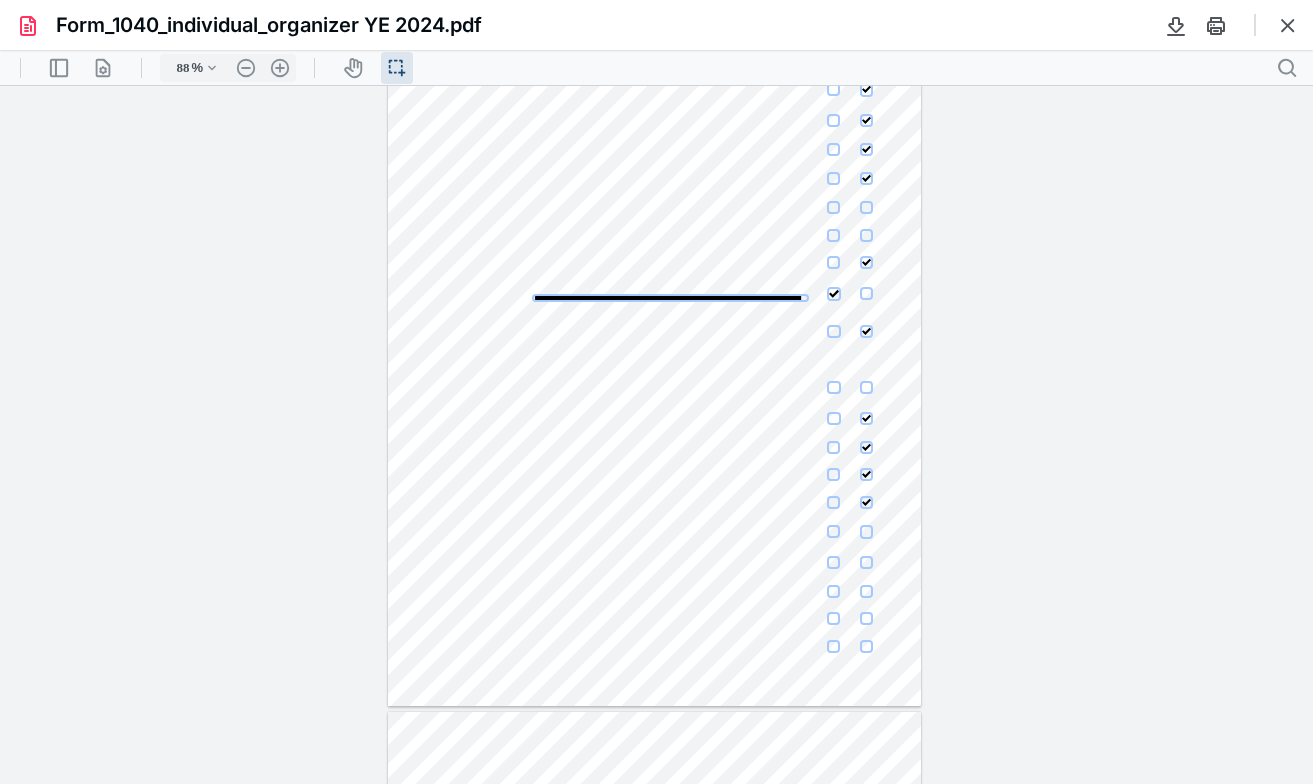 click at bounding box center [833, 531] 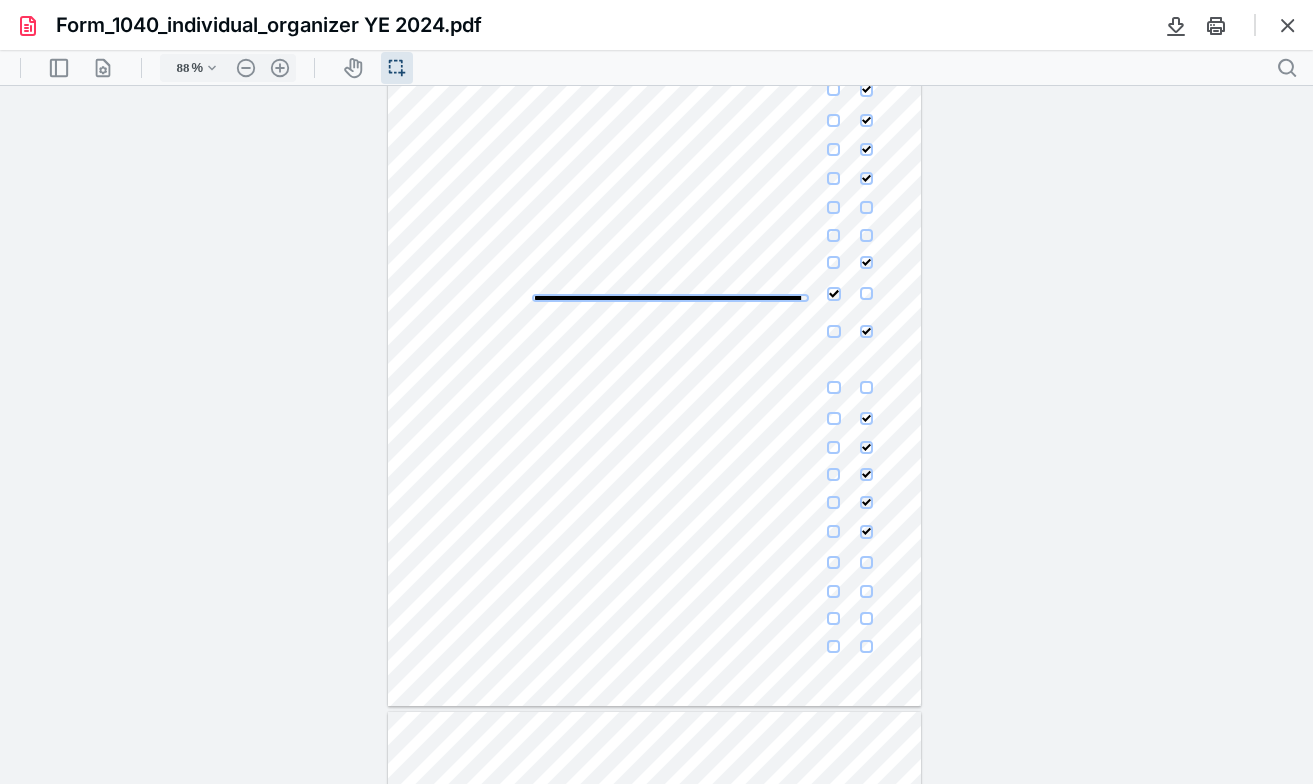 click at bounding box center (833, 562) 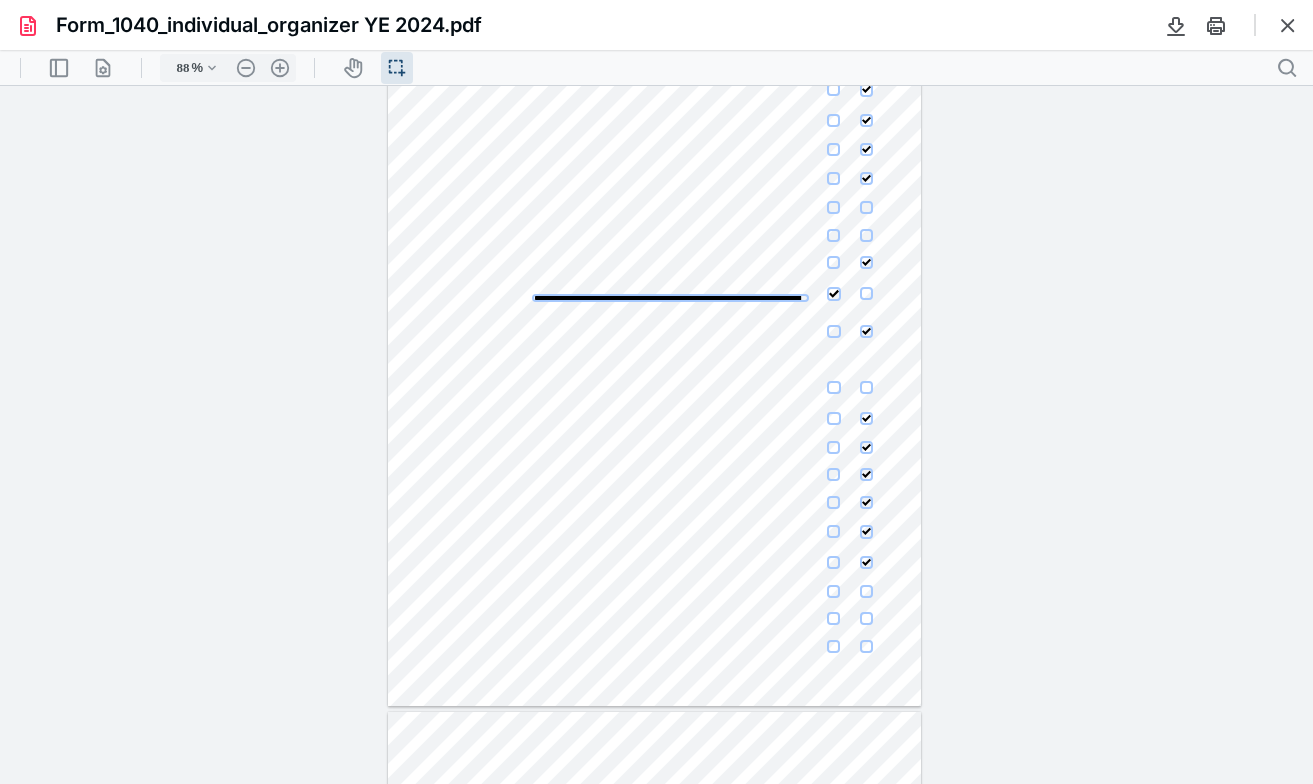 click on "**********" at bounding box center (655, 360) 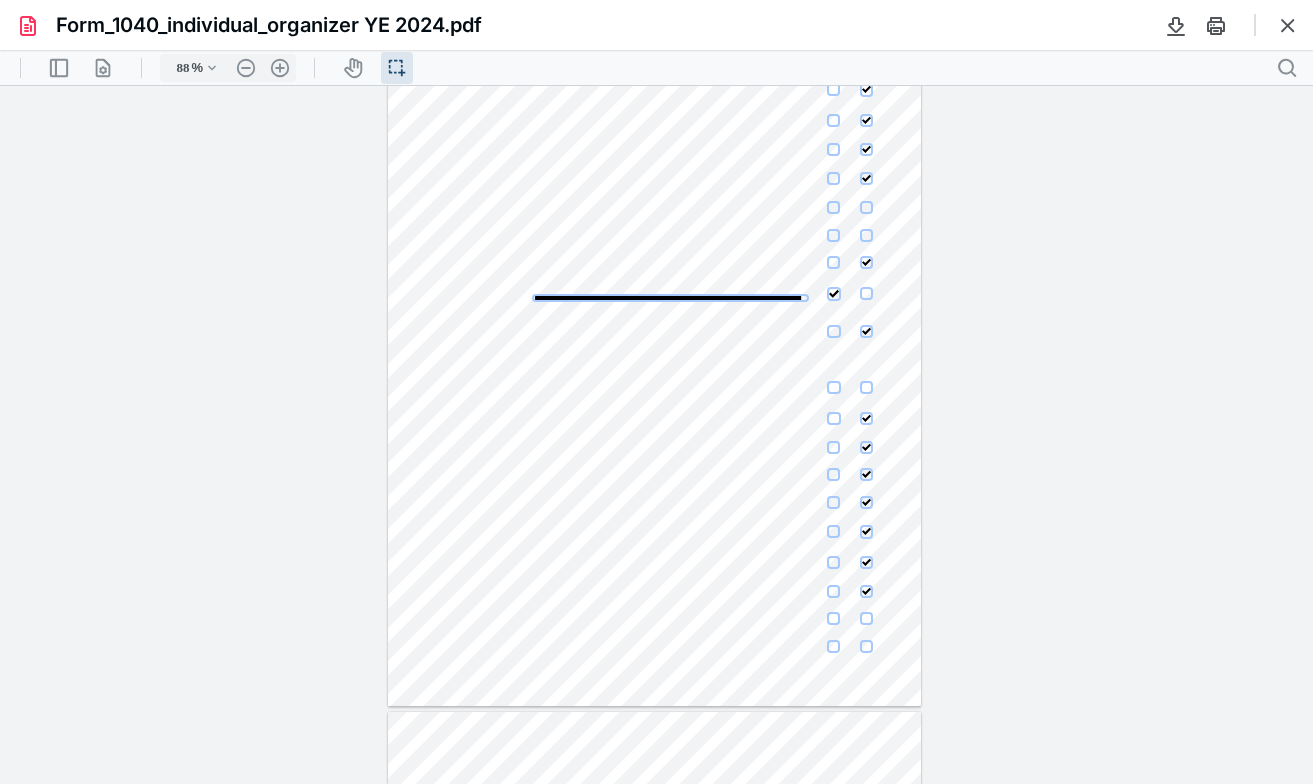 click at bounding box center [833, 618] 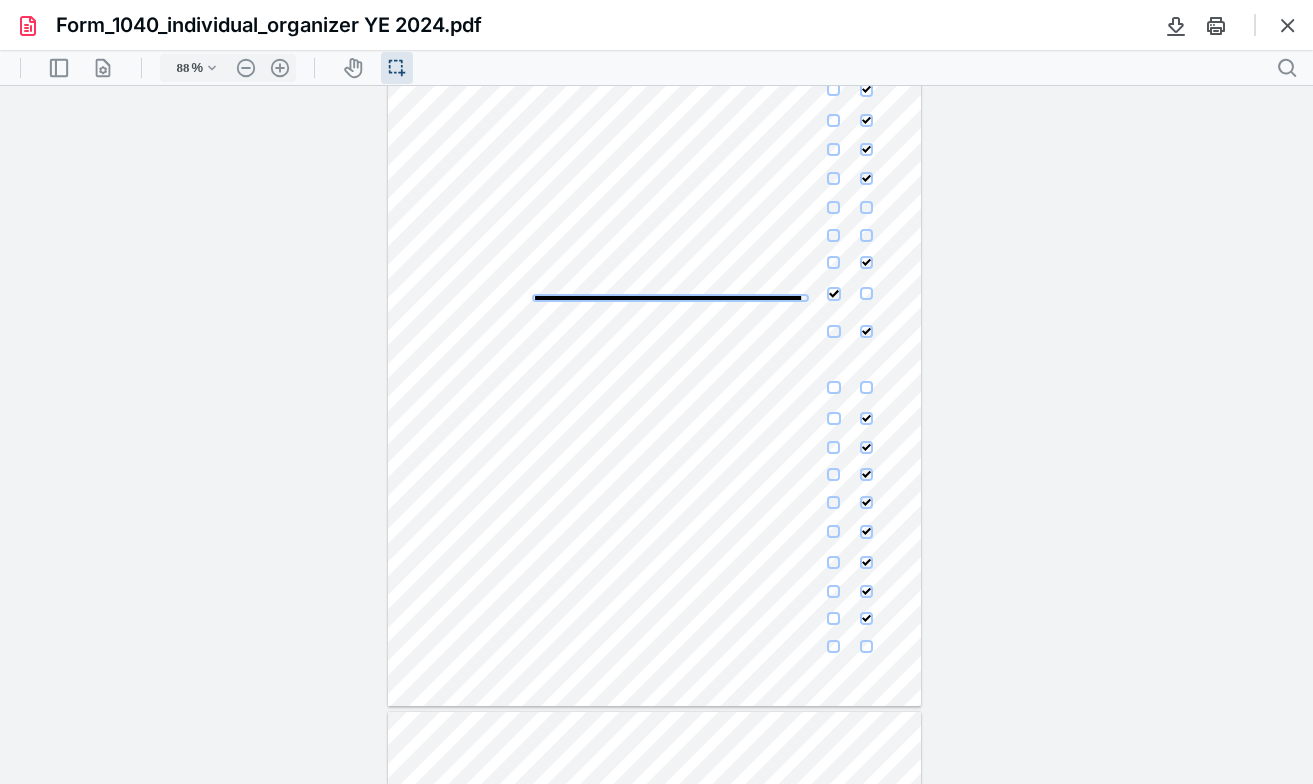 click at bounding box center [833, 646] 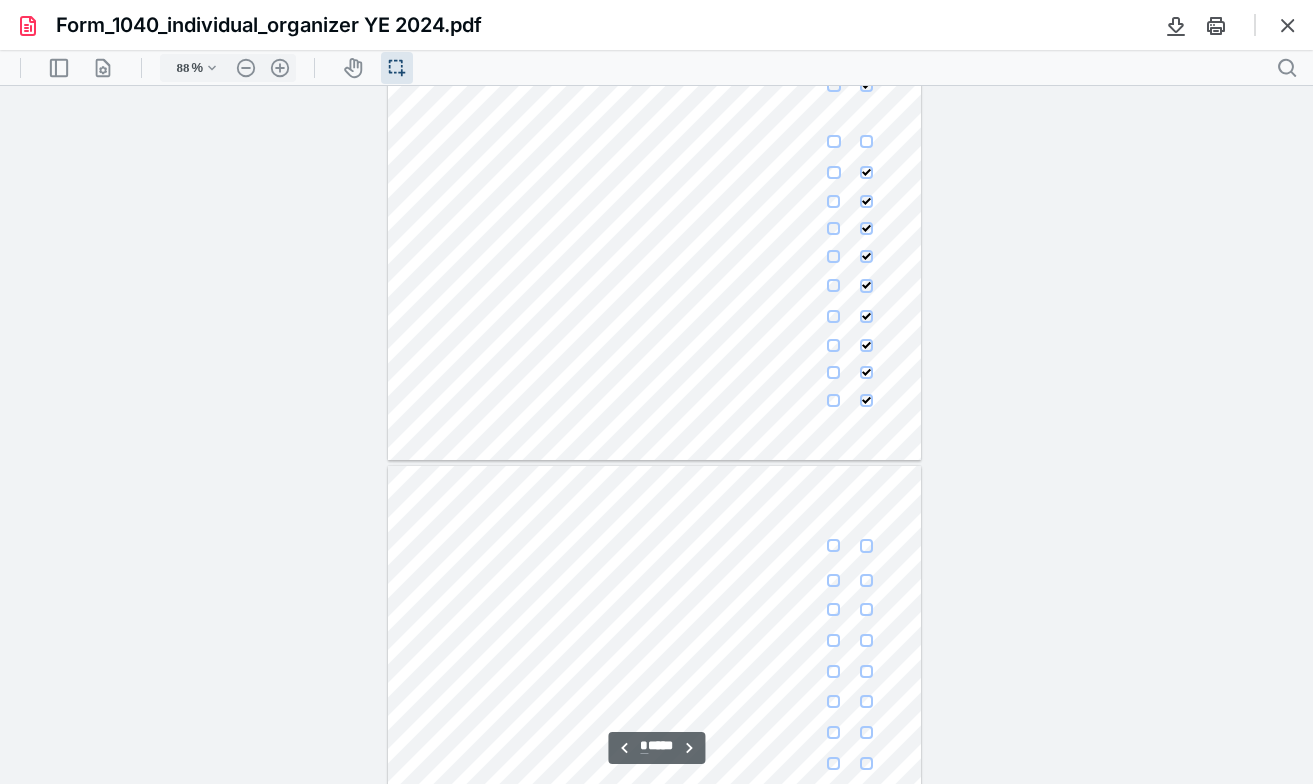 scroll, scrollTop: 4531, scrollLeft: 0, axis: vertical 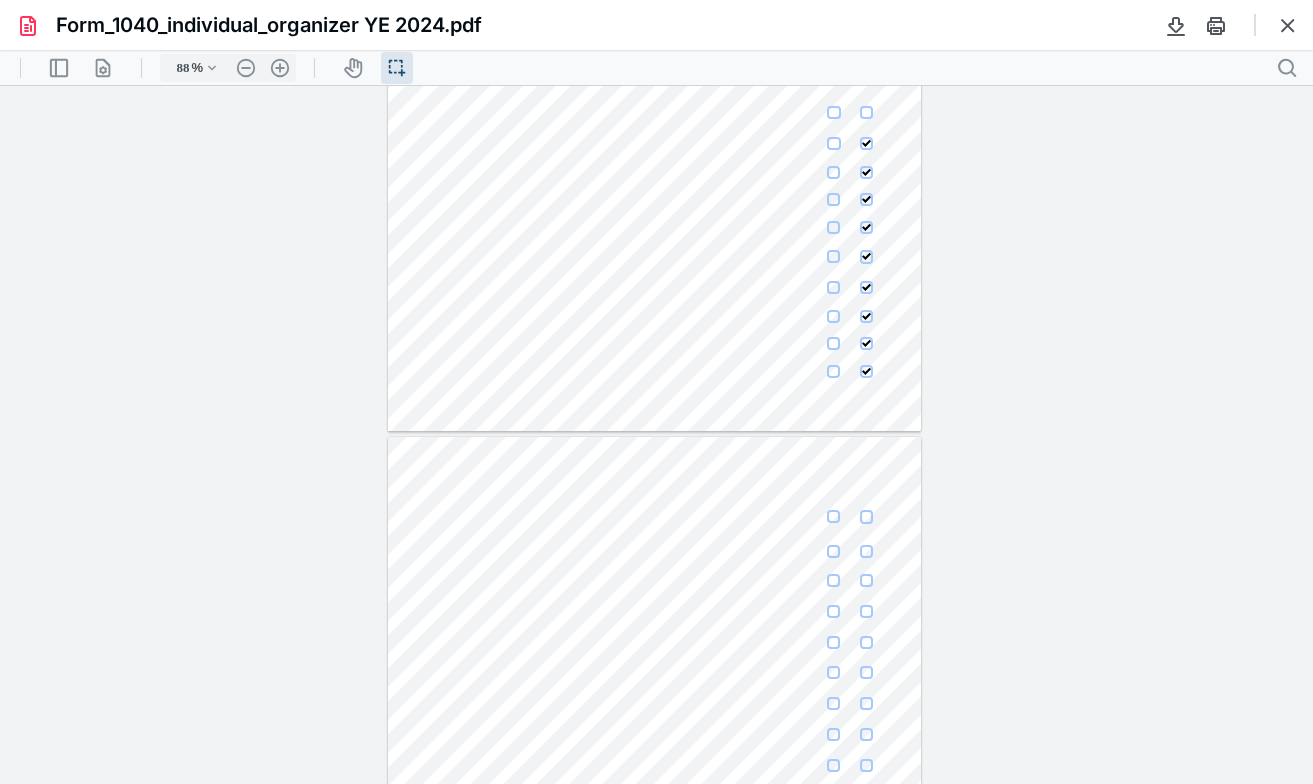 click at bounding box center [833, 516] 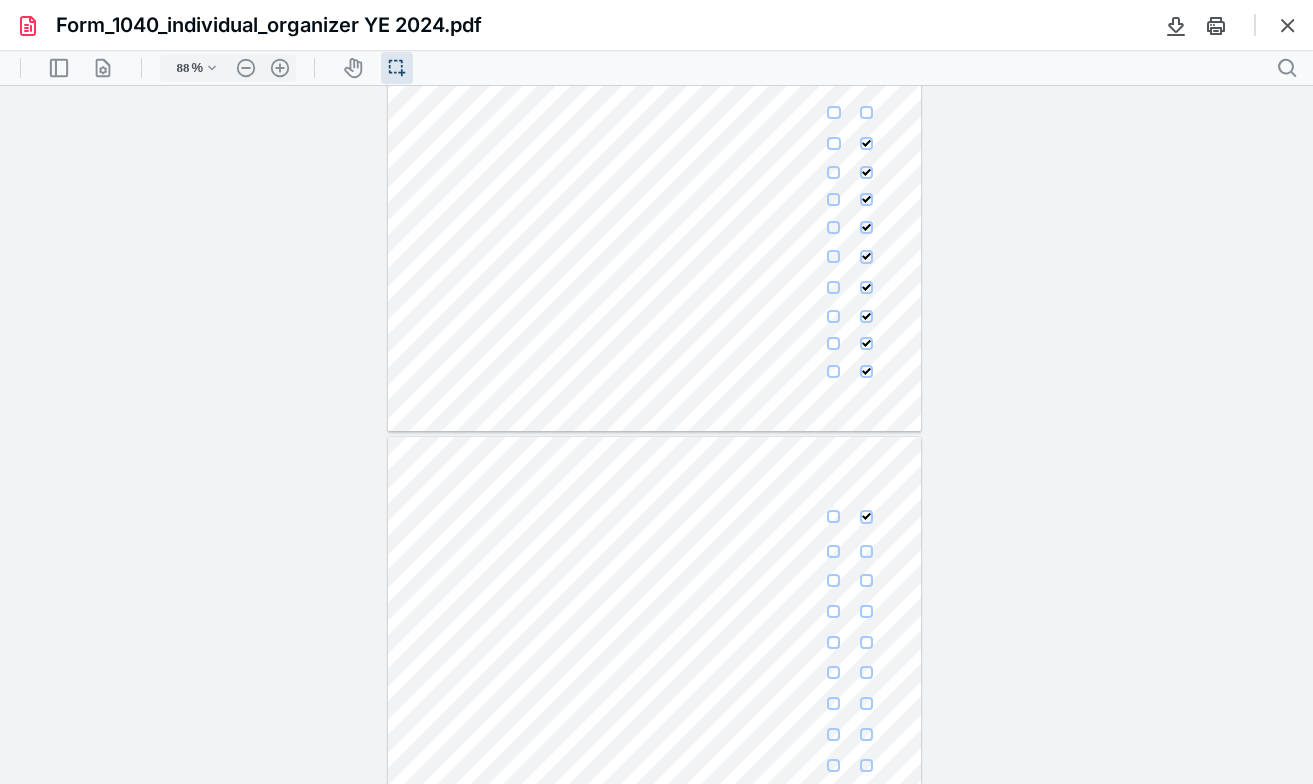 click at bounding box center [833, 551] 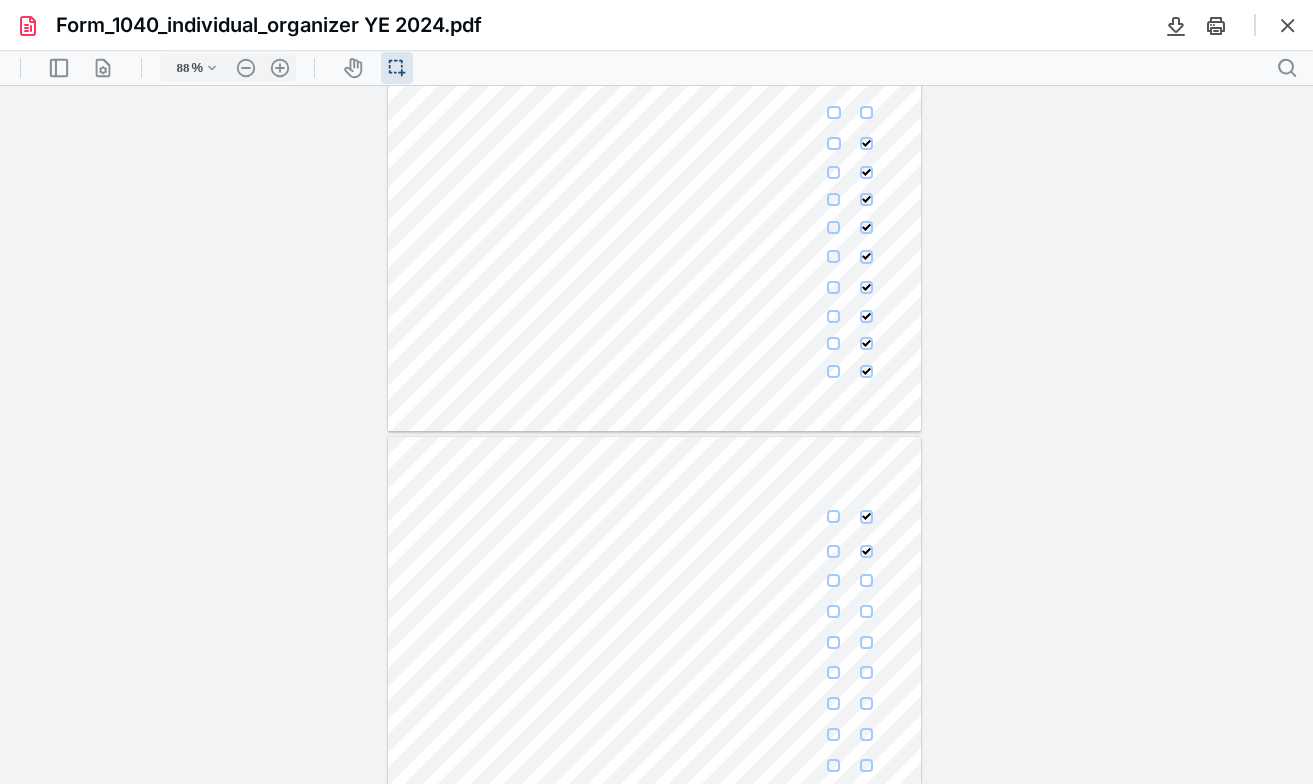 click at bounding box center (833, 580) 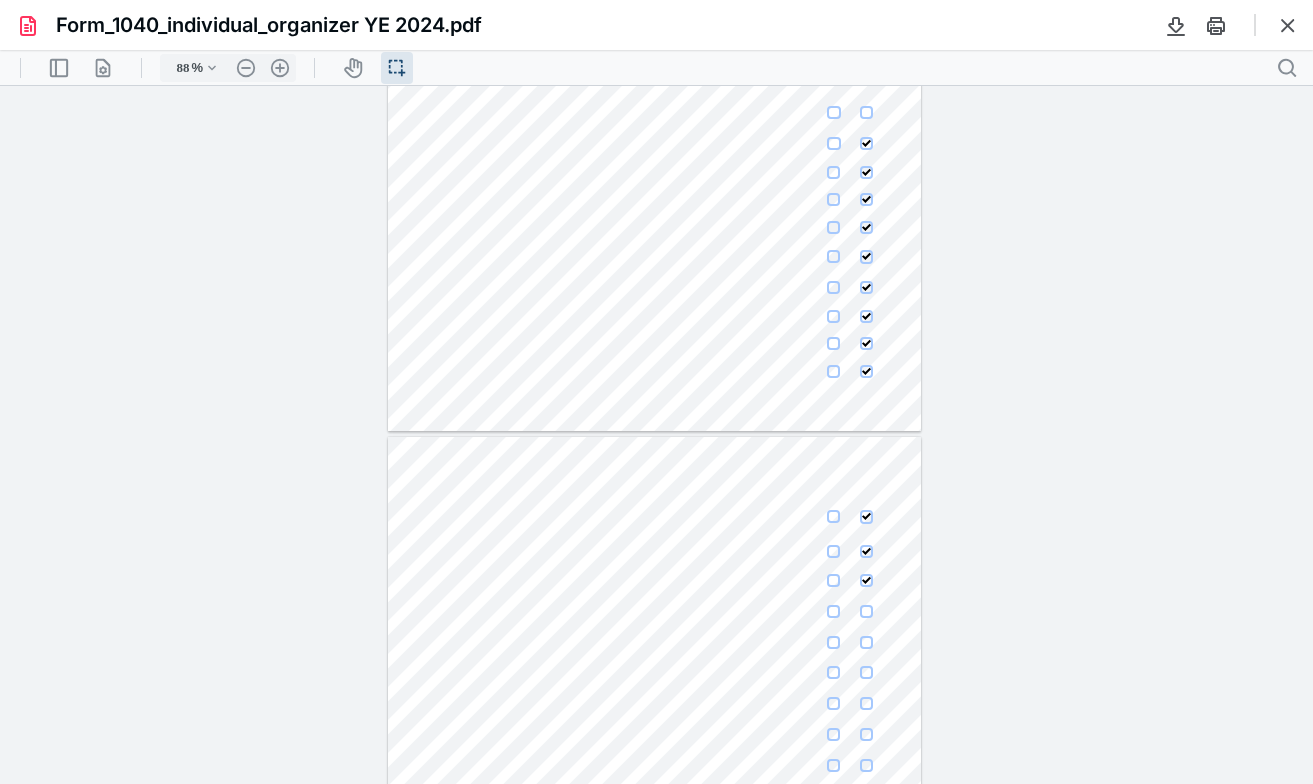 click at bounding box center [833, 611] 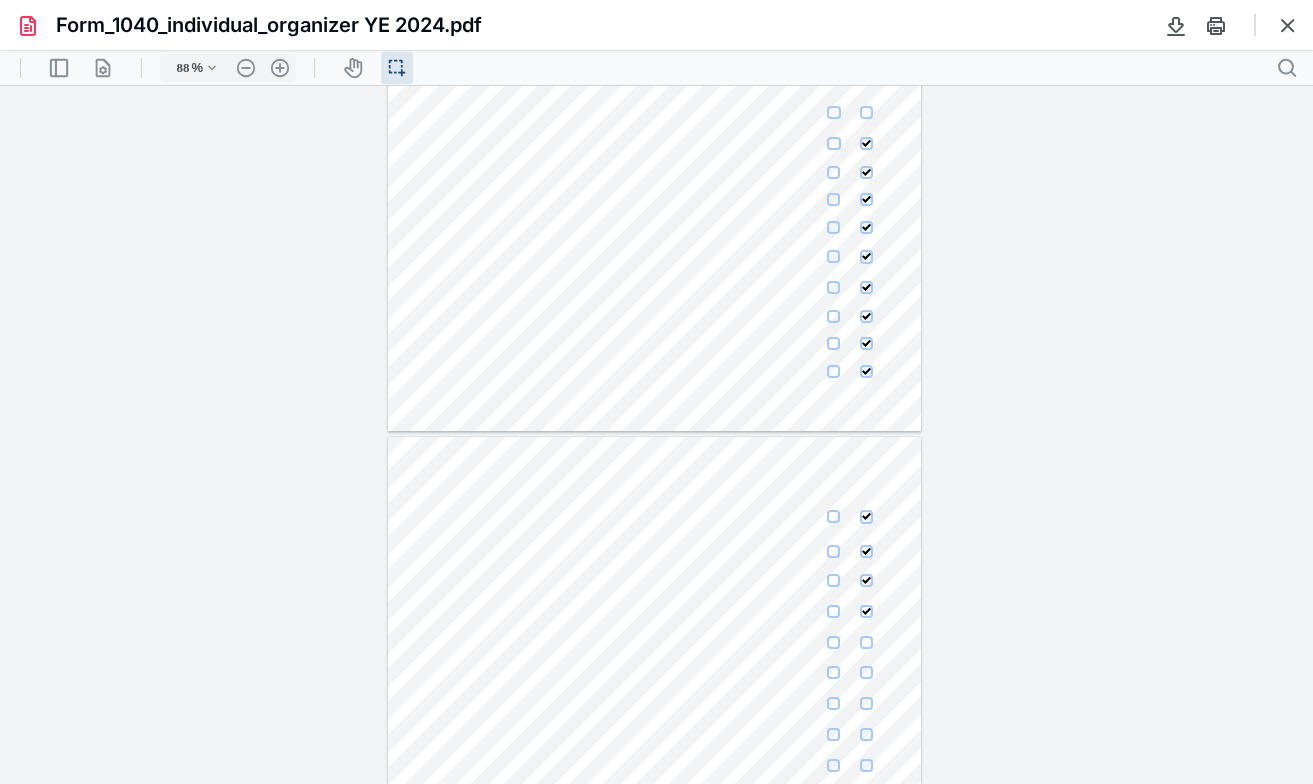 click at bounding box center (833, 642) 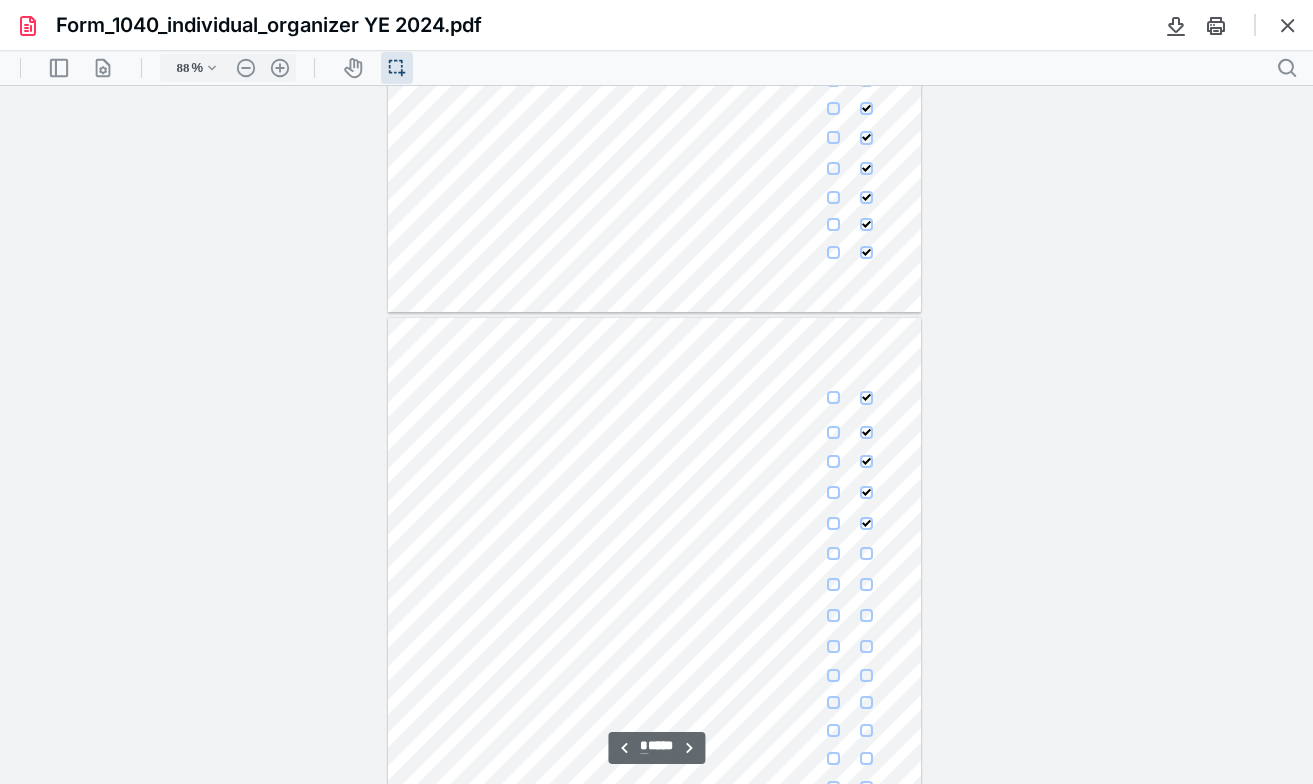 scroll, scrollTop: 4652, scrollLeft: 0, axis: vertical 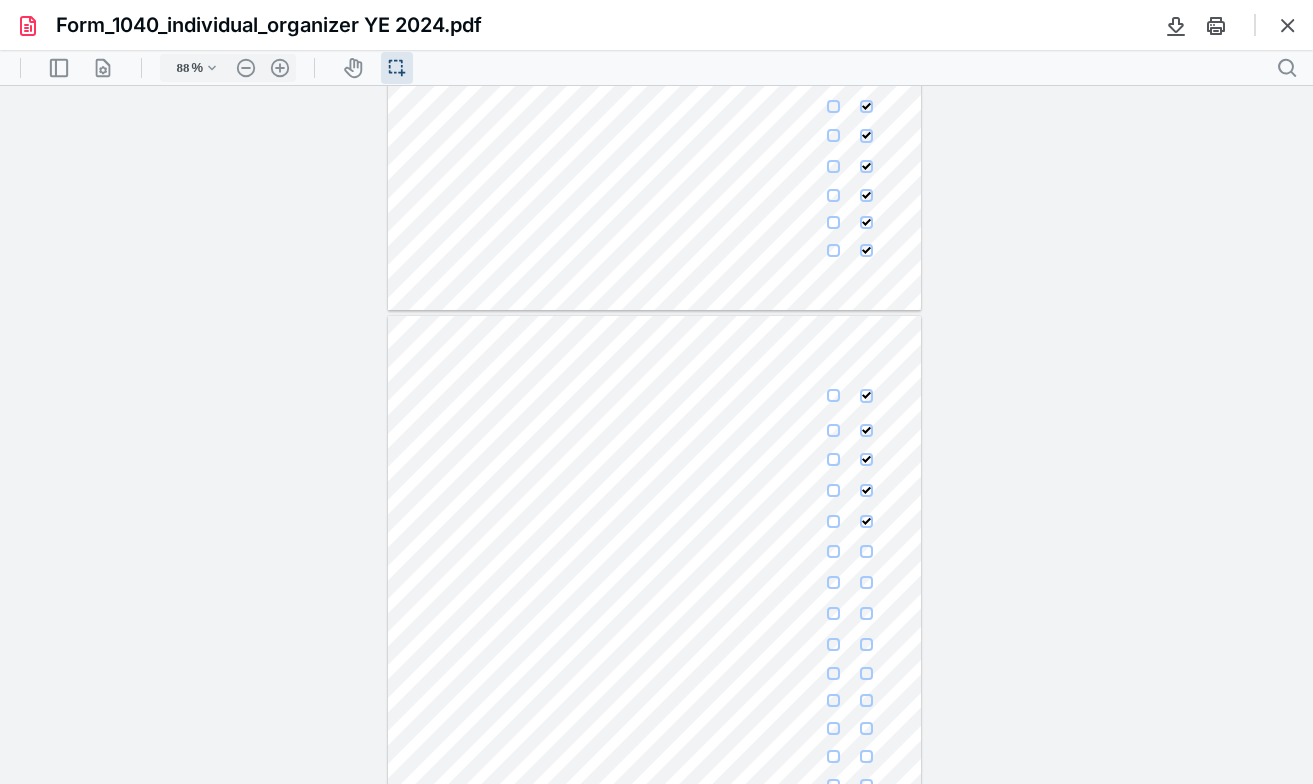 click at bounding box center (833, 551) 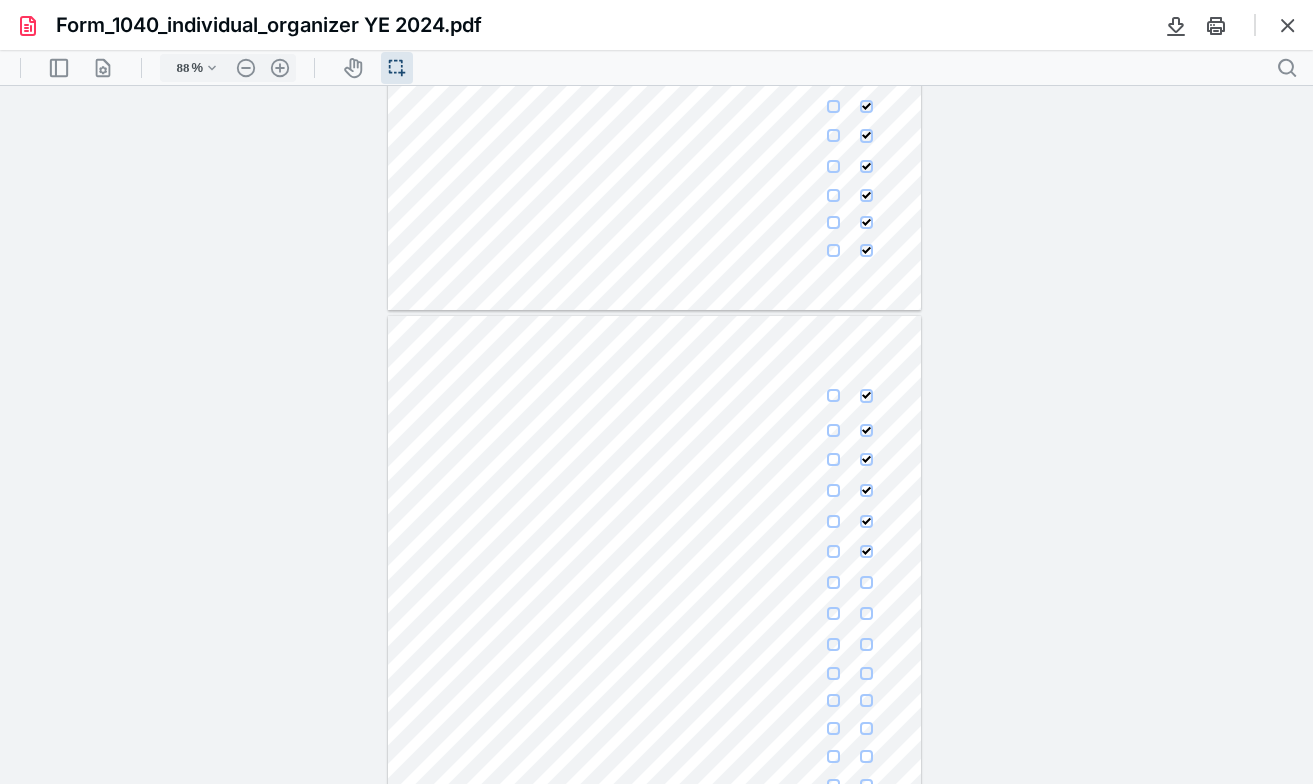 click at bounding box center (833, 582) 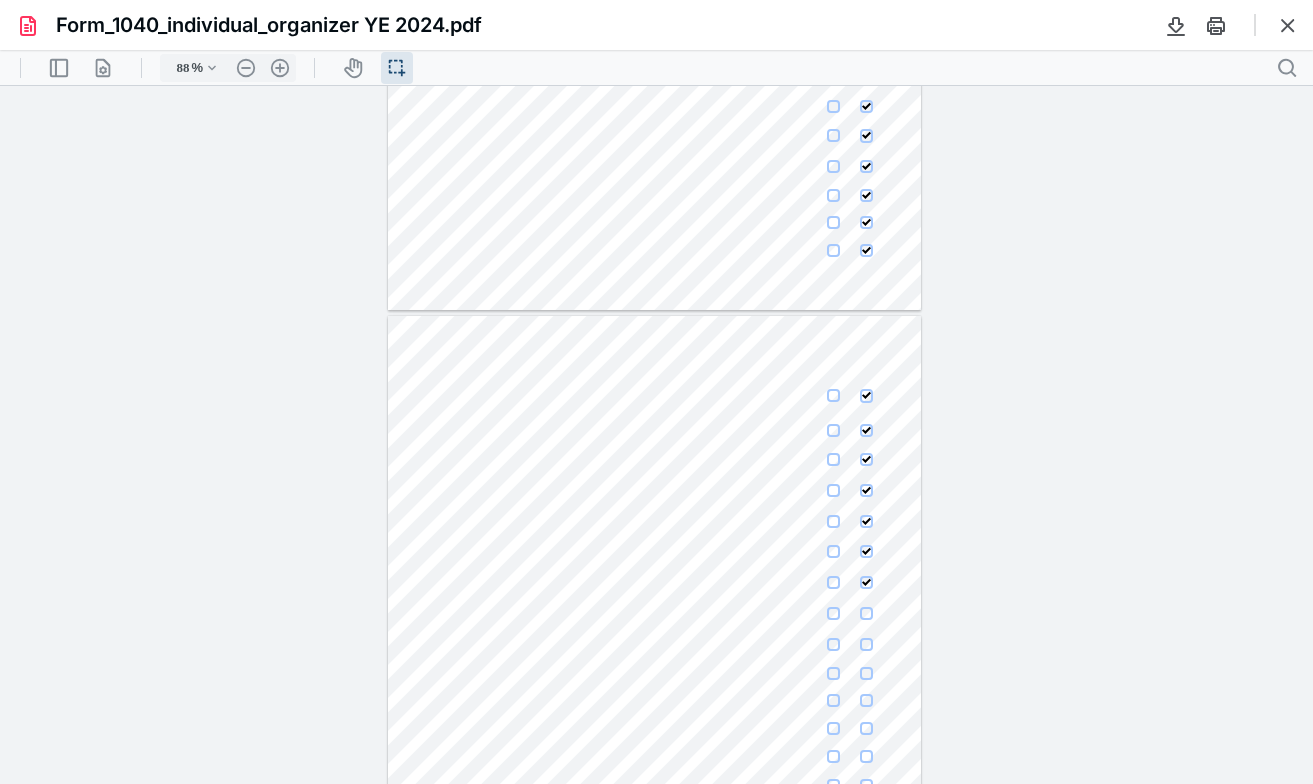 click at bounding box center (833, 613) 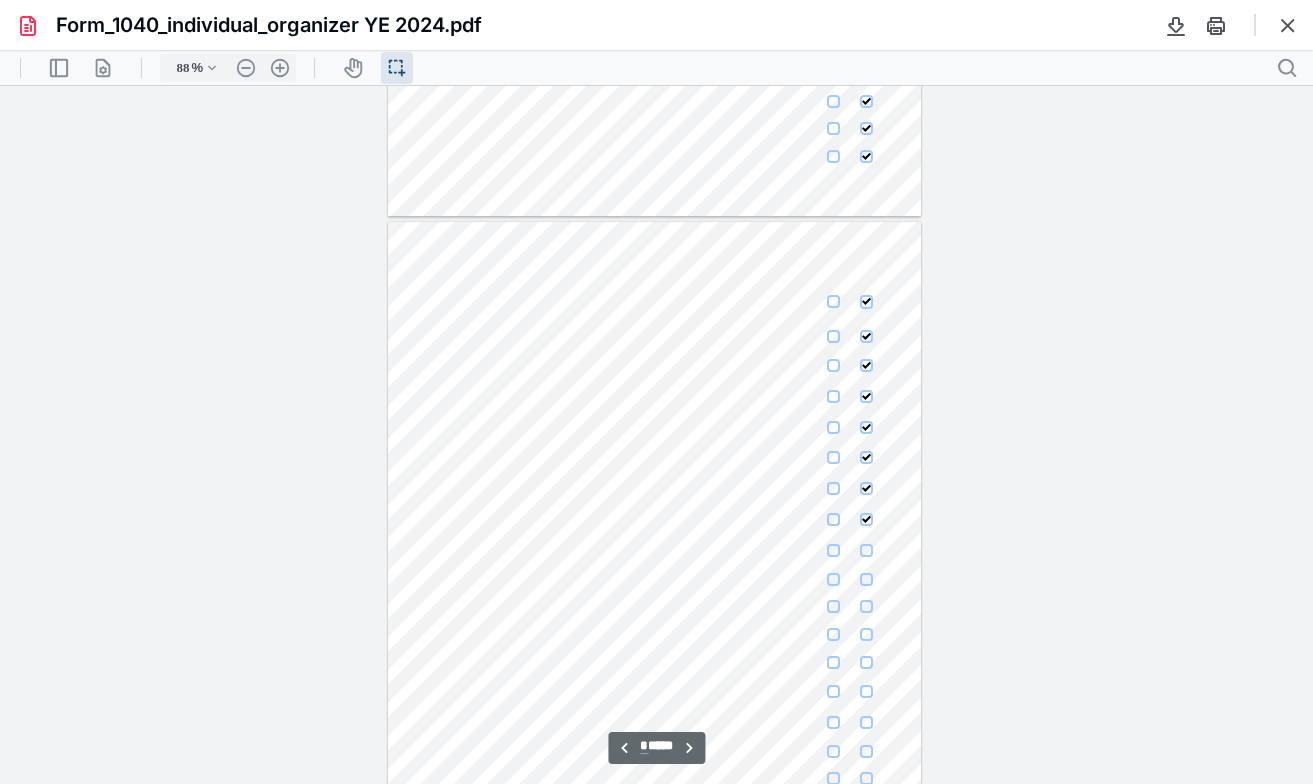 scroll, scrollTop: 4755, scrollLeft: 0, axis: vertical 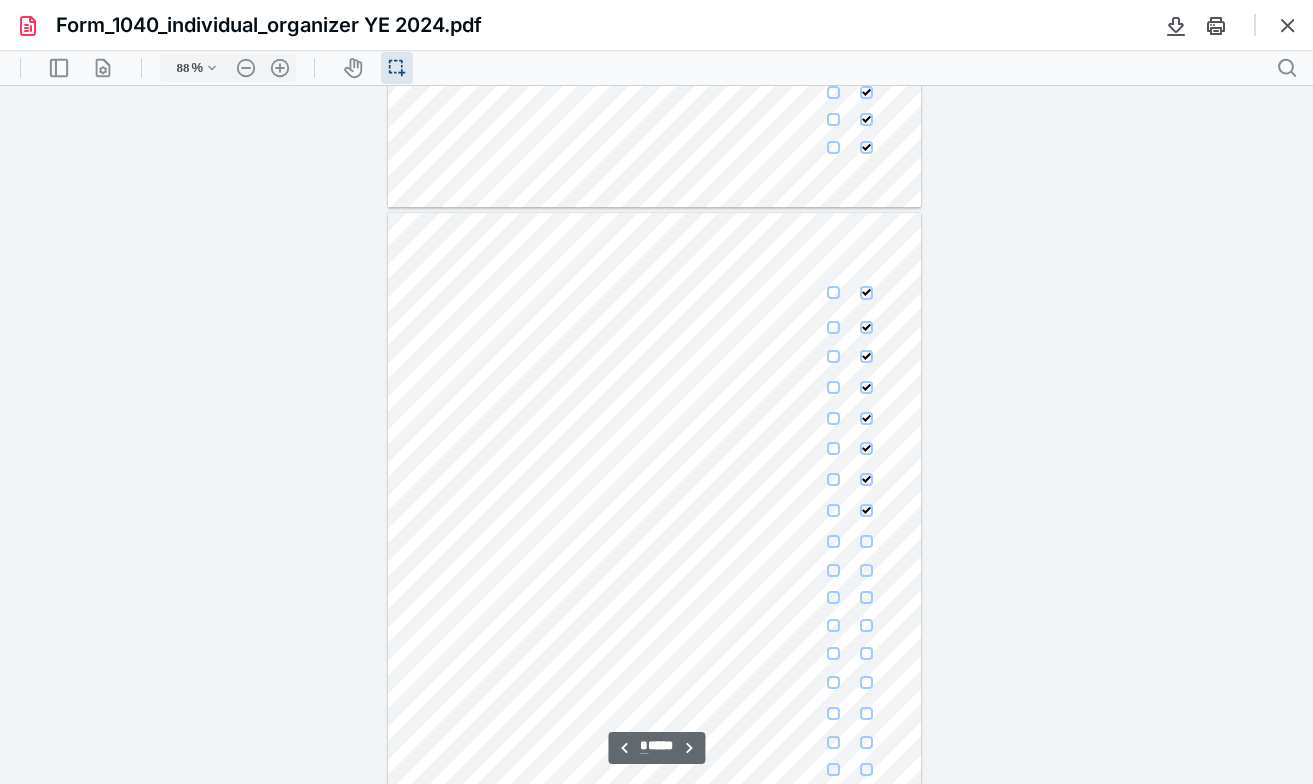 click at bounding box center (833, 541) 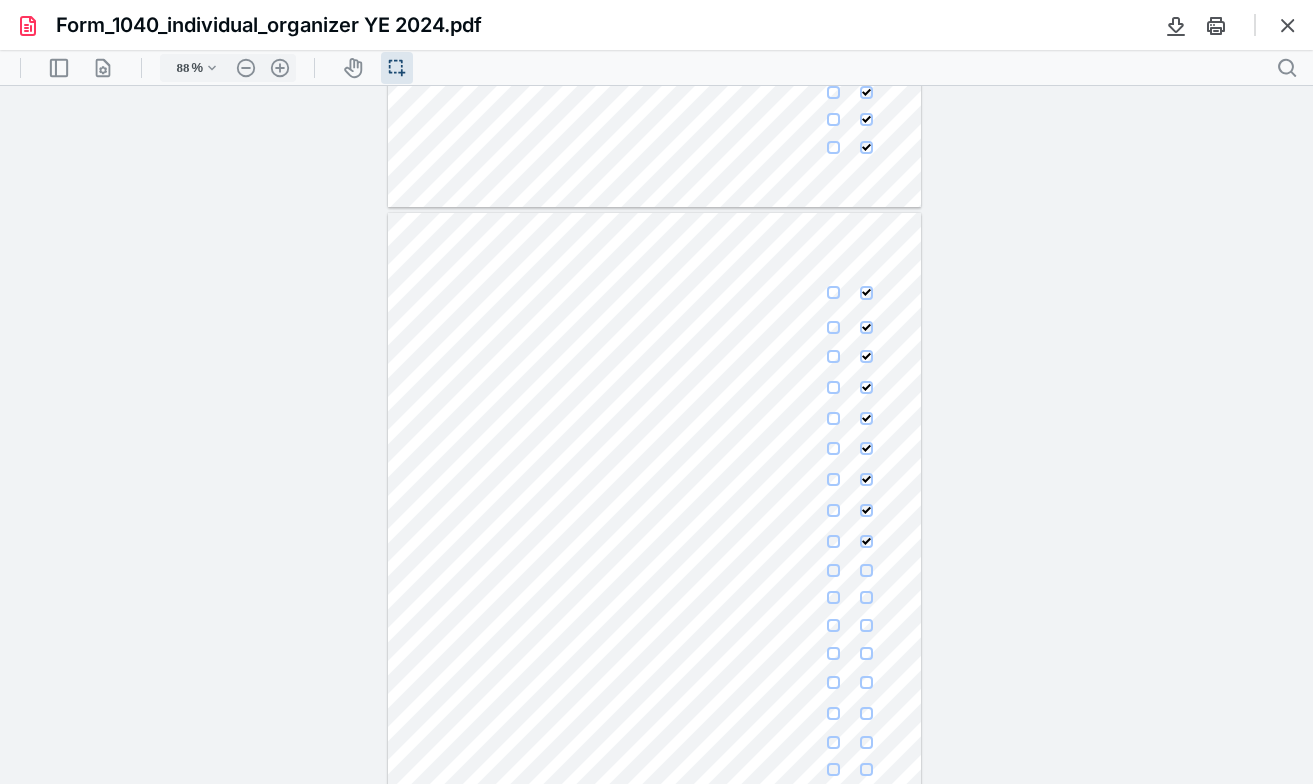 click at bounding box center [833, 570] 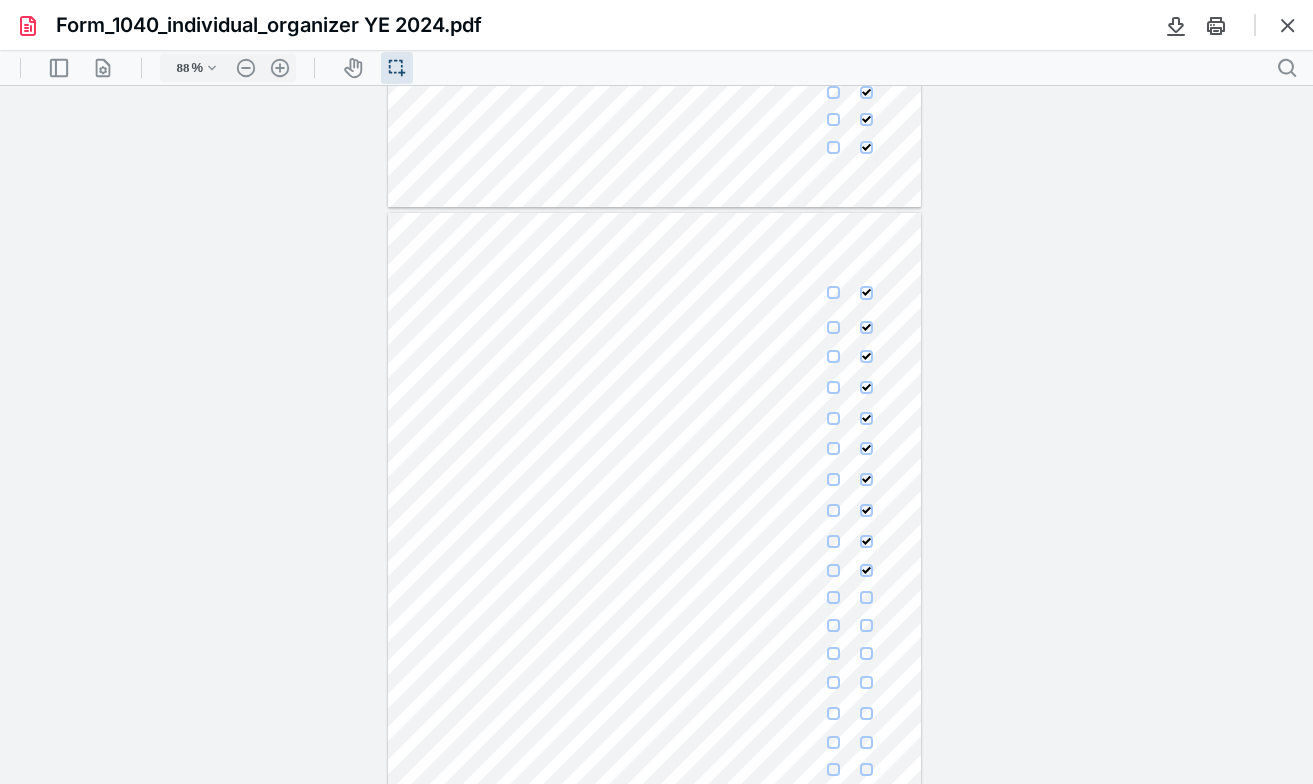 click at bounding box center [833, 597] 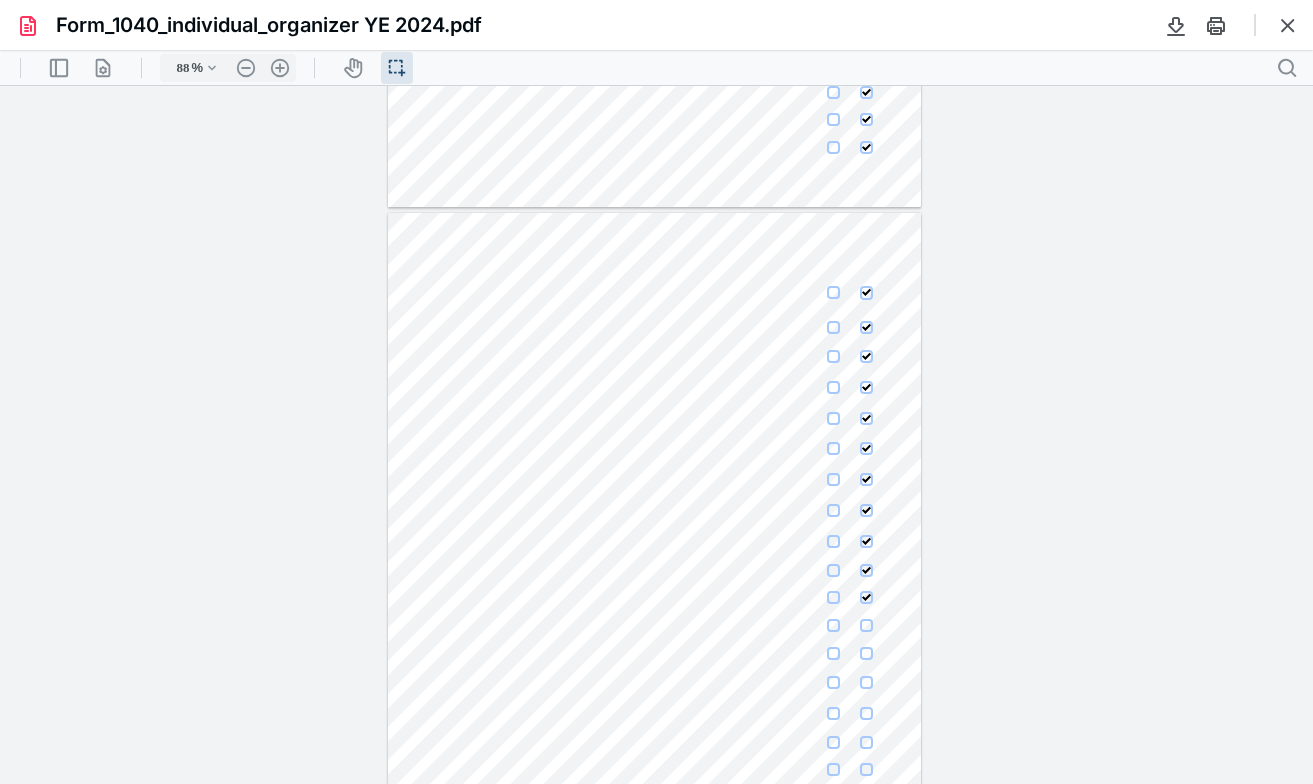 click at bounding box center (833, 625) 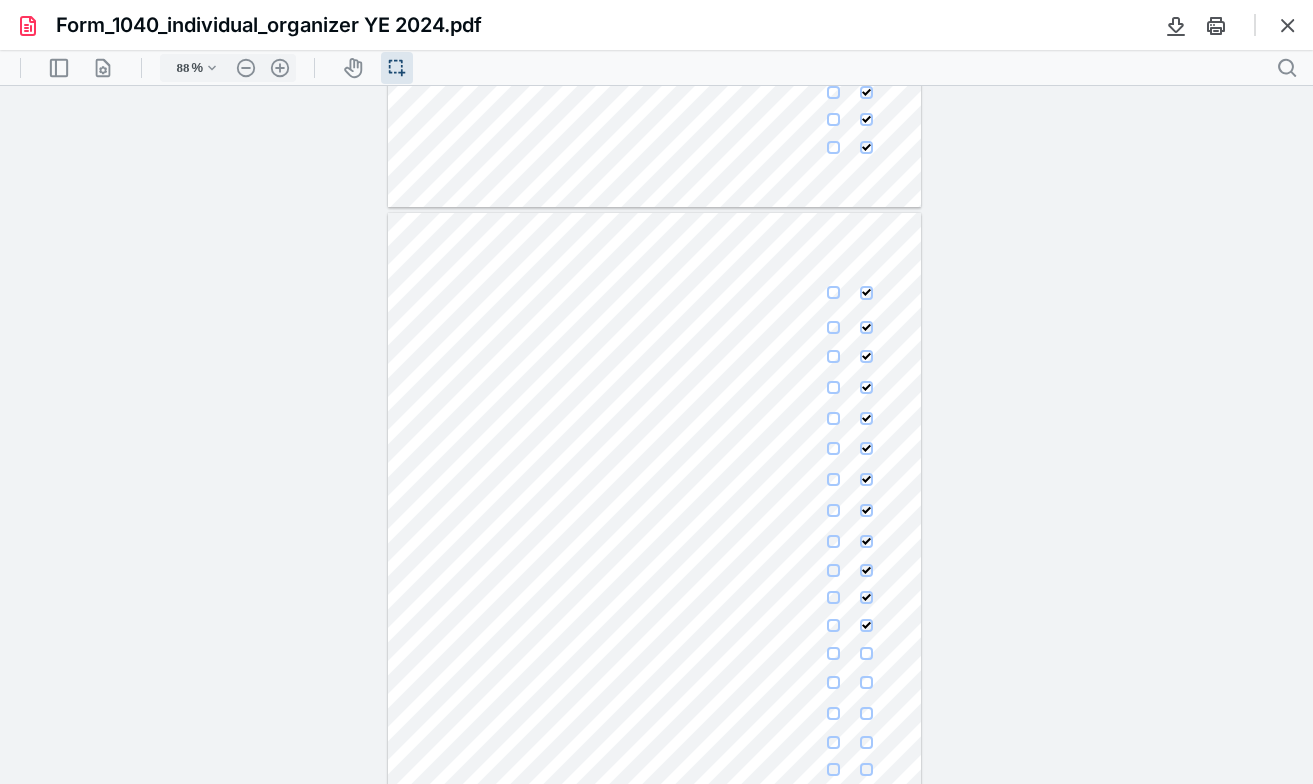 click at bounding box center (833, 653) 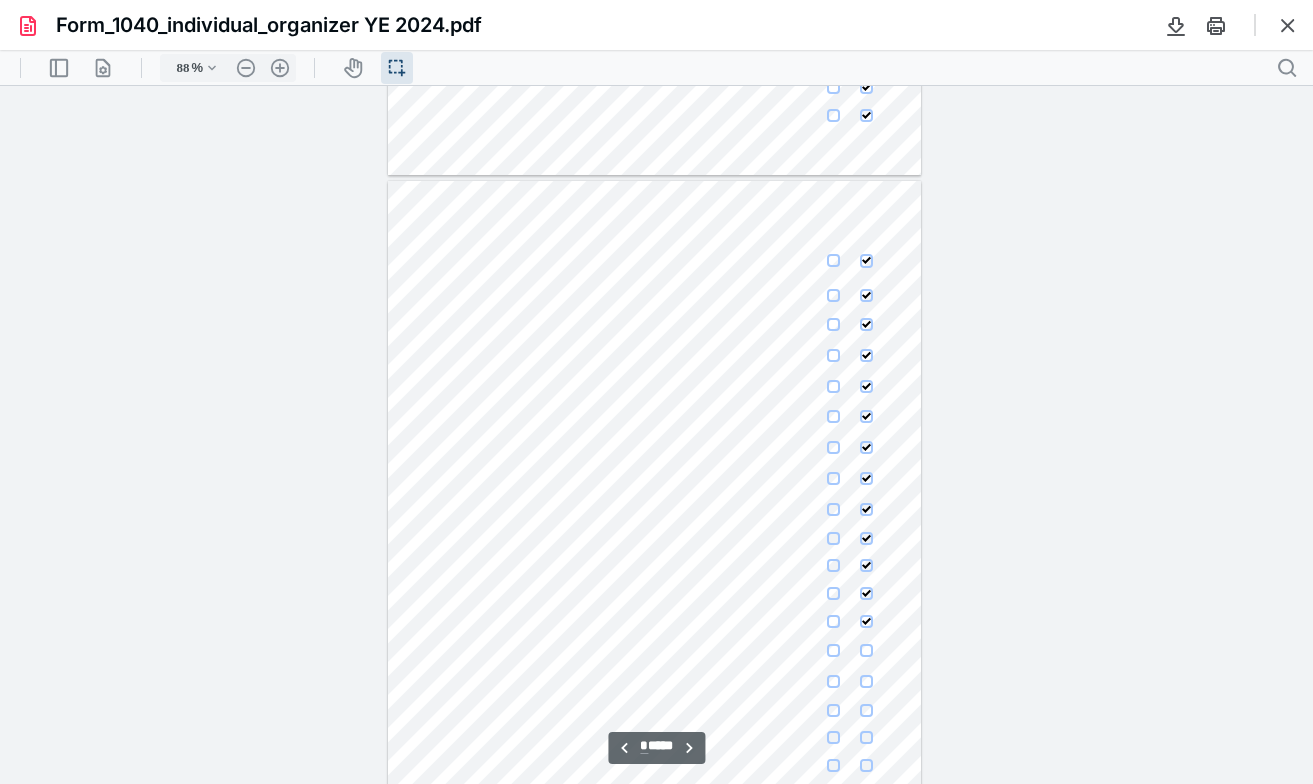 scroll, scrollTop: 4796, scrollLeft: 0, axis: vertical 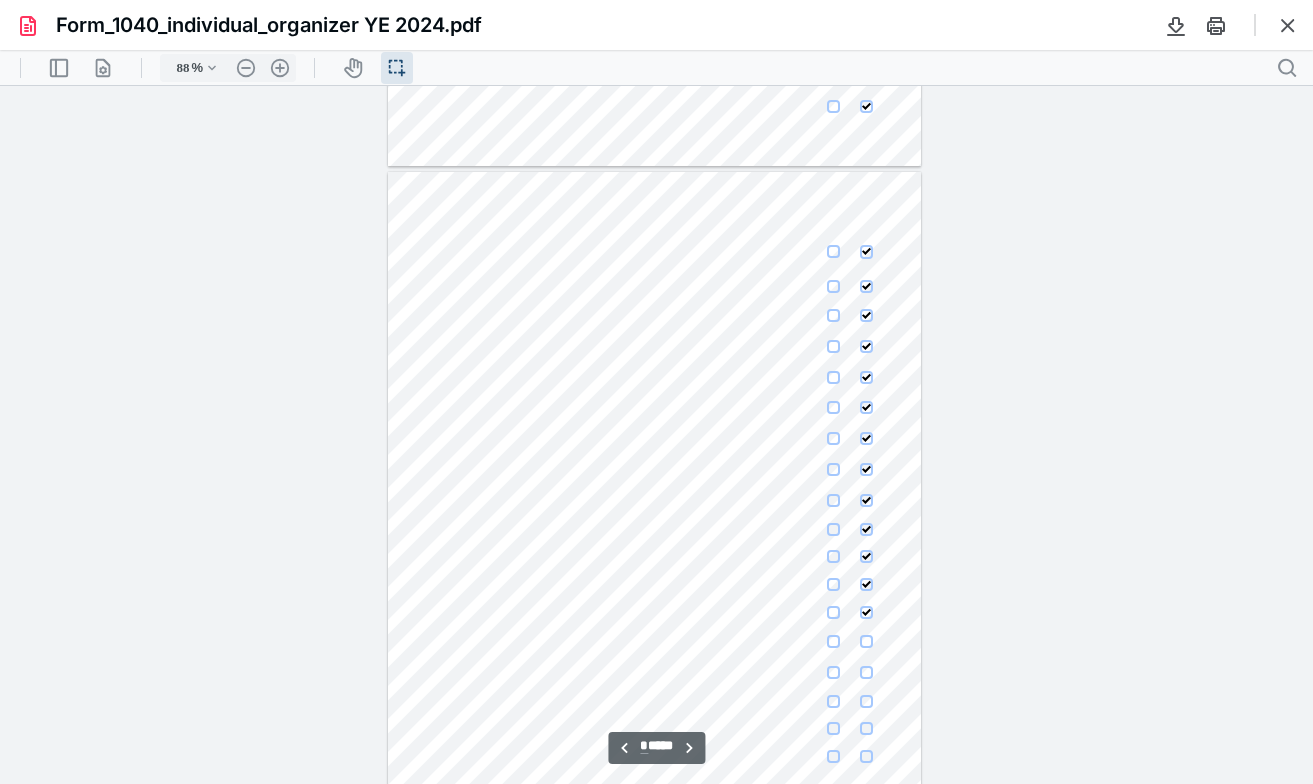 click at bounding box center (833, 641) 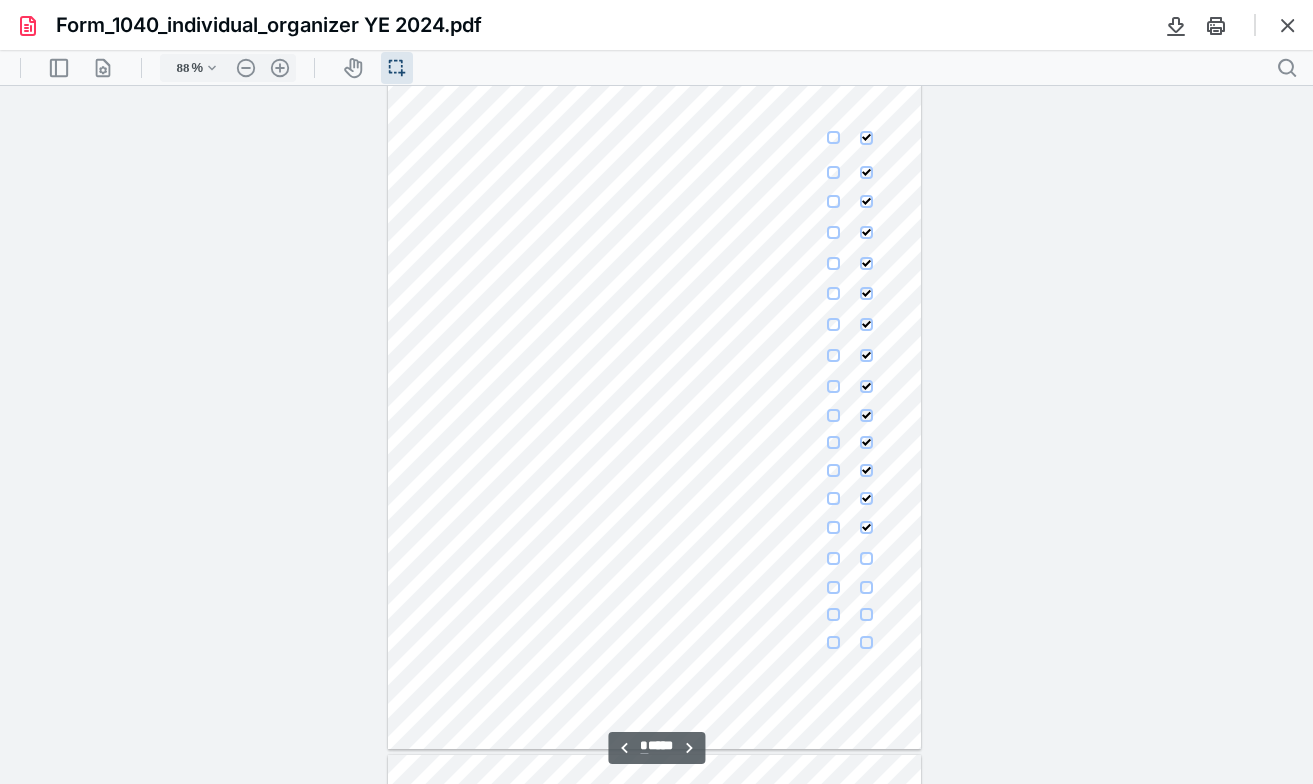 scroll, scrollTop: 4911, scrollLeft: 0, axis: vertical 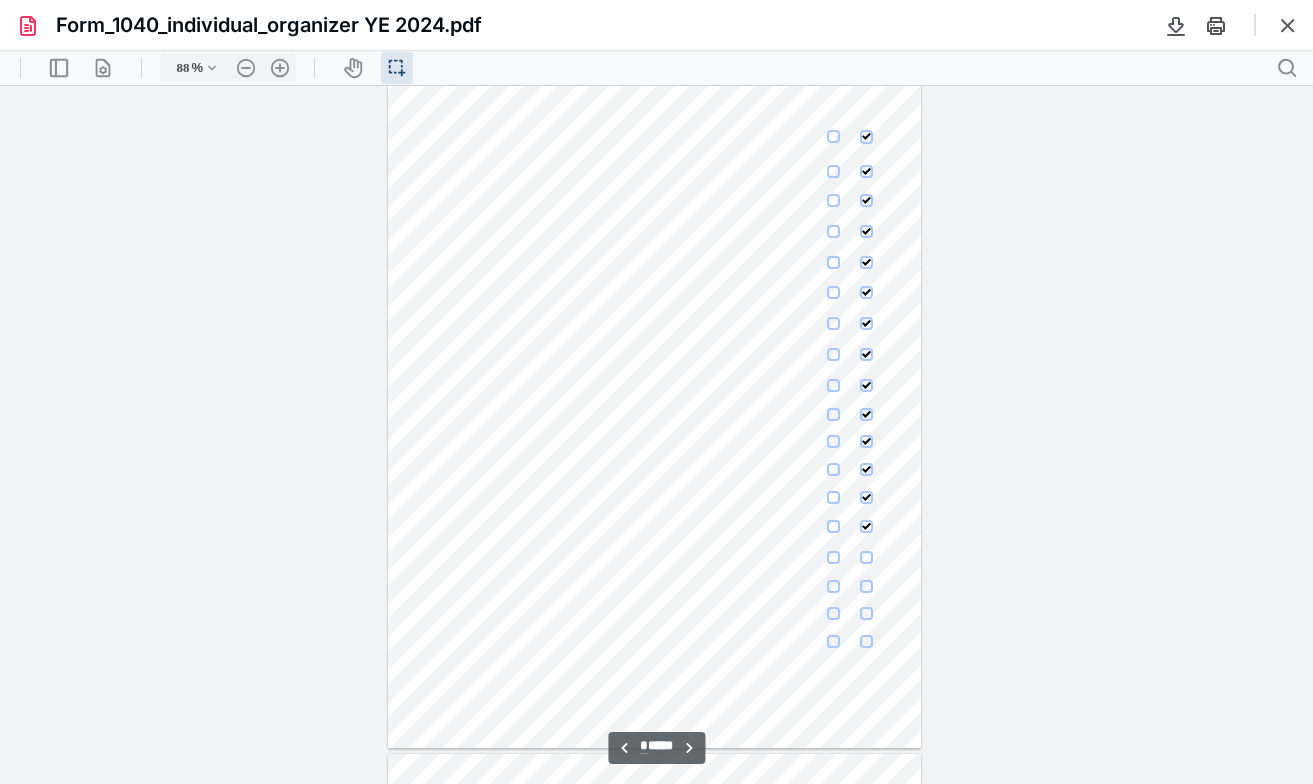 click at bounding box center (833, 557) 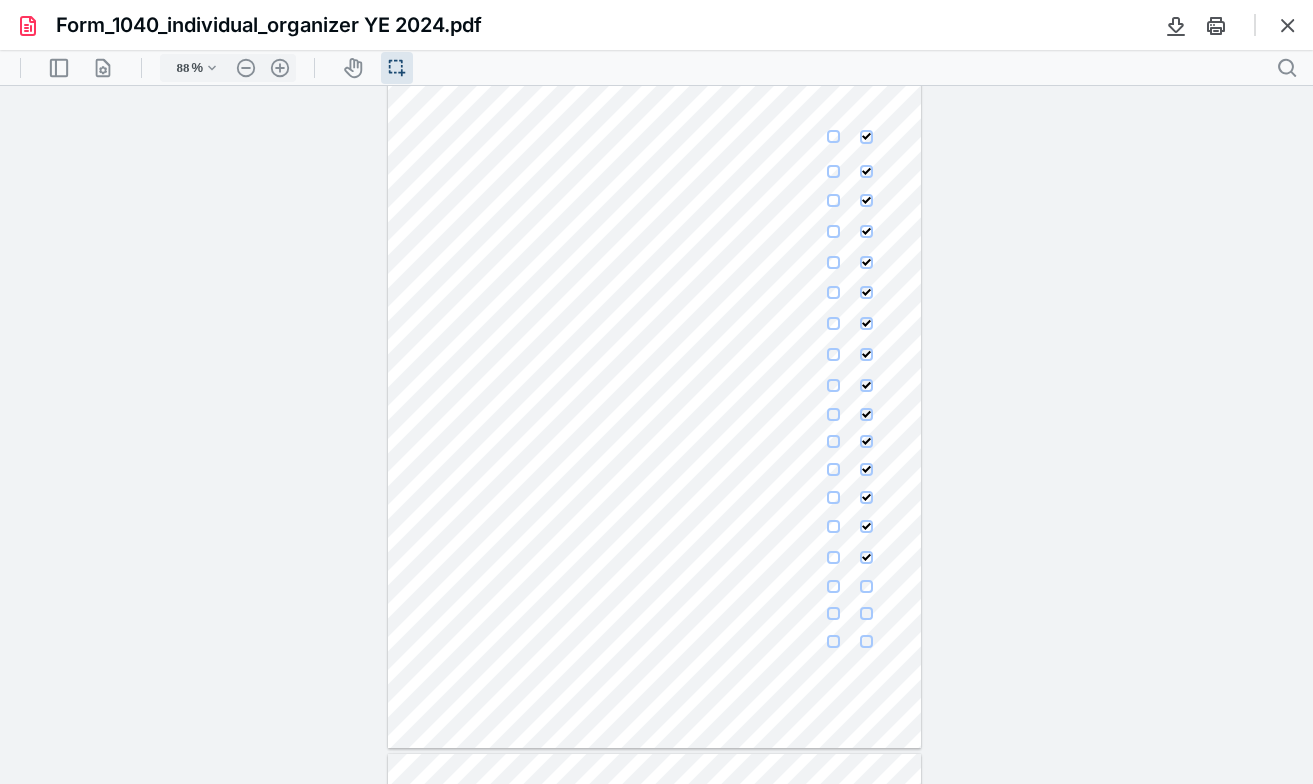 click at bounding box center (833, 586) 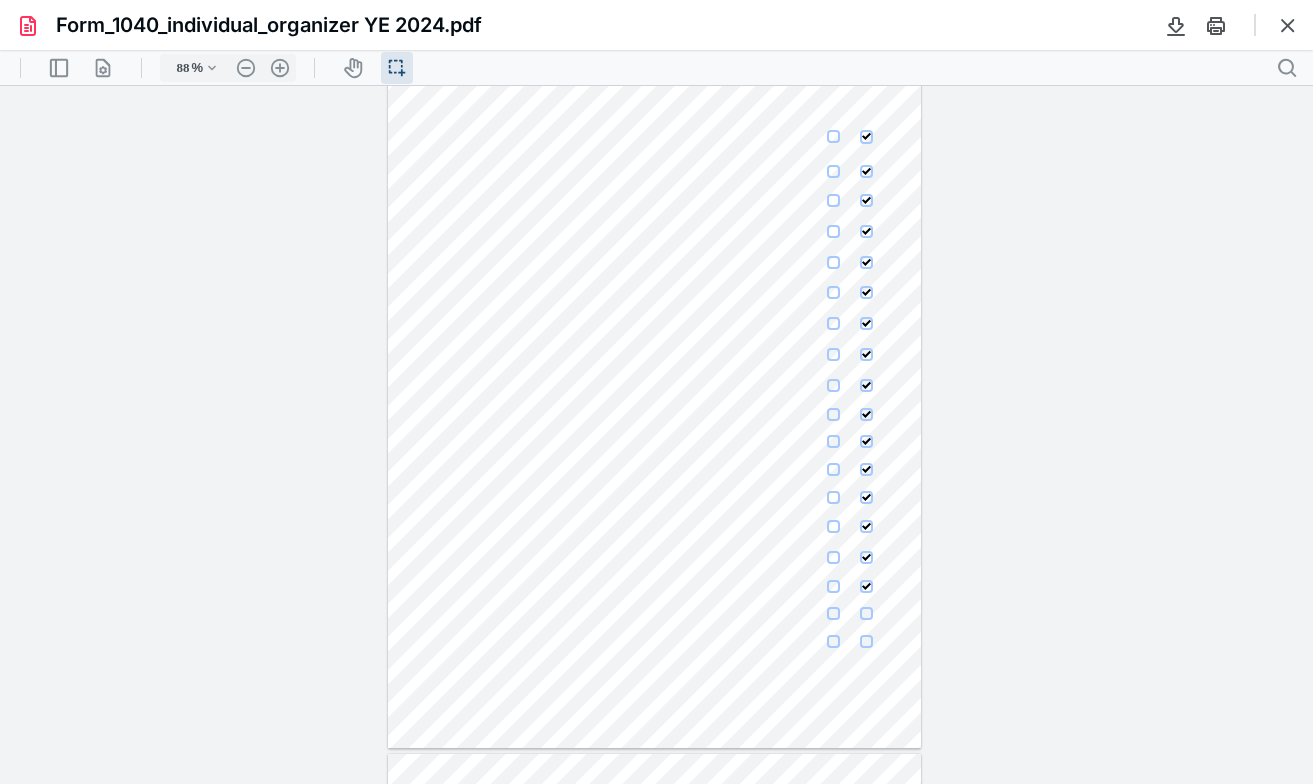 click at bounding box center (833, 613) 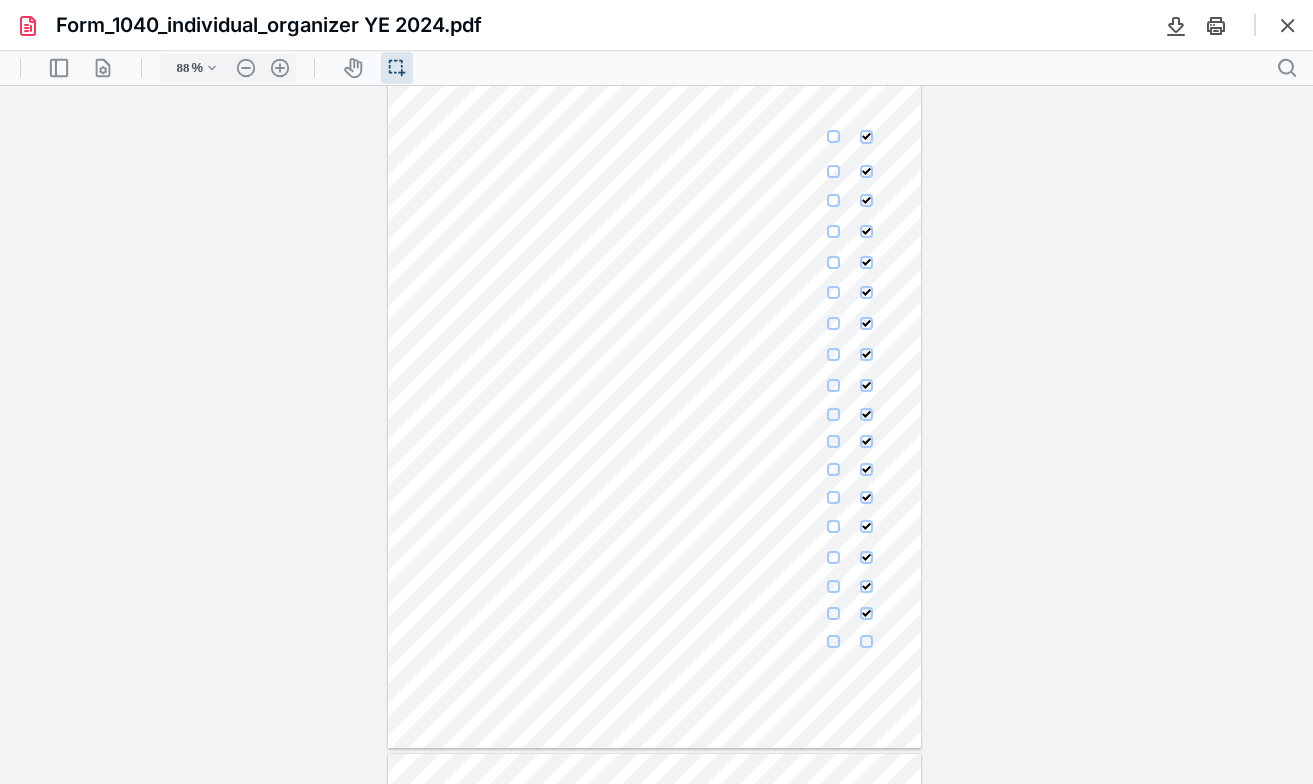 click at bounding box center (833, 641) 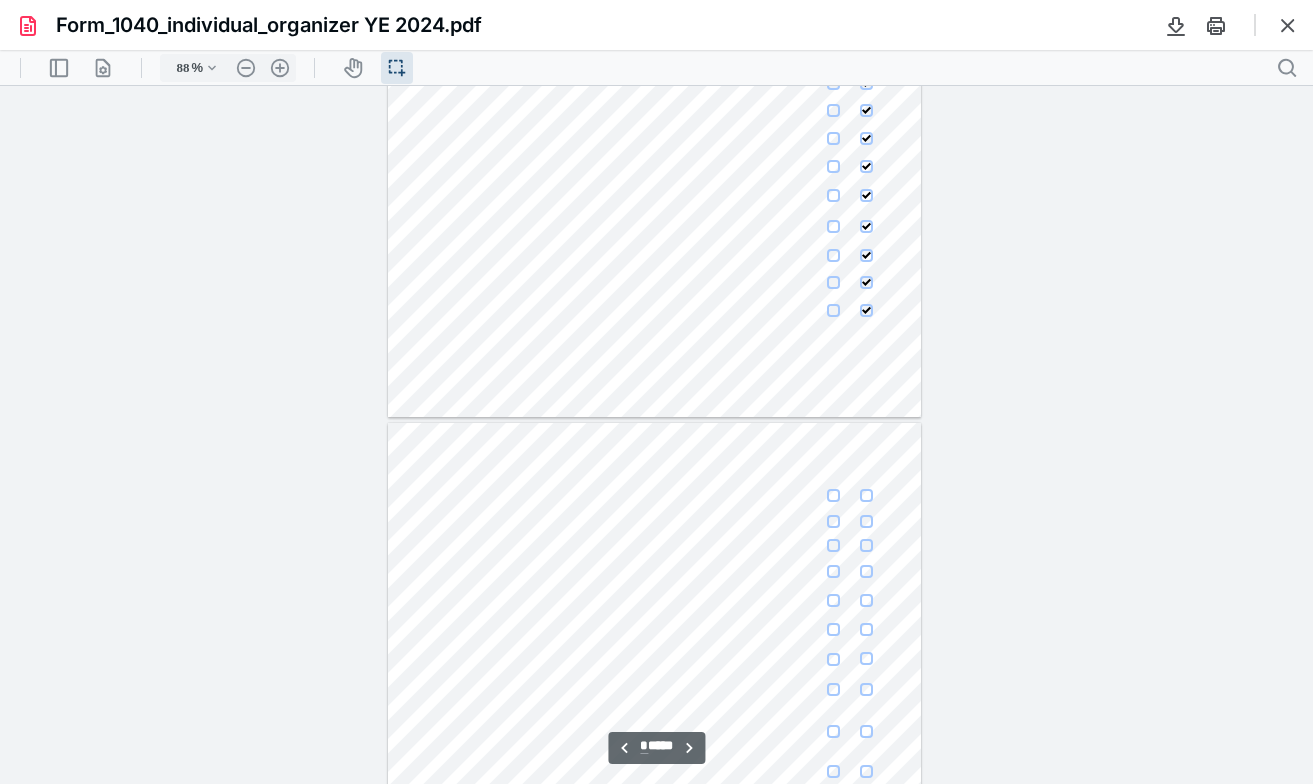 scroll, scrollTop: 5271, scrollLeft: 0, axis: vertical 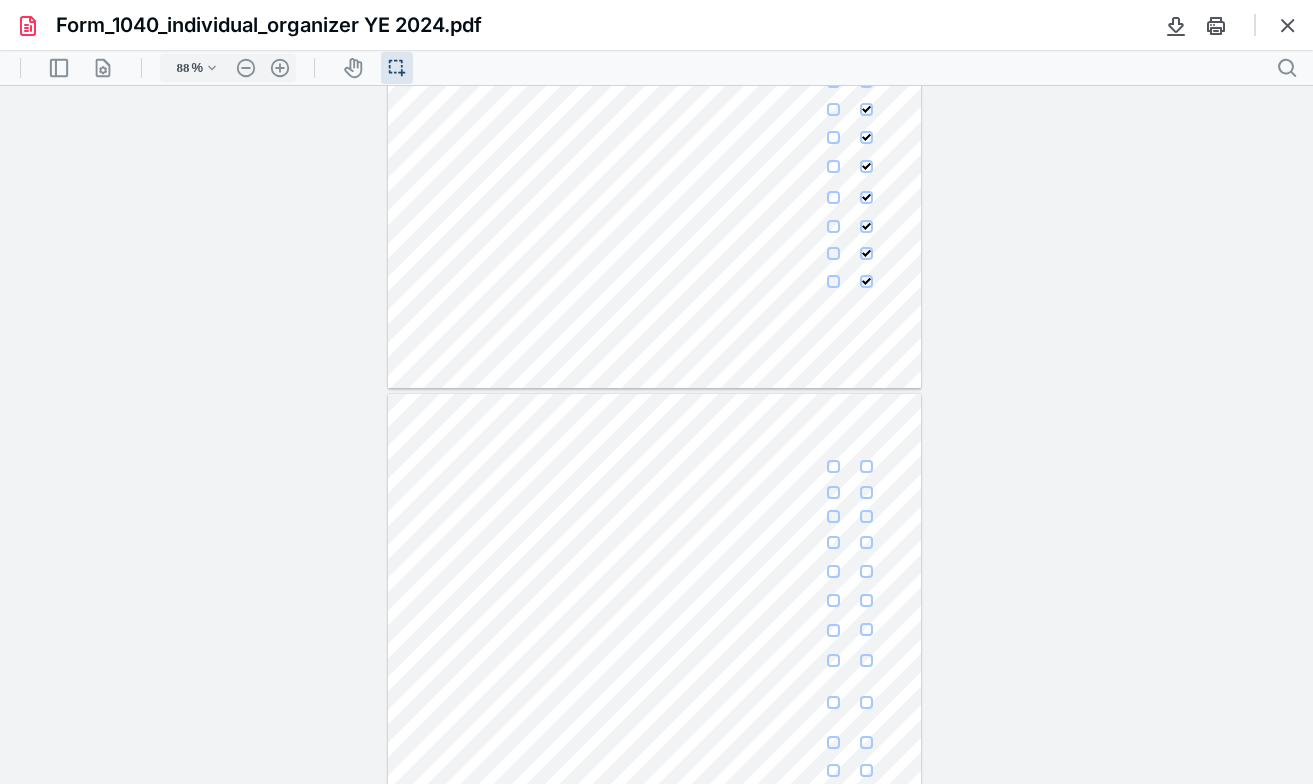 click at bounding box center [833, 466] 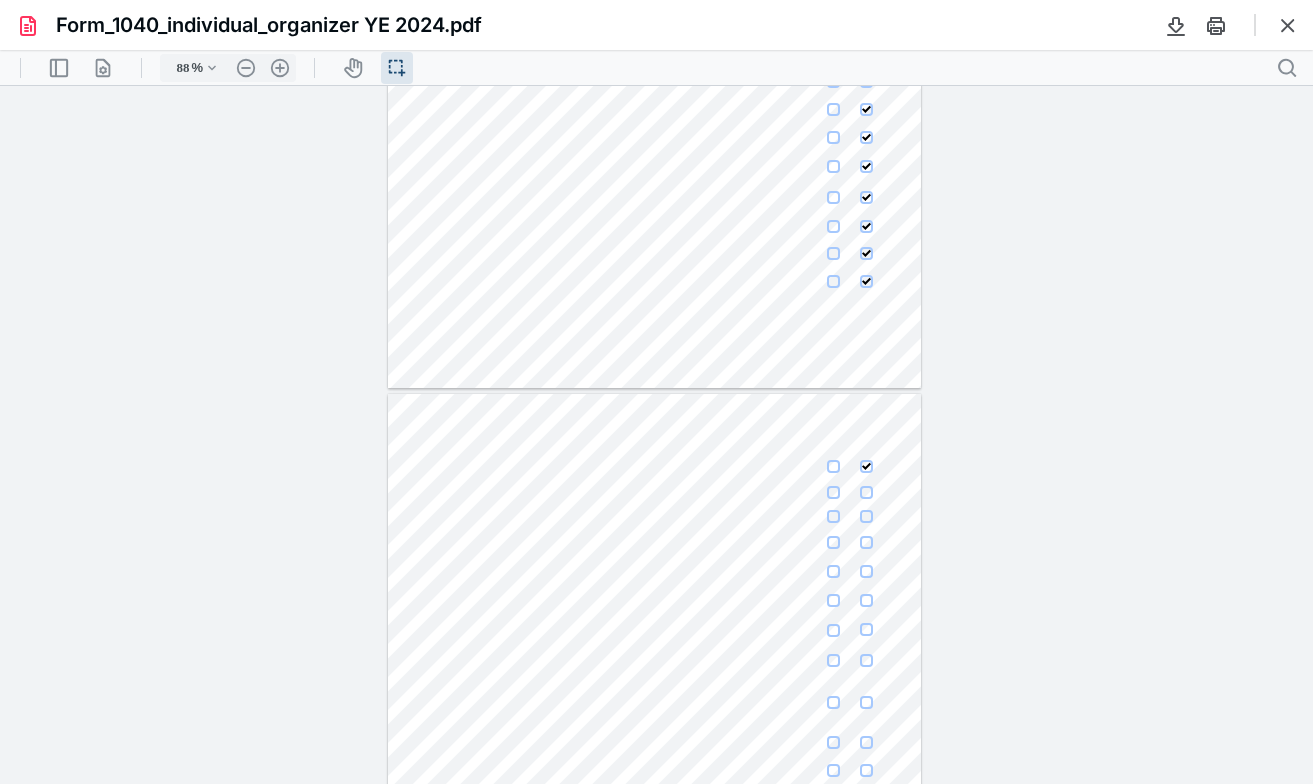 click at bounding box center [833, 542] 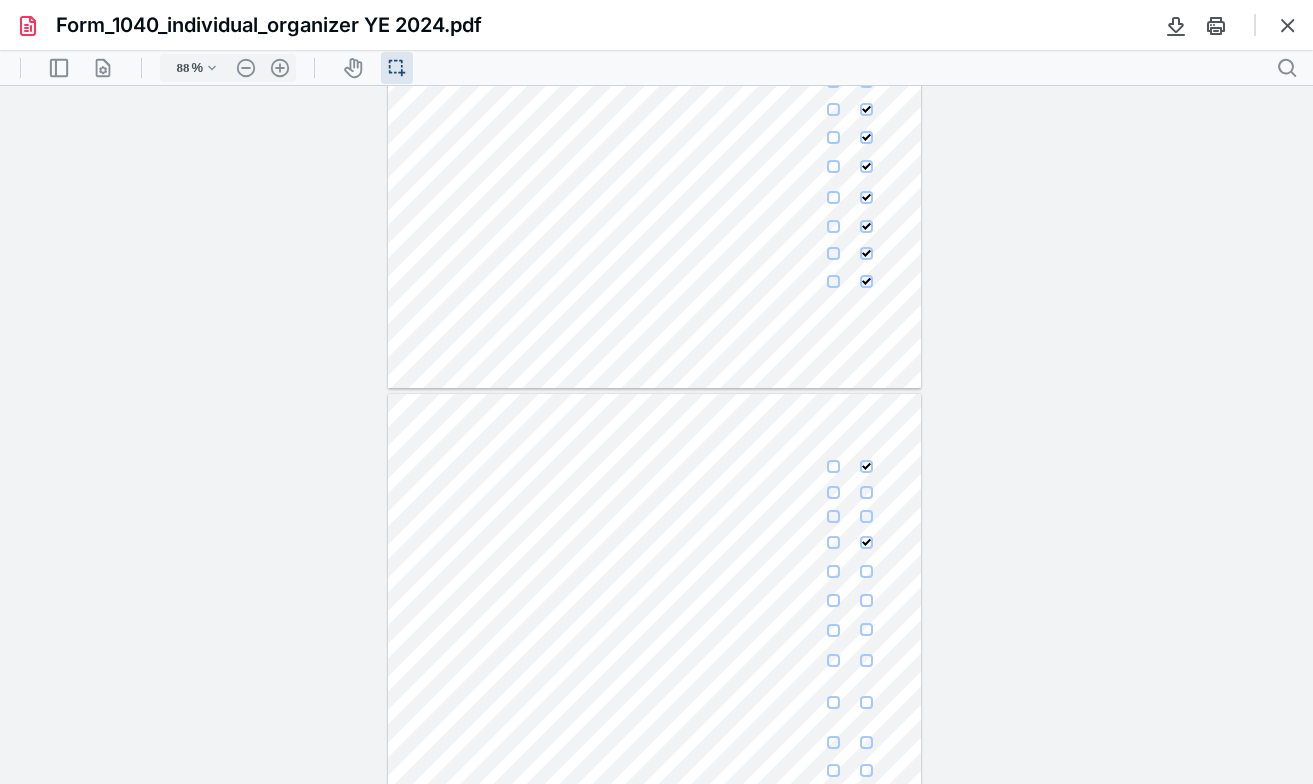 click at bounding box center (833, 571) 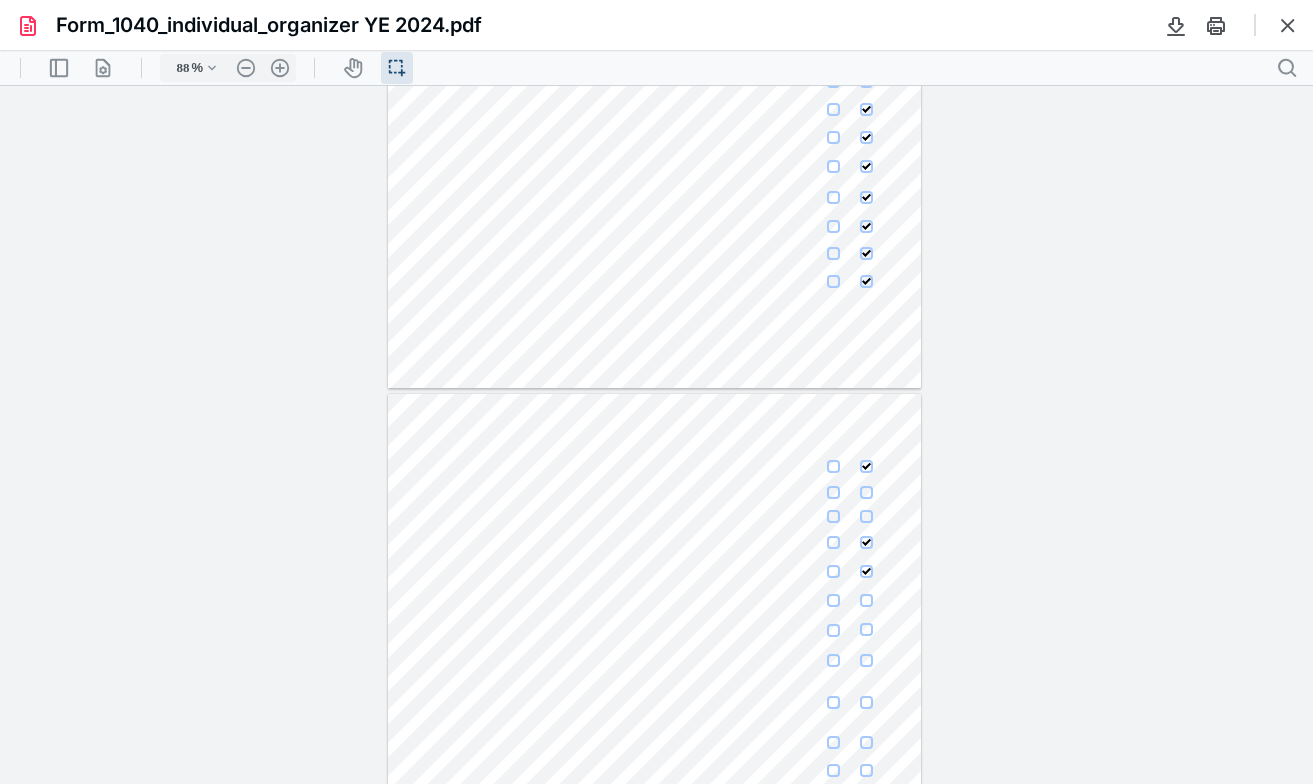 click at bounding box center (833, 600) 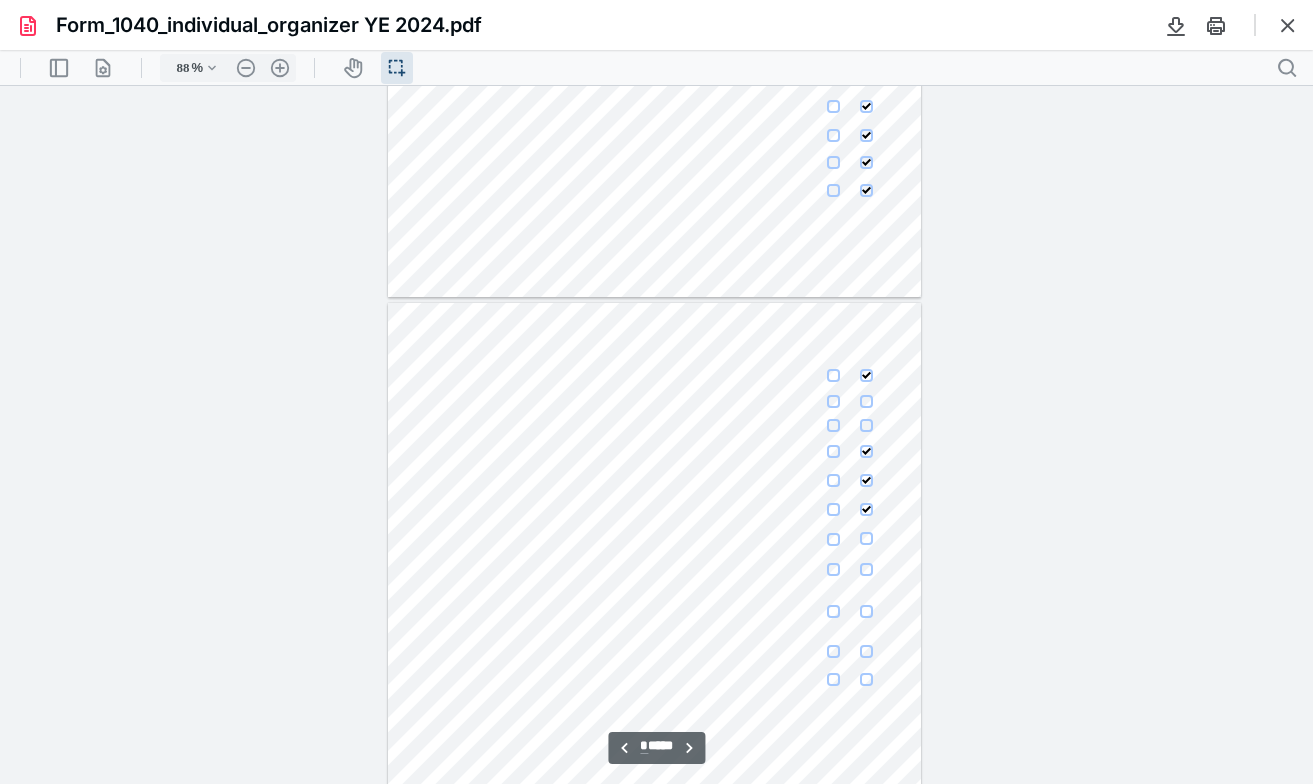 scroll, scrollTop: 5365, scrollLeft: 0, axis: vertical 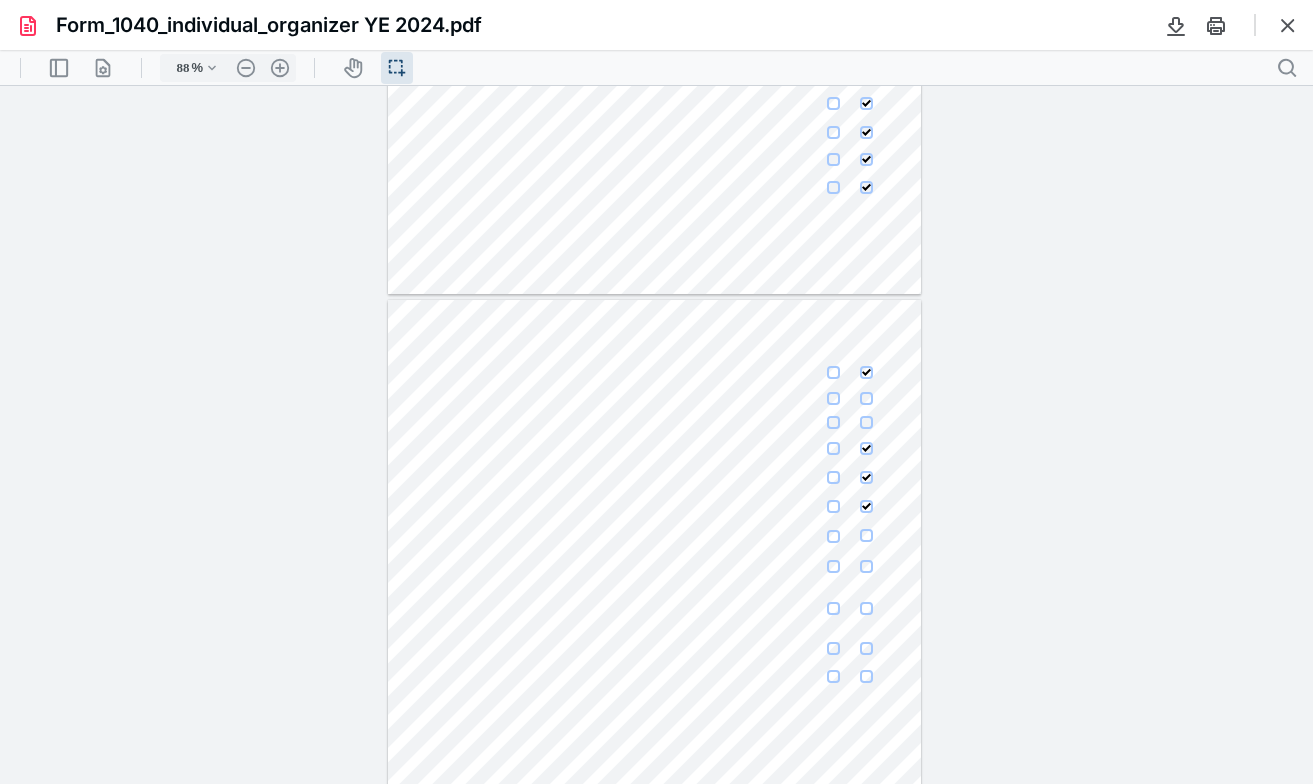 click at bounding box center [833, 536] 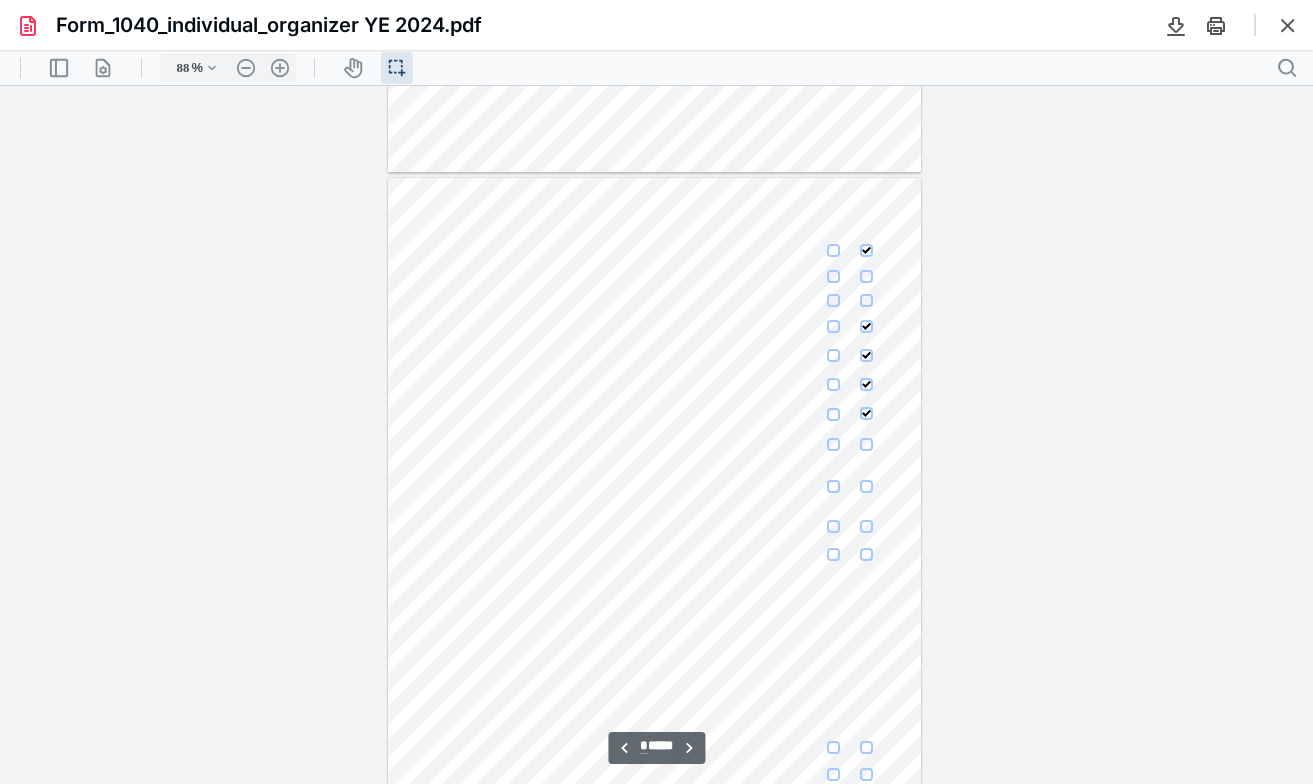 scroll, scrollTop: 5517, scrollLeft: 0, axis: vertical 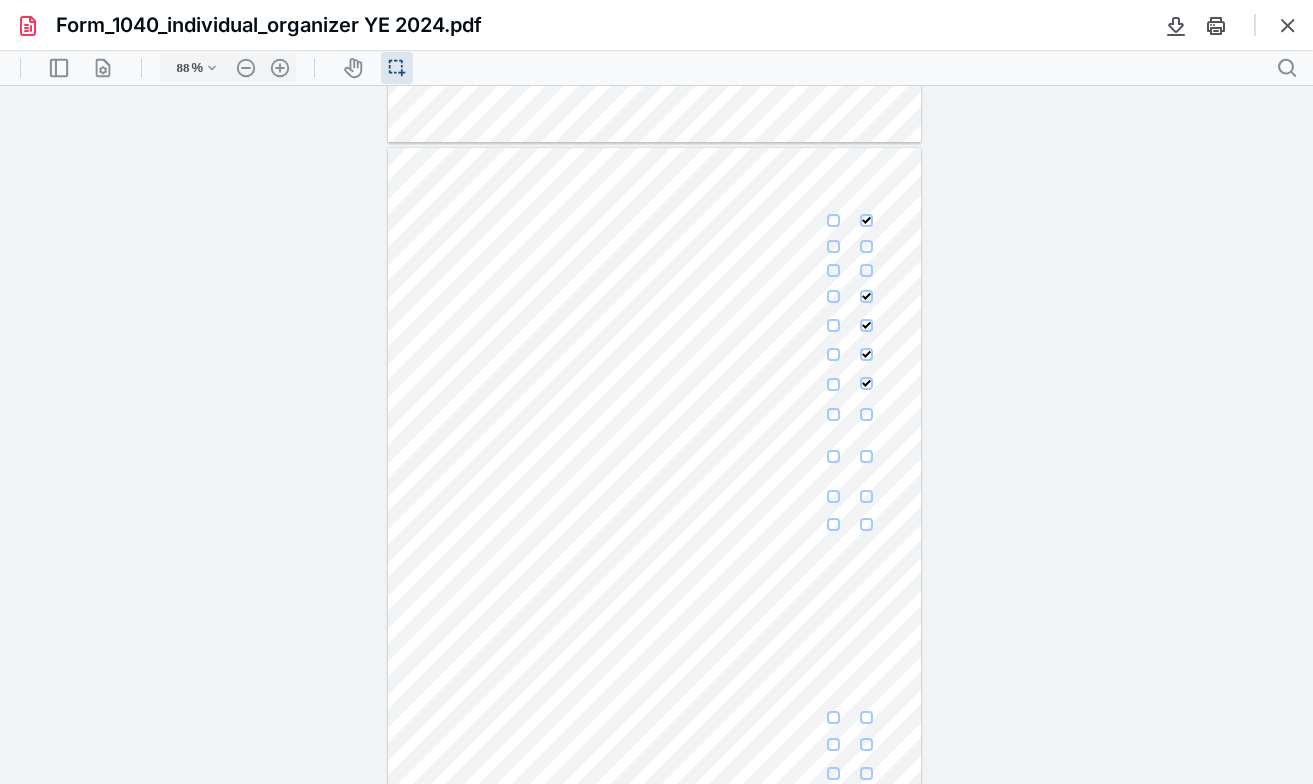 click at bounding box center (833, 414) 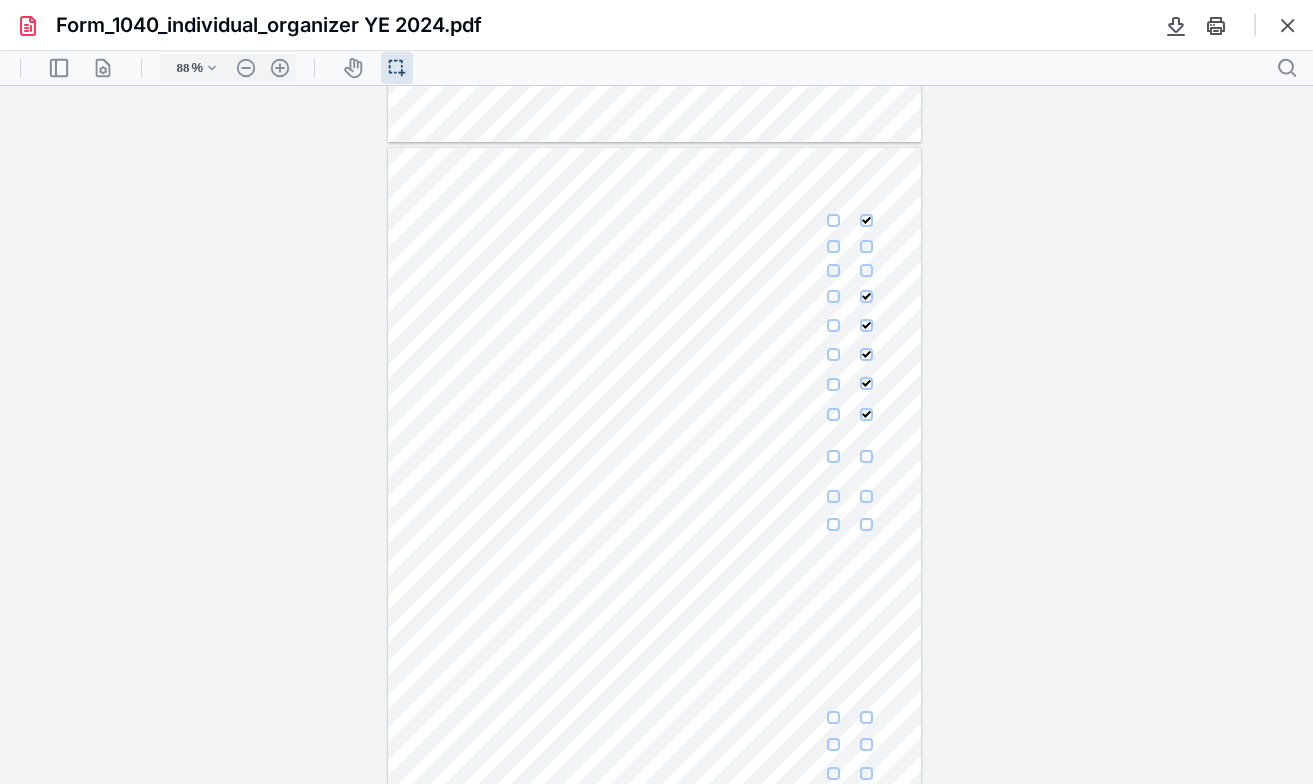 click at bounding box center [833, 456] 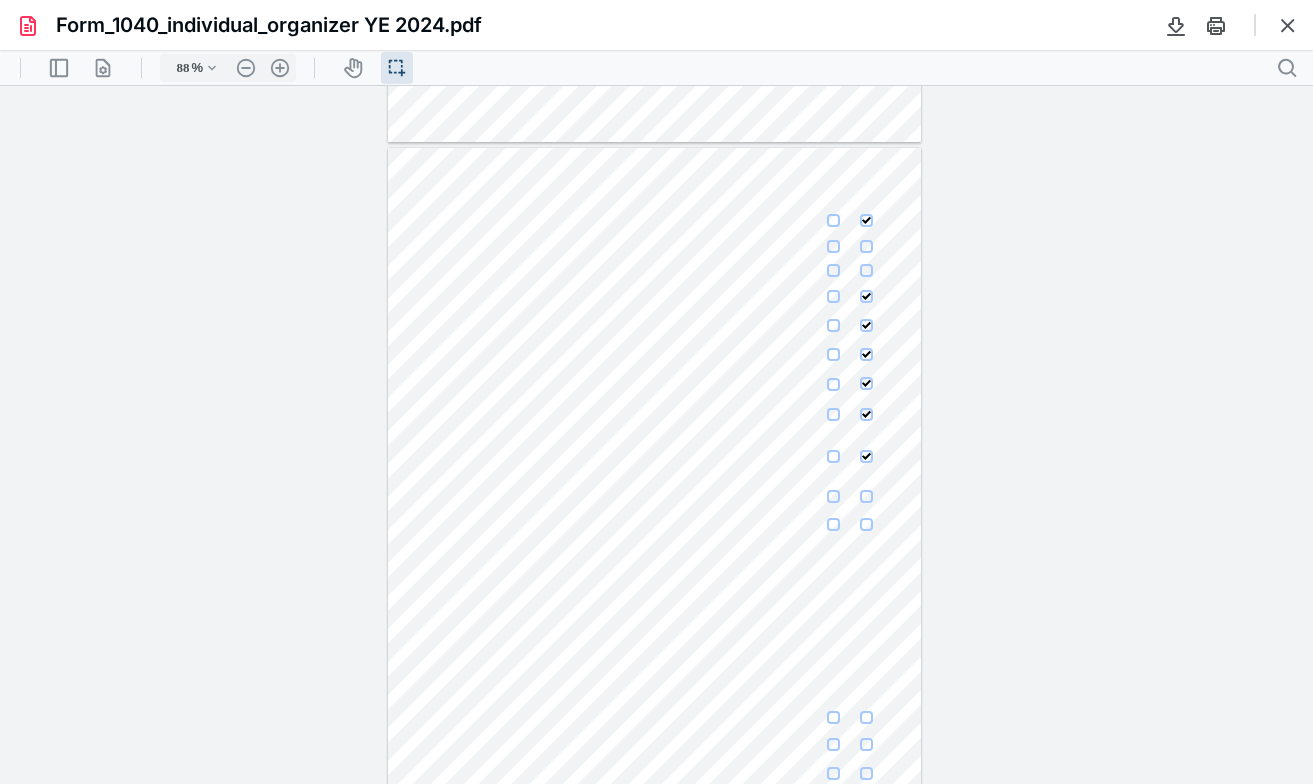 click at bounding box center (833, 496) 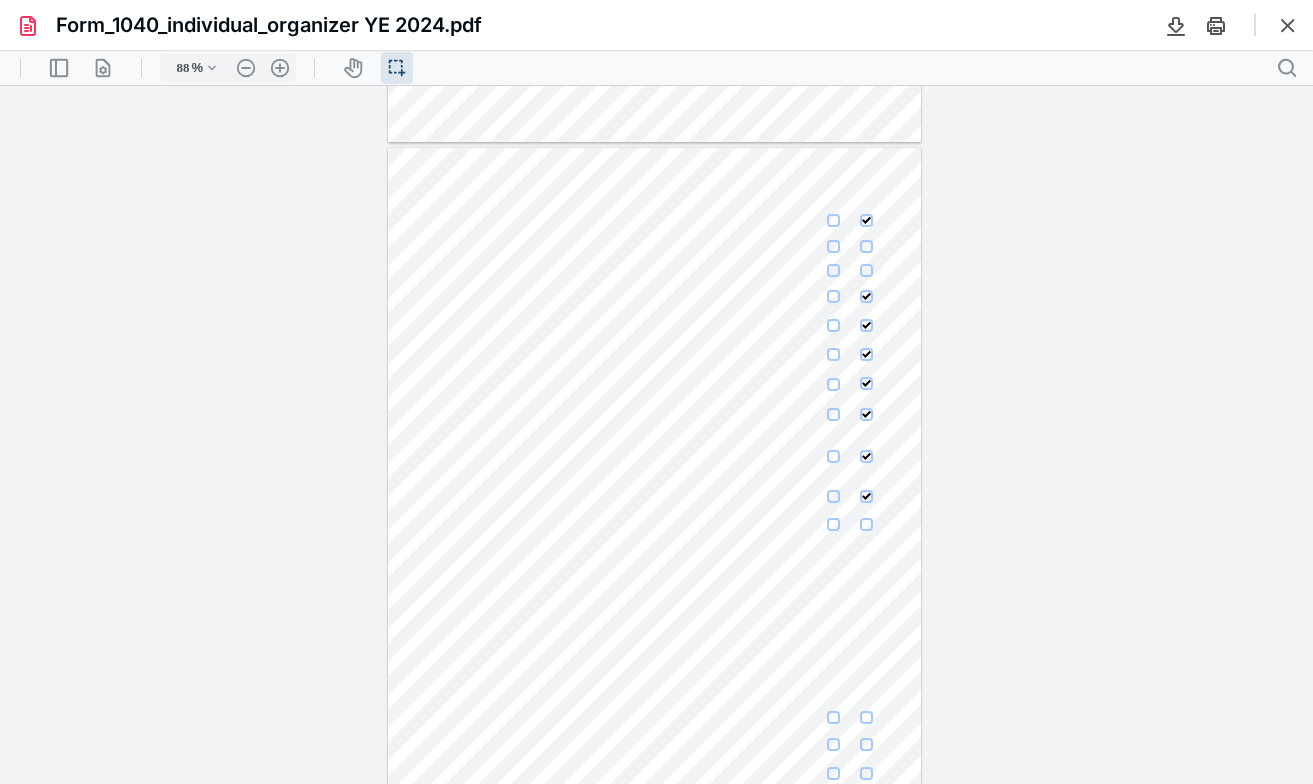 click at bounding box center [833, 524] 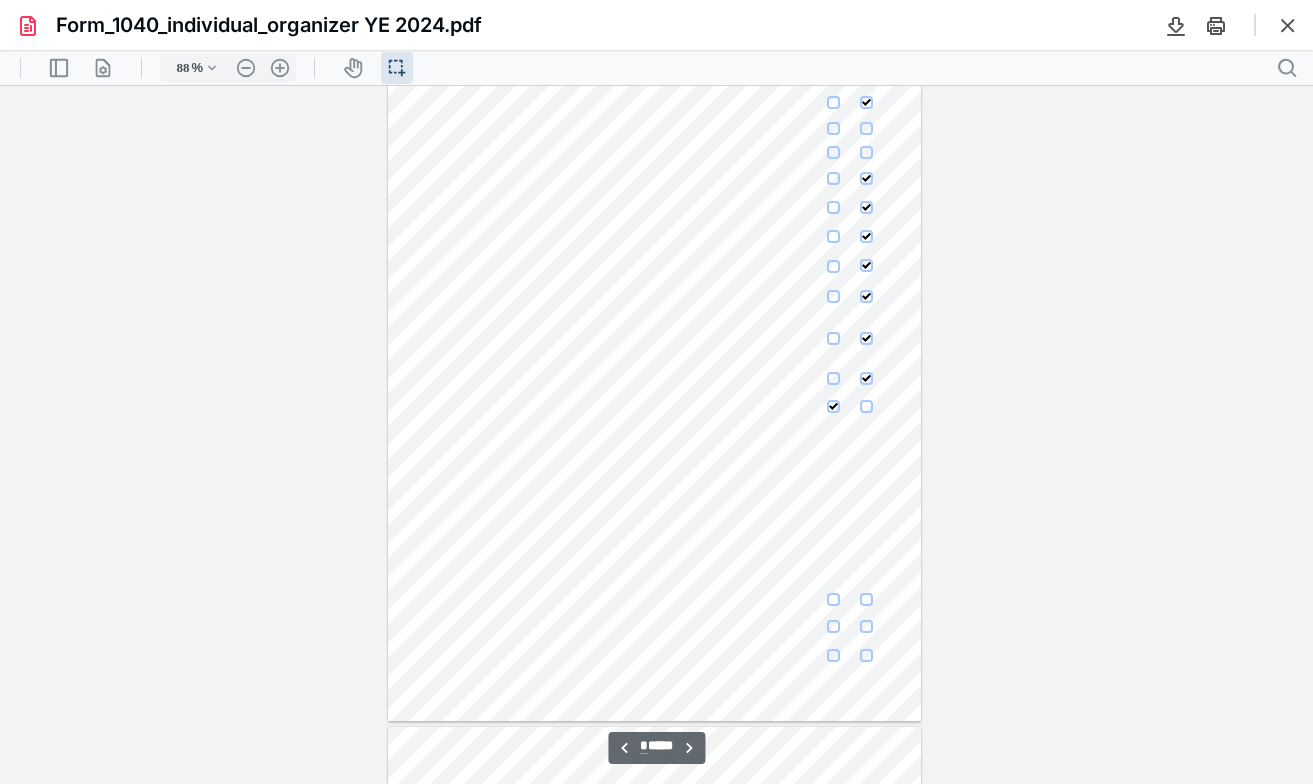 scroll, scrollTop: 5653, scrollLeft: 0, axis: vertical 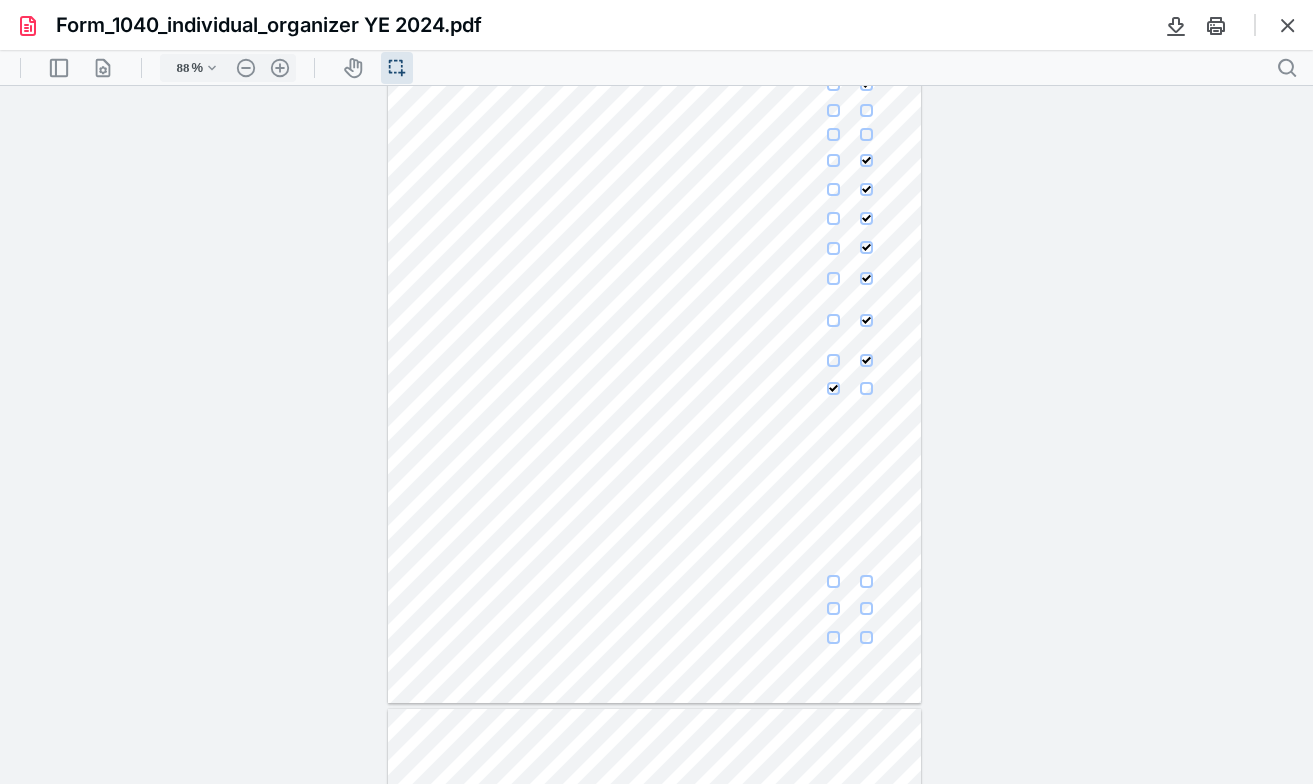 click at bounding box center [833, 581] 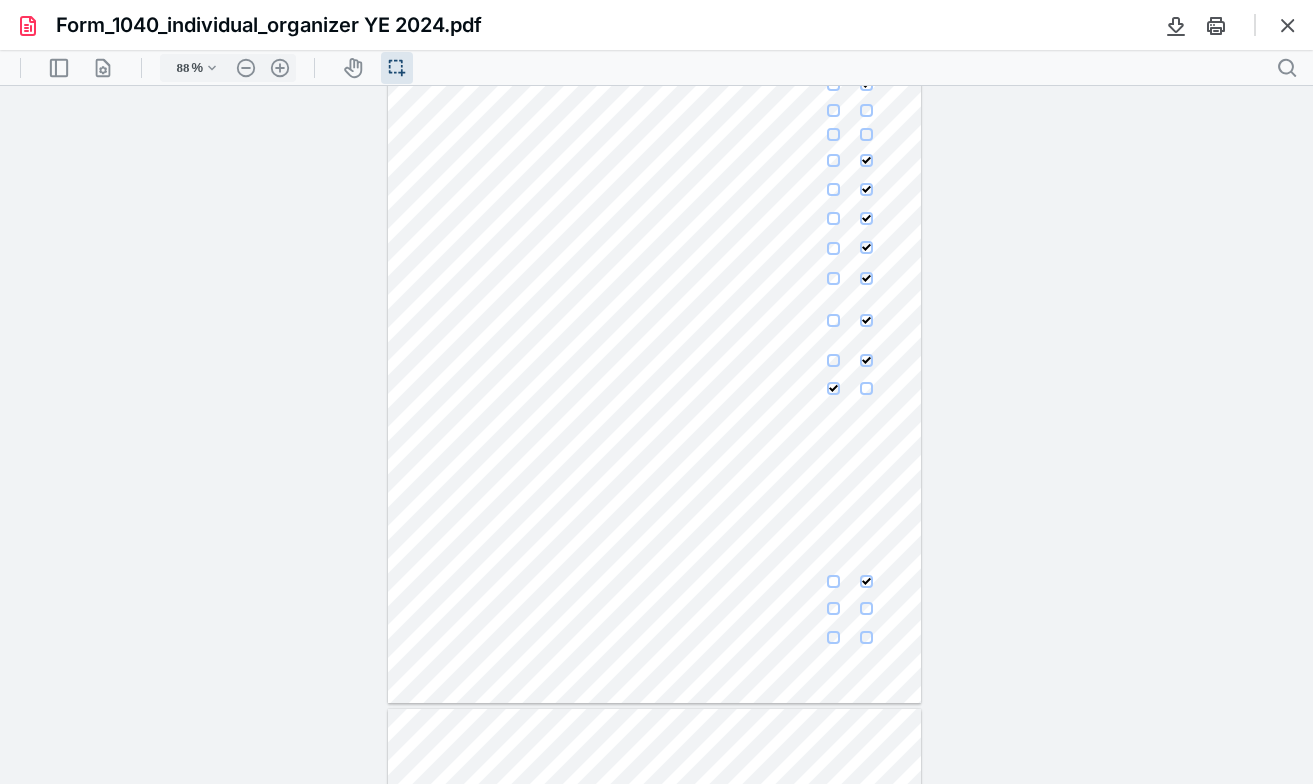 click at bounding box center (833, 608) 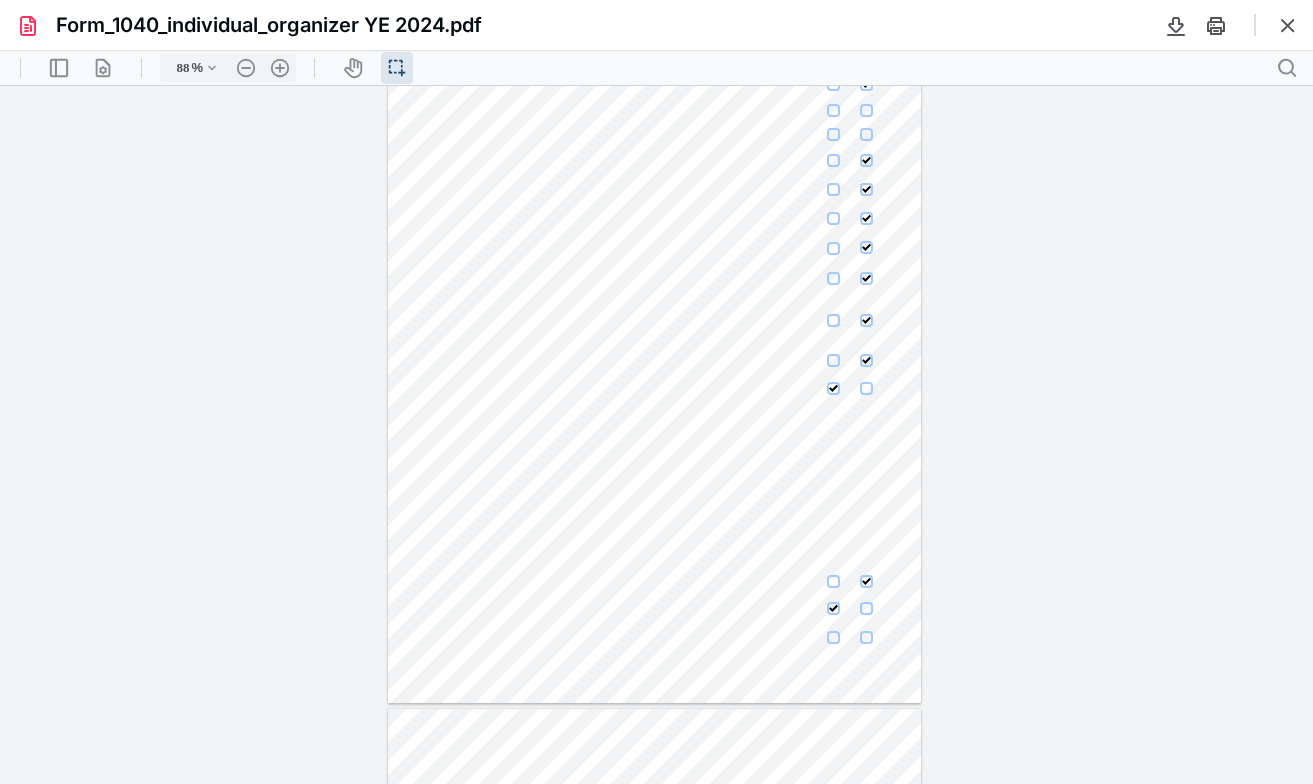 click at bounding box center [833, 637] 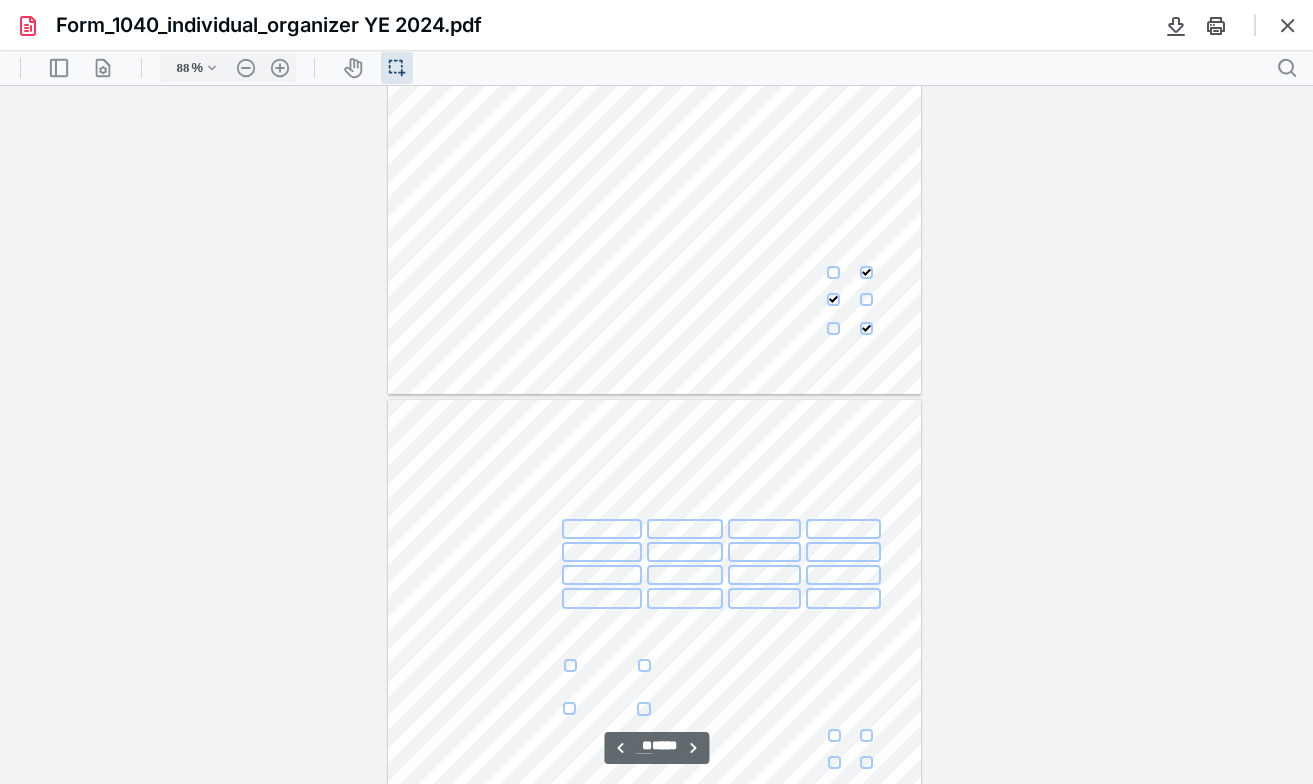 scroll, scrollTop: 5997, scrollLeft: 0, axis: vertical 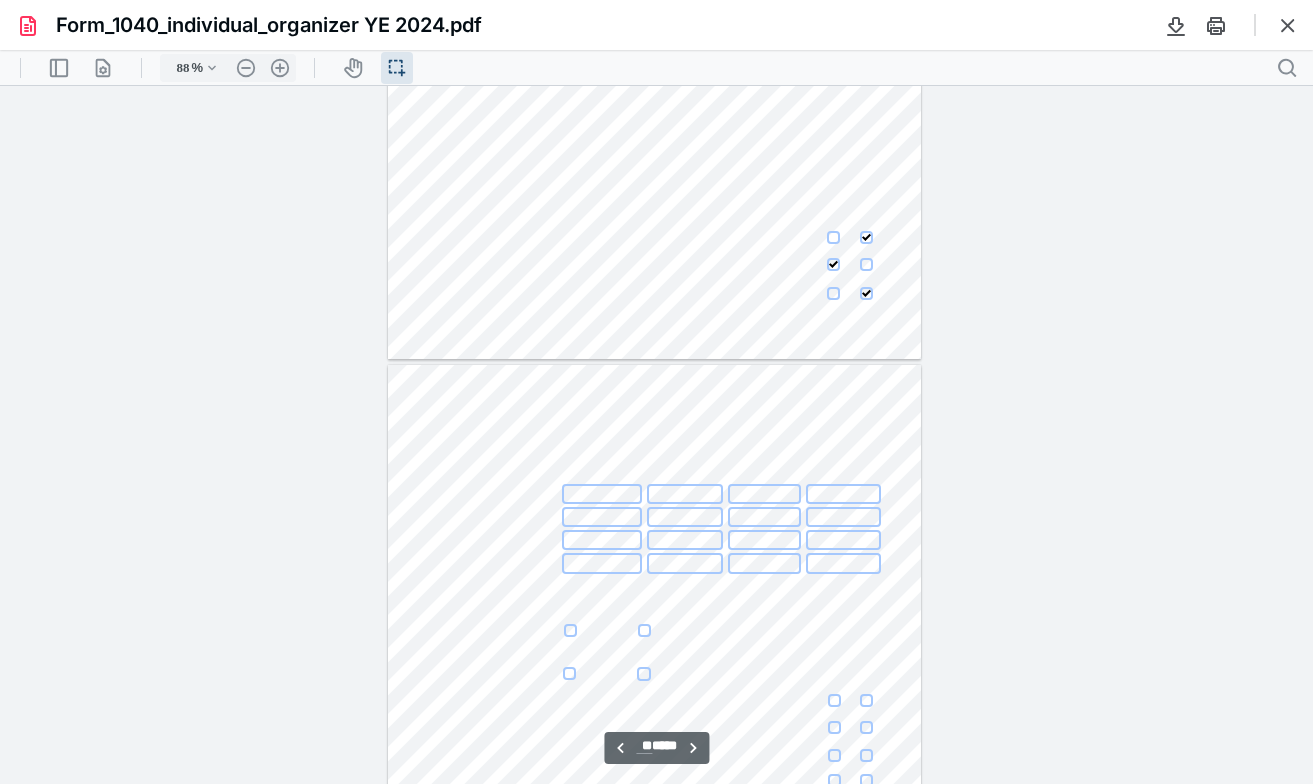 click at bounding box center (570, 630) 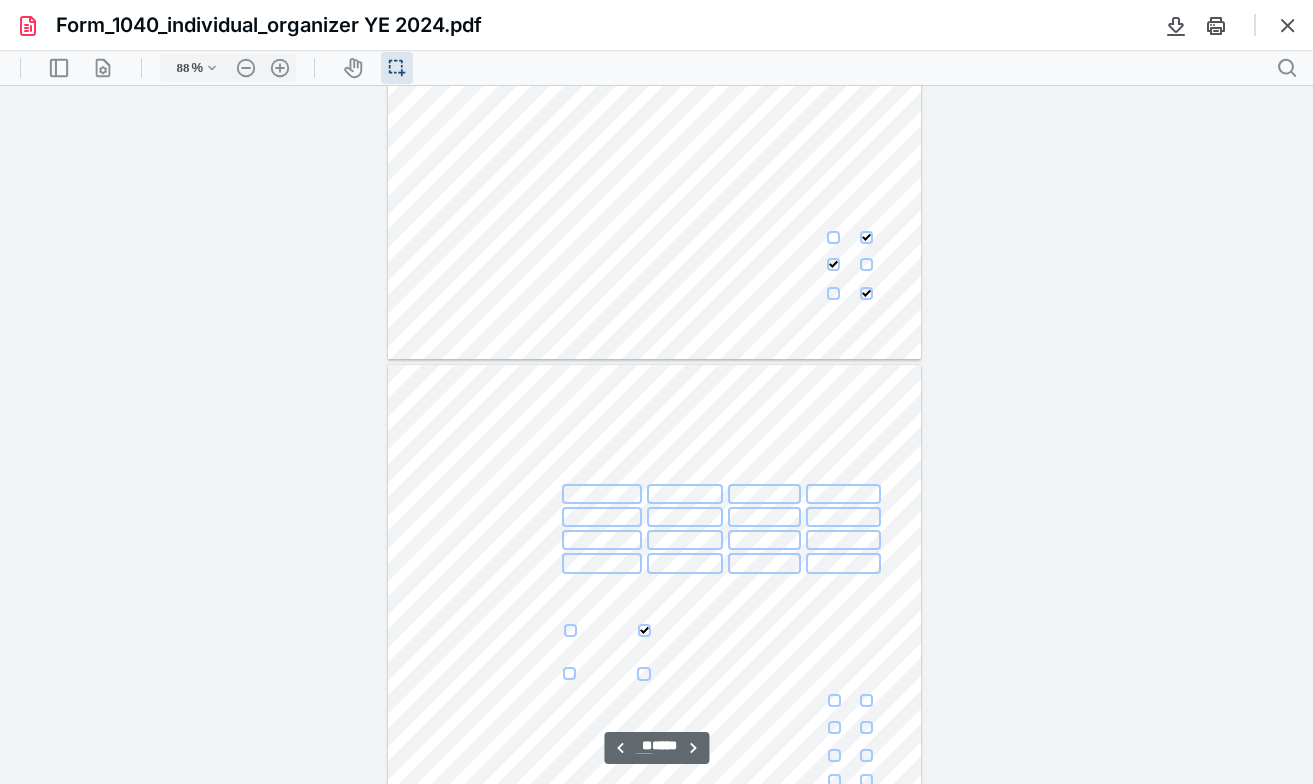 click at bounding box center [569, 673] 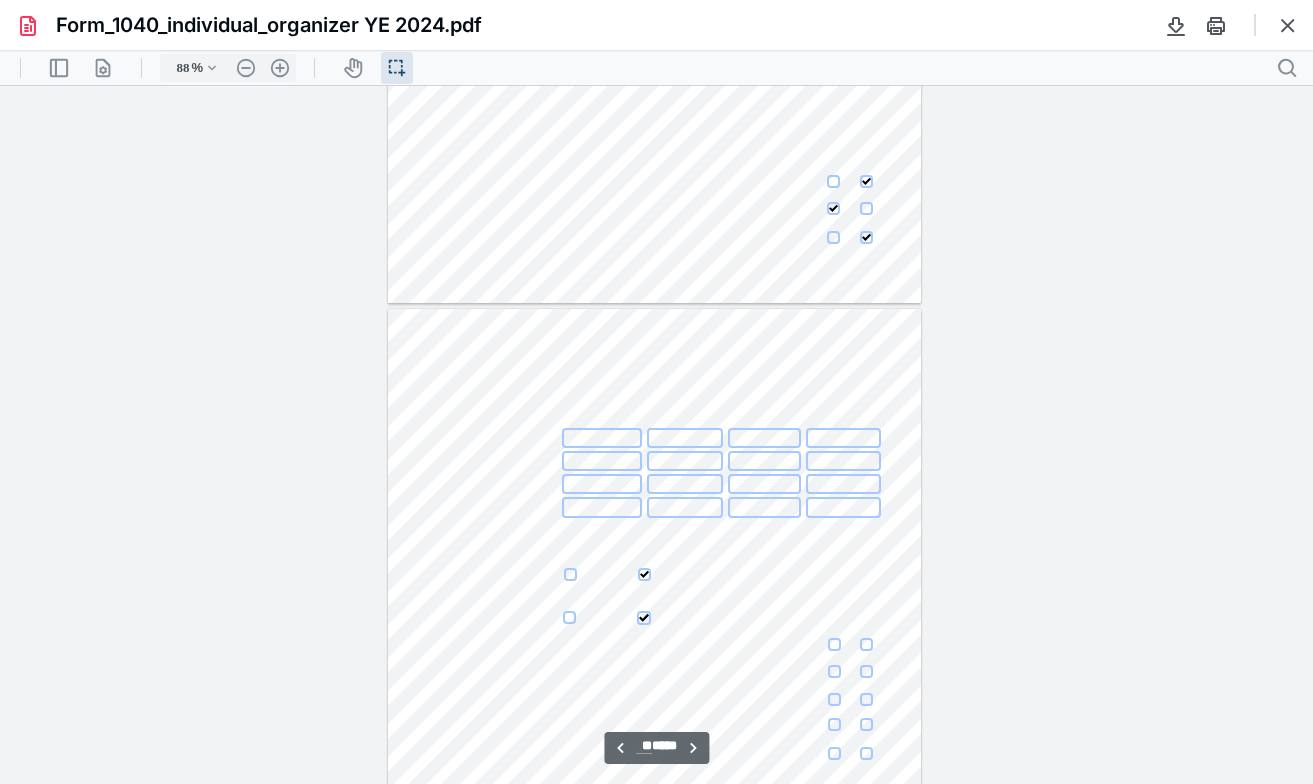 scroll, scrollTop: 6057, scrollLeft: 0, axis: vertical 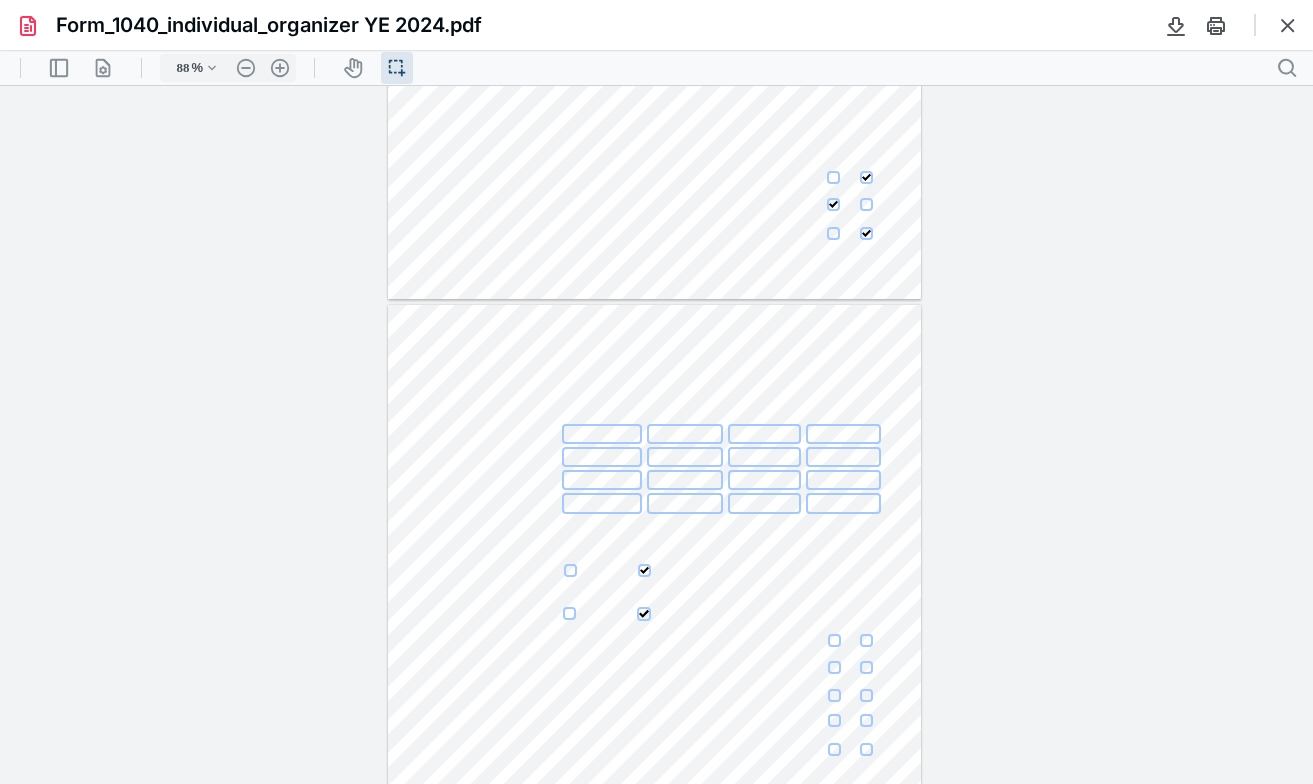 click at bounding box center [834, 640] 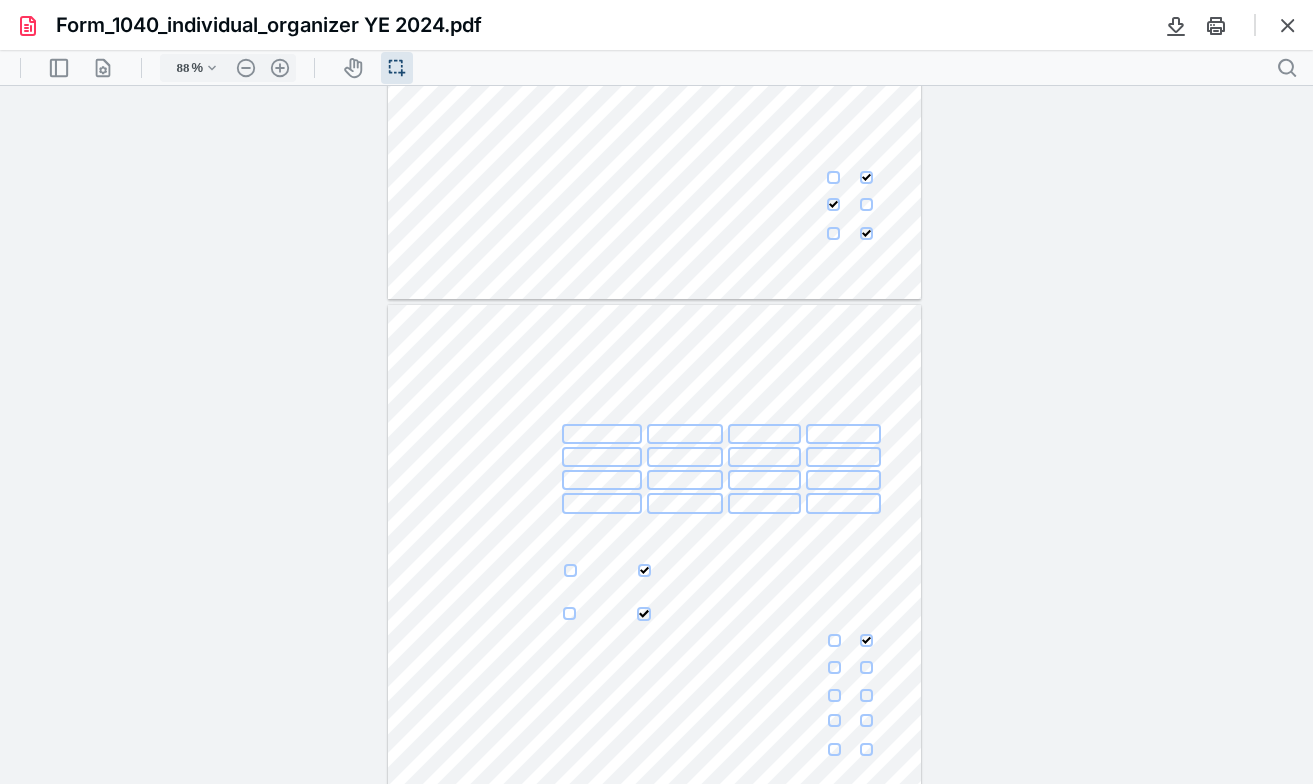 click at bounding box center [834, 667] 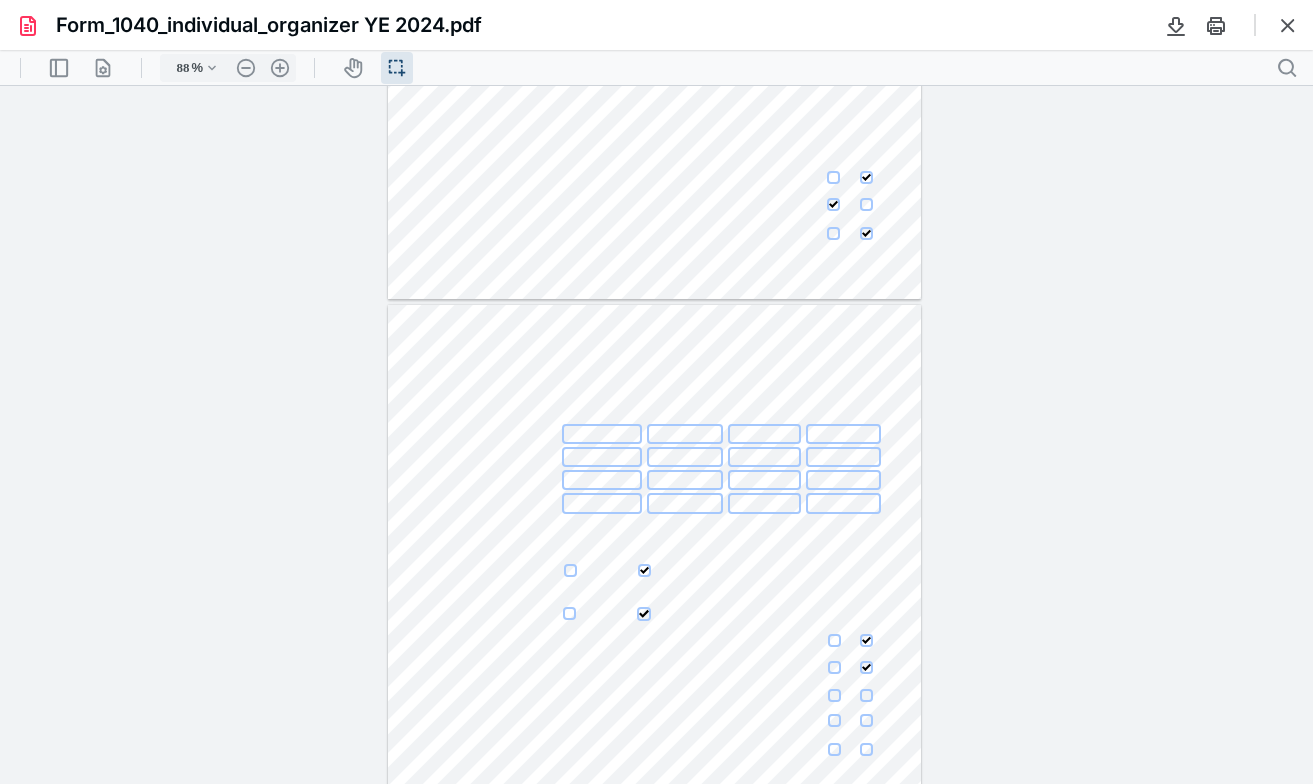 click at bounding box center [834, 695] 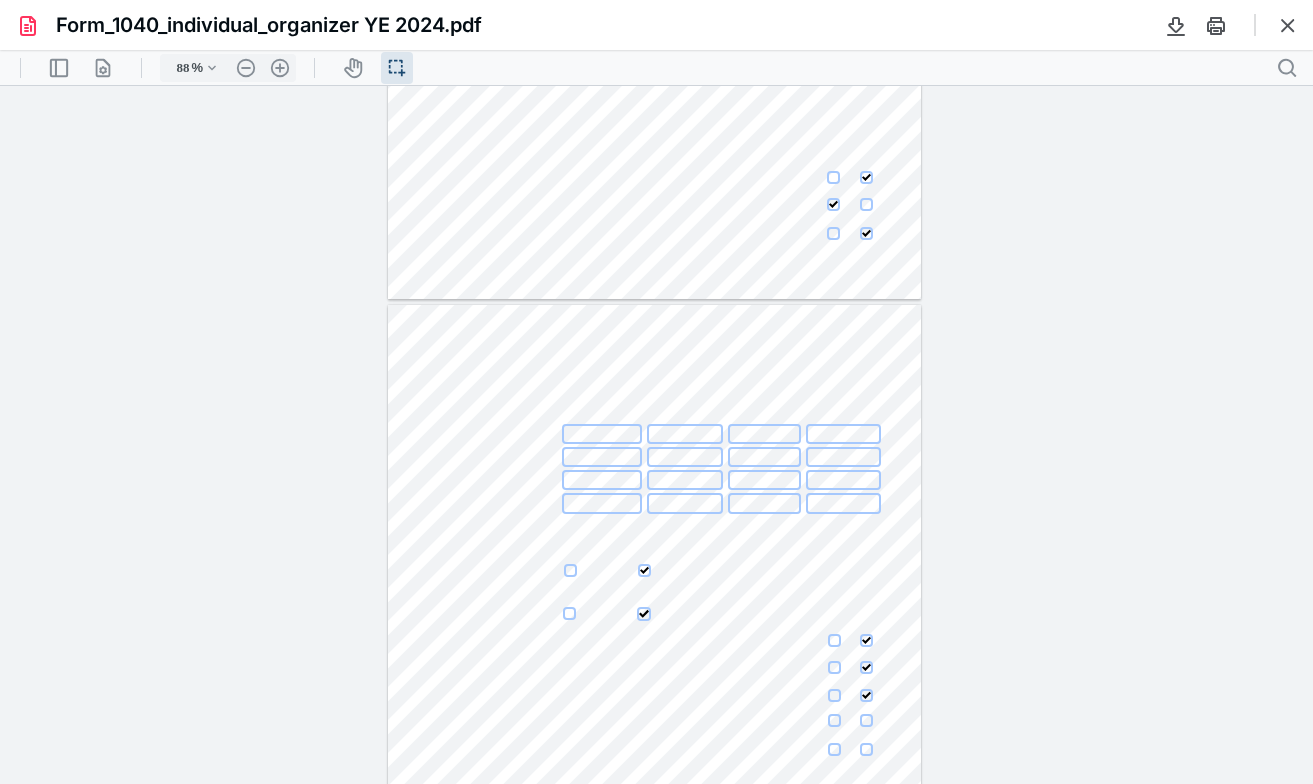 click at bounding box center [834, 720] 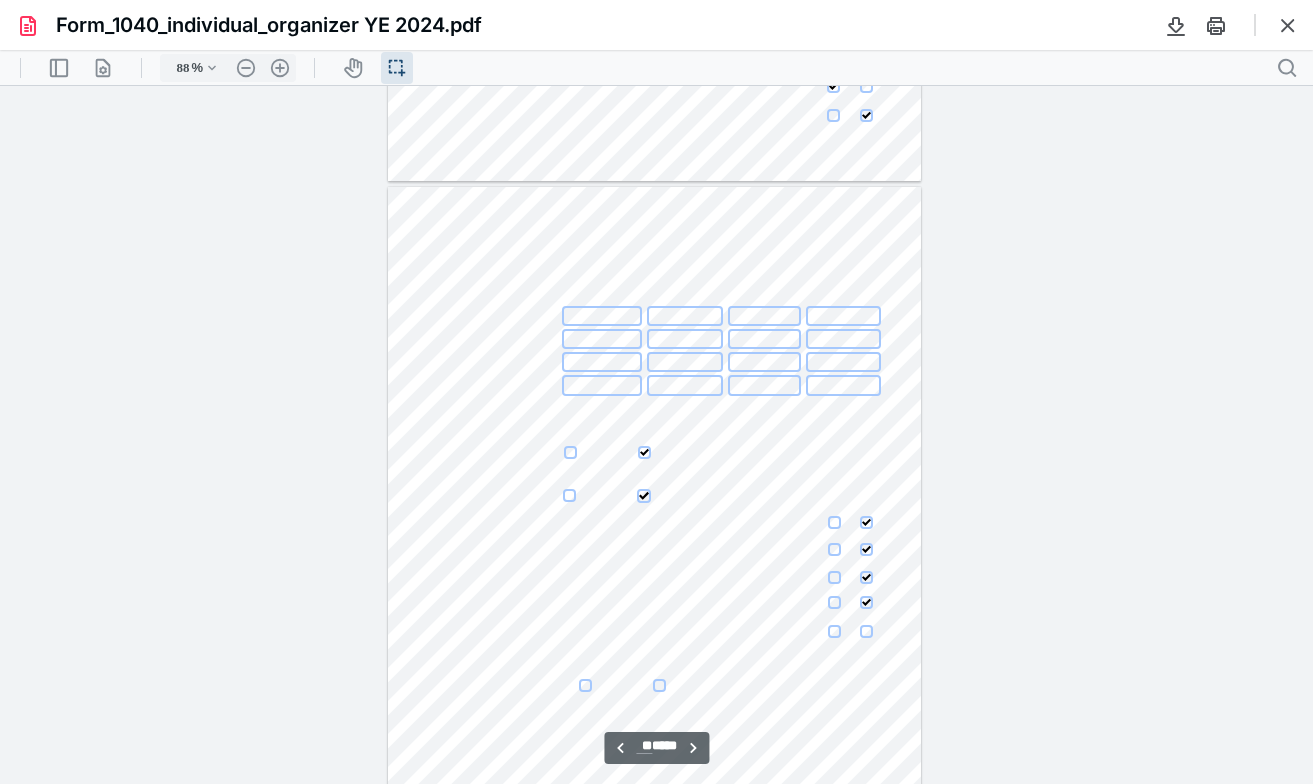 scroll, scrollTop: 6181, scrollLeft: 0, axis: vertical 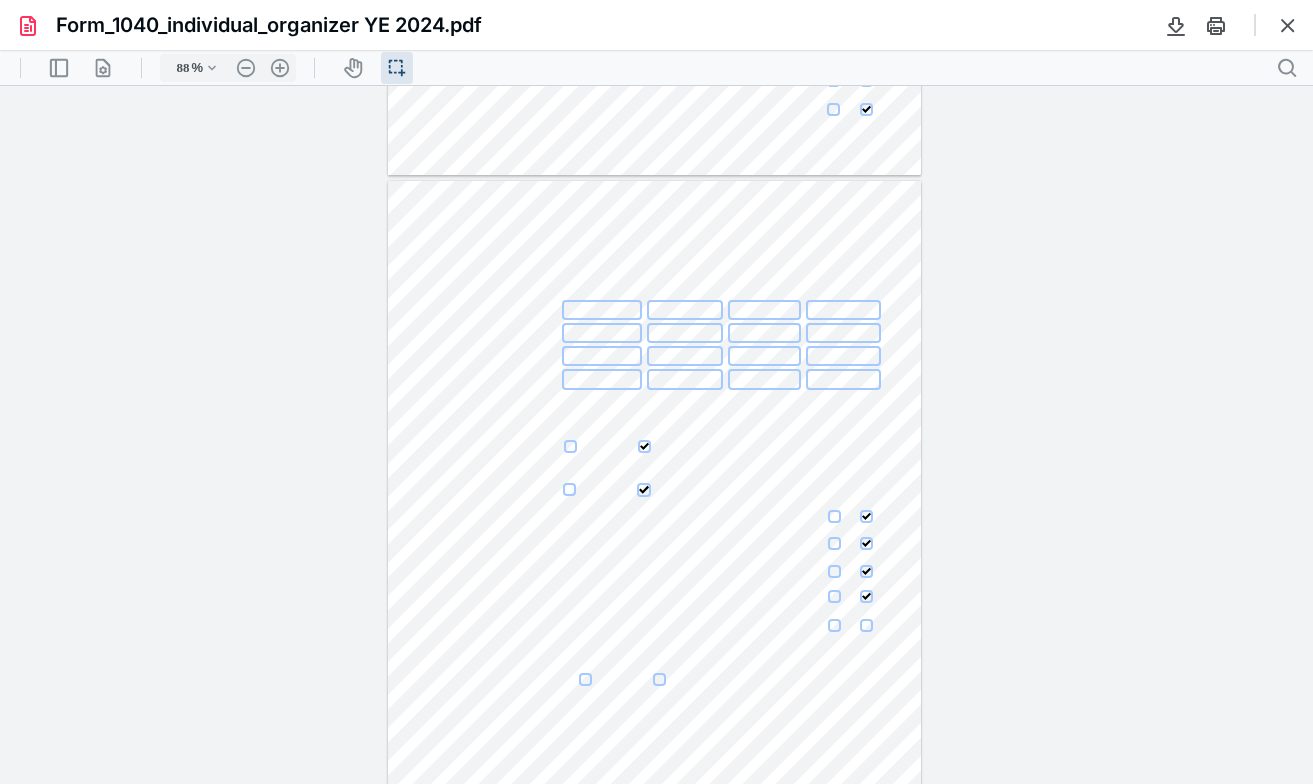 click at bounding box center [834, 625] 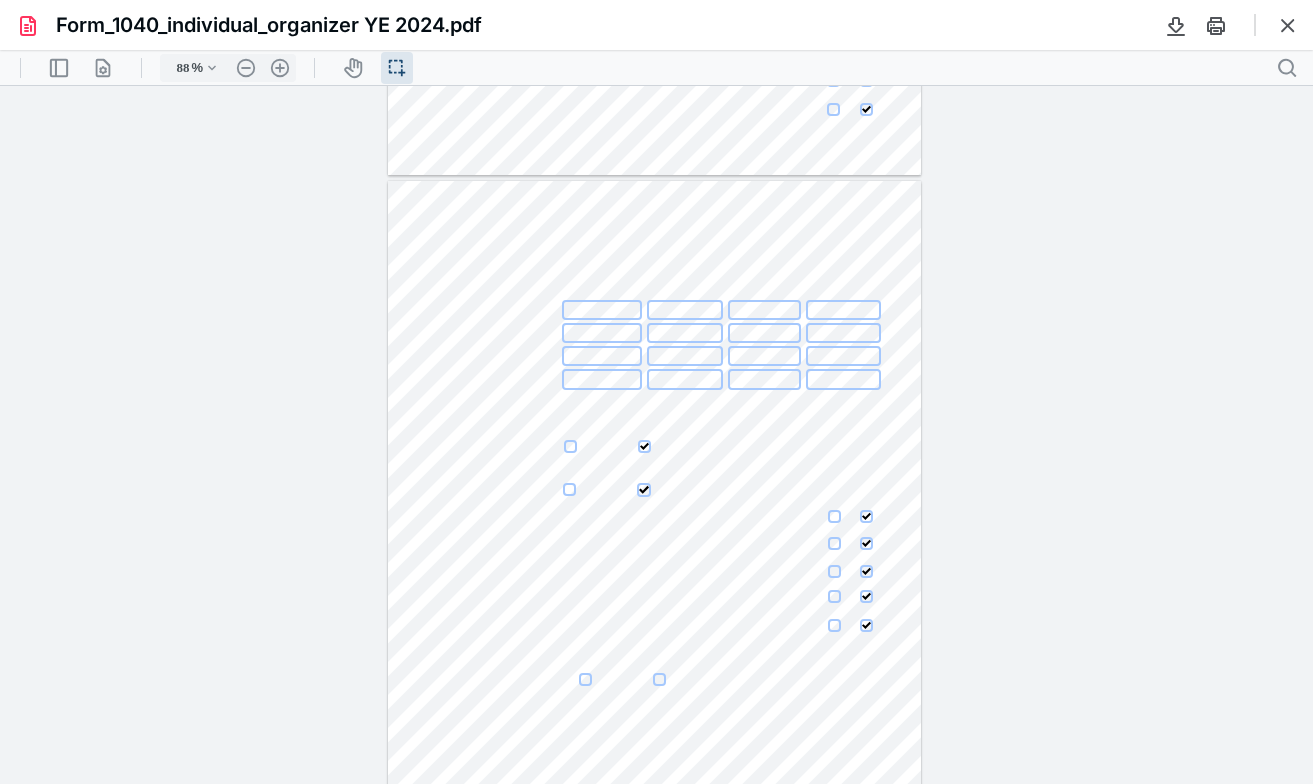 click at bounding box center [585, 679] 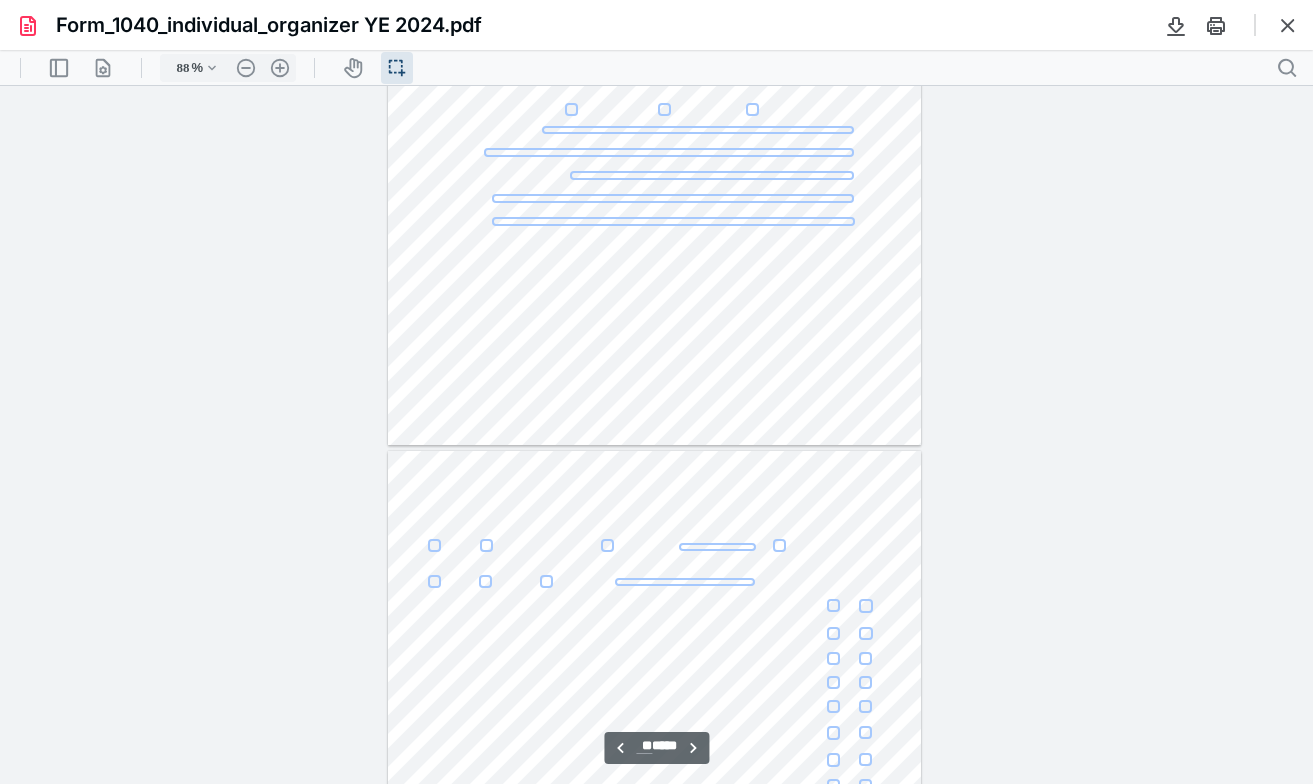 scroll, scrollTop: 8005, scrollLeft: 0, axis: vertical 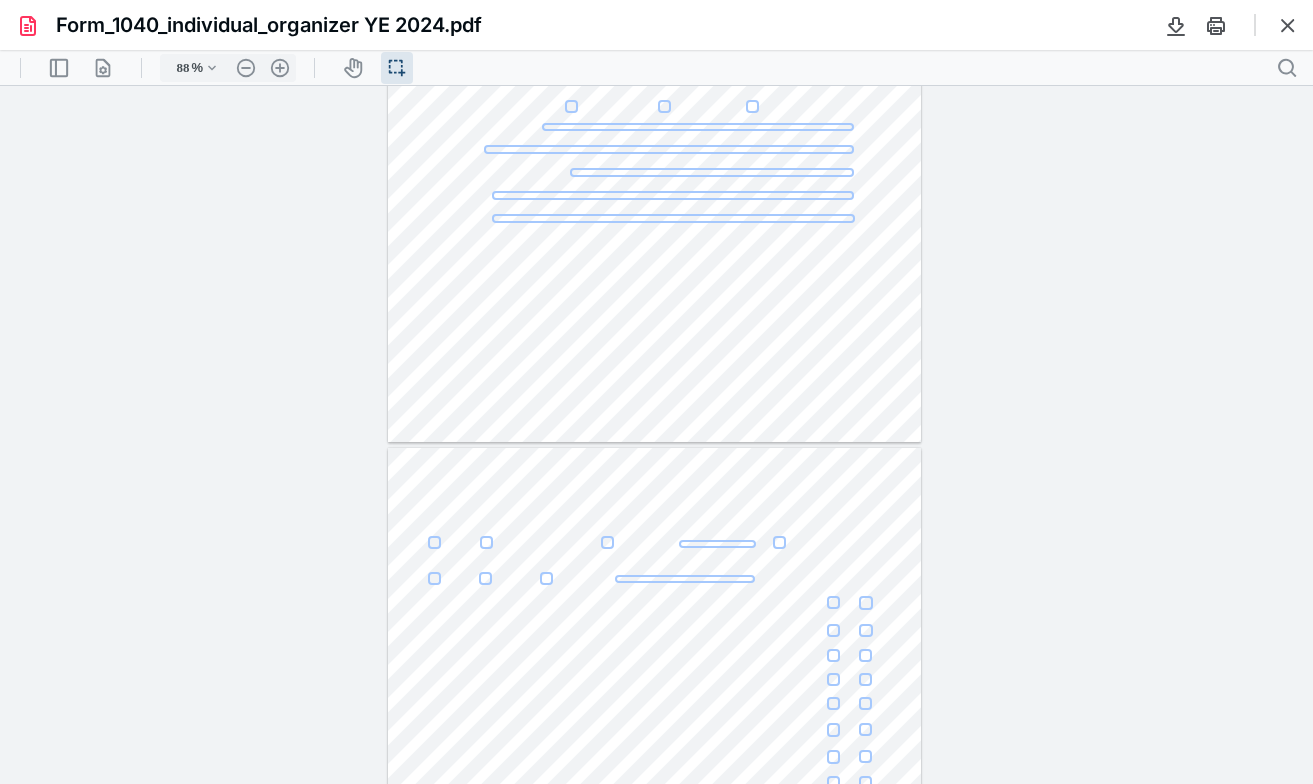 click at bounding box center [434, 542] 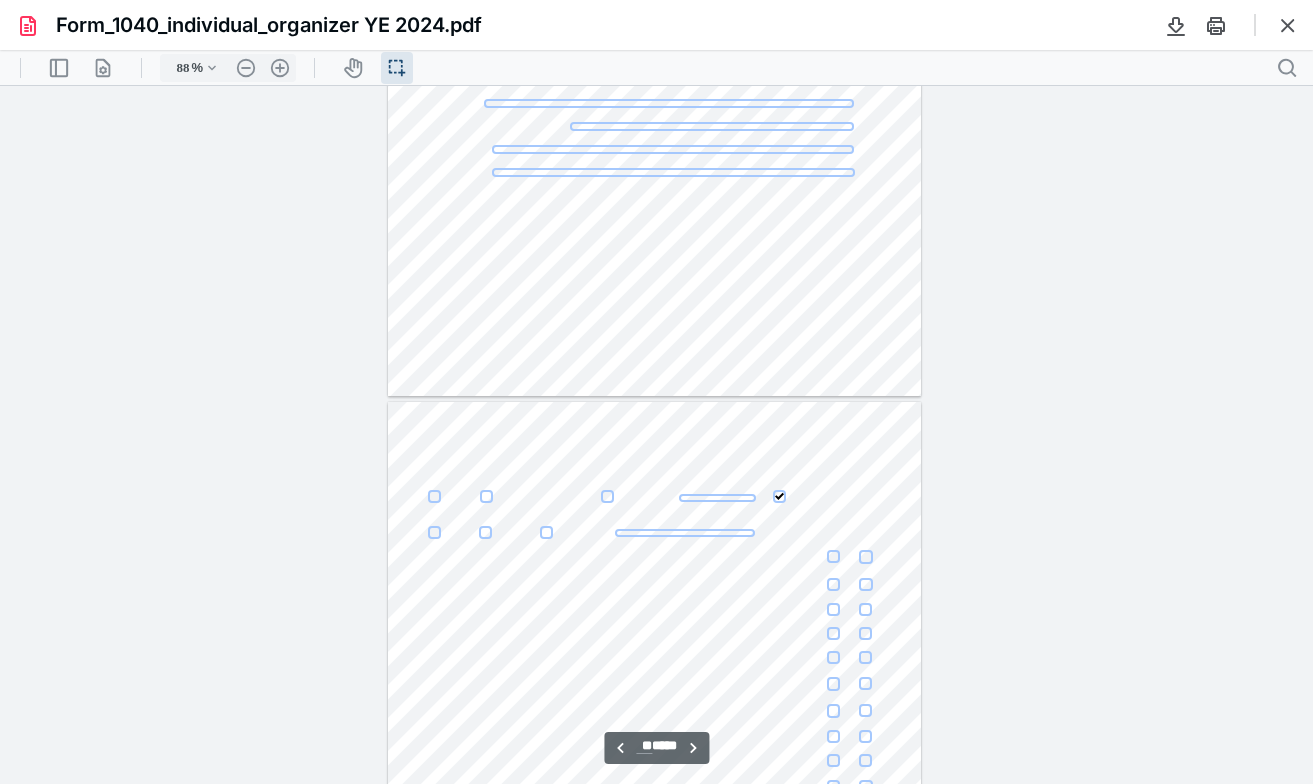 scroll, scrollTop: 8063, scrollLeft: 0, axis: vertical 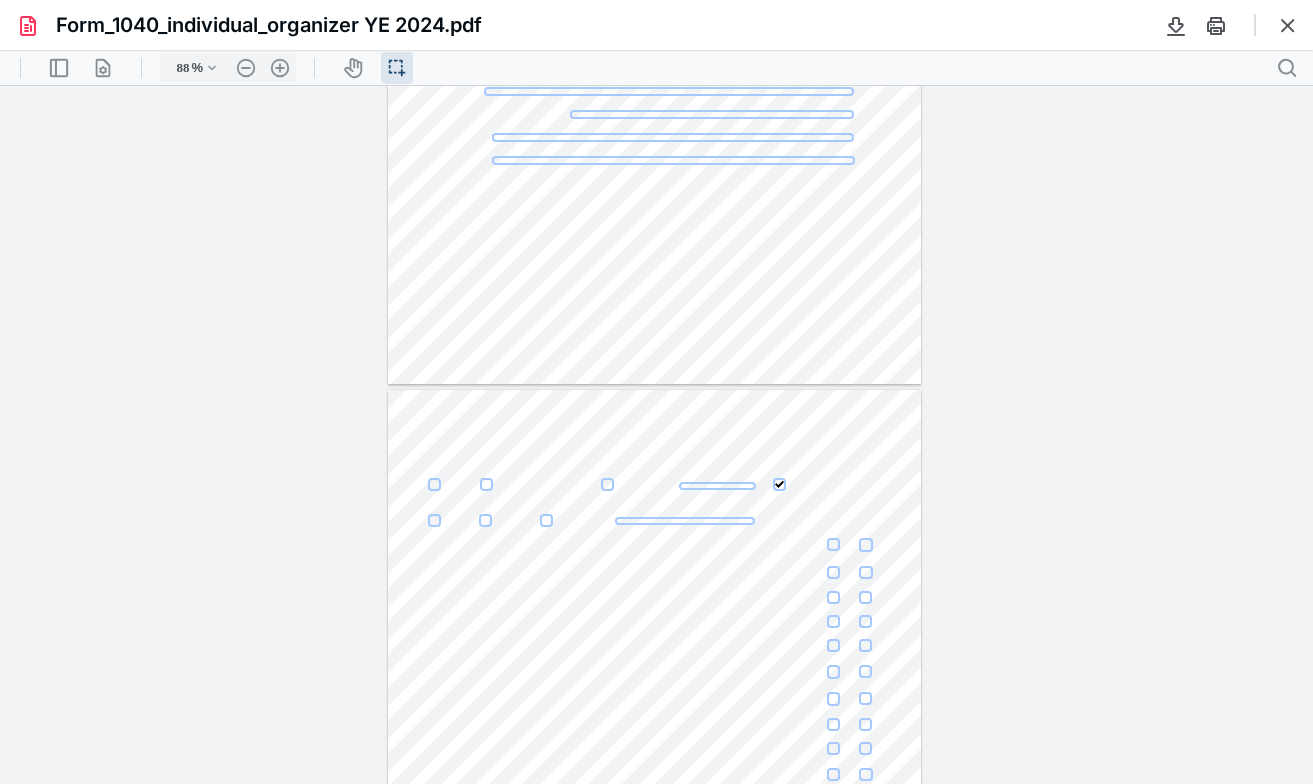 click at bounding box center (655, 735) 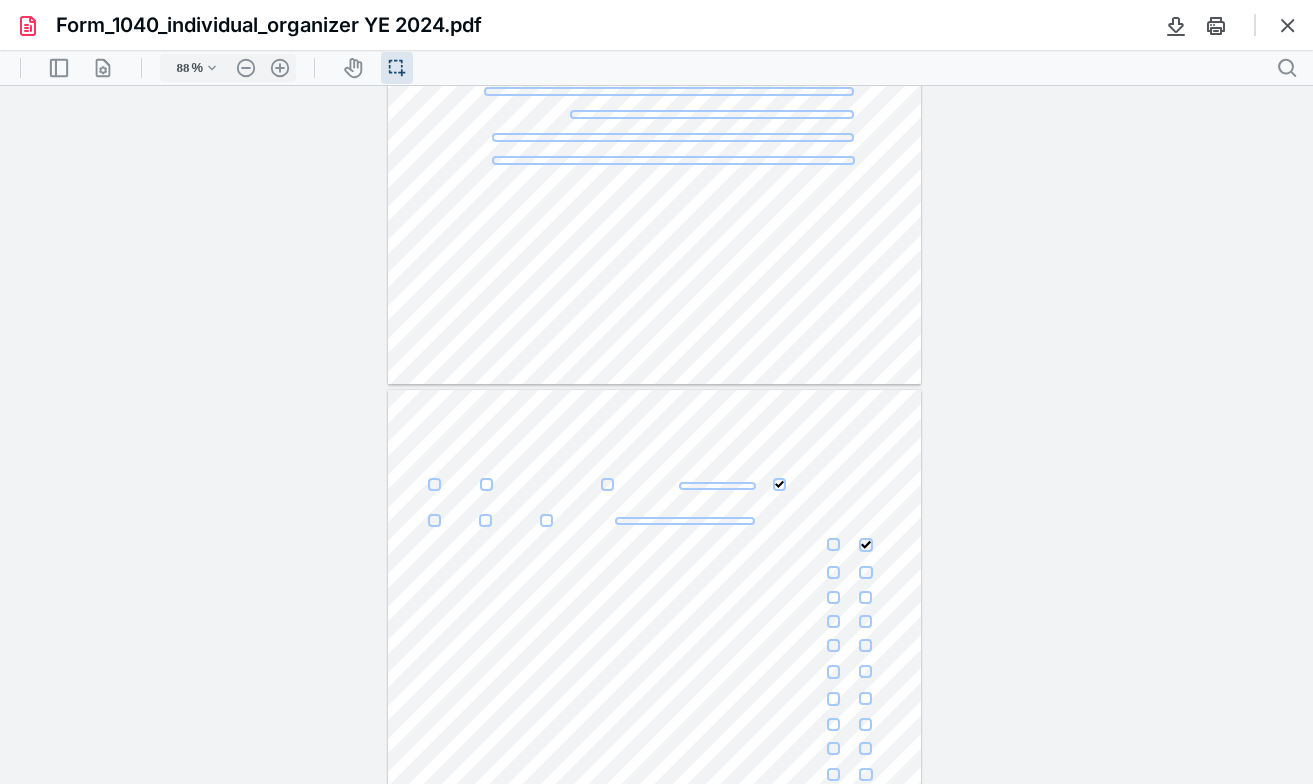 click 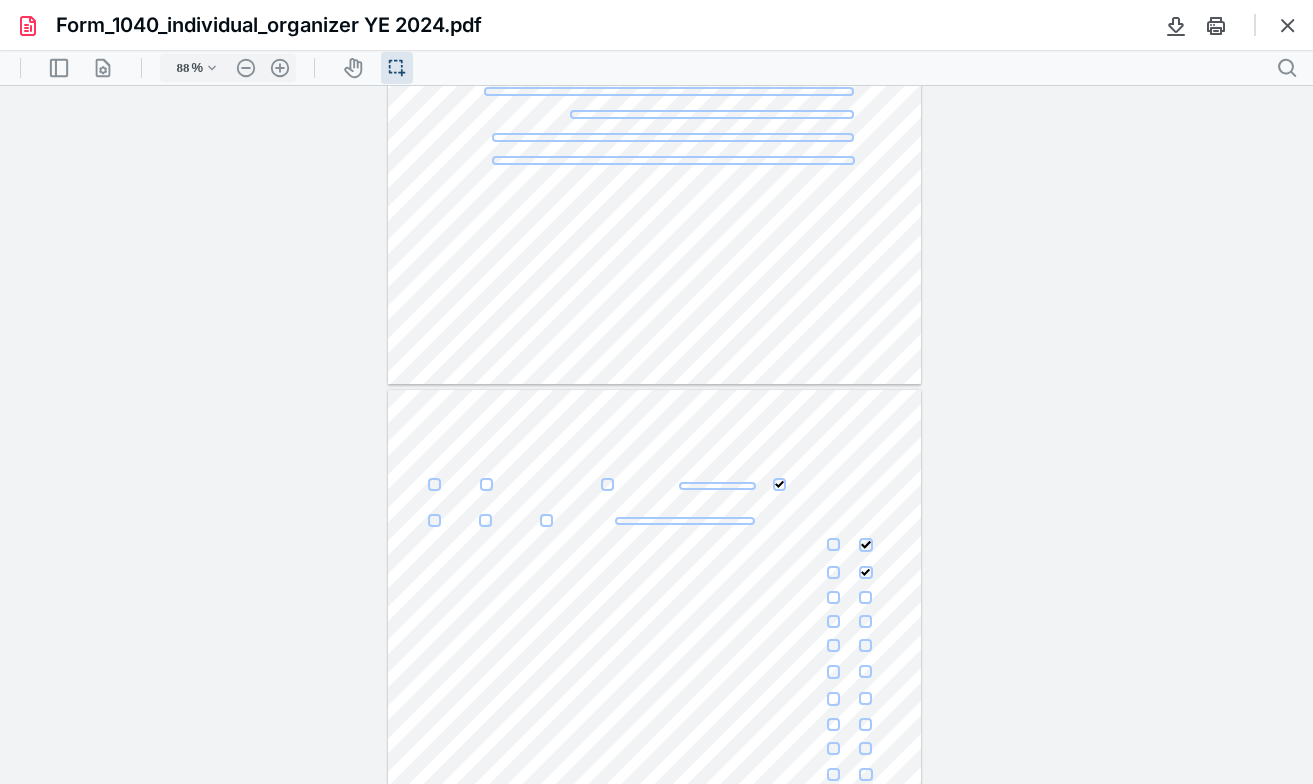 click at bounding box center [833, 597] 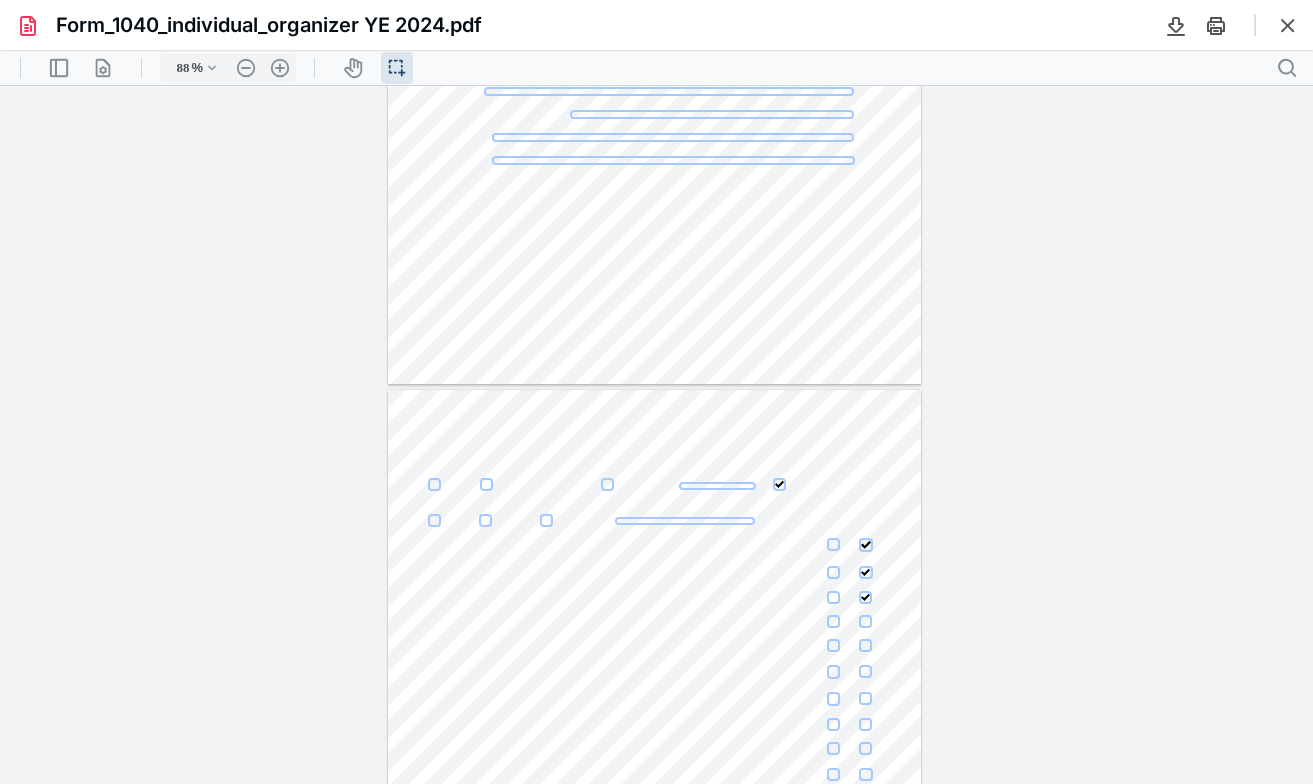 click at bounding box center (833, 621) 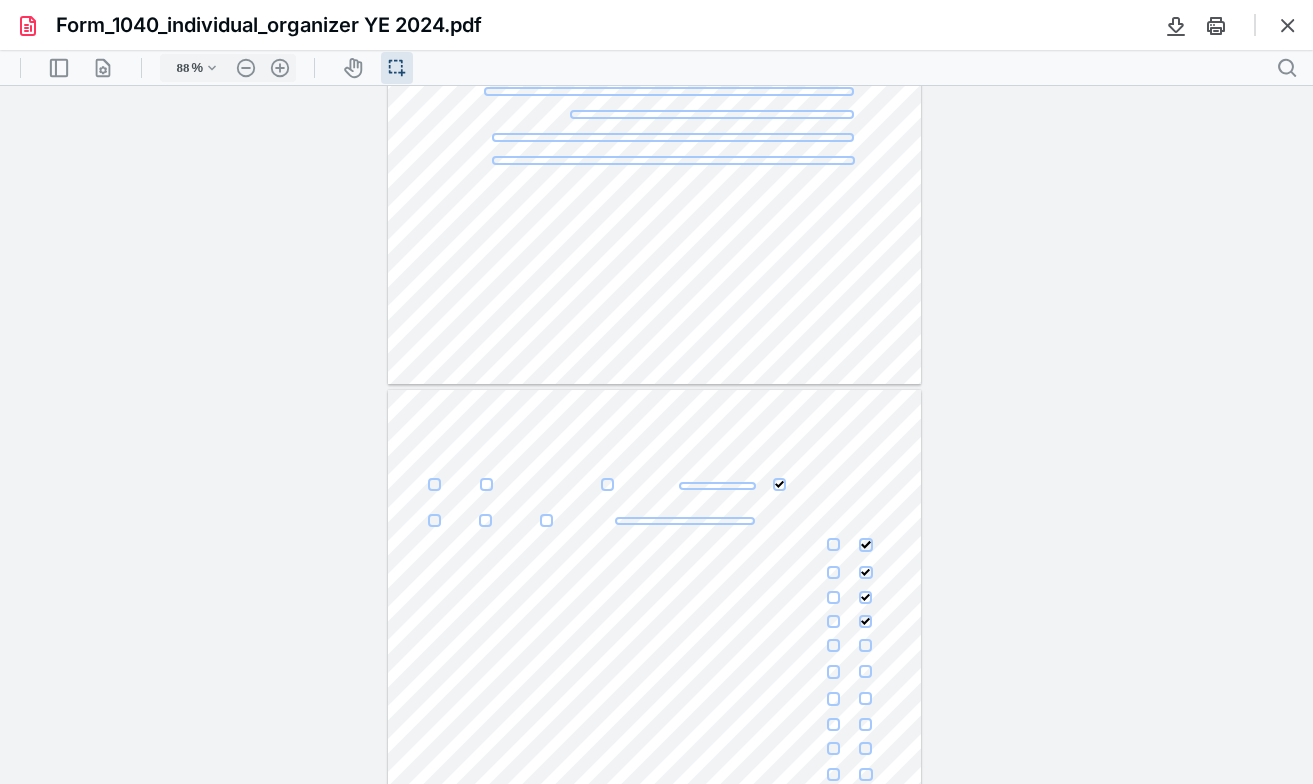 click at bounding box center (833, 645) 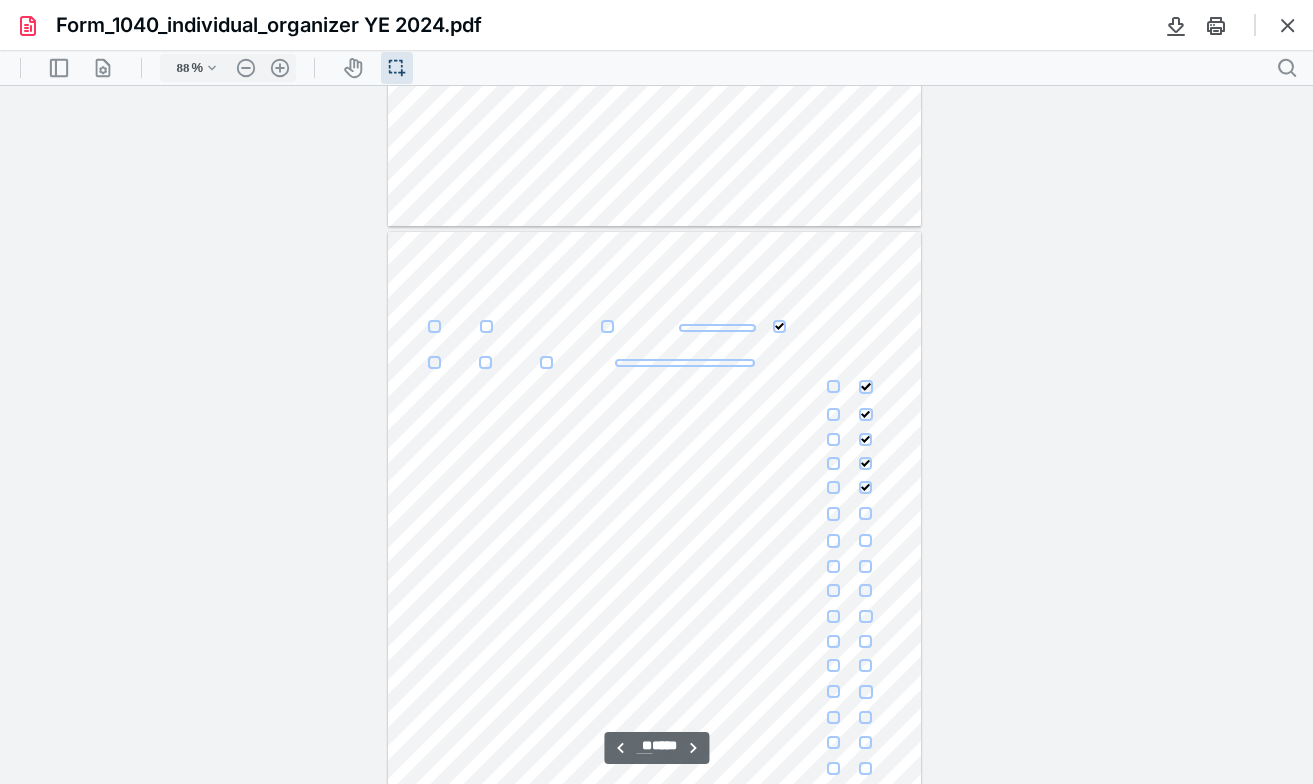 scroll, scrollTop: 8222, scrollLeft: 0, axis: vertical 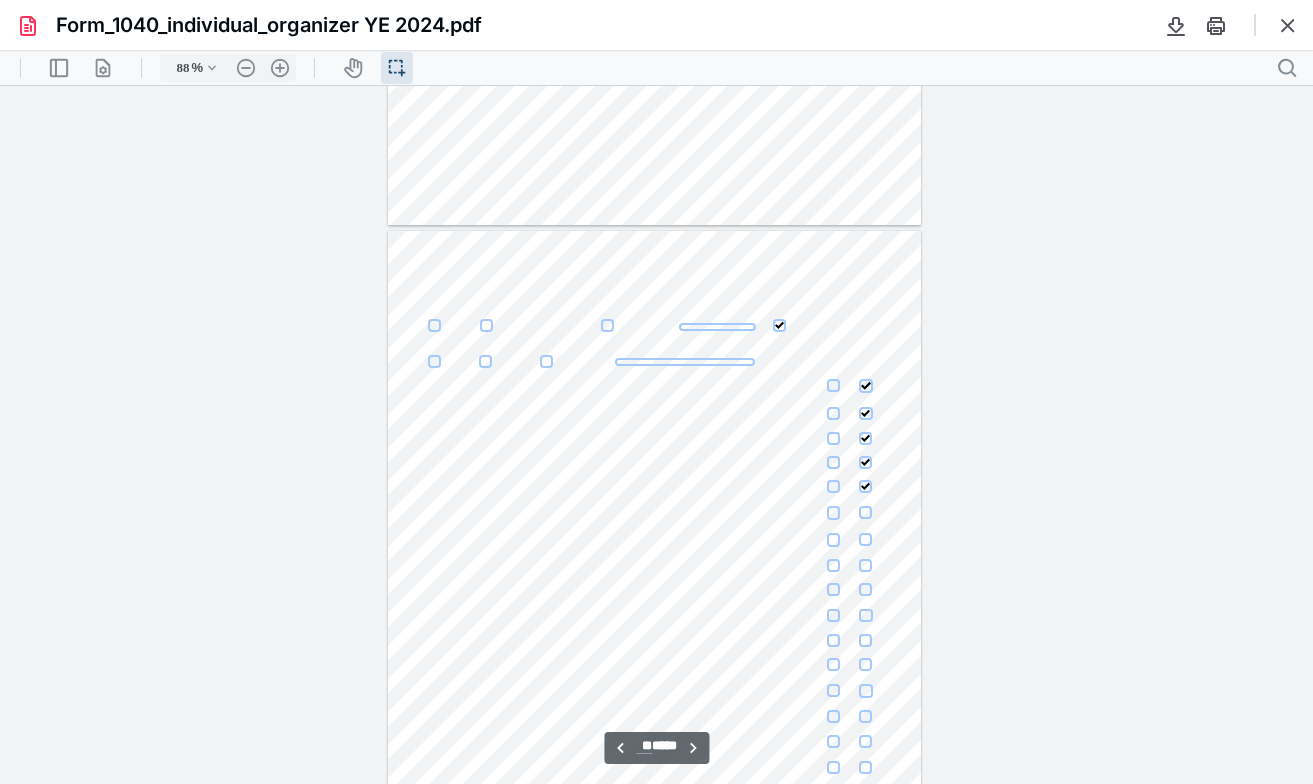 click at bounding box center (834, 513) 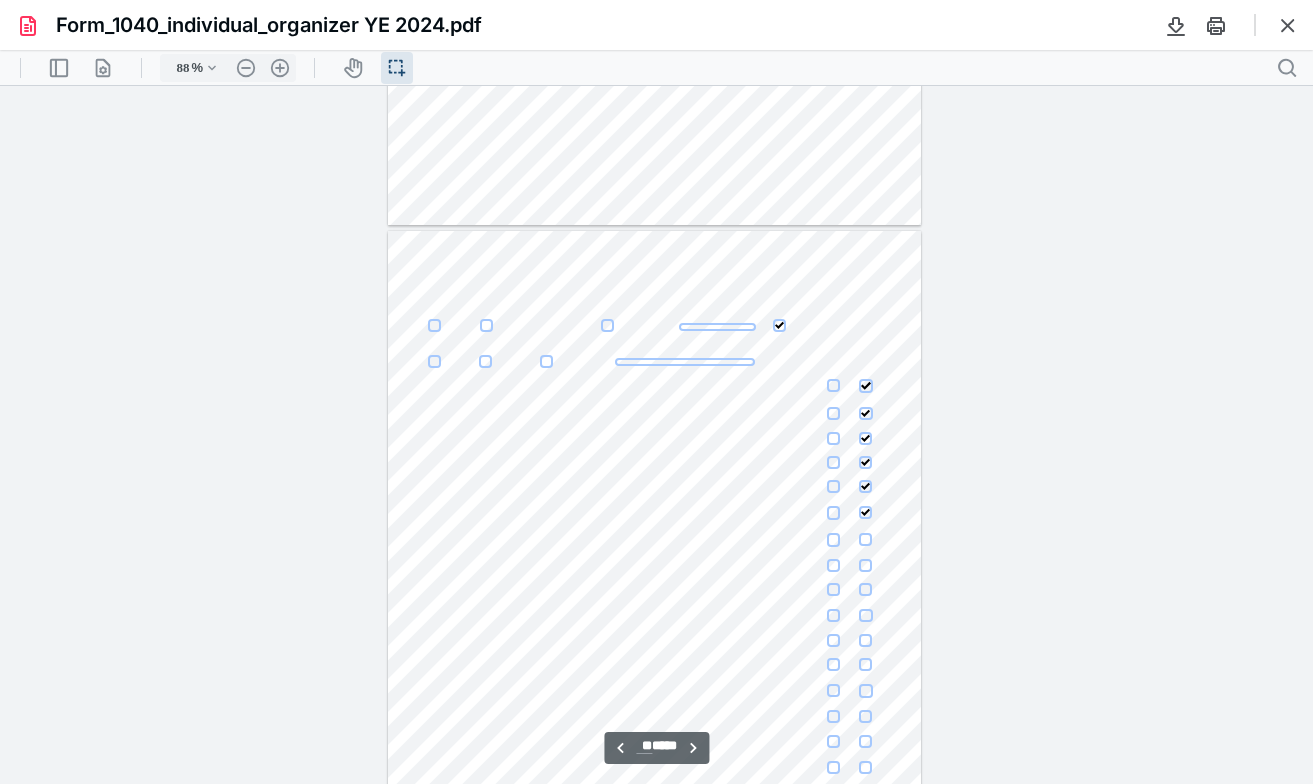 click at bounding box center [834, 540] 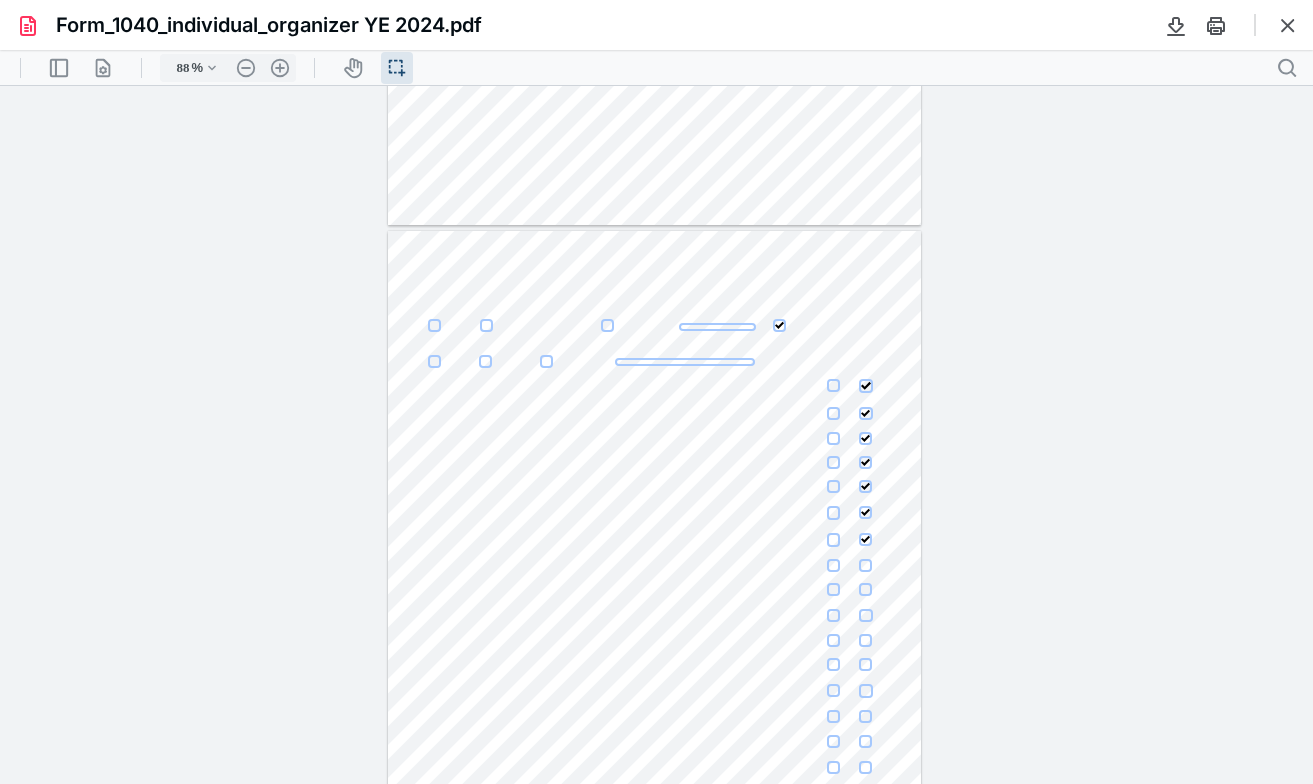 click at bounding box center [655, 576] 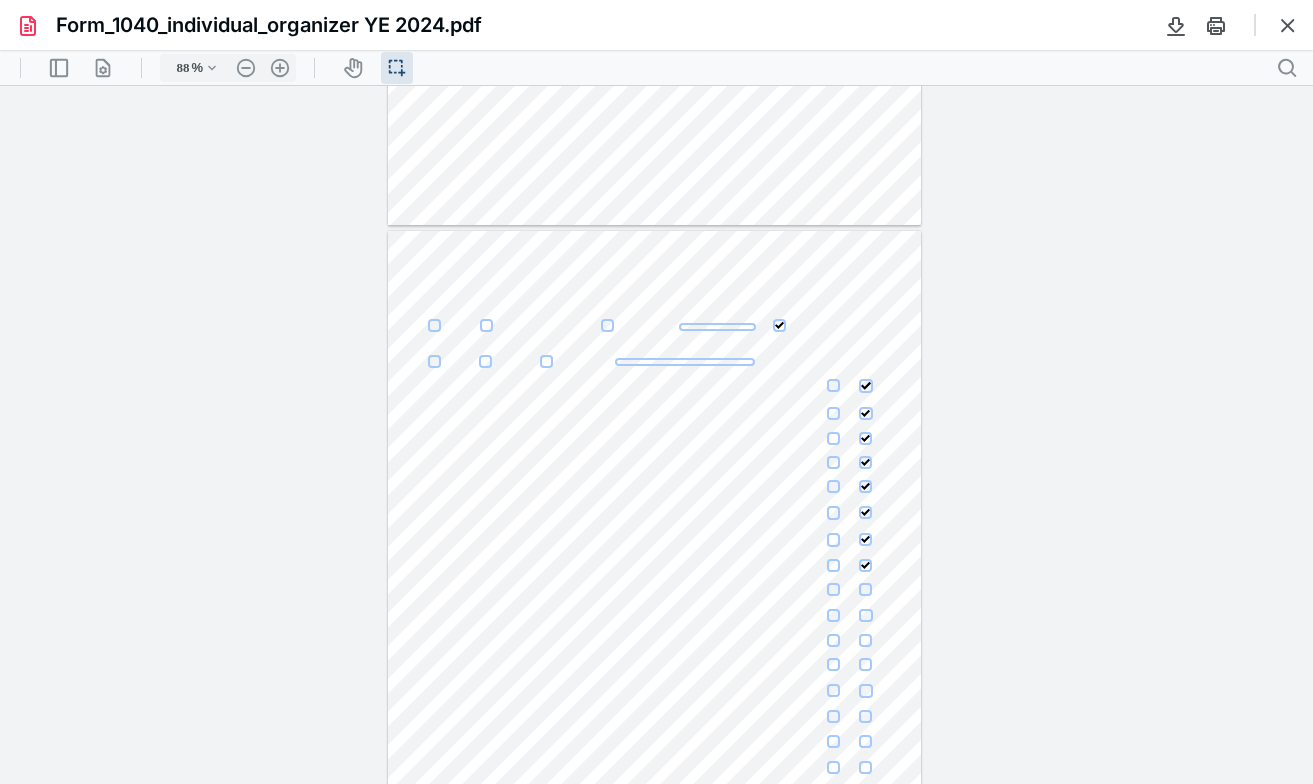 click at bounding box center (833, 589) 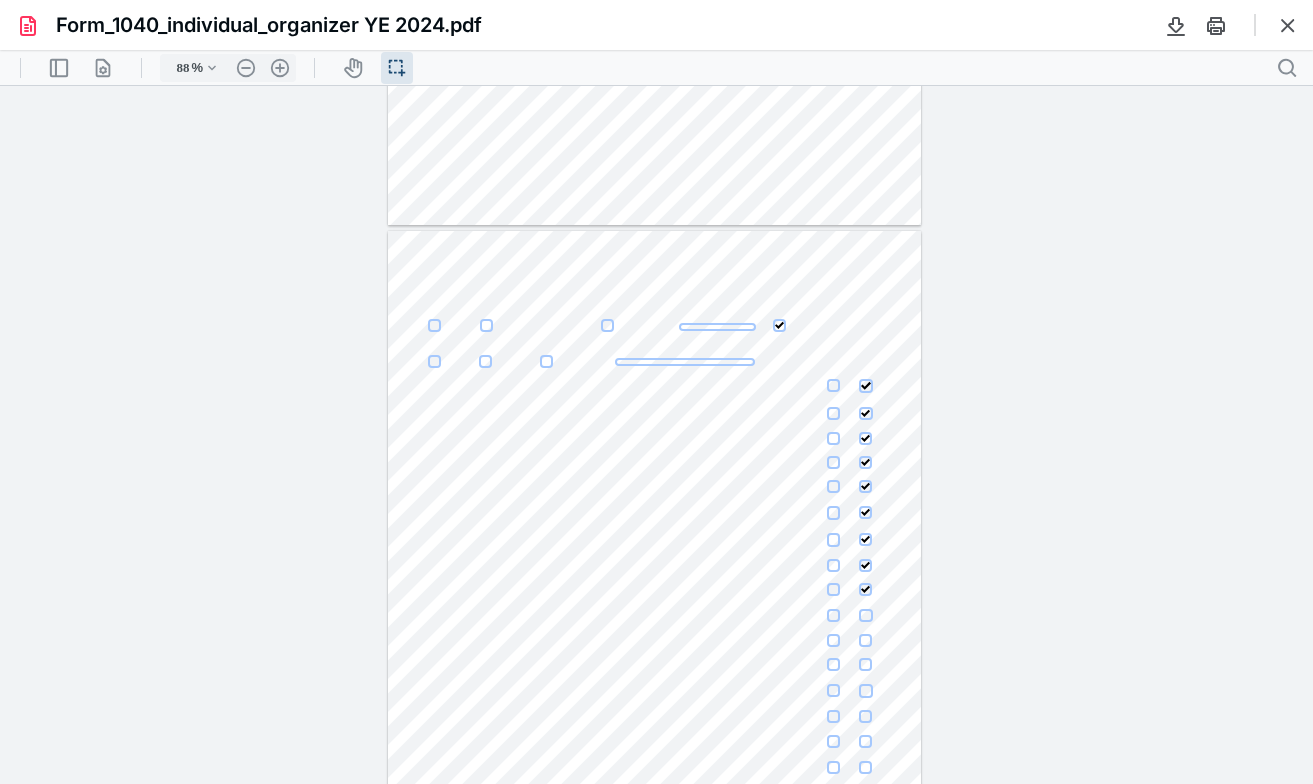 click at bounding box center [833, 615] 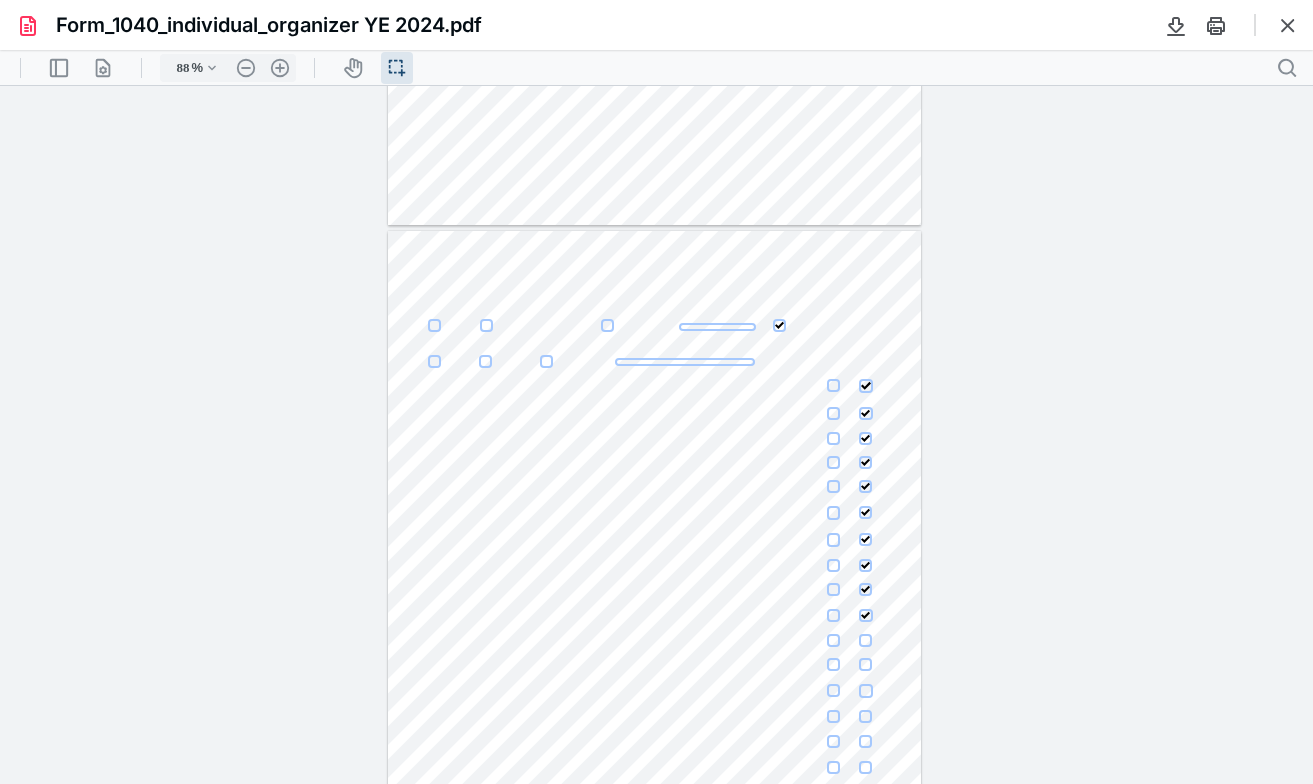 click at bounding box center [833, 640] 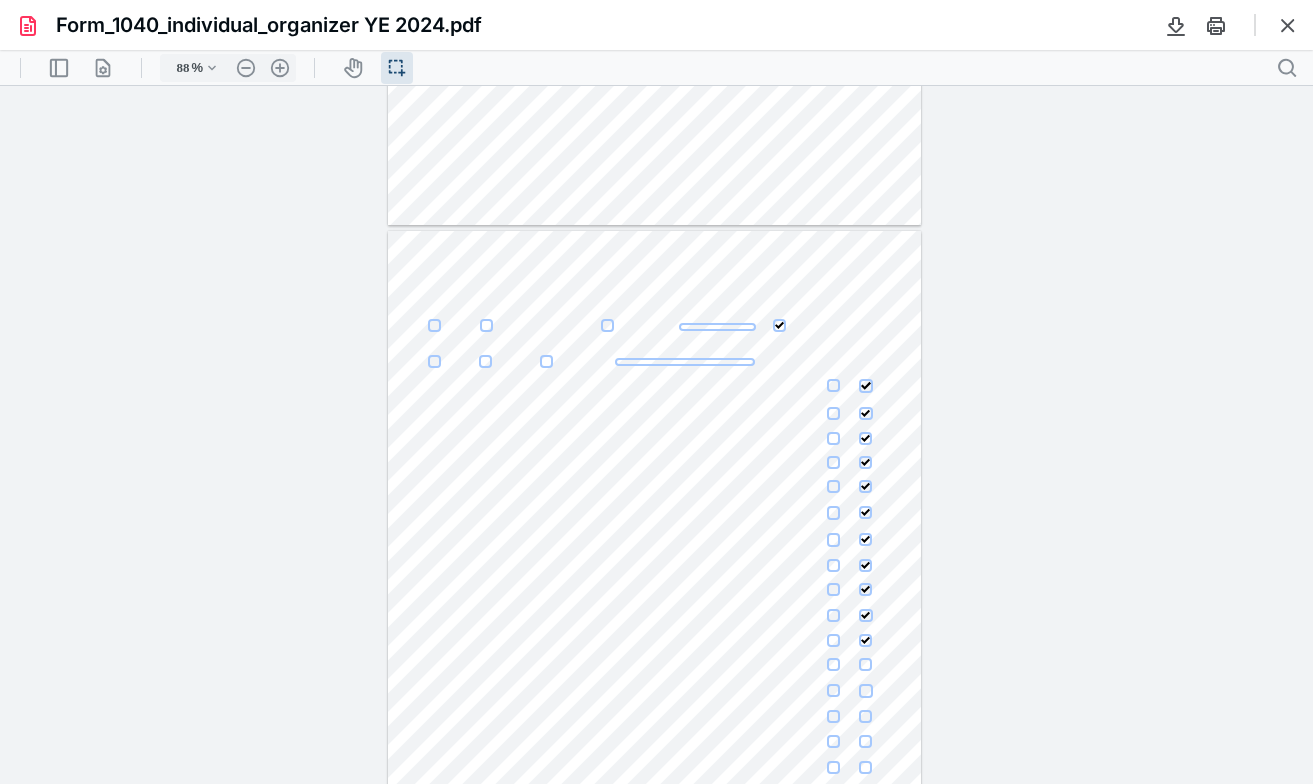 click at bounding box center [833, 664] 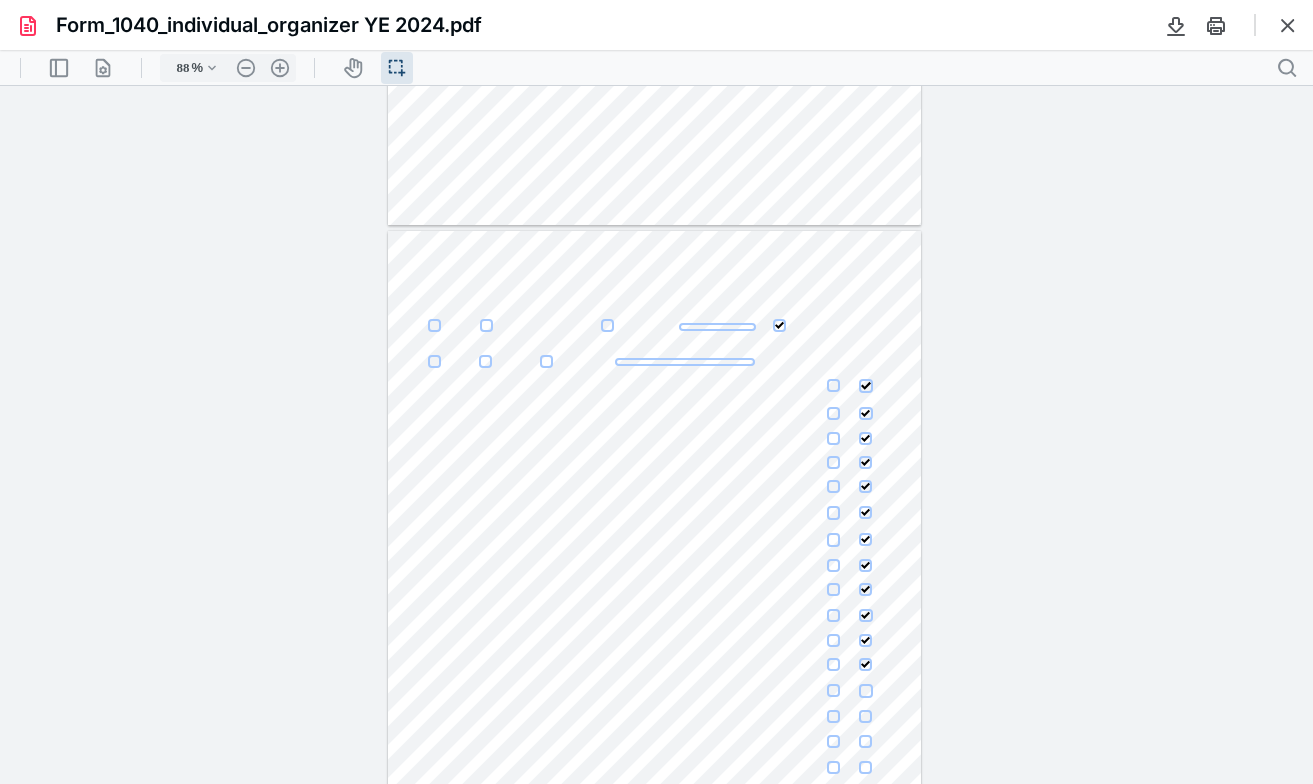 click at bounding box center [833, 690] 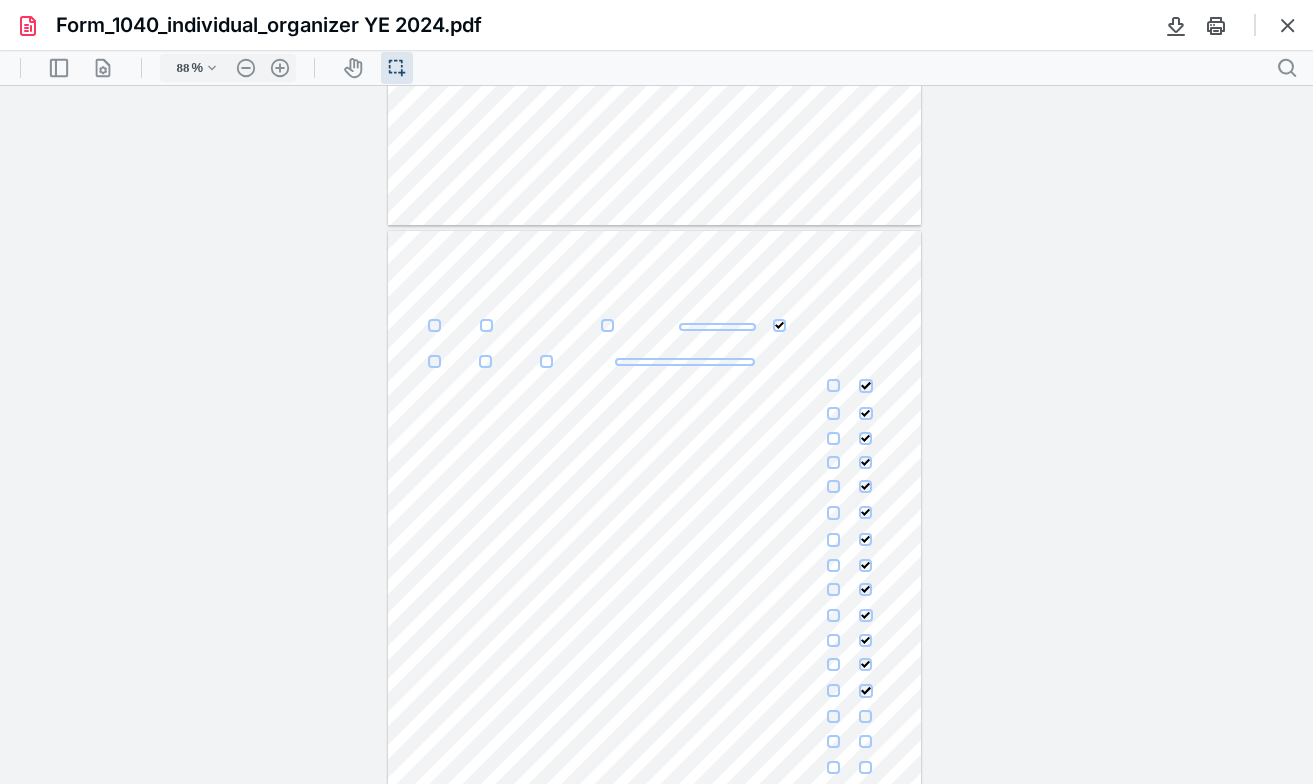 click at bounding box center [833, 716] 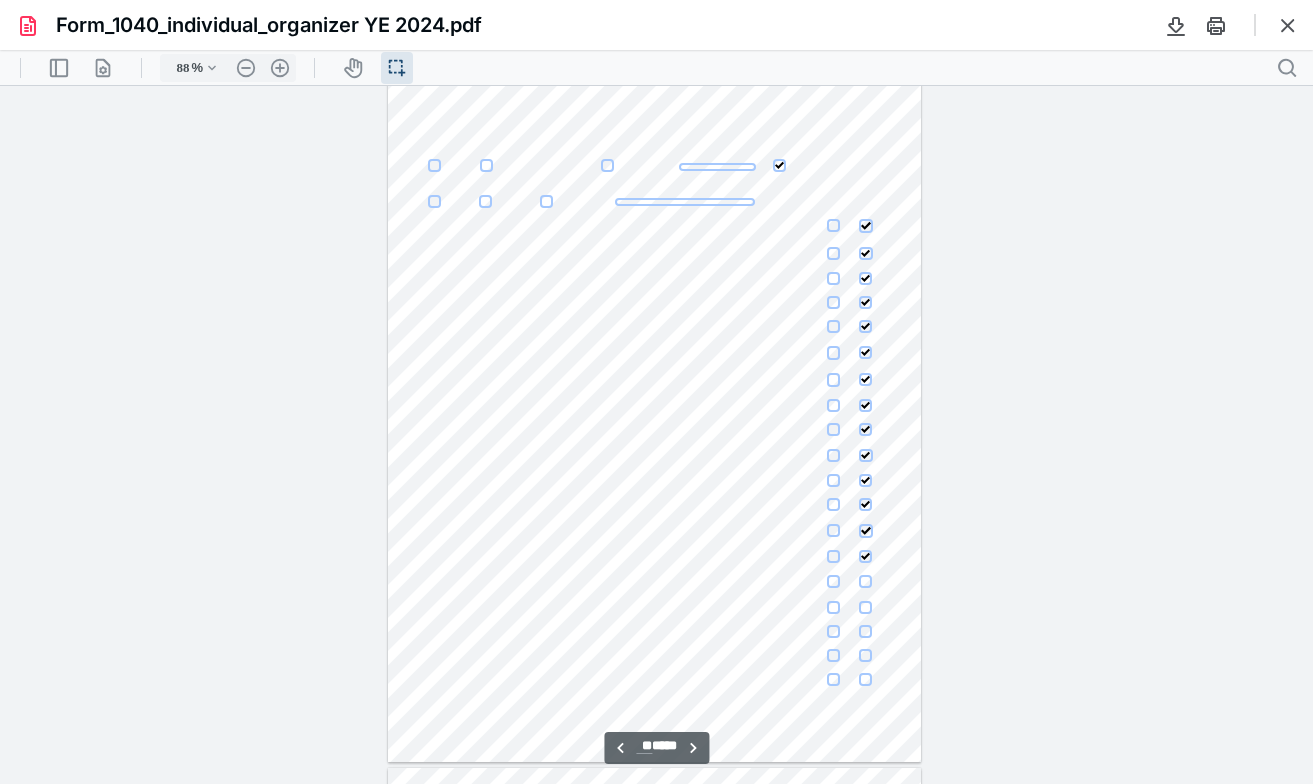 scroll, scrollTop: 8393, scrollLeft: 0, axis: vertical 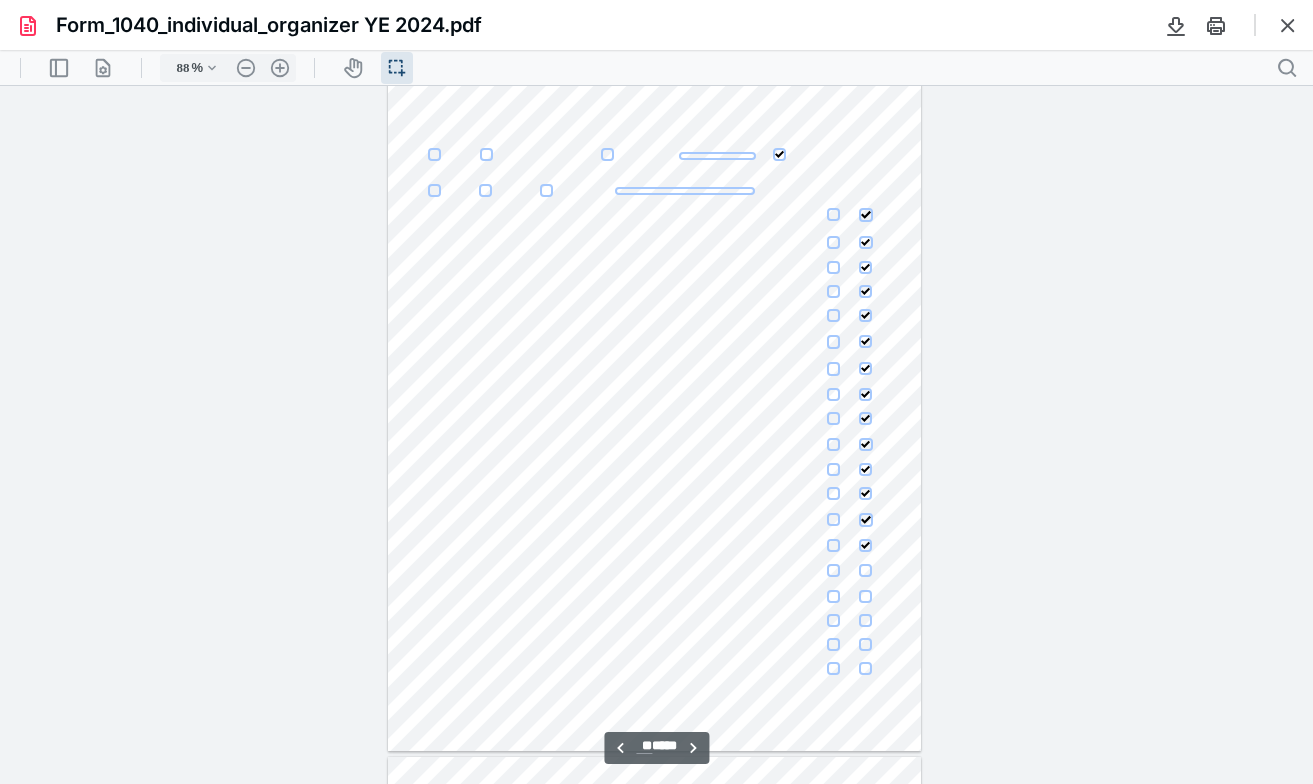 click at bounding box center [833, 545] 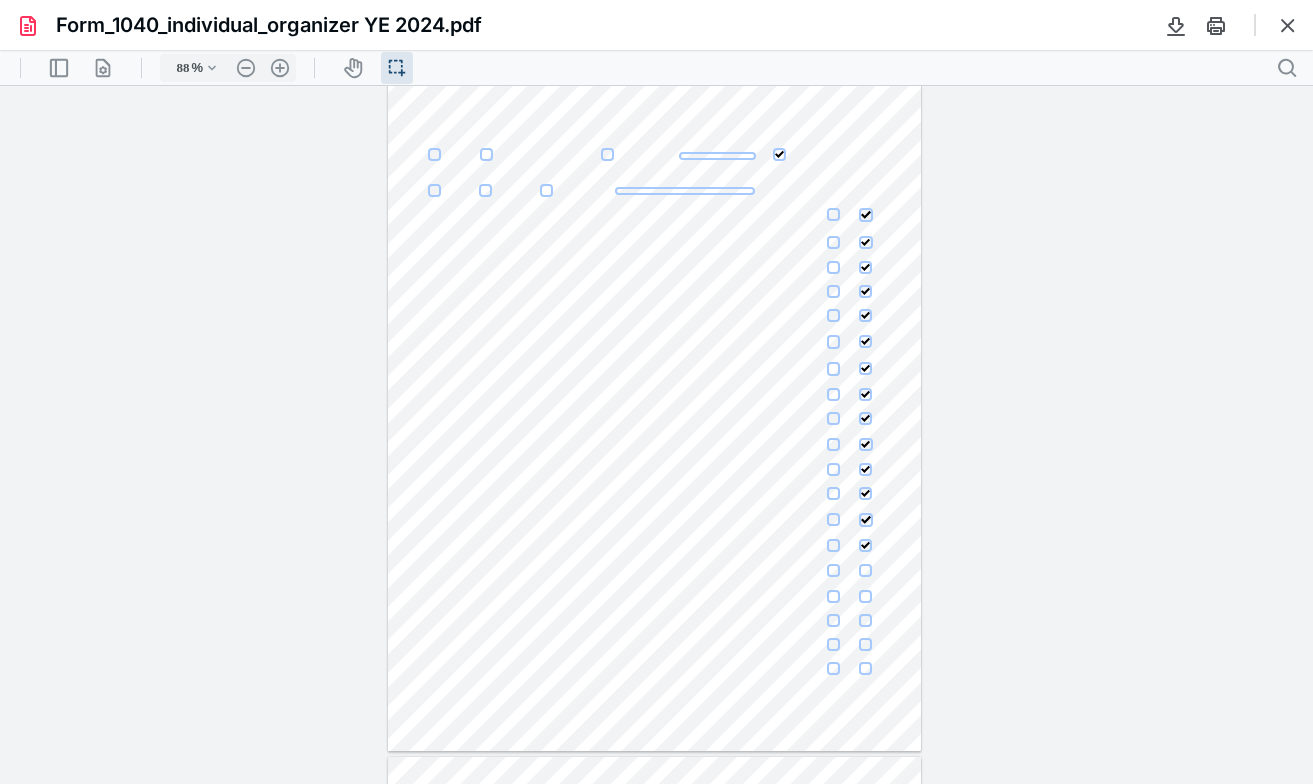 click at bounding box center (833, 545) 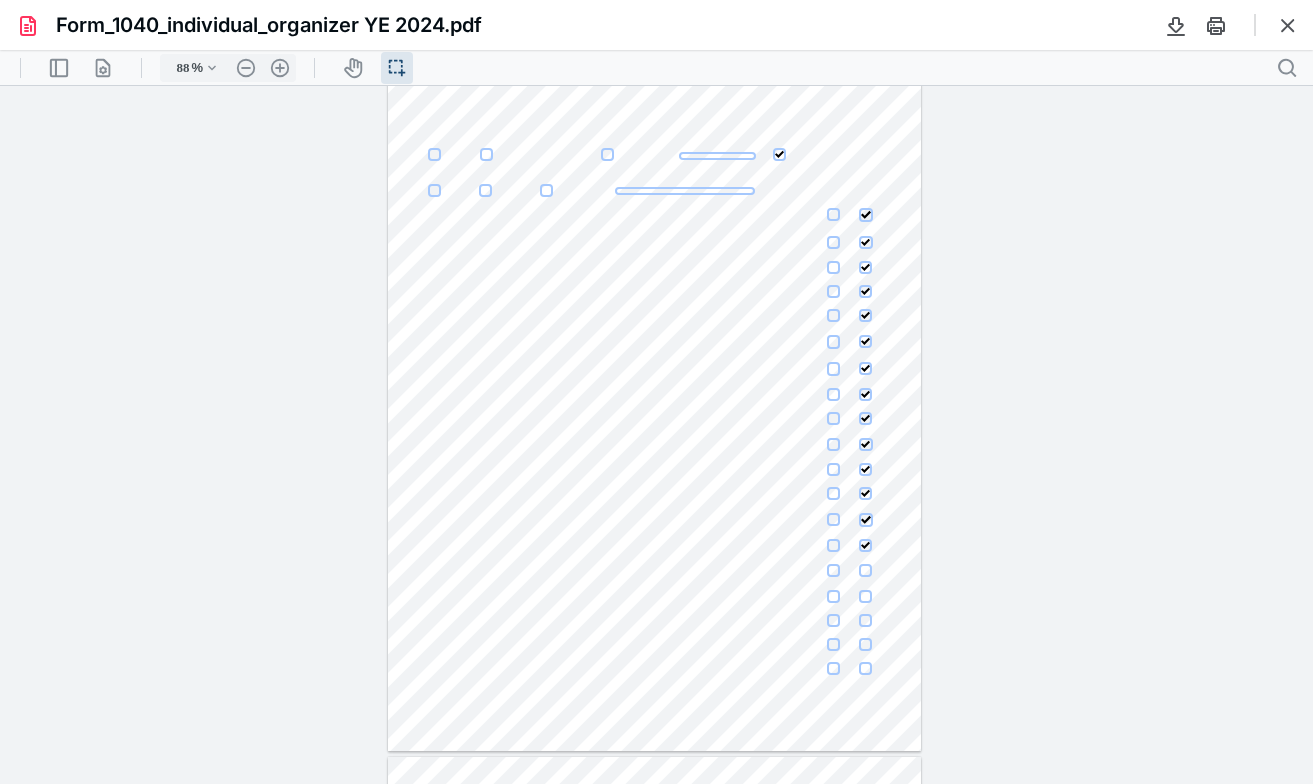 click 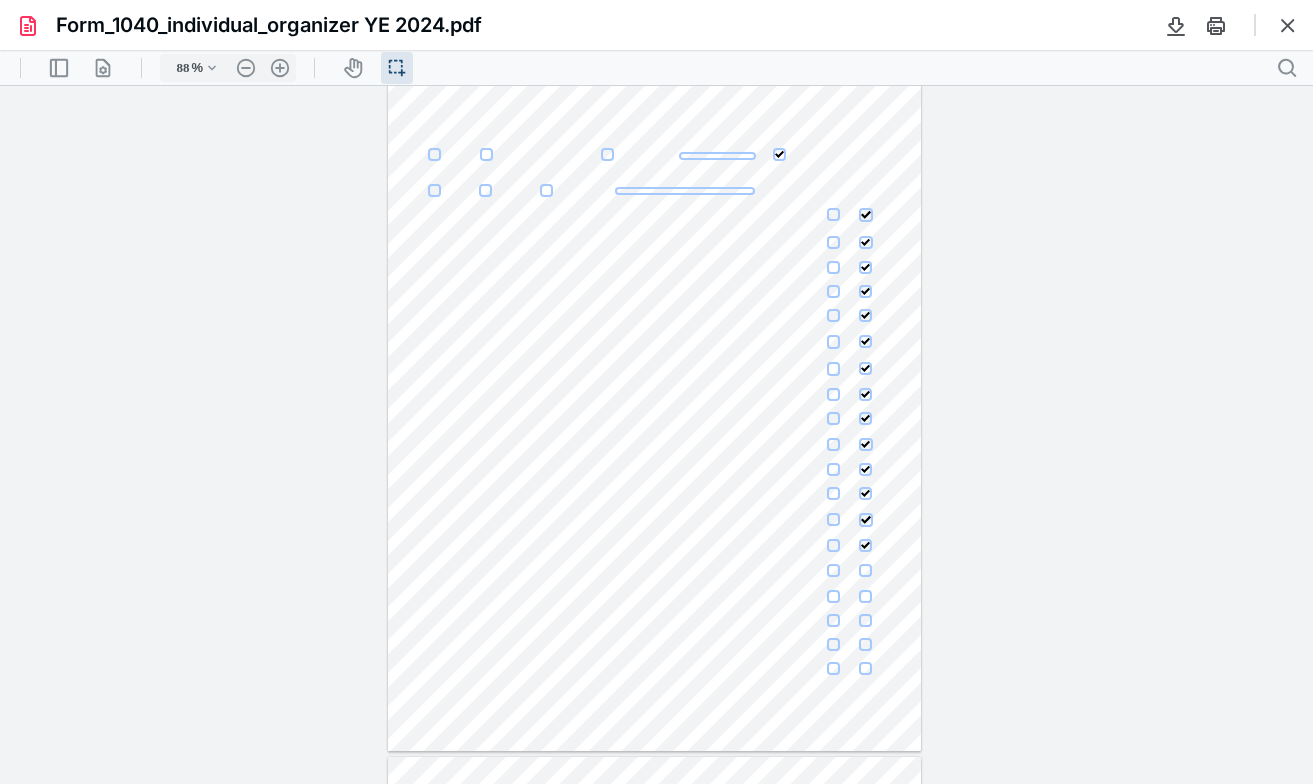 click at bounding box center [833, 596] 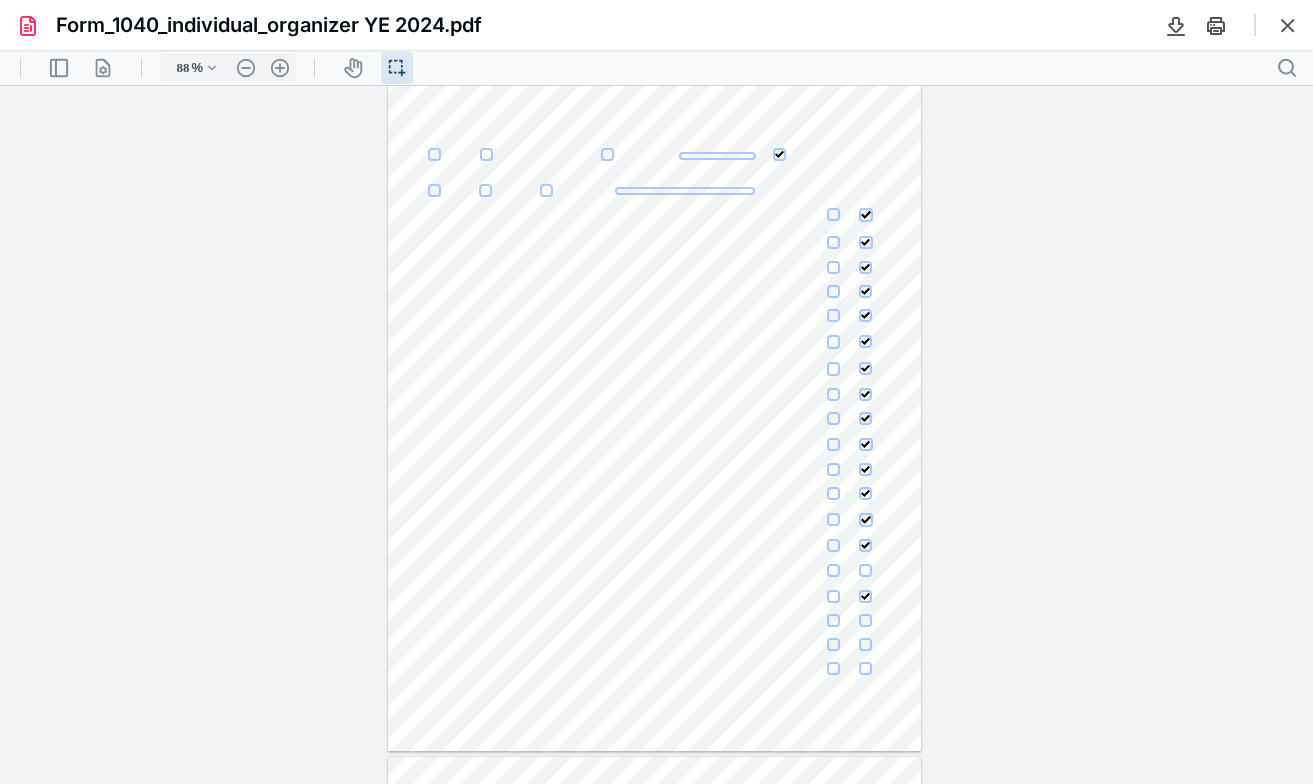 click at bounding box center (833, 620) 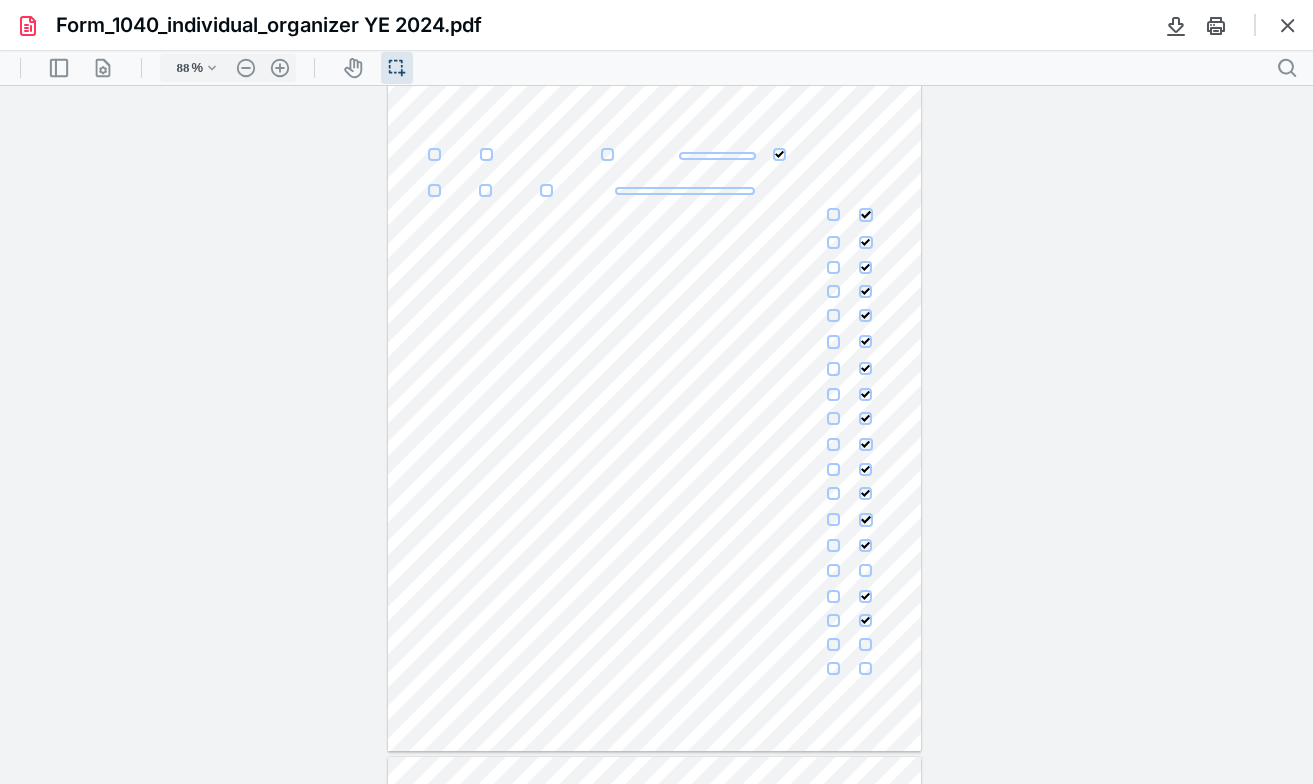 click at bounding box center [833, 644] 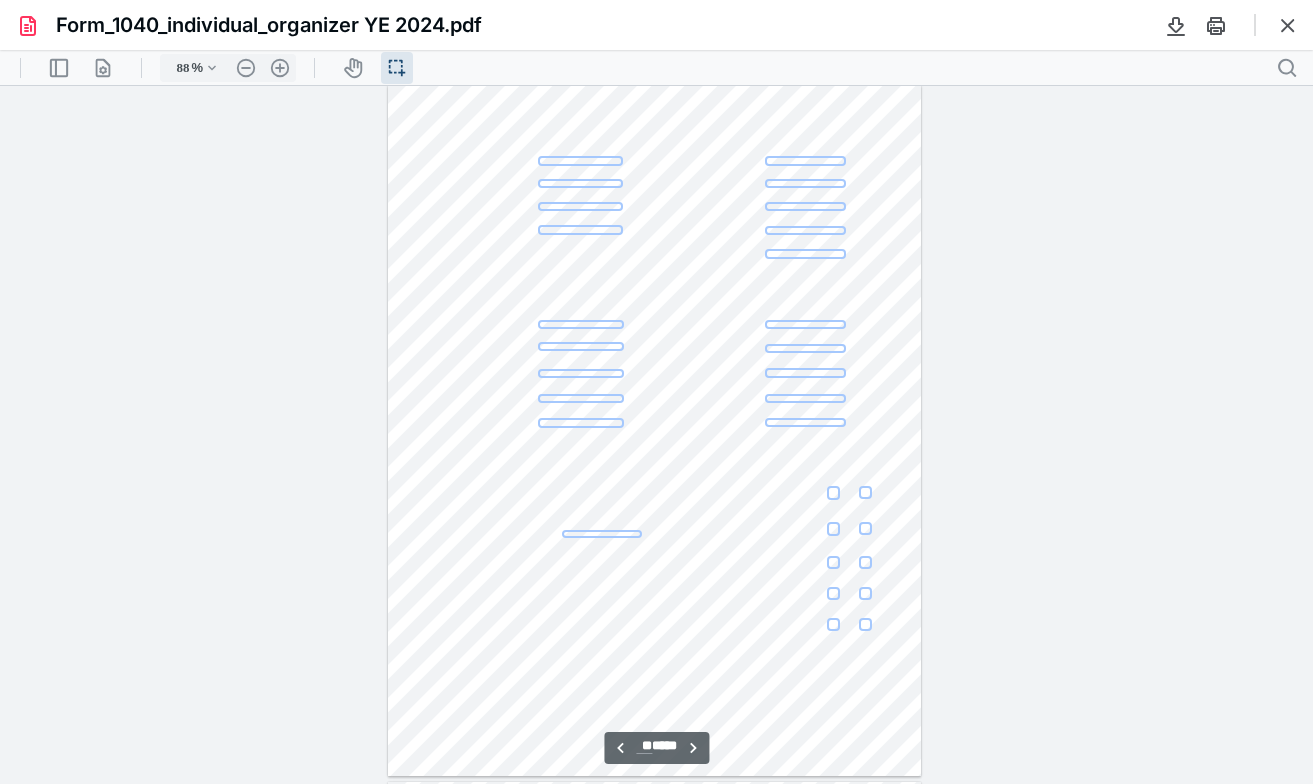 scroll, scrollTop: 10460, scrollLeft: 0, axis: vertical 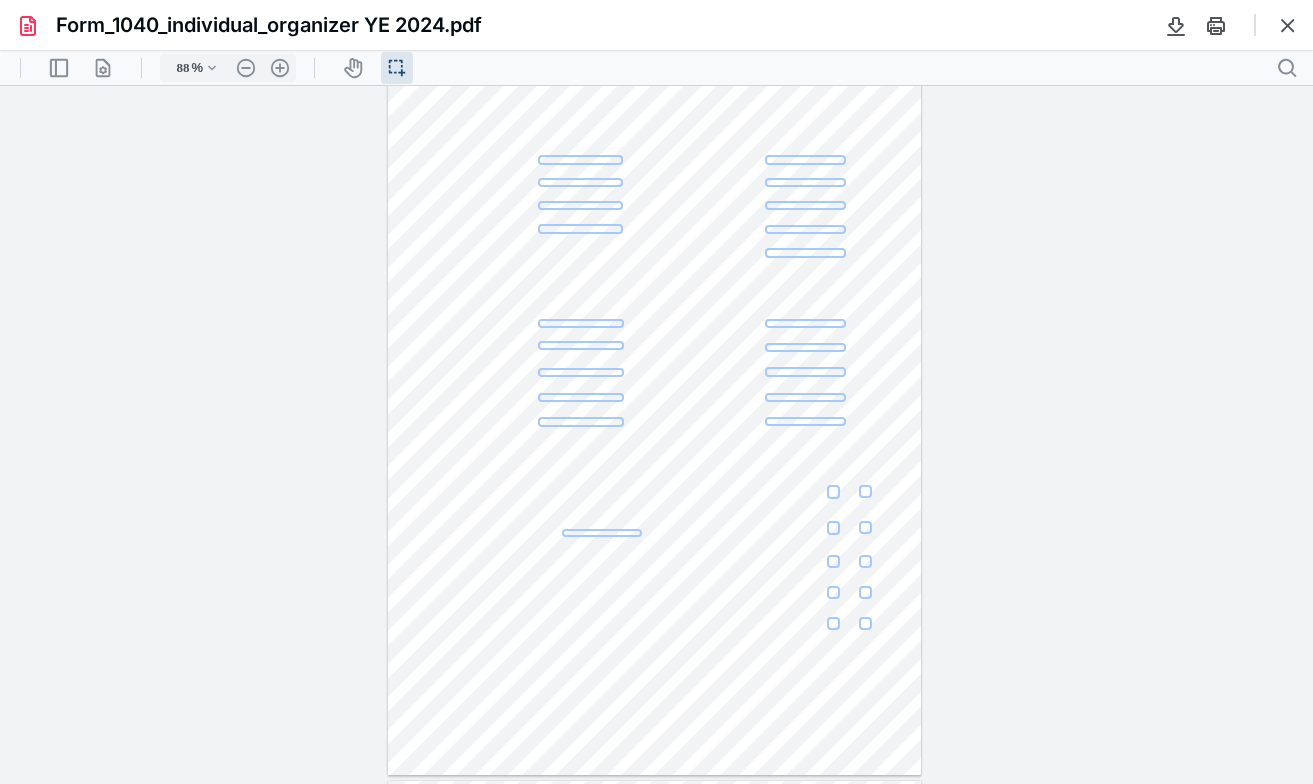 click at bounding box center (834, 492) 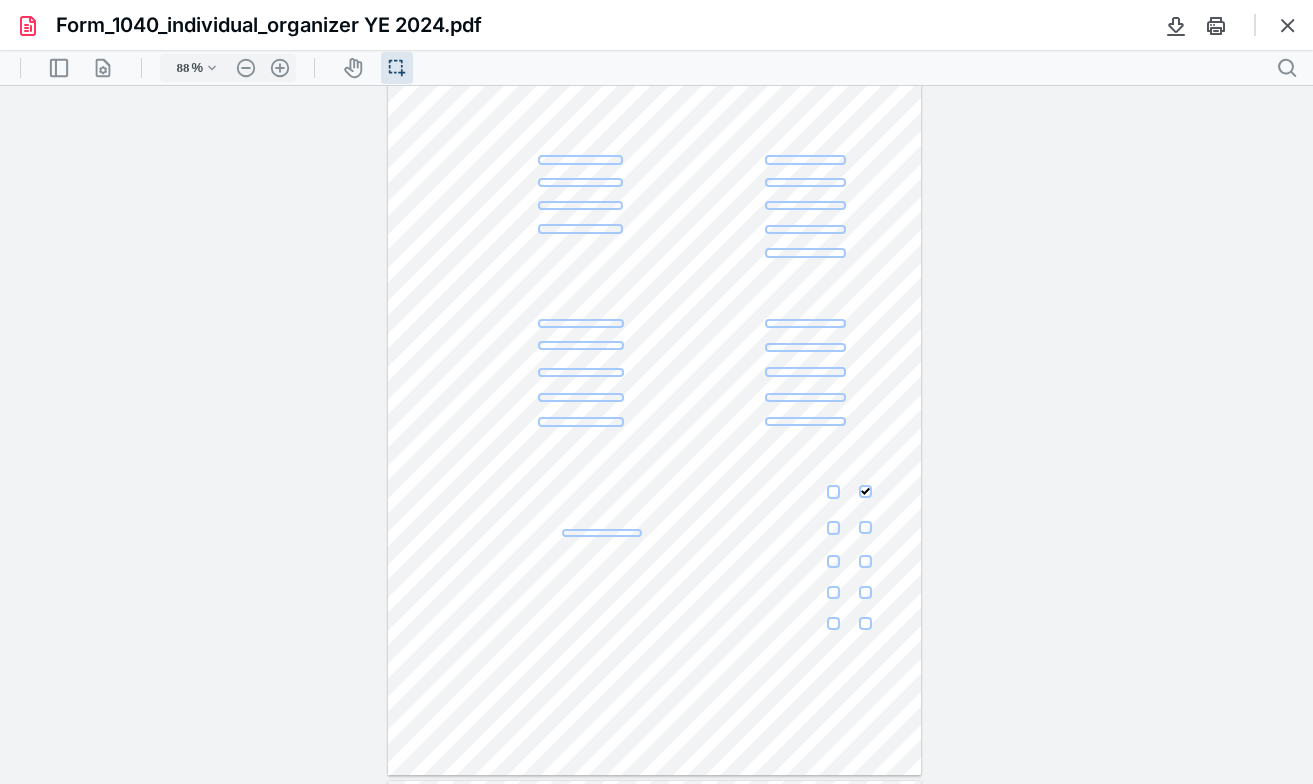 click at bounding box center (834, 528) 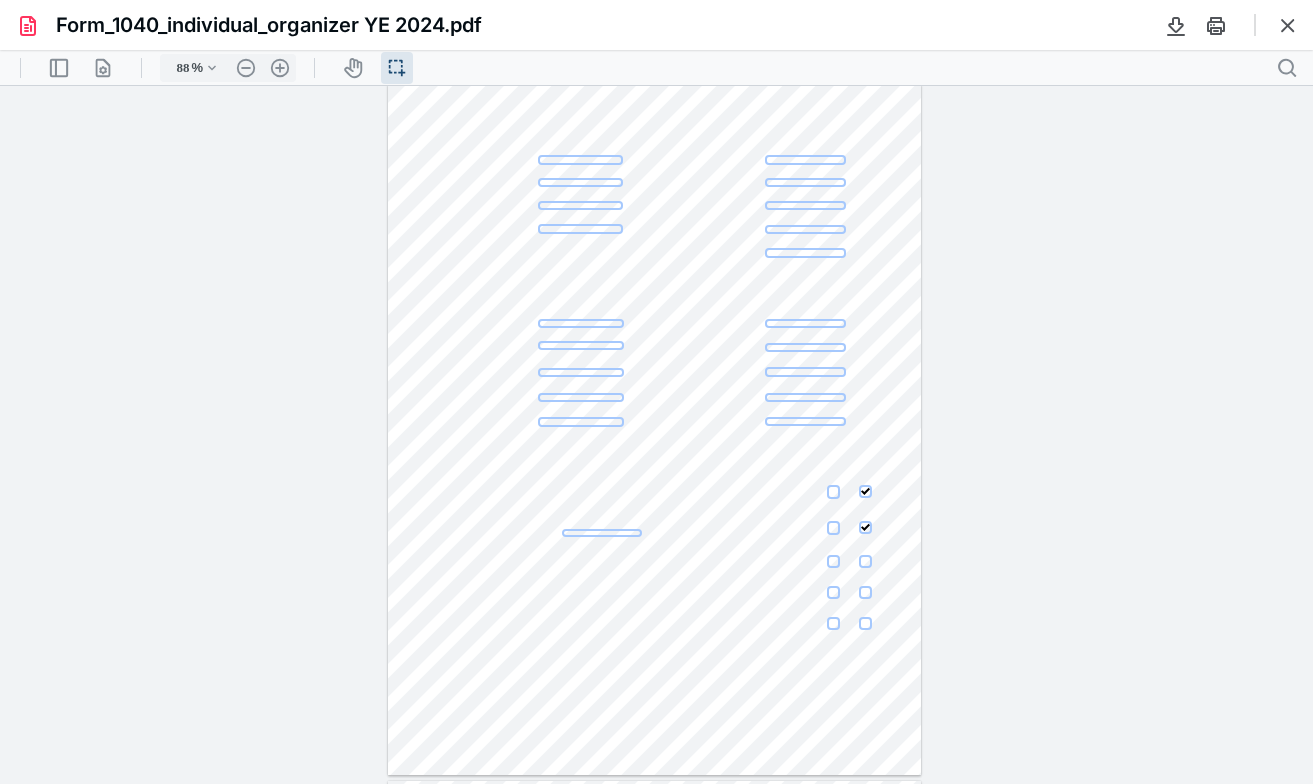 click at bounding box center [833, 561] 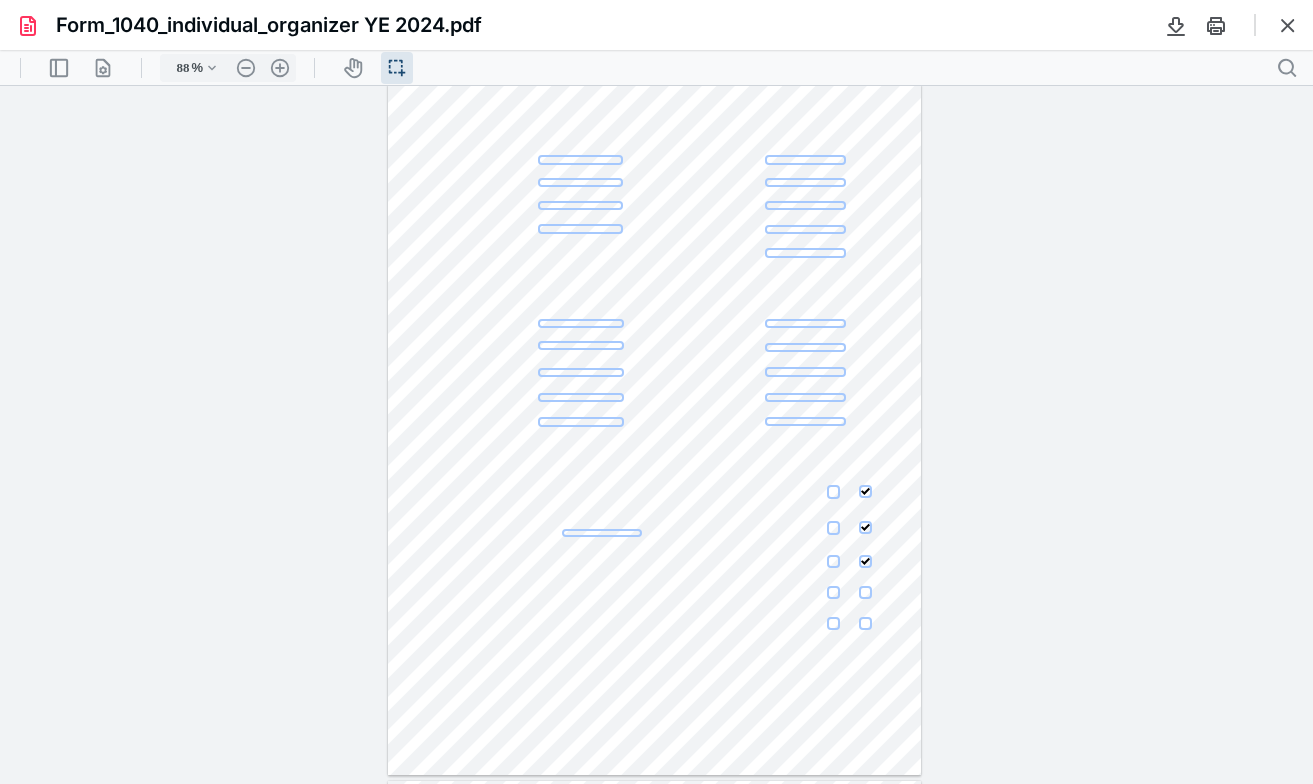 click at bounding box center (833, 592) 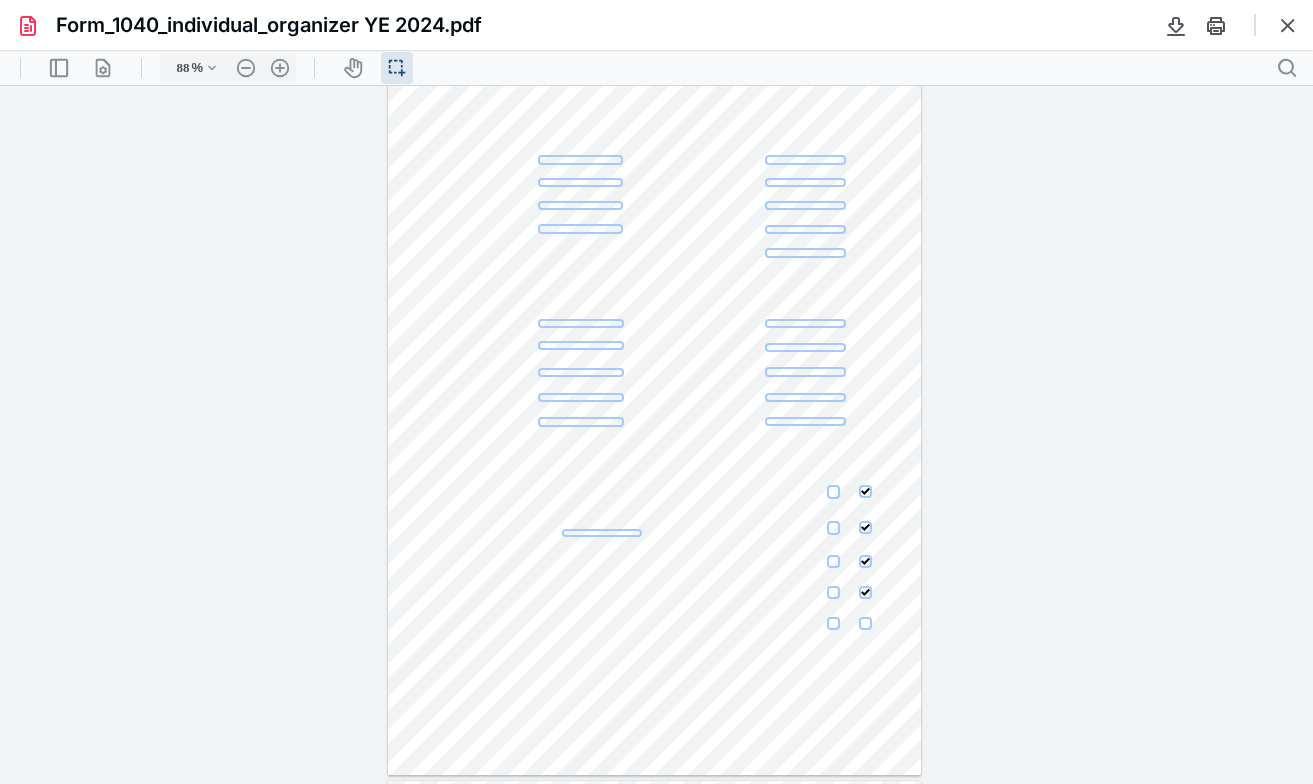 click at bounding box center [833, 623] 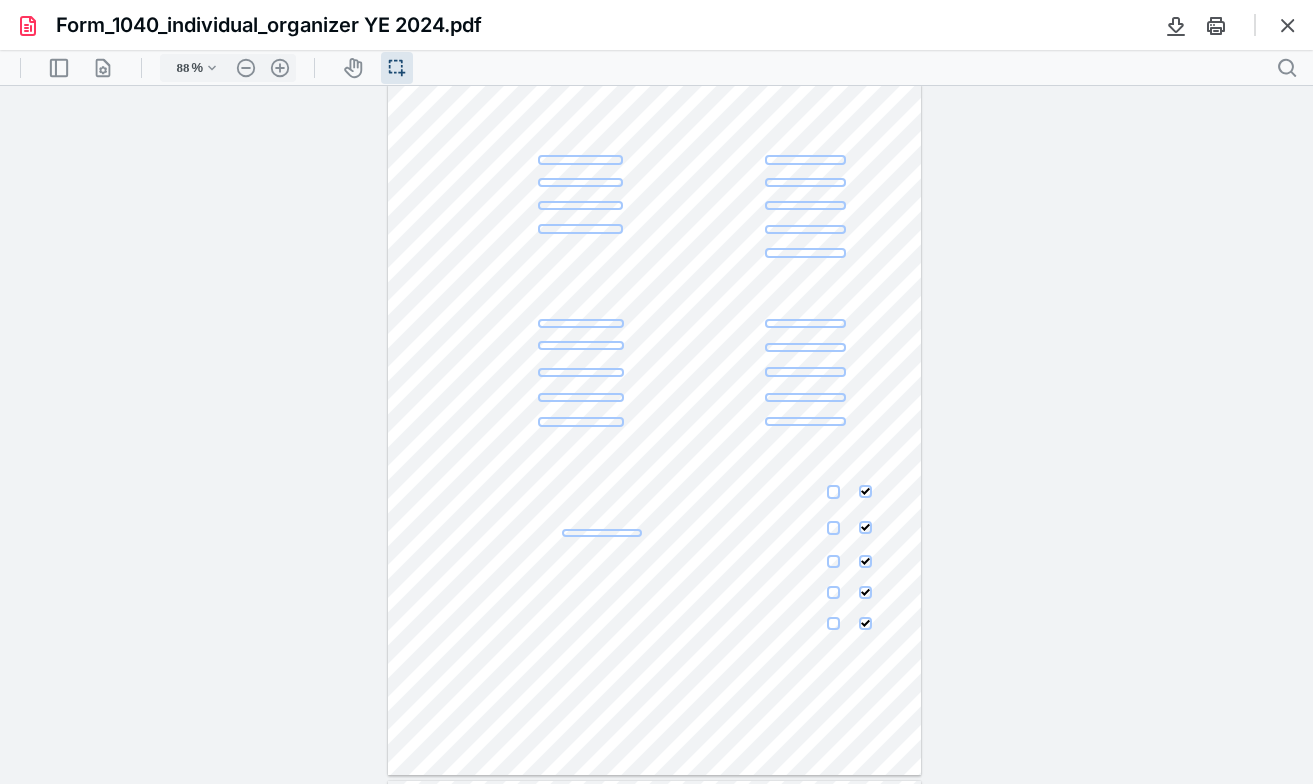 click 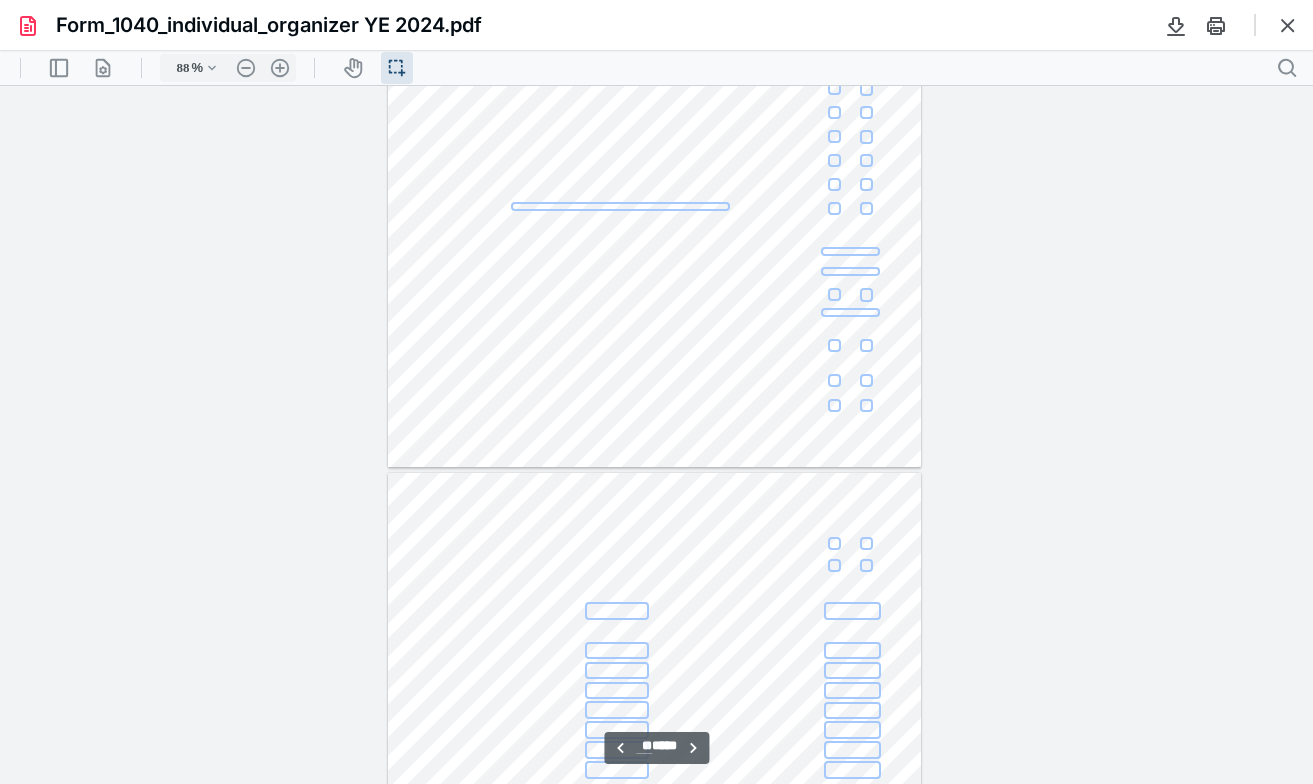 scroll, scrollTop: 12864, scrollLeft: 0, axis: vertical 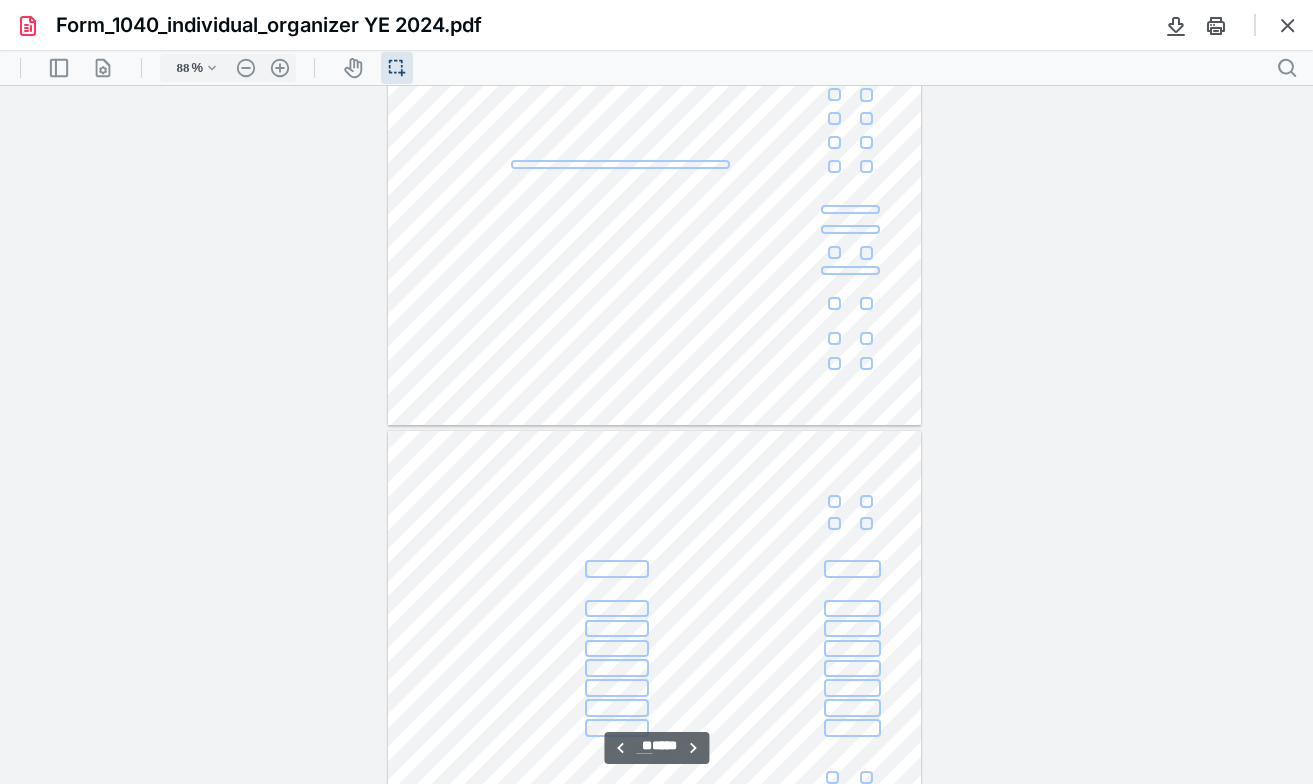 type on "**" 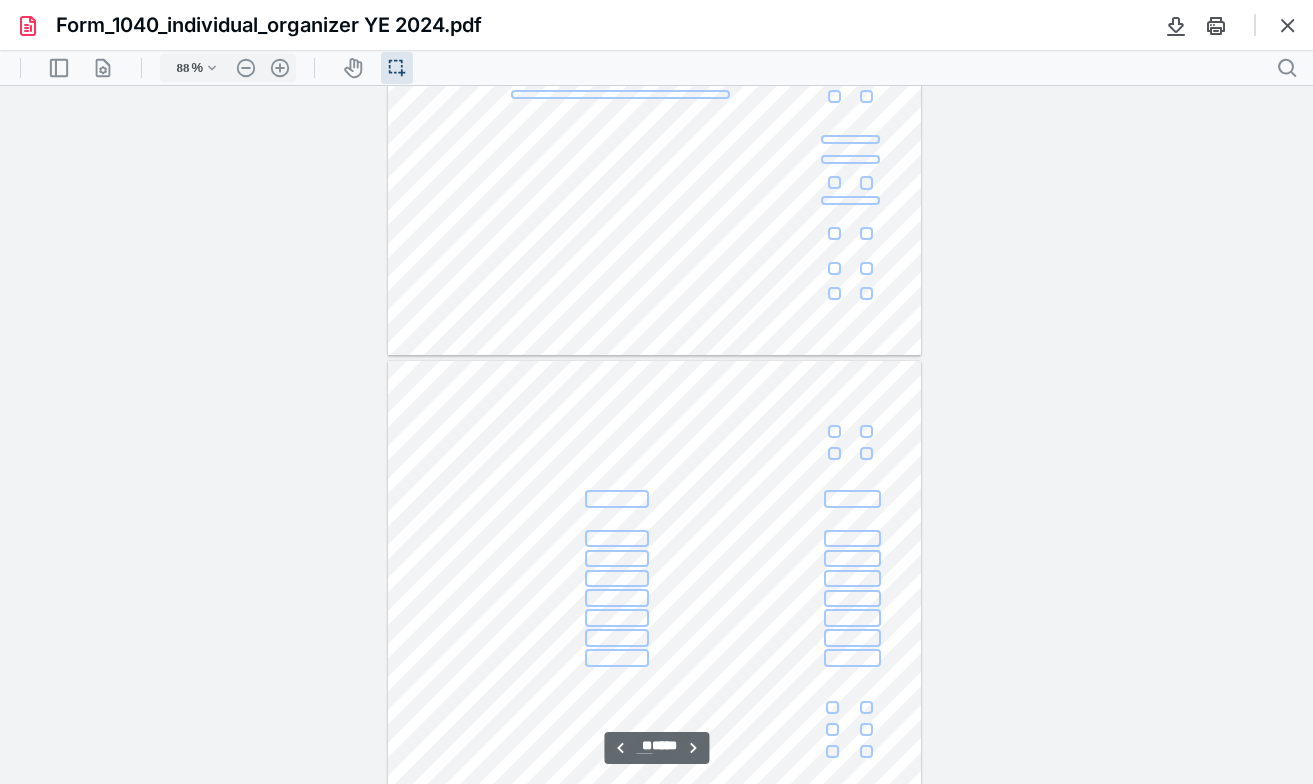 select 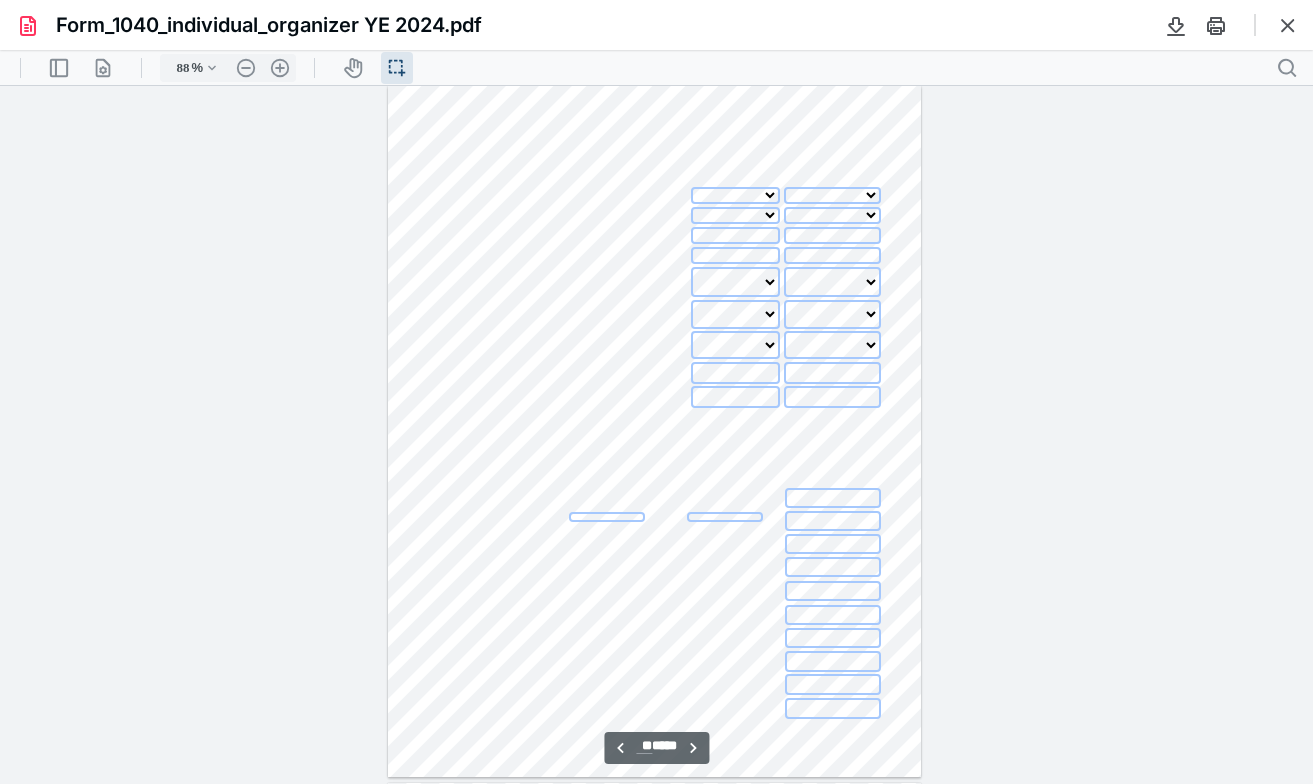scroll, scrollTop: 13946, scrollLeft: 0, axis: vertical 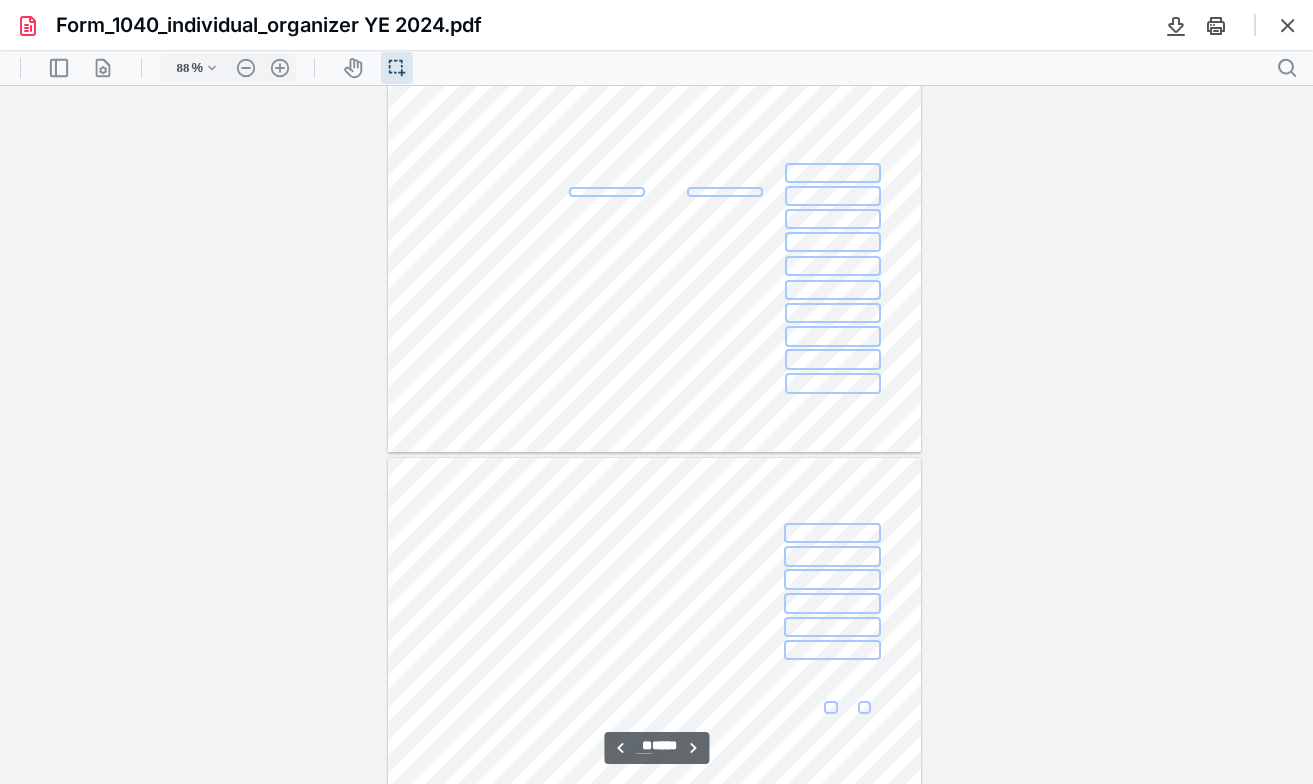 type on "**" 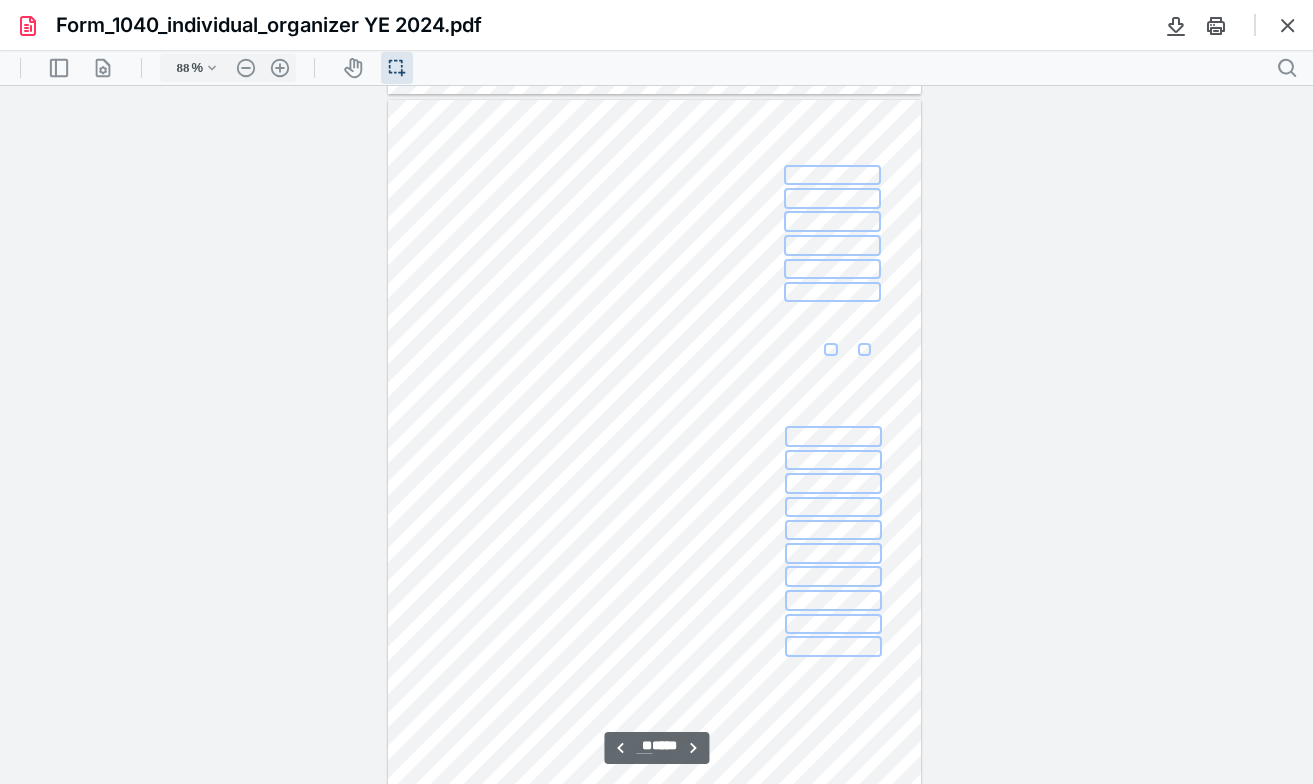 scroll, scrollTop: 14637, scrollLeft: 0, axis: vertical 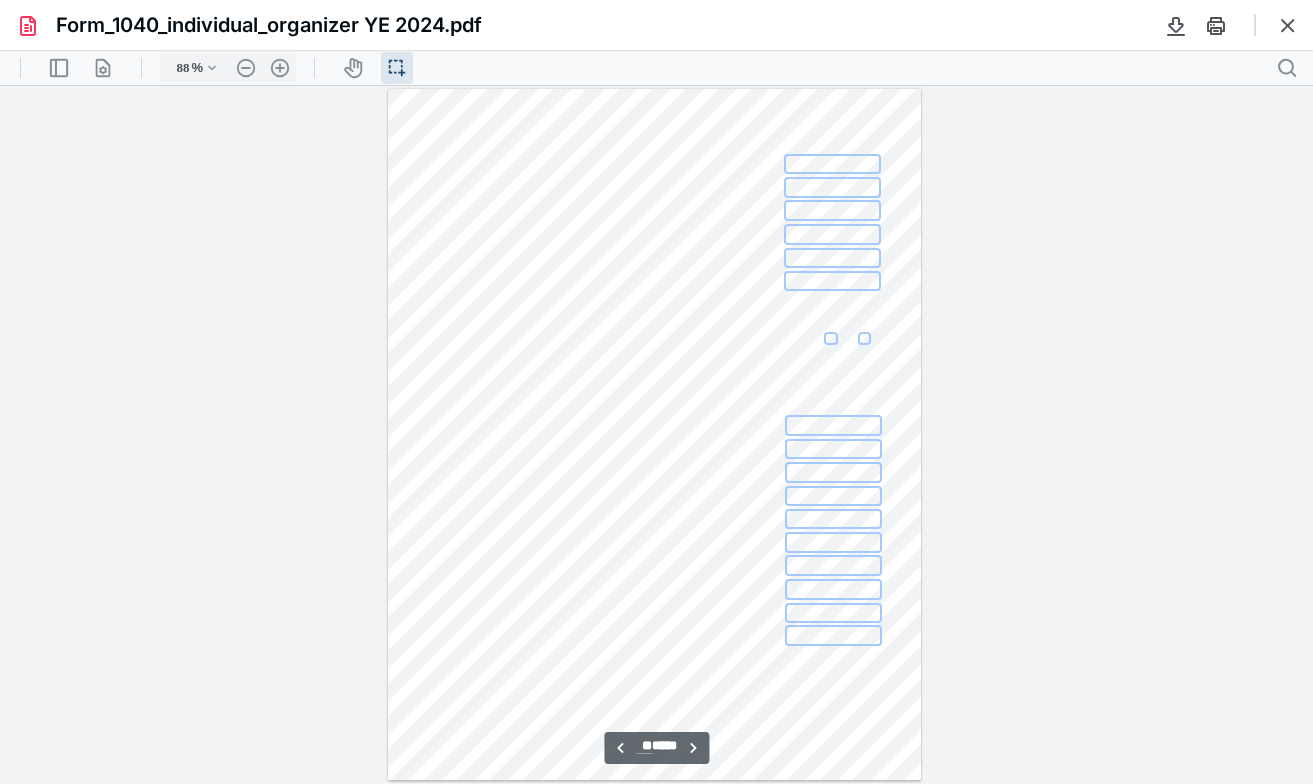 select 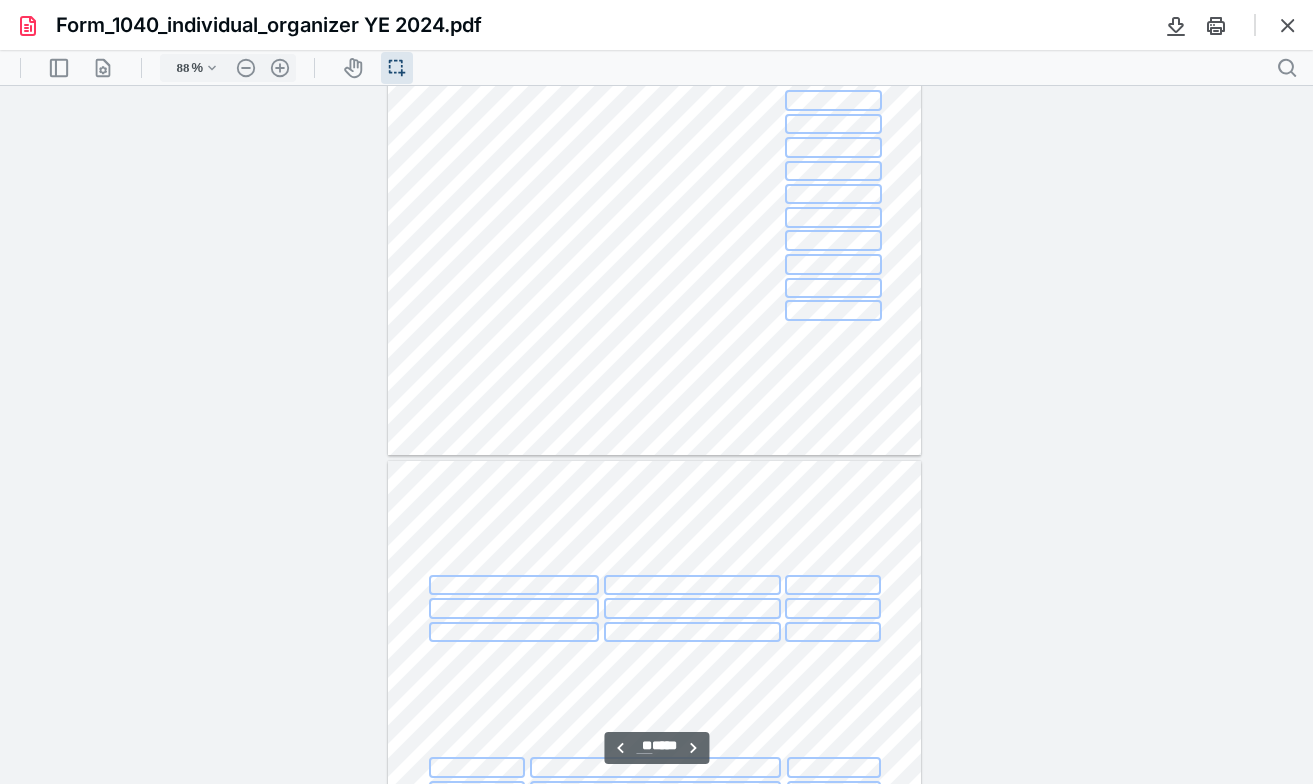 type on "**" 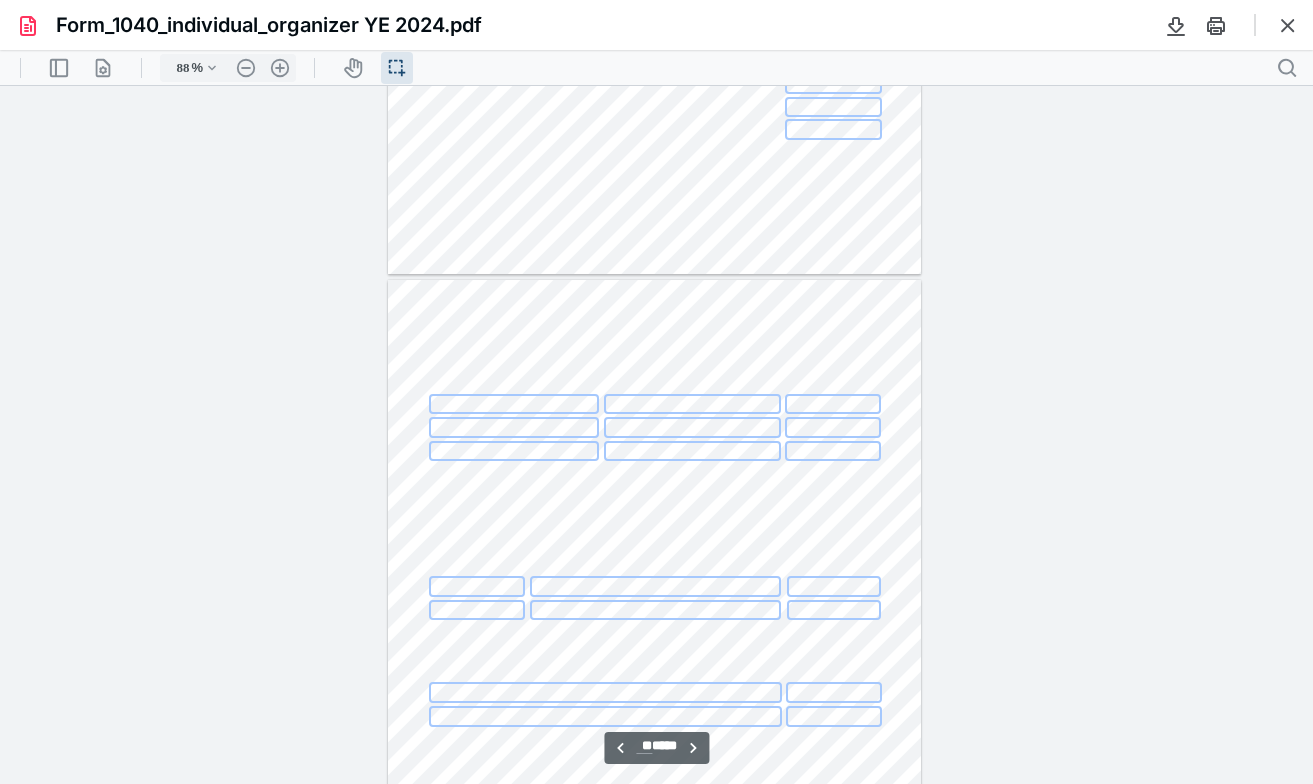 scroll, scrollTop: 15147, scrollLeft: 0, axis: vertical 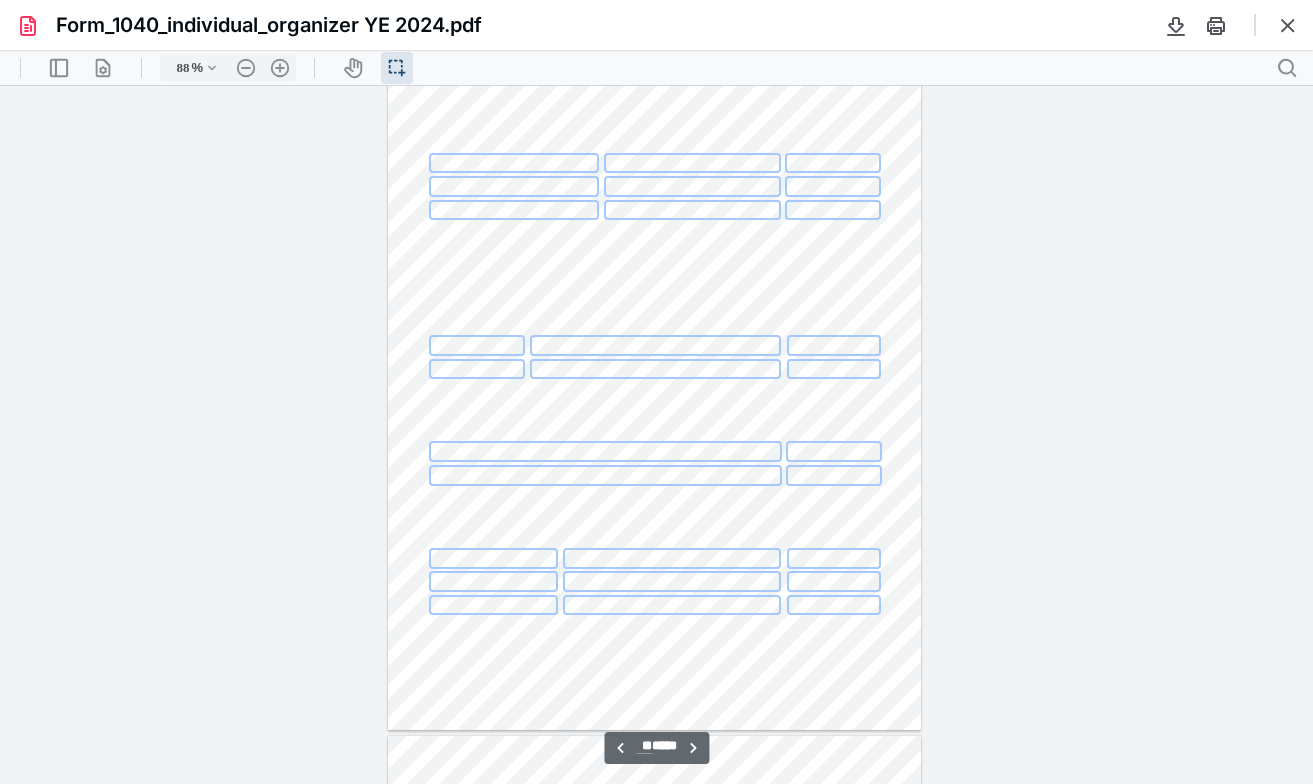 select 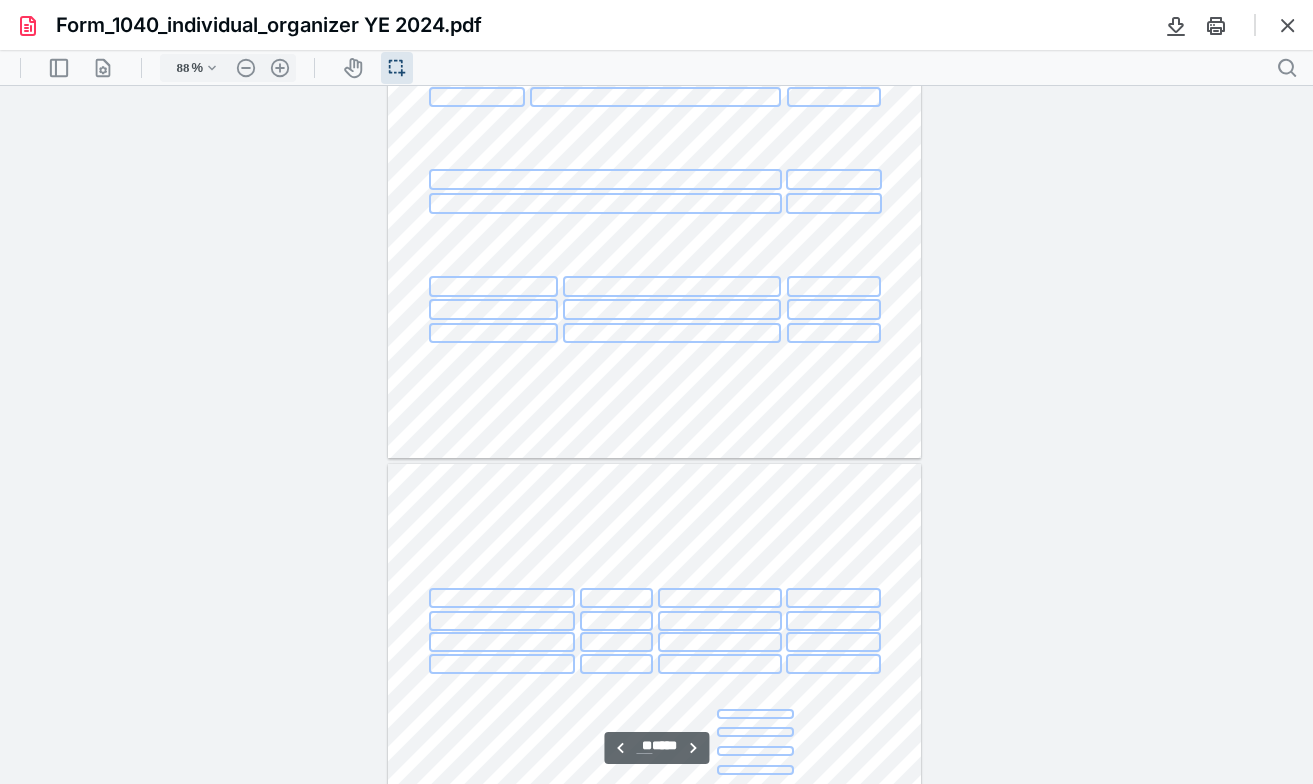 type on "**" 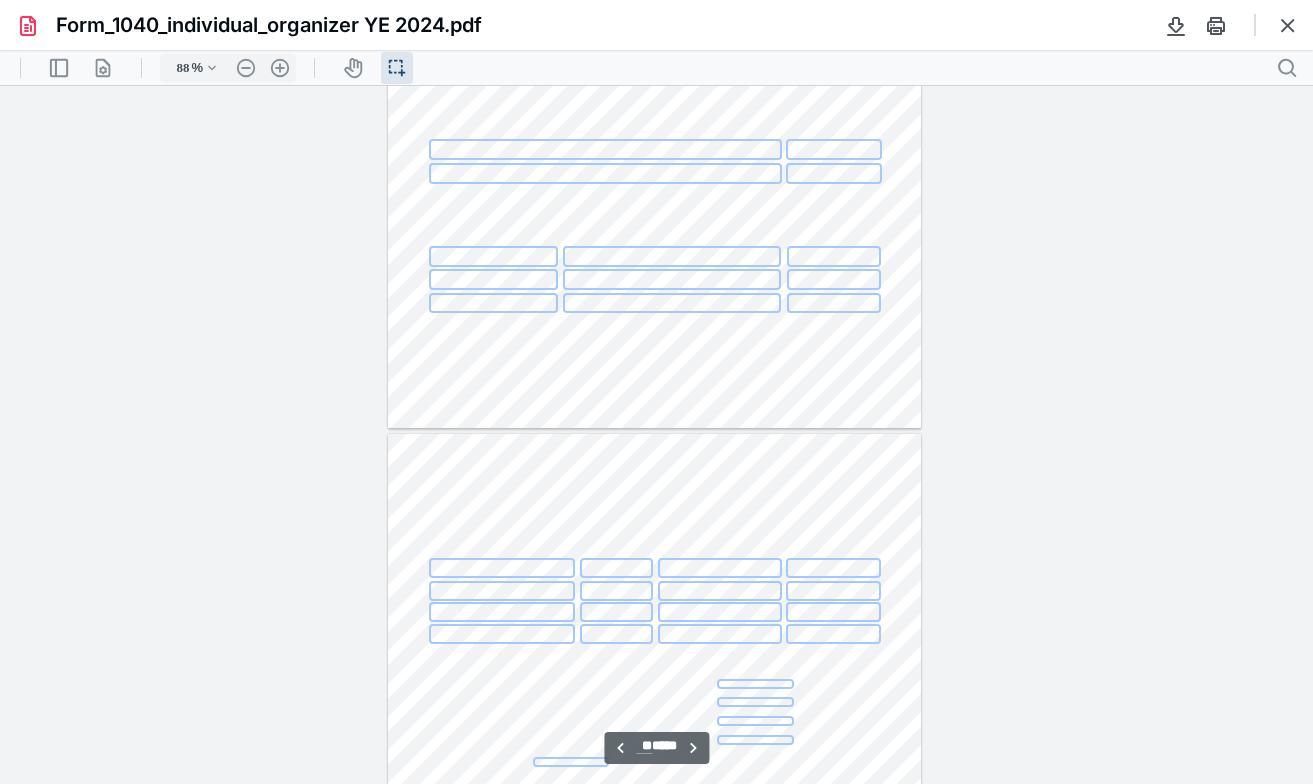 select 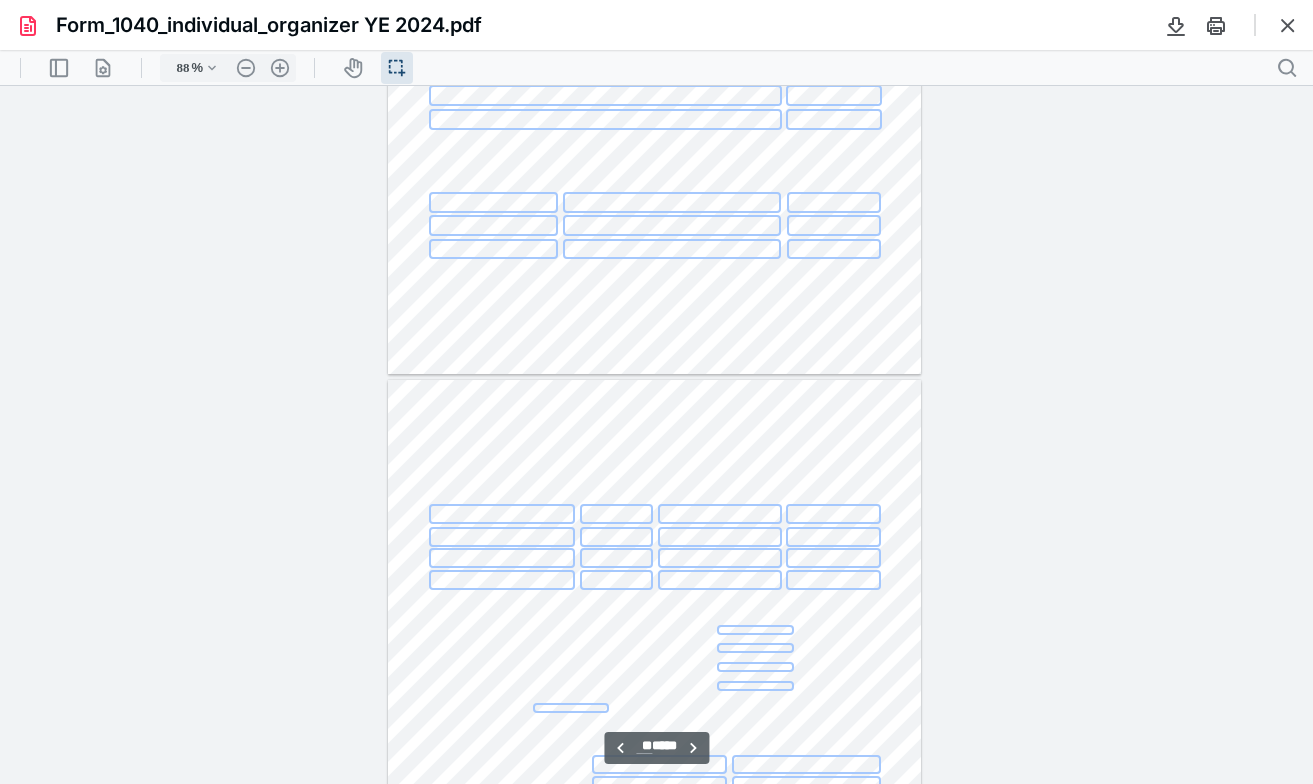 select 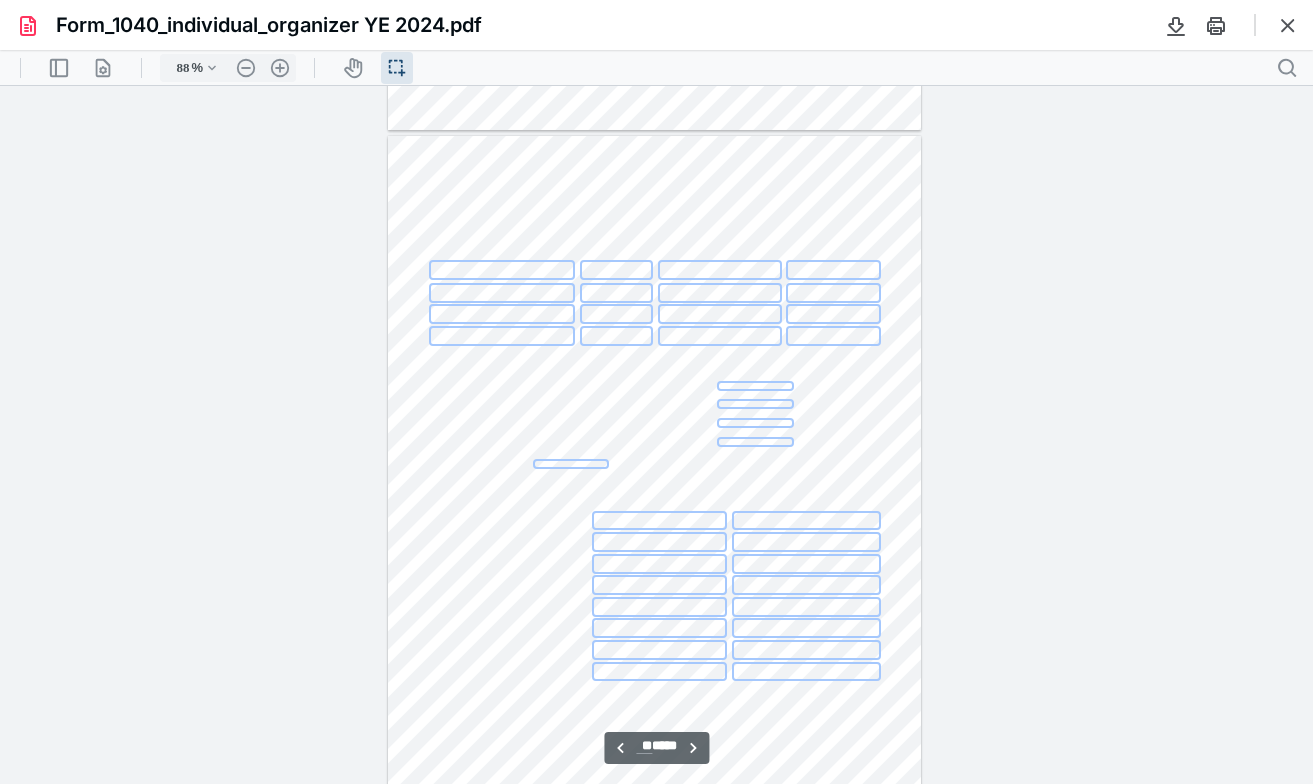 select 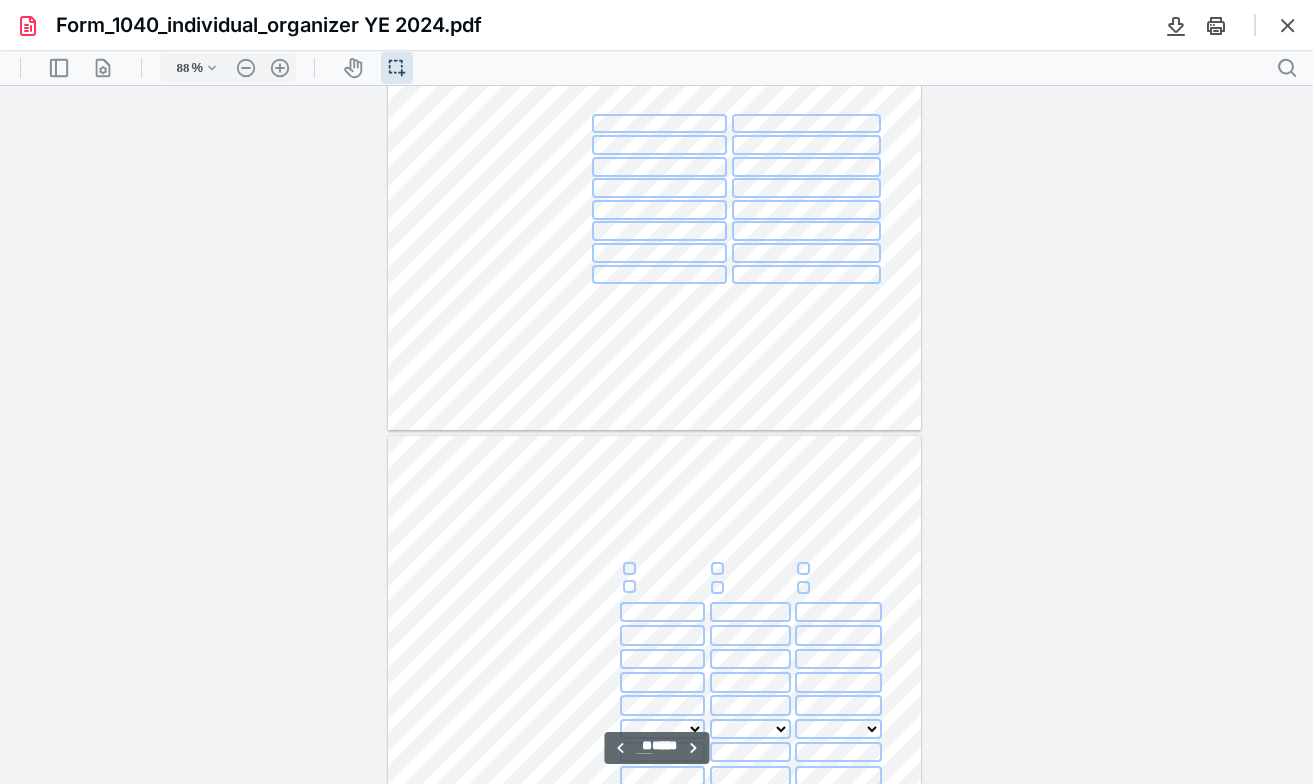 type on "**" 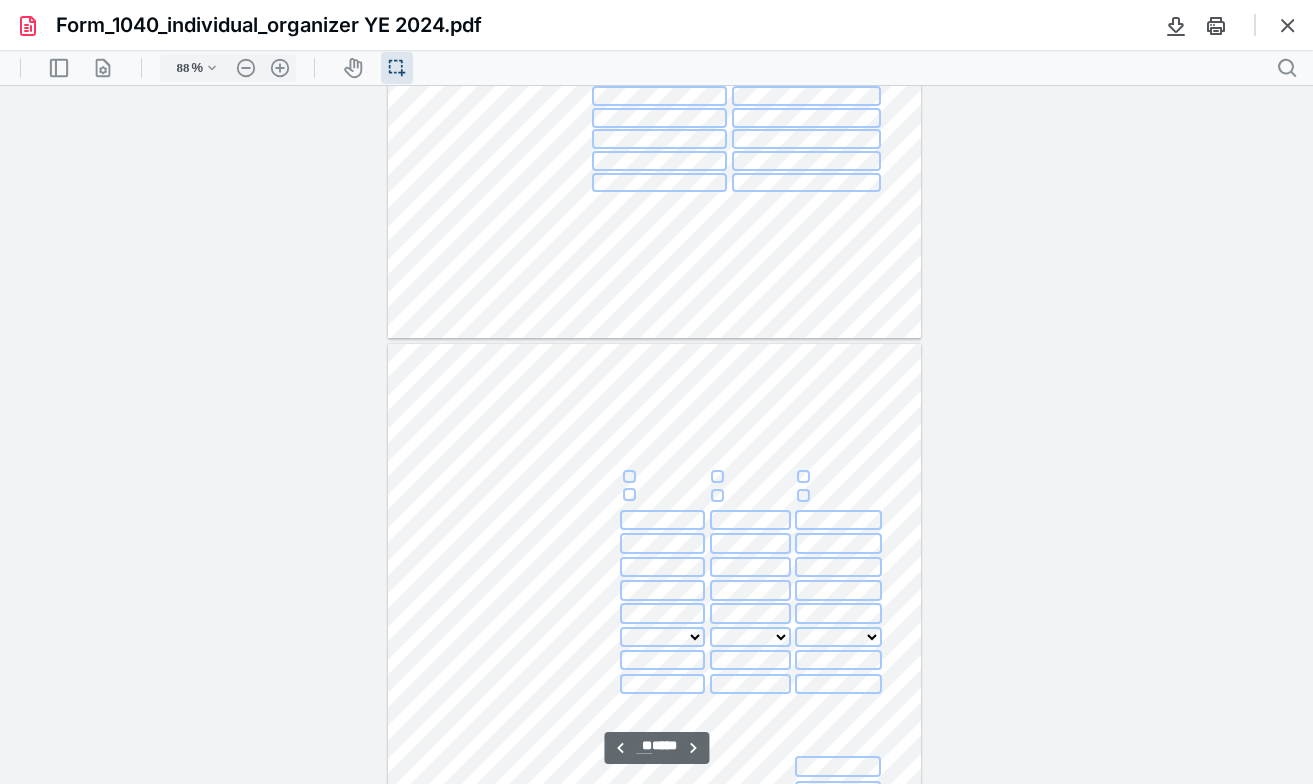scroll, scrollTop: 16474, scrollLeft: 0, axis: vertical 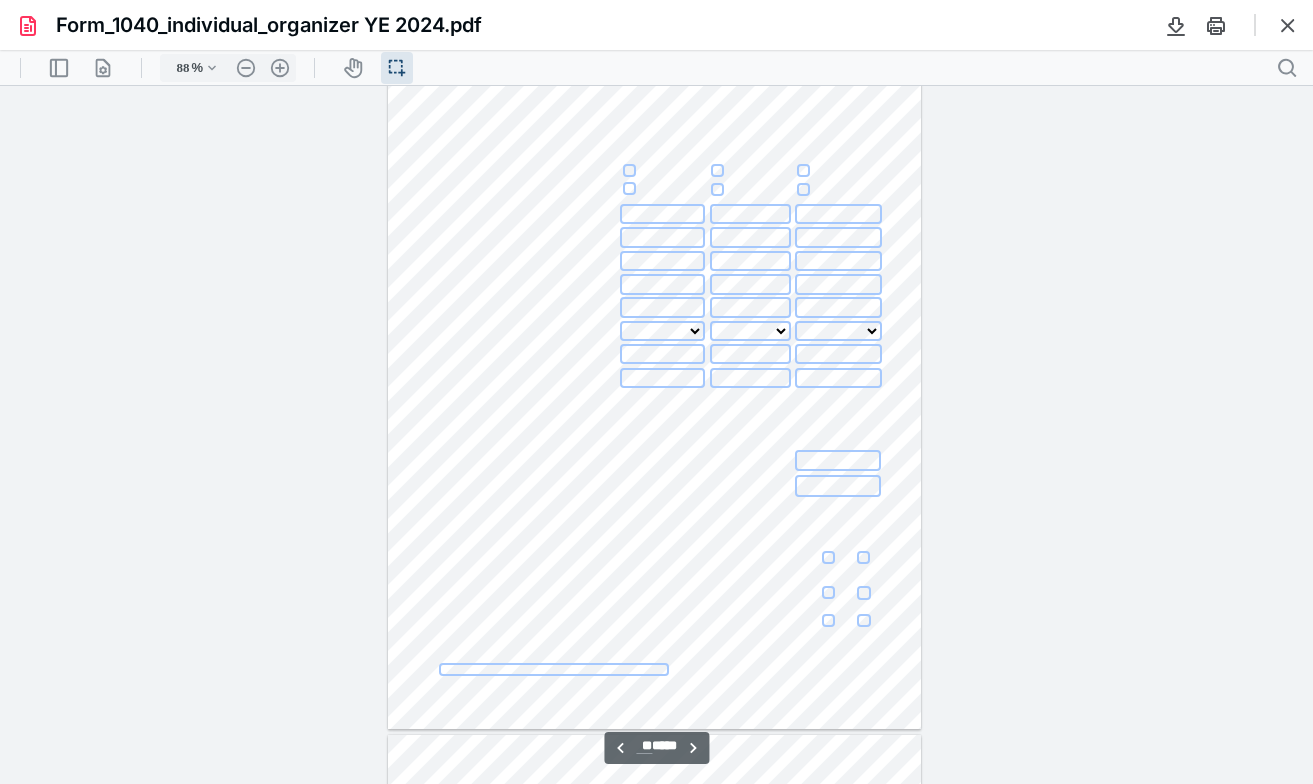 select 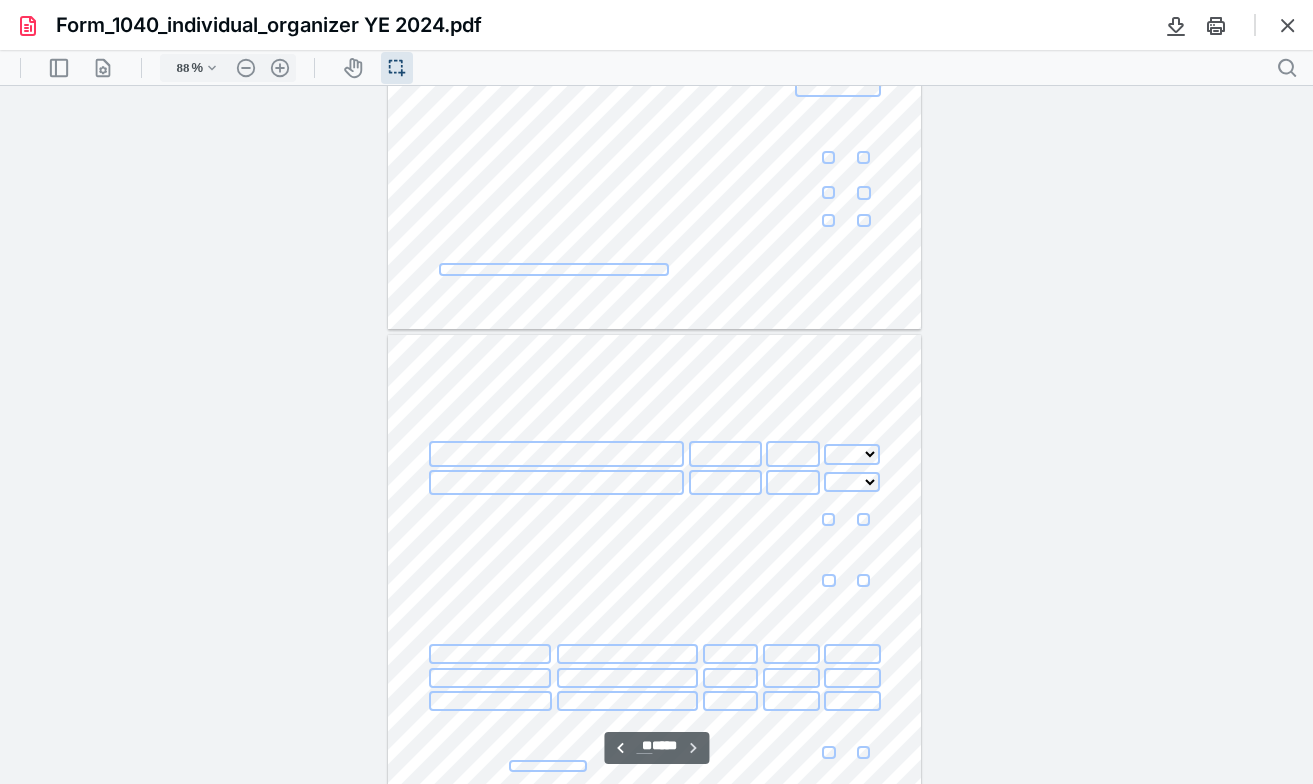 scroll, scrollTop: 17181, scrollLeft: 0, axis: vertical 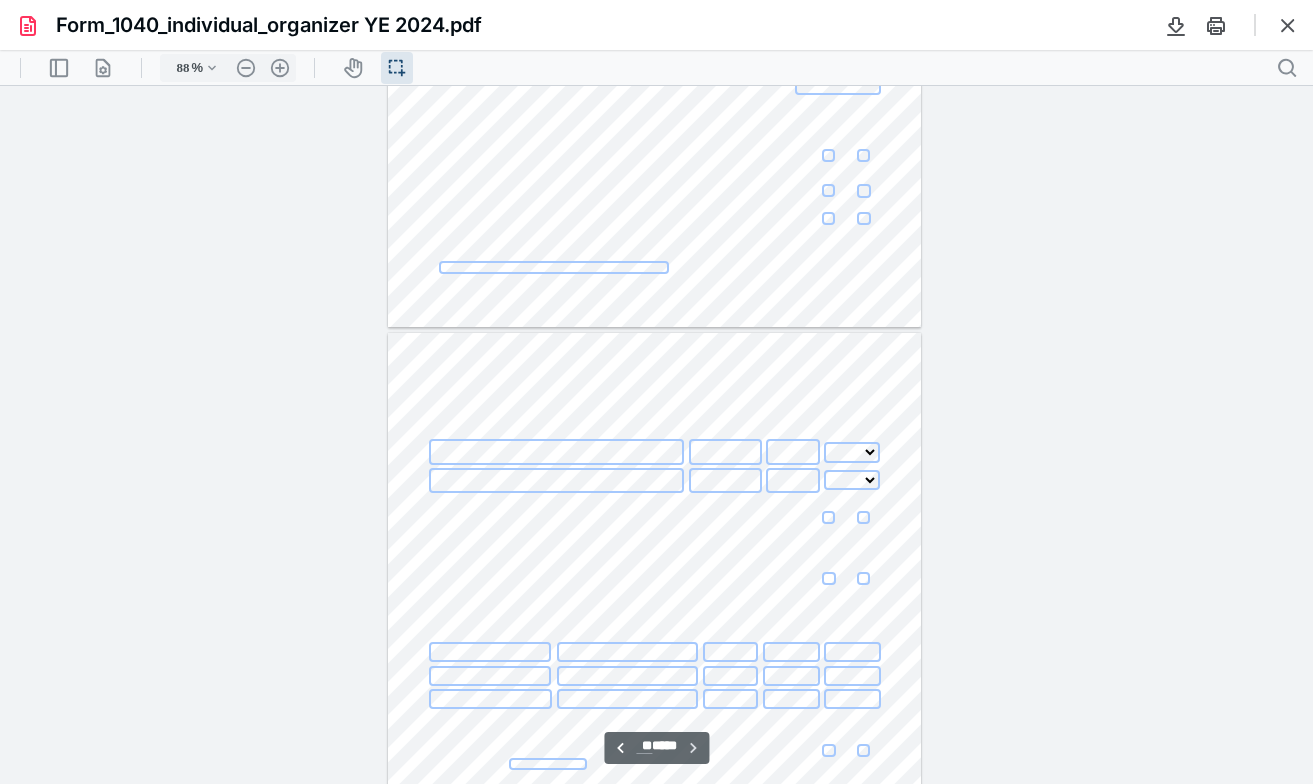 click on "*** ** *** **" at bounding box center (655, 678) 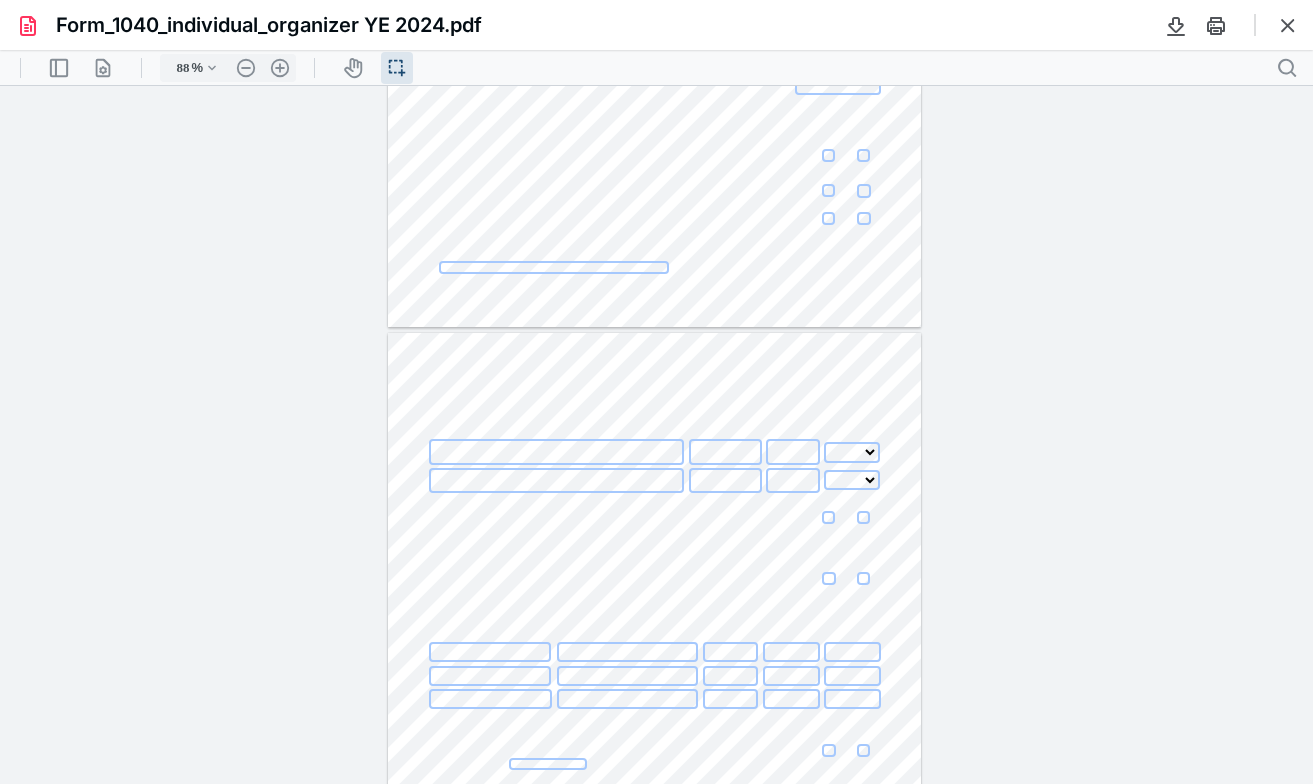 click at bounding box center (829, 579) 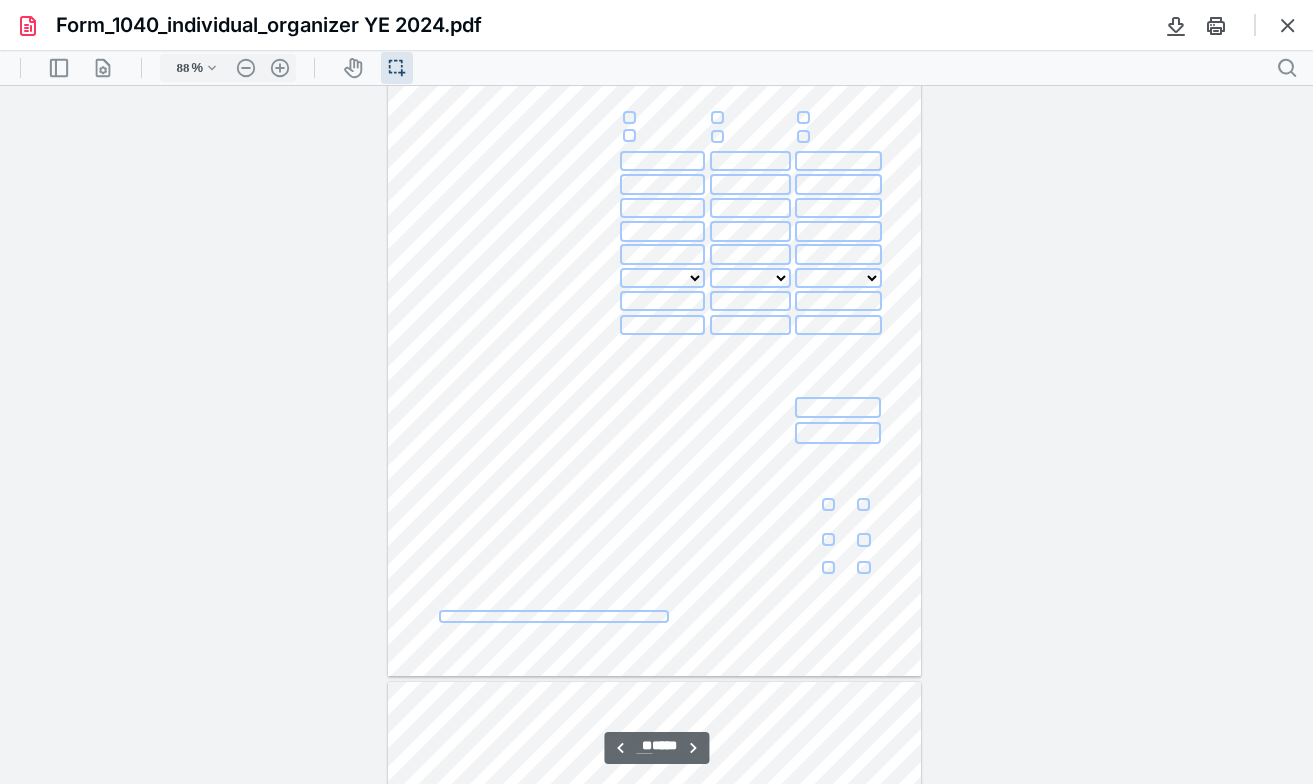 scroll, scrollTop: 16826, scrollLeft: 0, axis: vertical 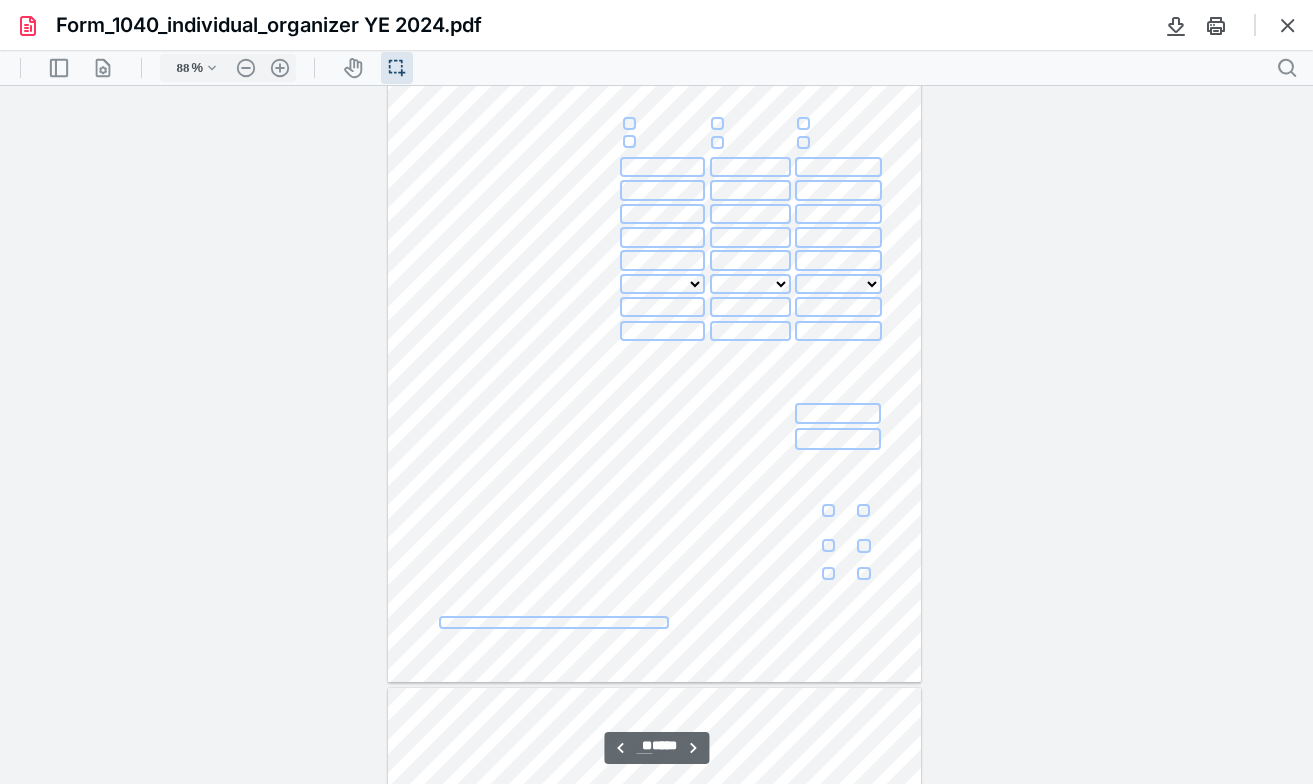 click on "*** ** *** ** *** **" at bounding box center (655, 336) 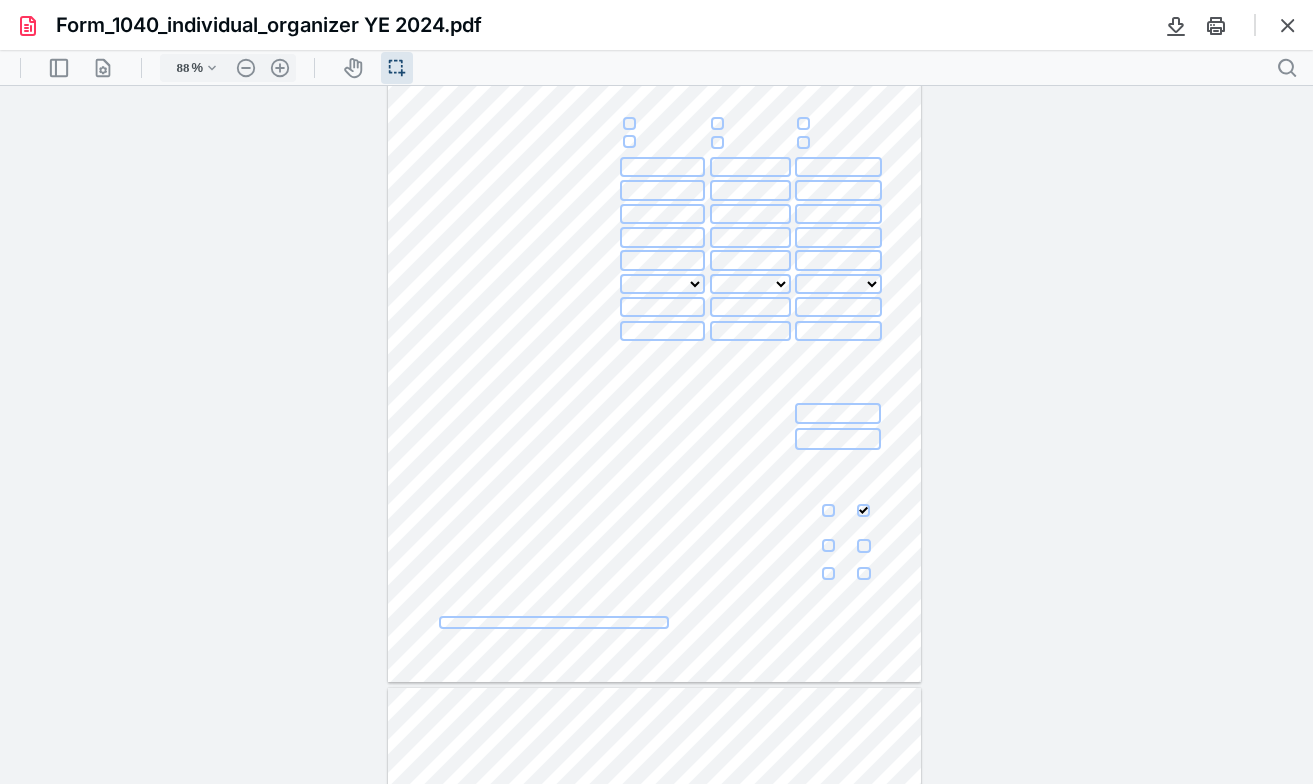 click at bounding box center (828, 545) 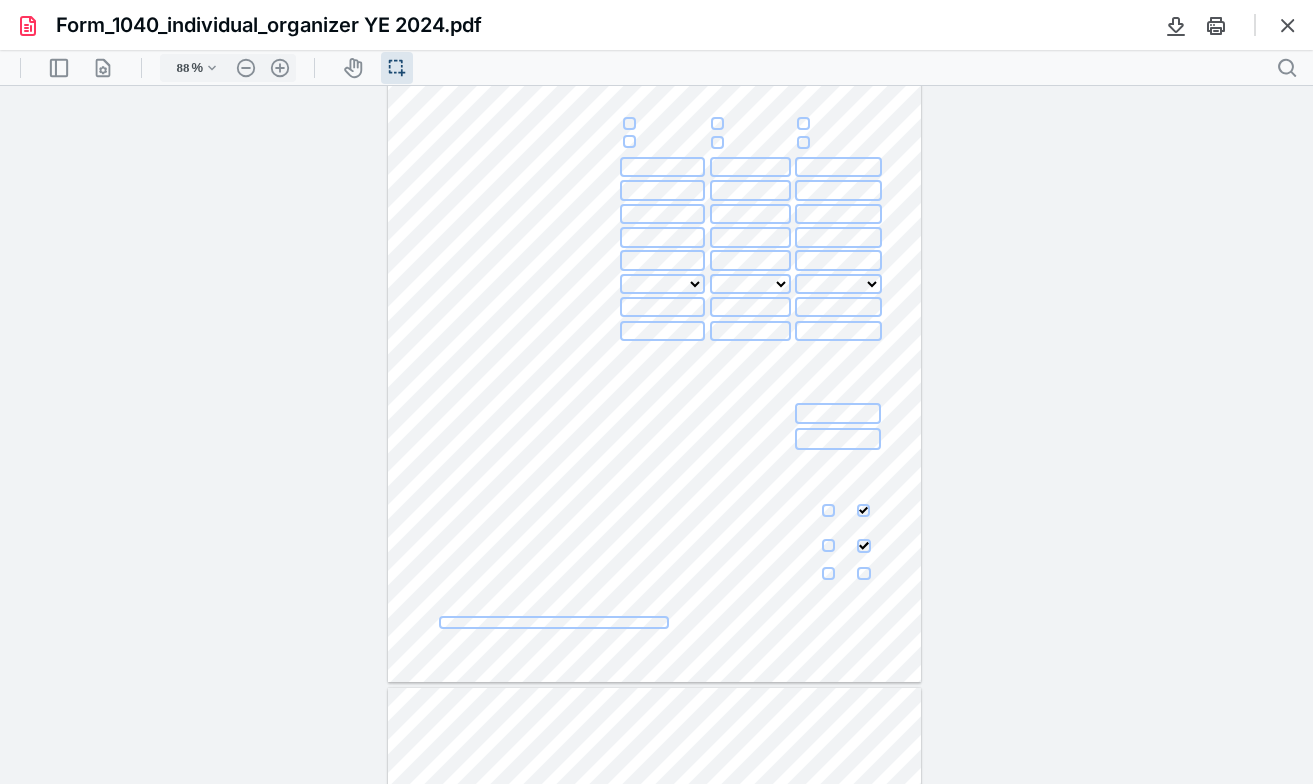 click at bounding box center (828, 573) 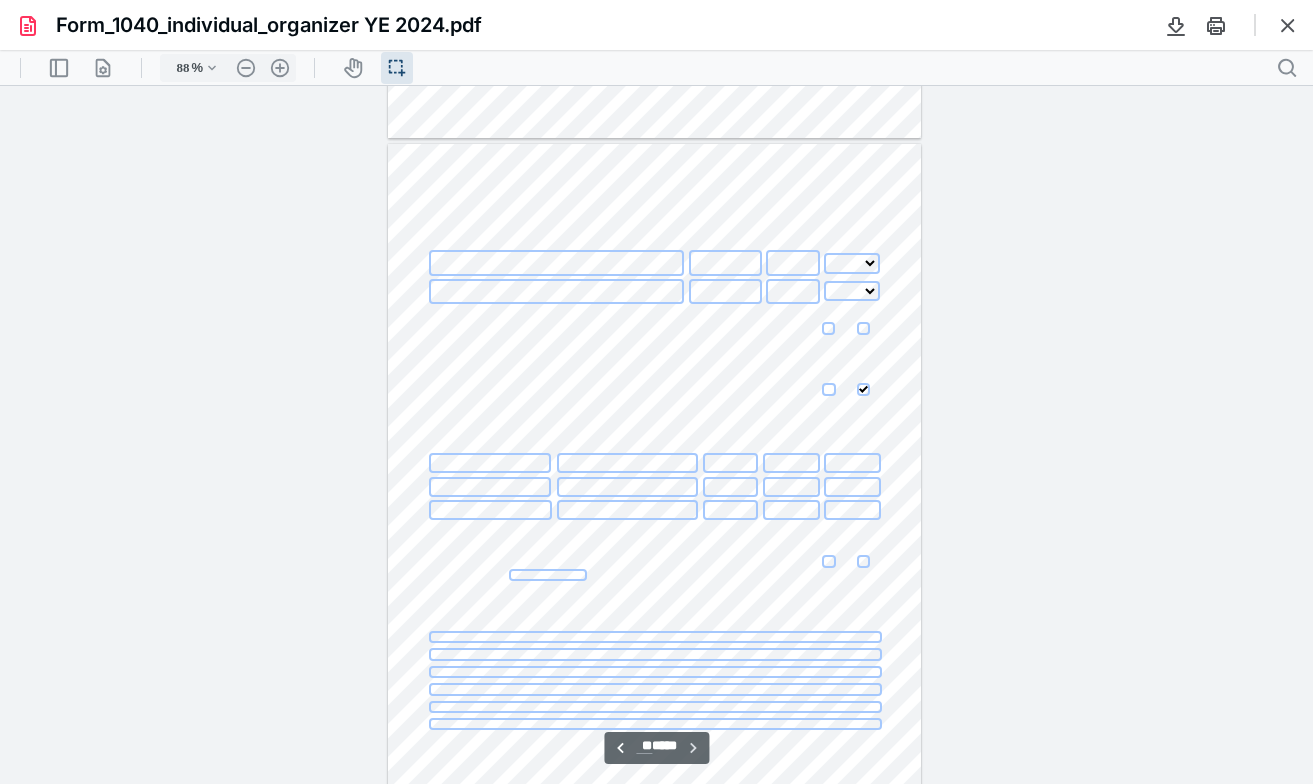 scroll, scrollTop: 17378, scrollLeft: 0, axis: vertical 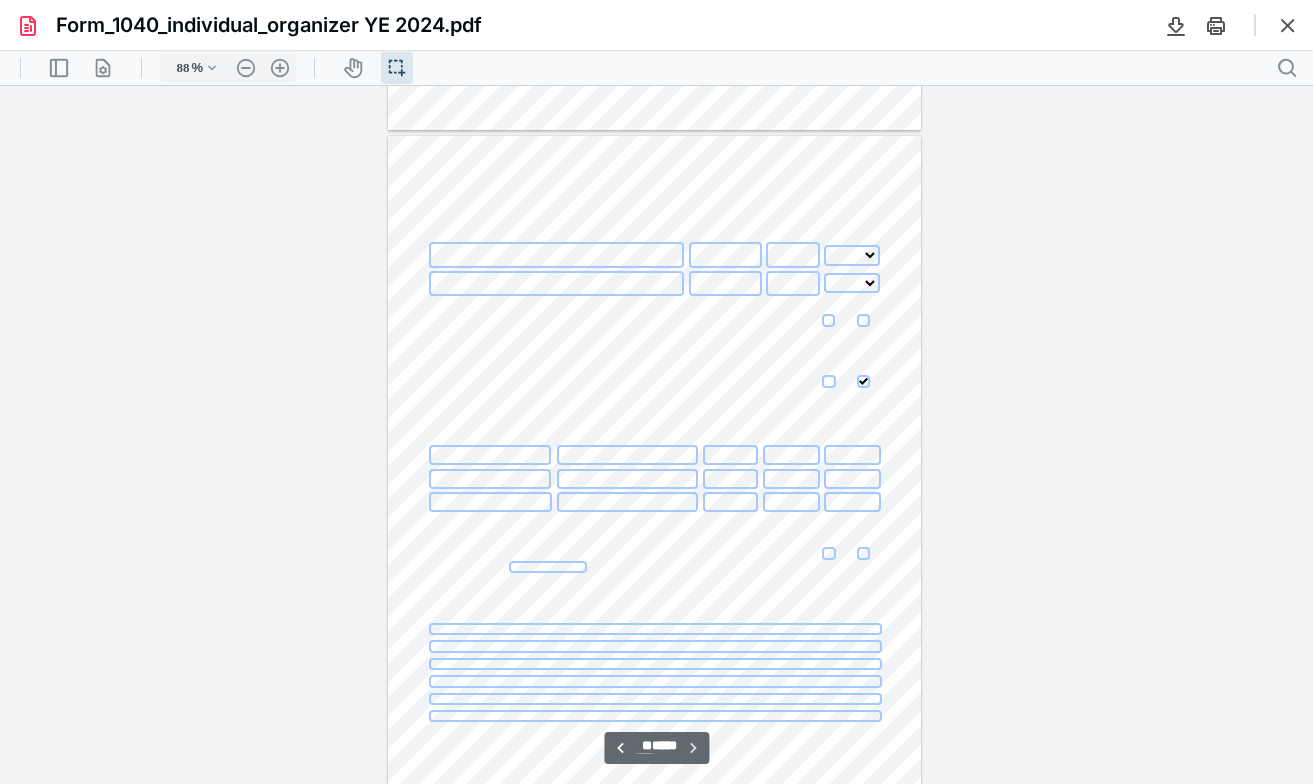 click at bounding box center (829, 554) 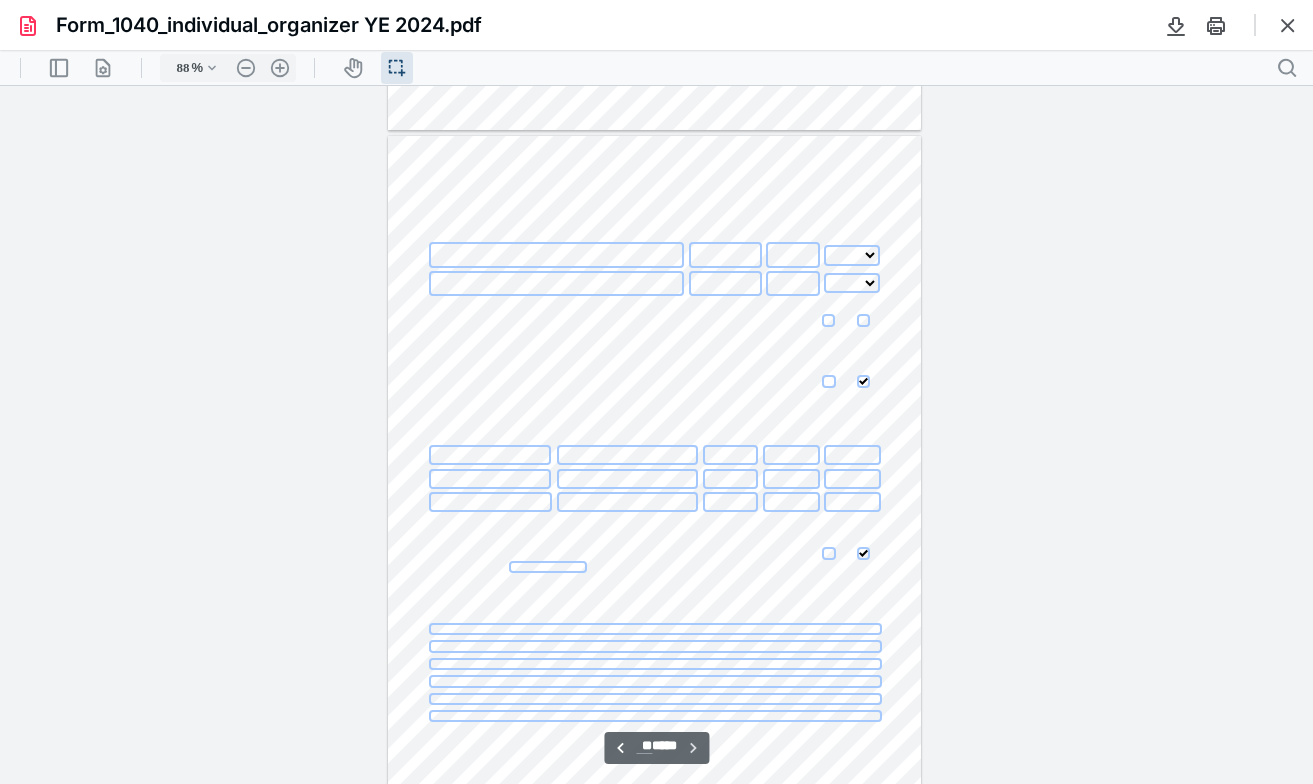 scroll, scrollTop: 17424, scrollLeft: 0, axis: vertical 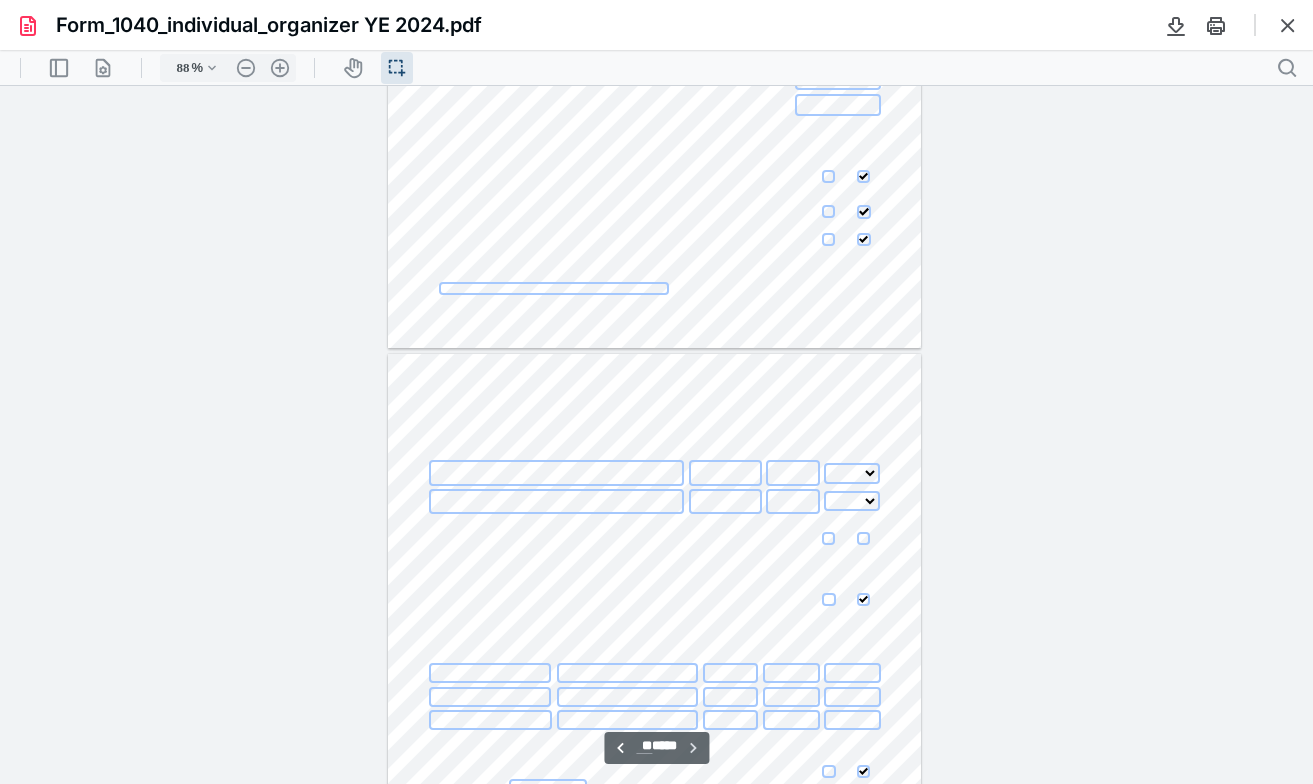 type on "**" 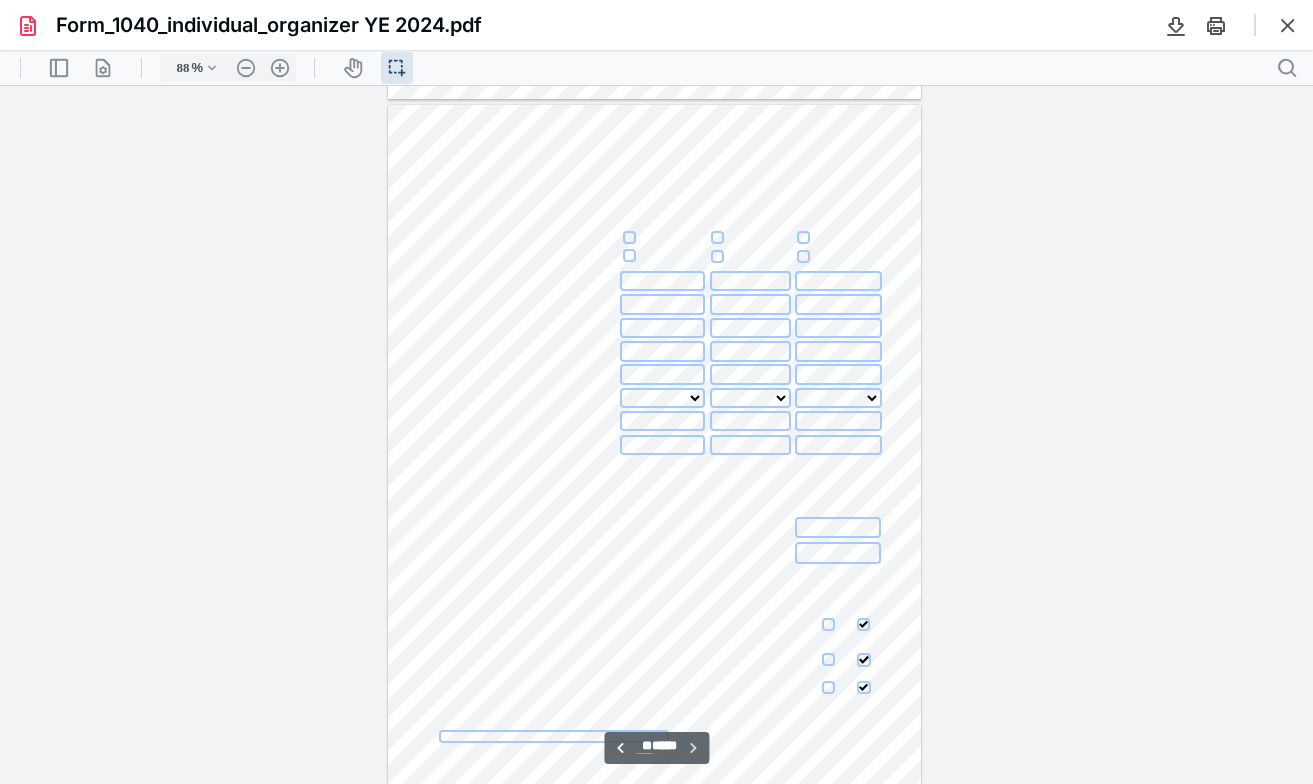 select 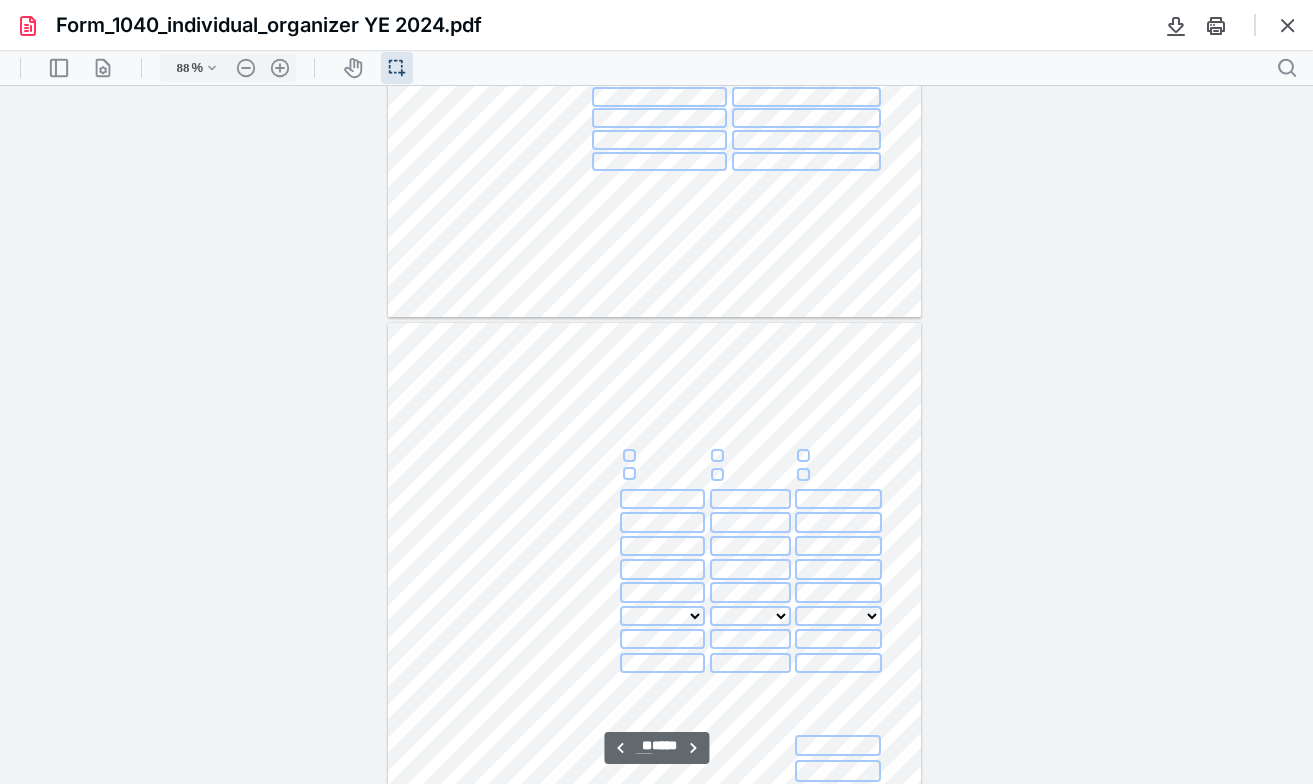 scroll, scrollTop: 16392, scrollLeft: 0, axis: vertical 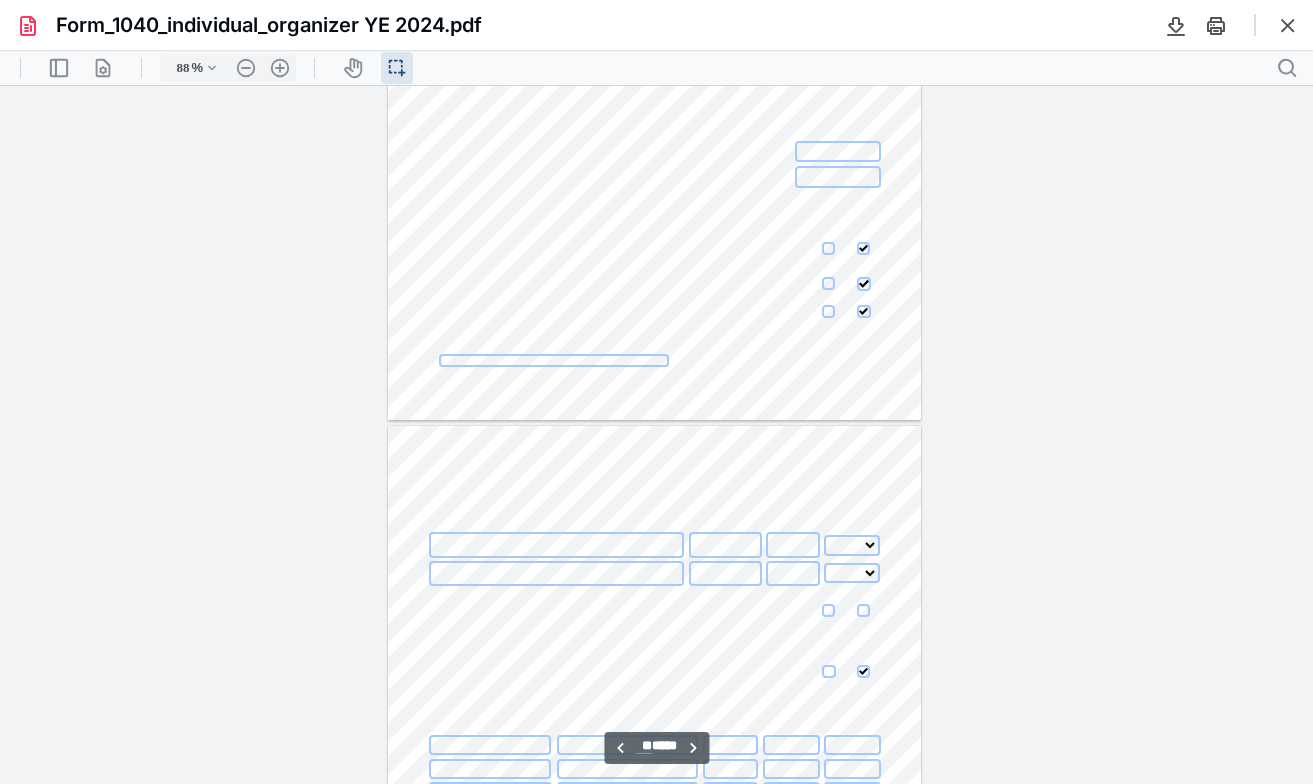 type on "**" 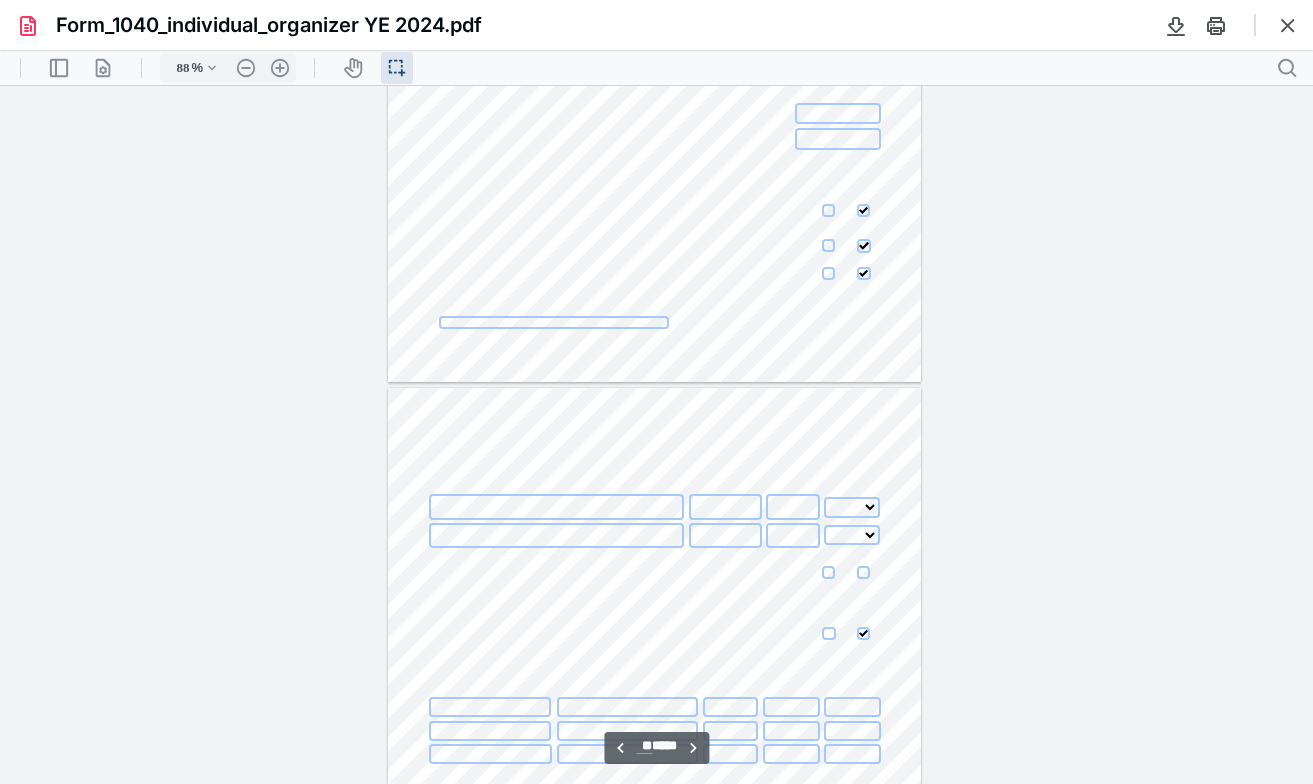 select 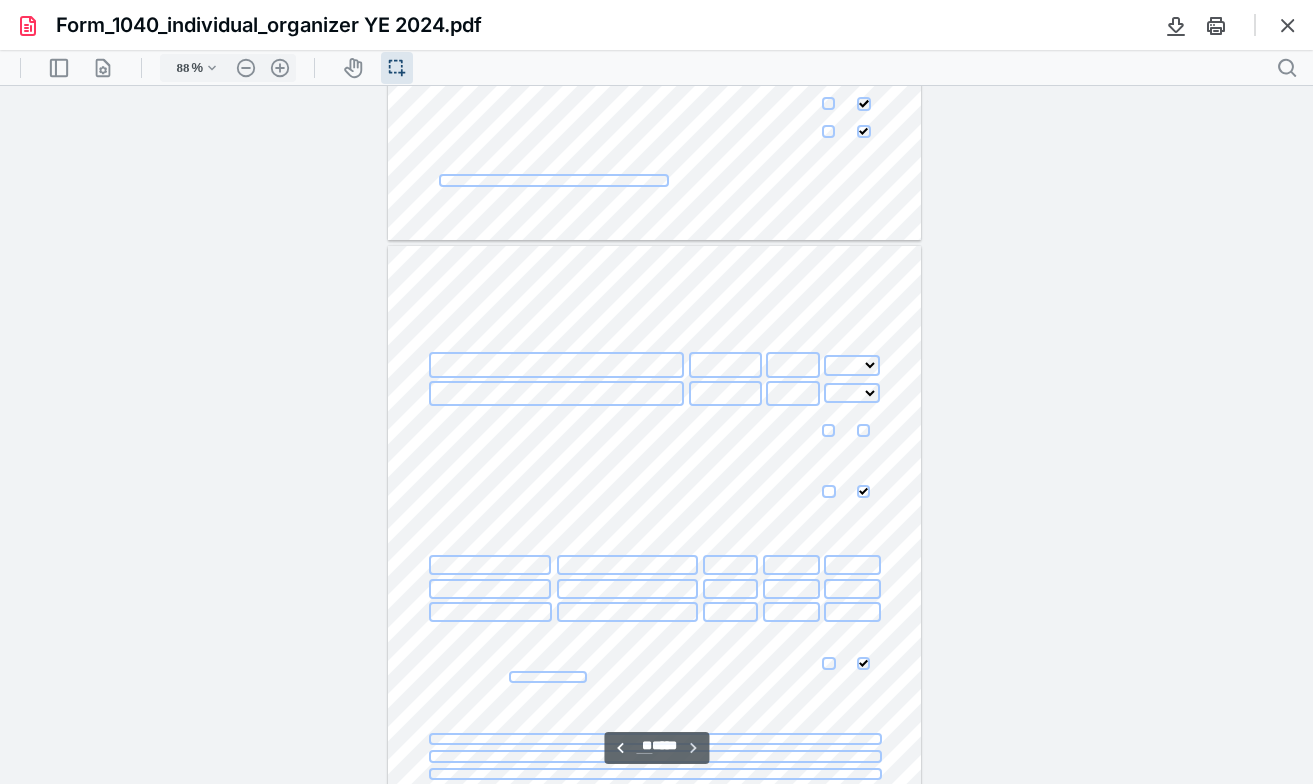 scroll, scrollTop: 17262, scrollLeft: 0, axis: vertical 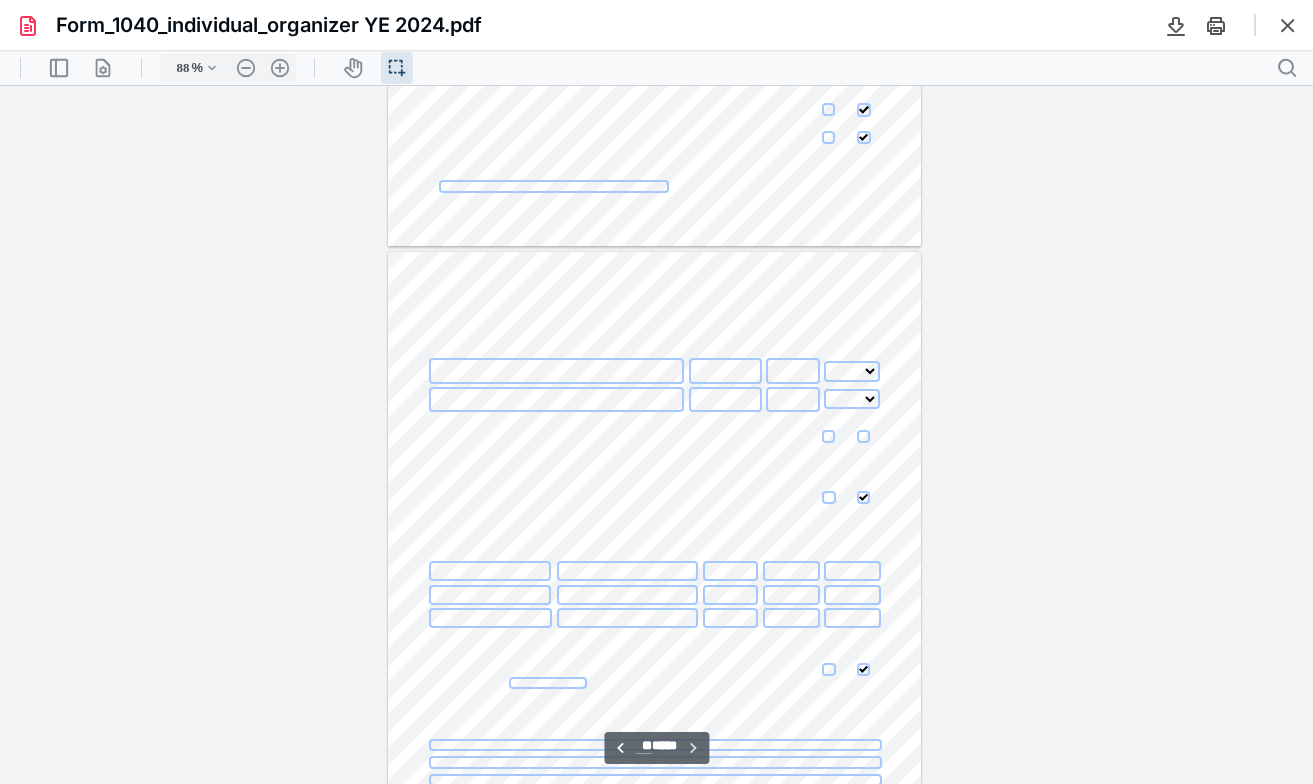 type on "**" 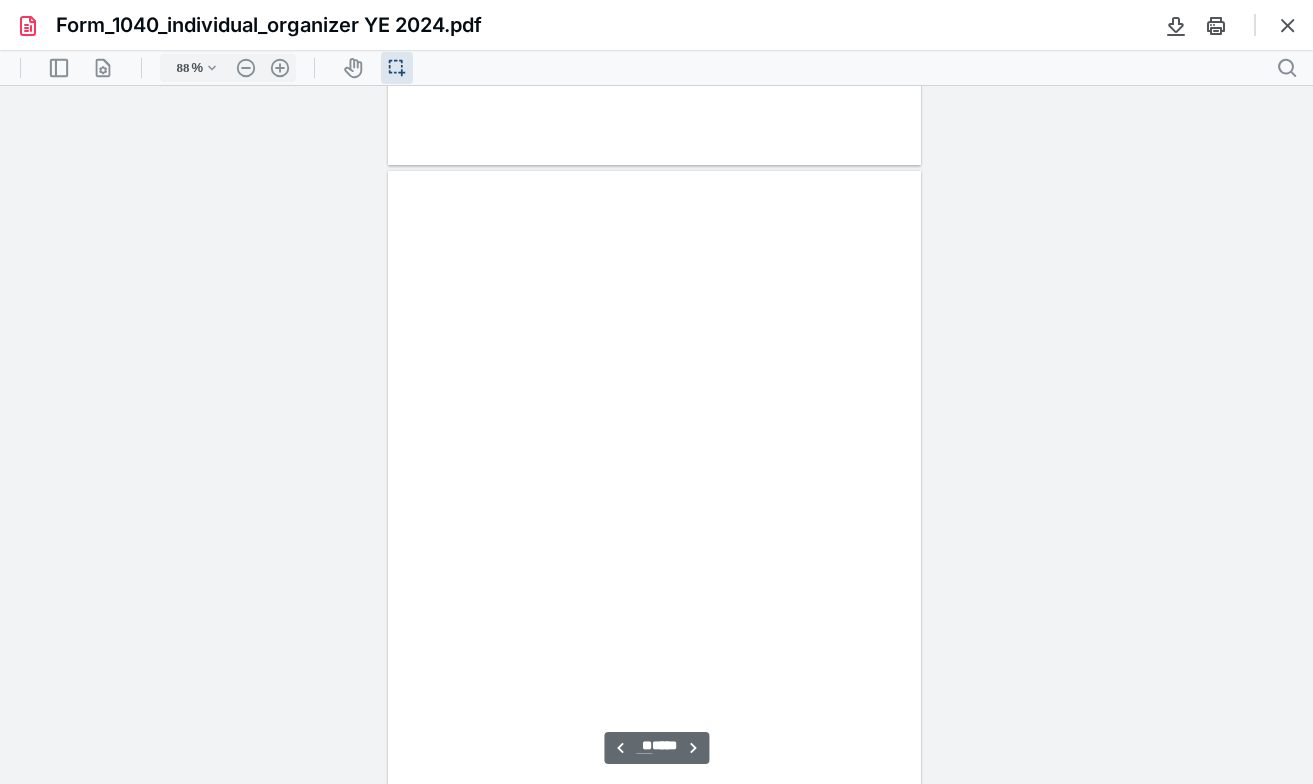 type on "**" 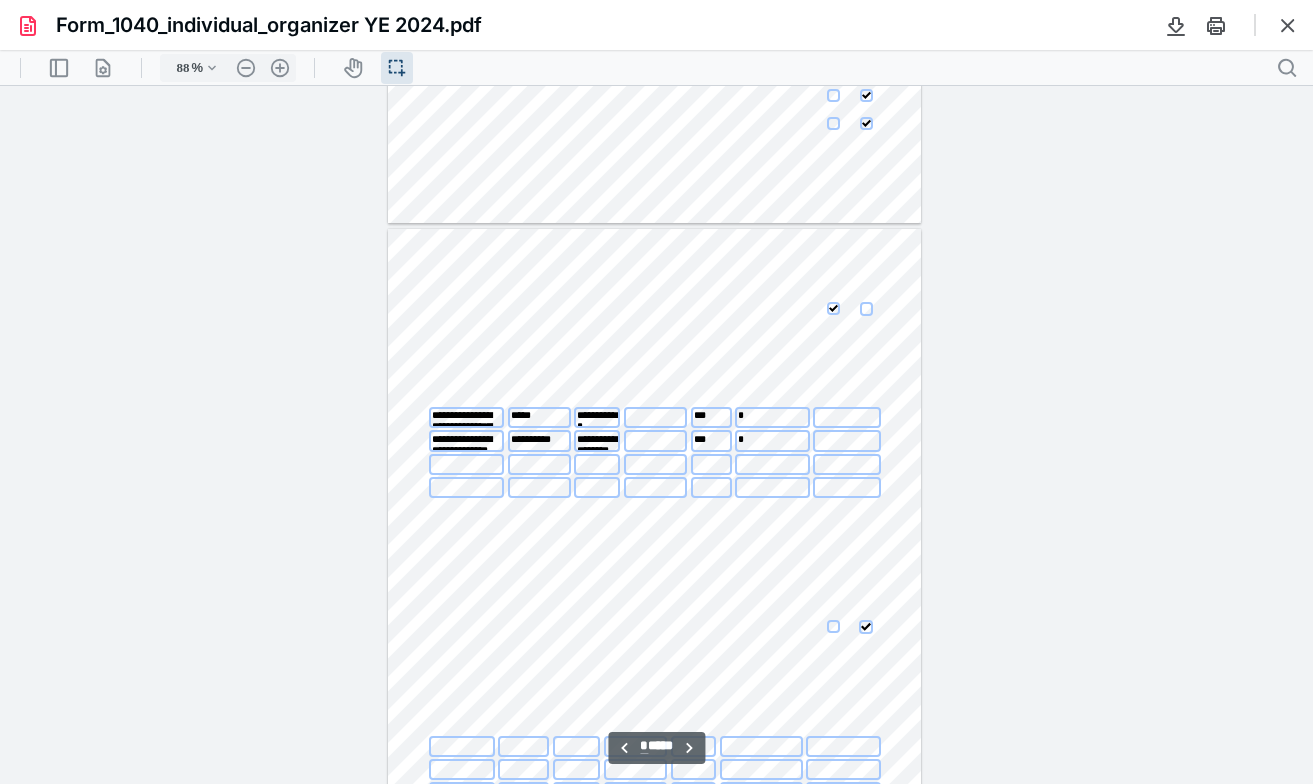 scroll, scrollTop: 2337, scrollLeft: 0, axis: vertical 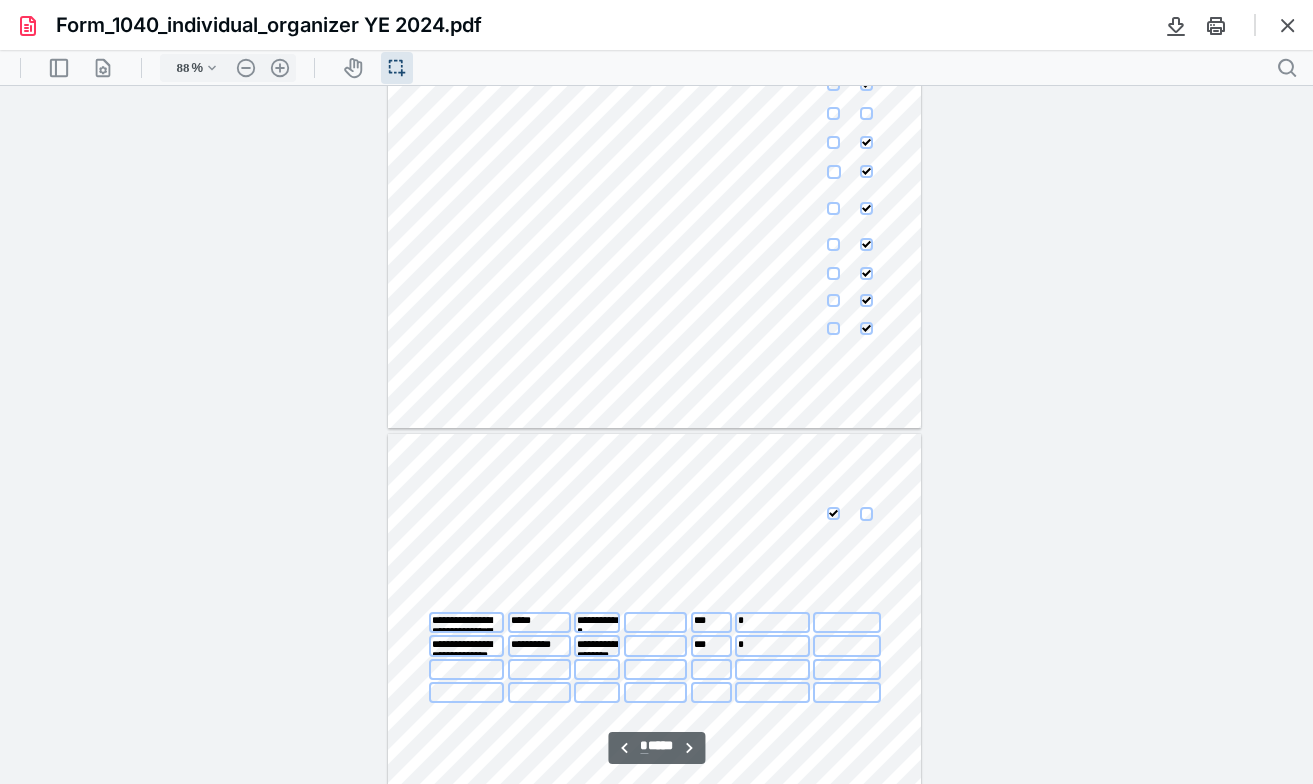 type on "*" 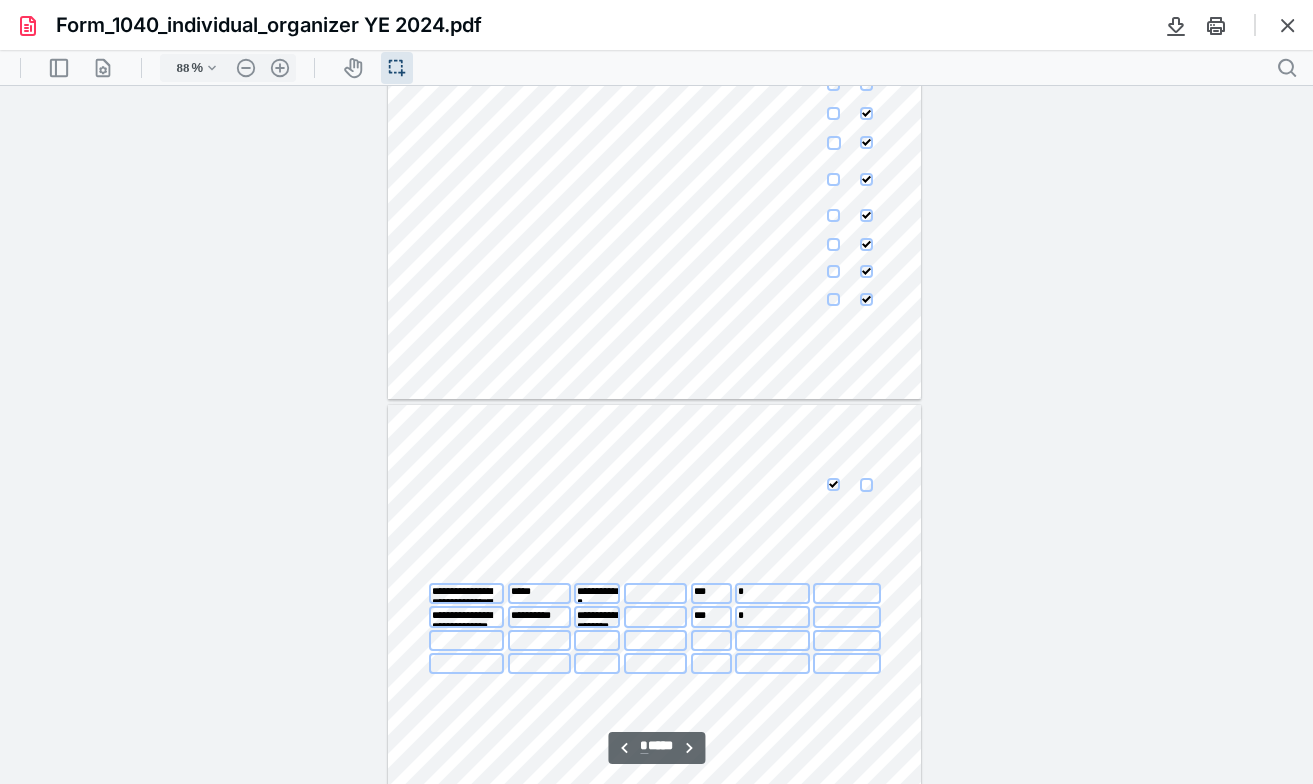 scroll, scrollTop: 2478, scrollLeft: 0, axis: vertical 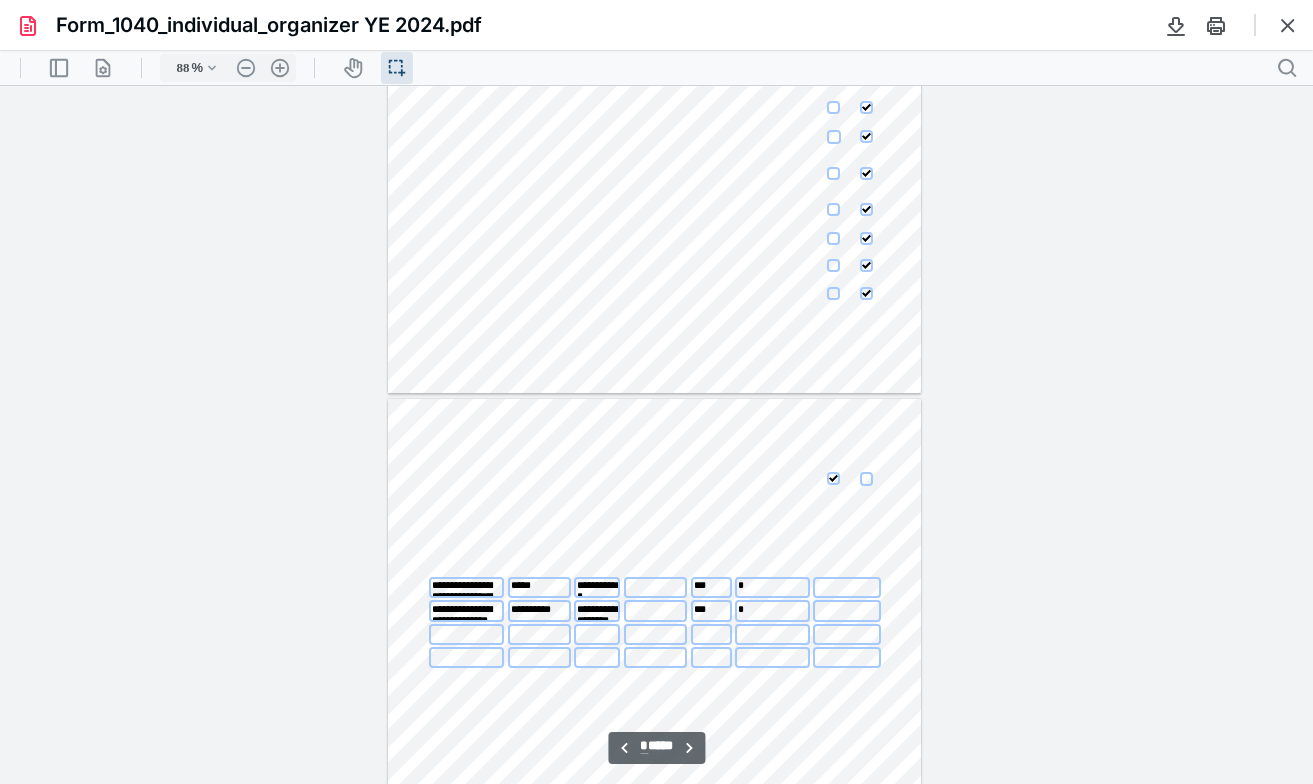 click at bounding box center [655, 587] 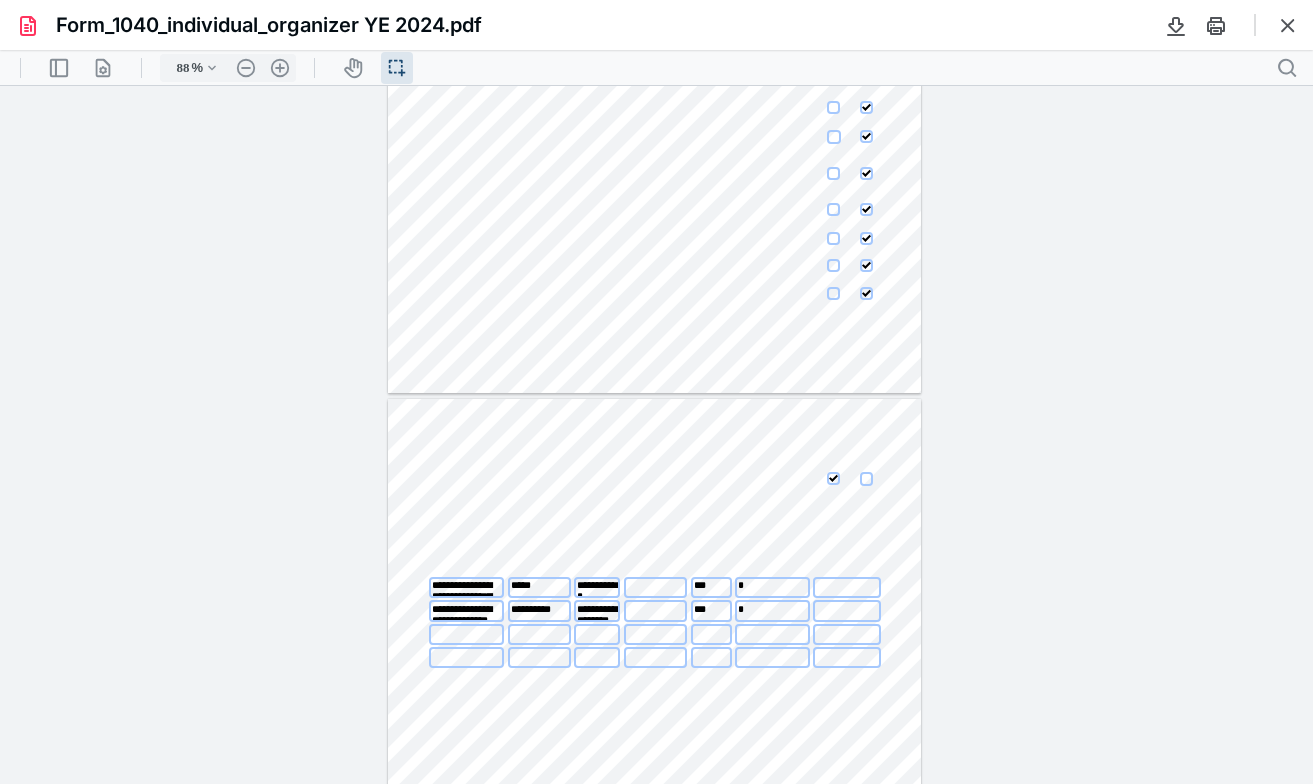 click at bounding box center [655, 587] 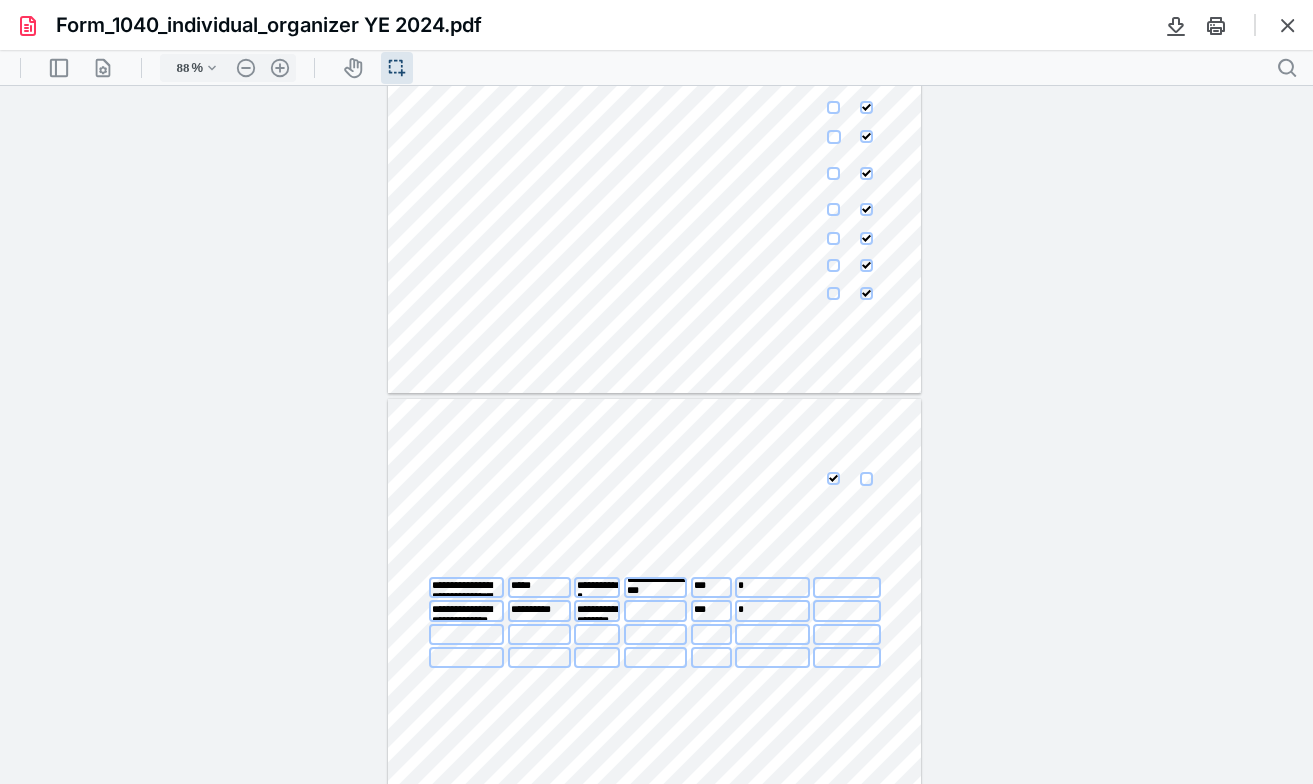scroll, scrollTop: 20, scrollLeft: 0, axis: vertical 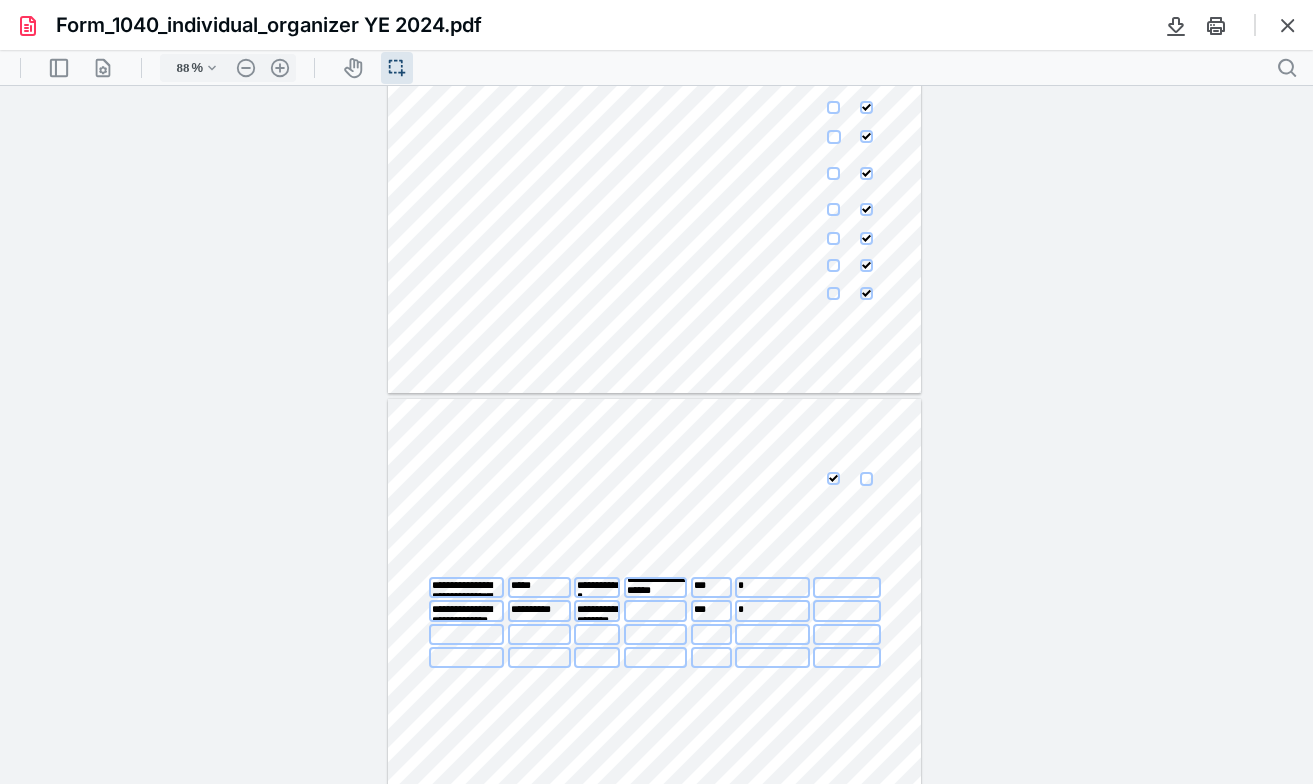 click on "**********" at bounding box center (655, 587) 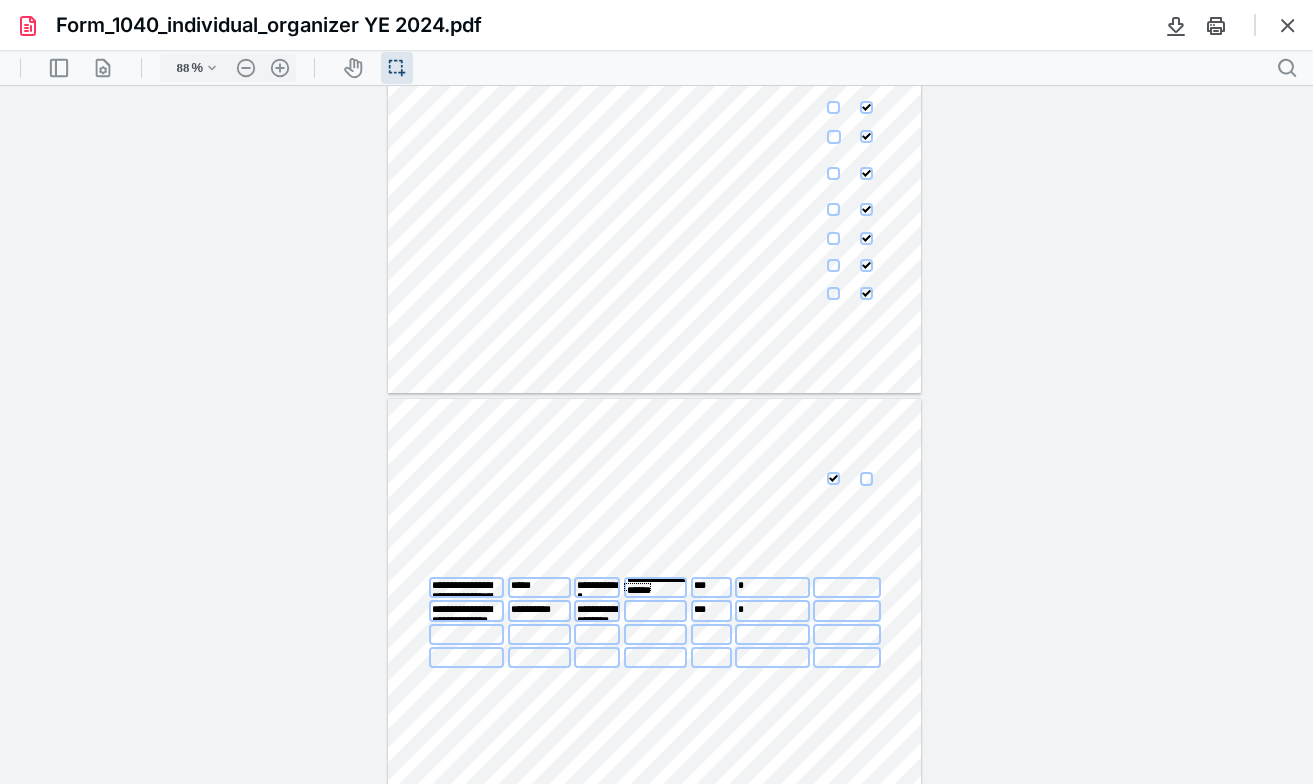 scroll, scrollTop: 0, scrollLeft: 0, axis: both 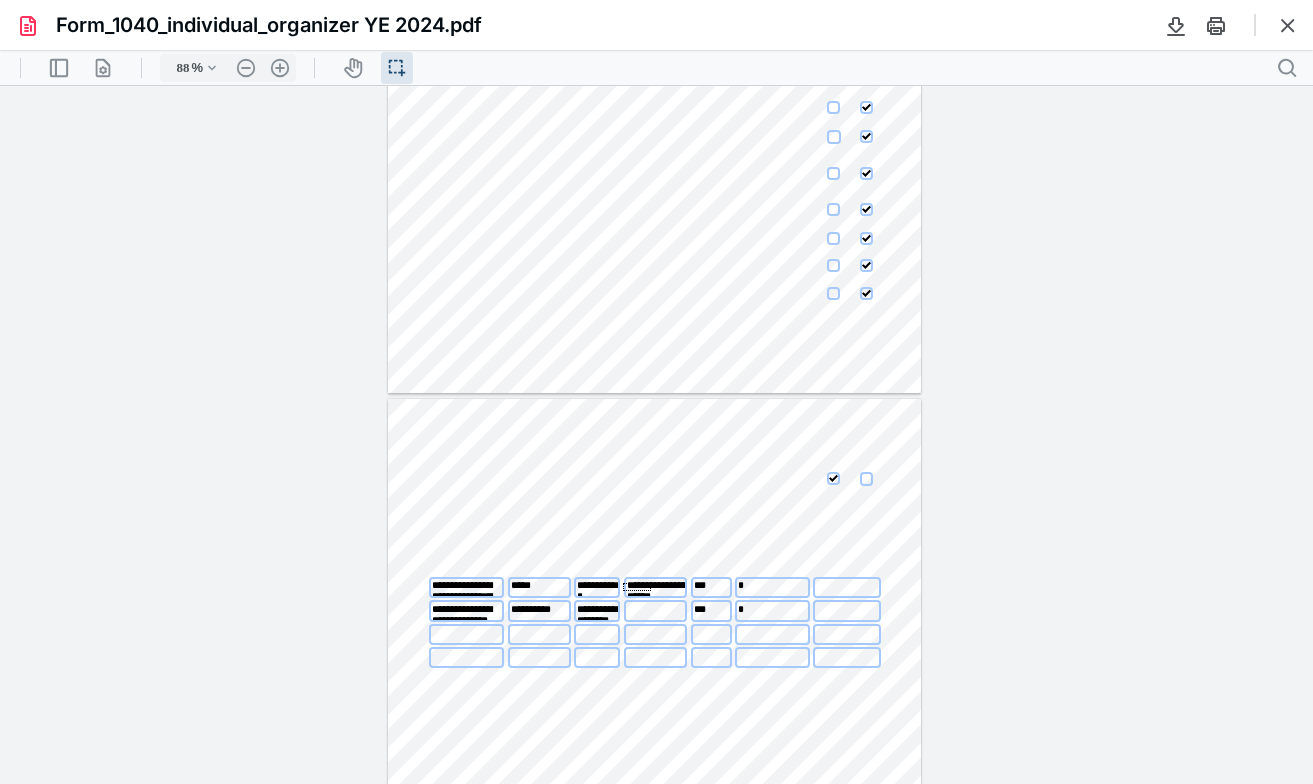 drag, startPoint x: 651, startPoint y: 591, endPoint x: 623, endPoint y: 583, distance: 29.12044 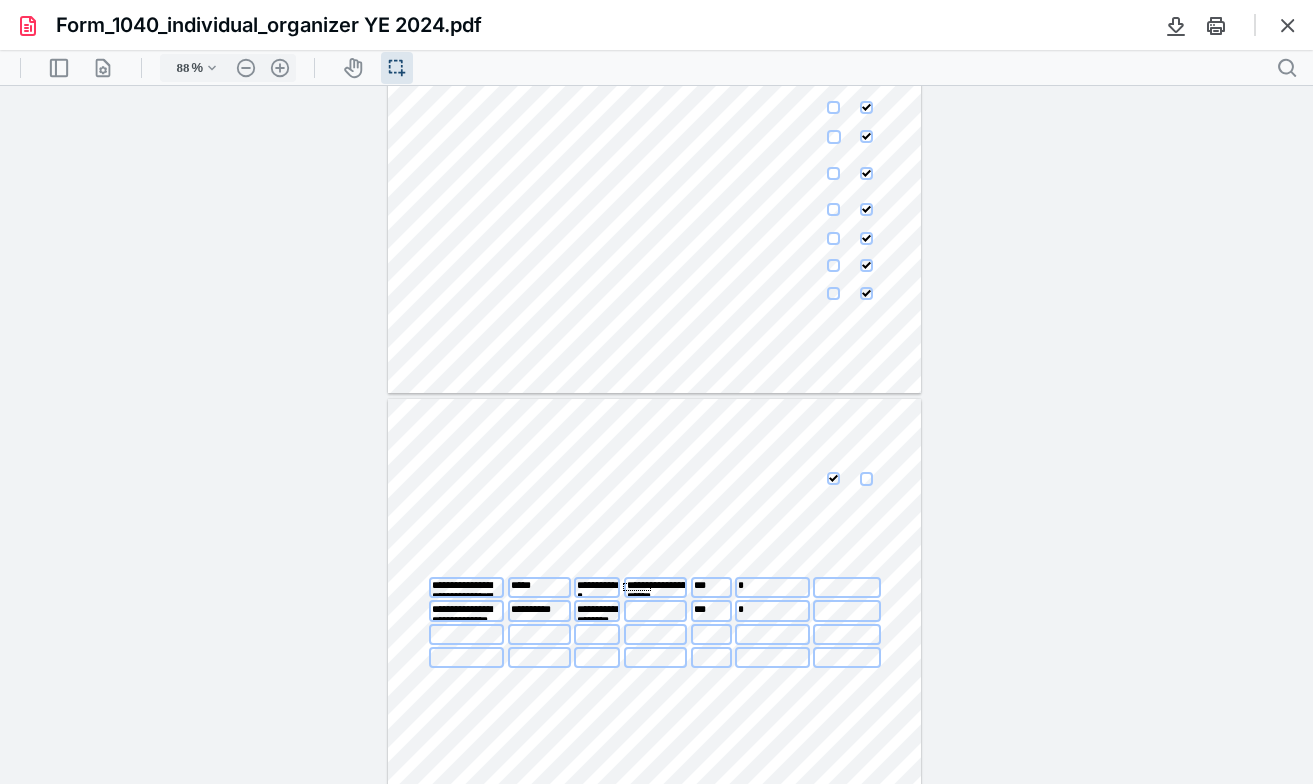 click on "**********" at bounding box center (655, 6669) 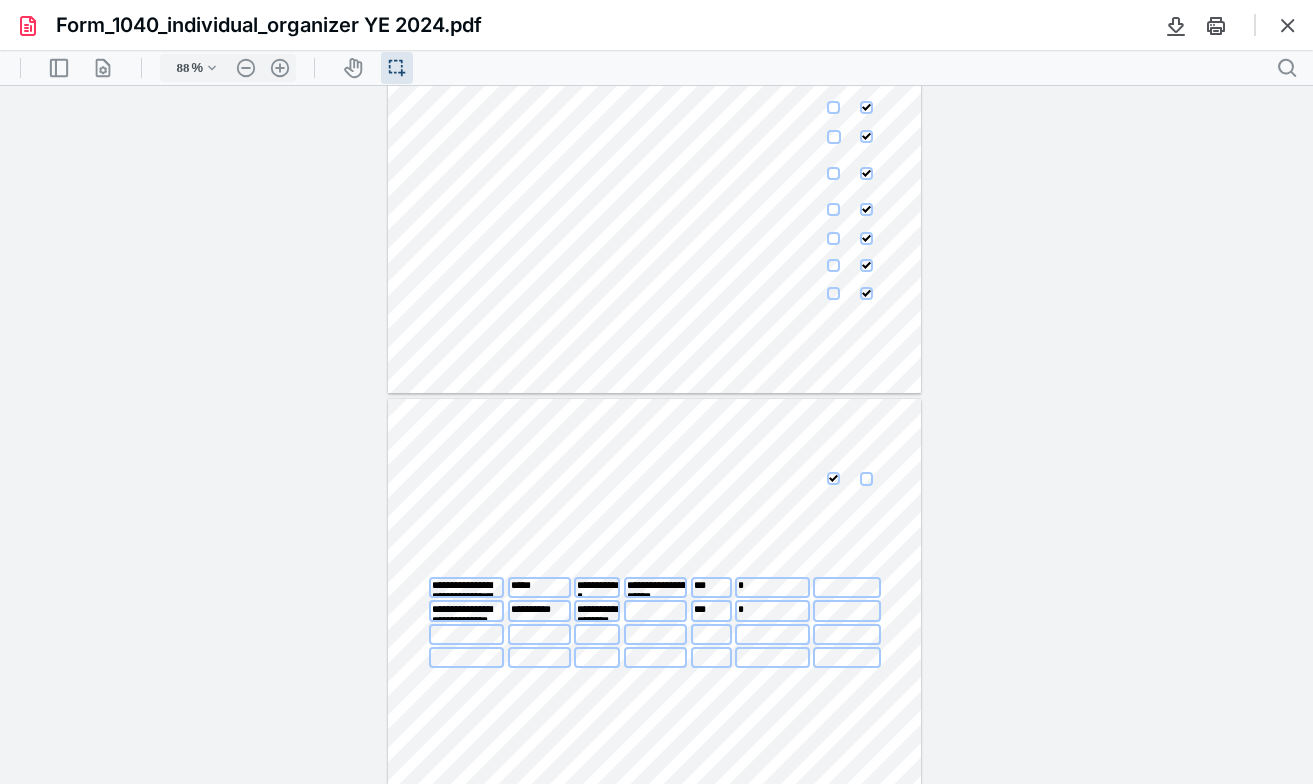 type on "**********" 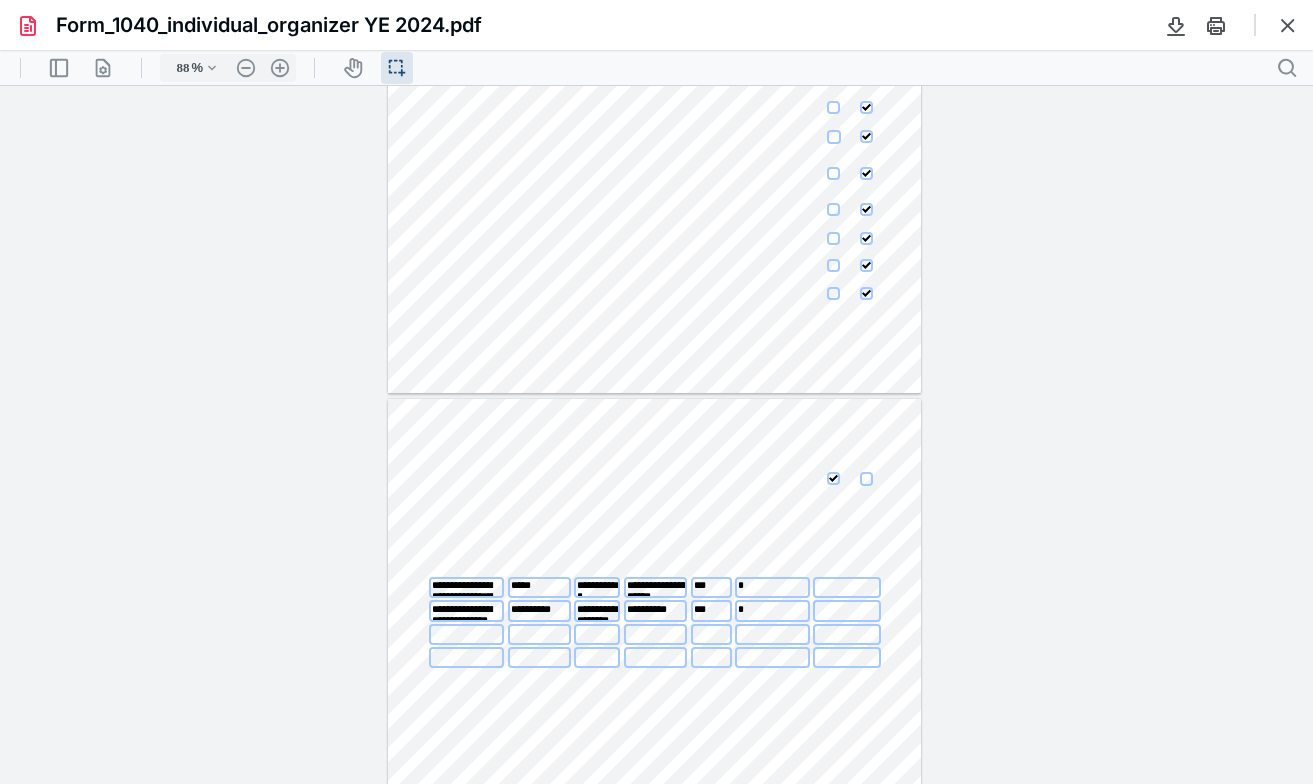 click on "**********" at bounding box center (655, 610) 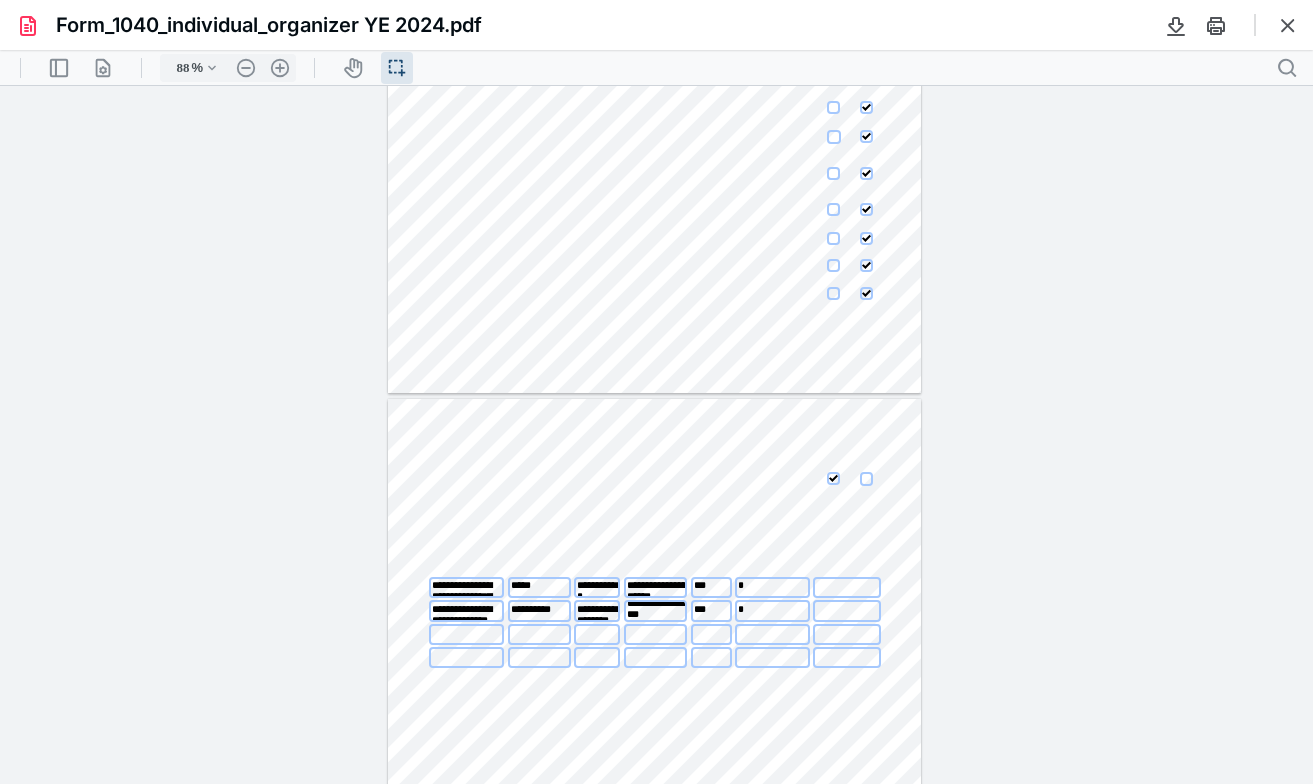 scroll, scrollTop: 20, scrollLeft: 0, axis: vertical 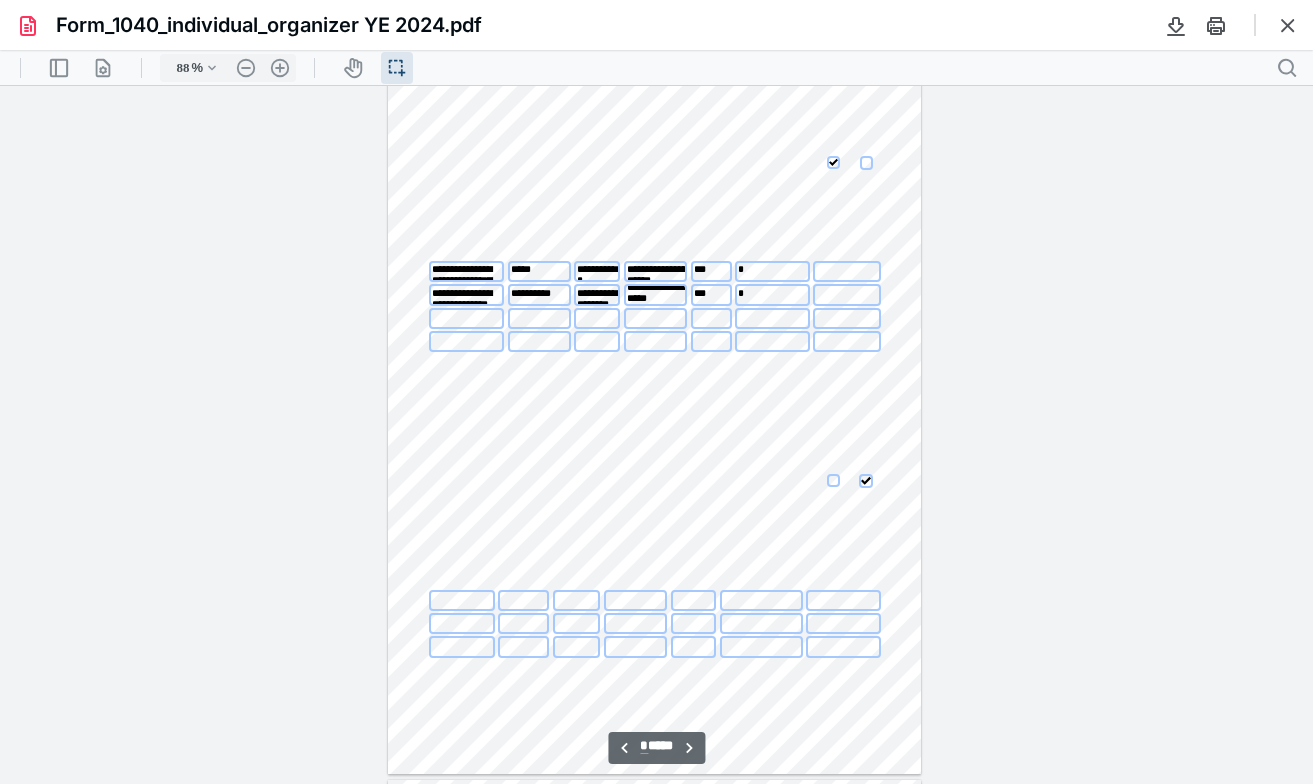 type on "**********" 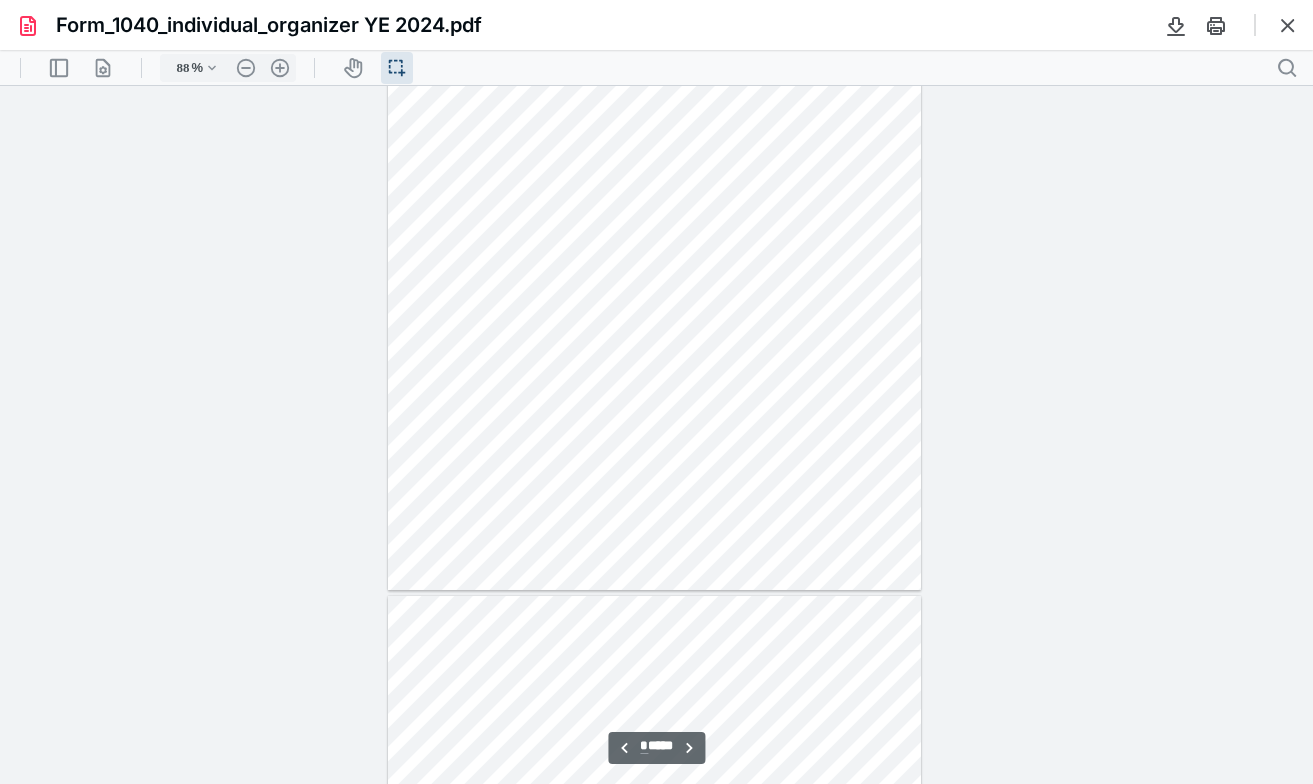 scroll, scrollTop: 0, scrollLeft: 0, axis: both 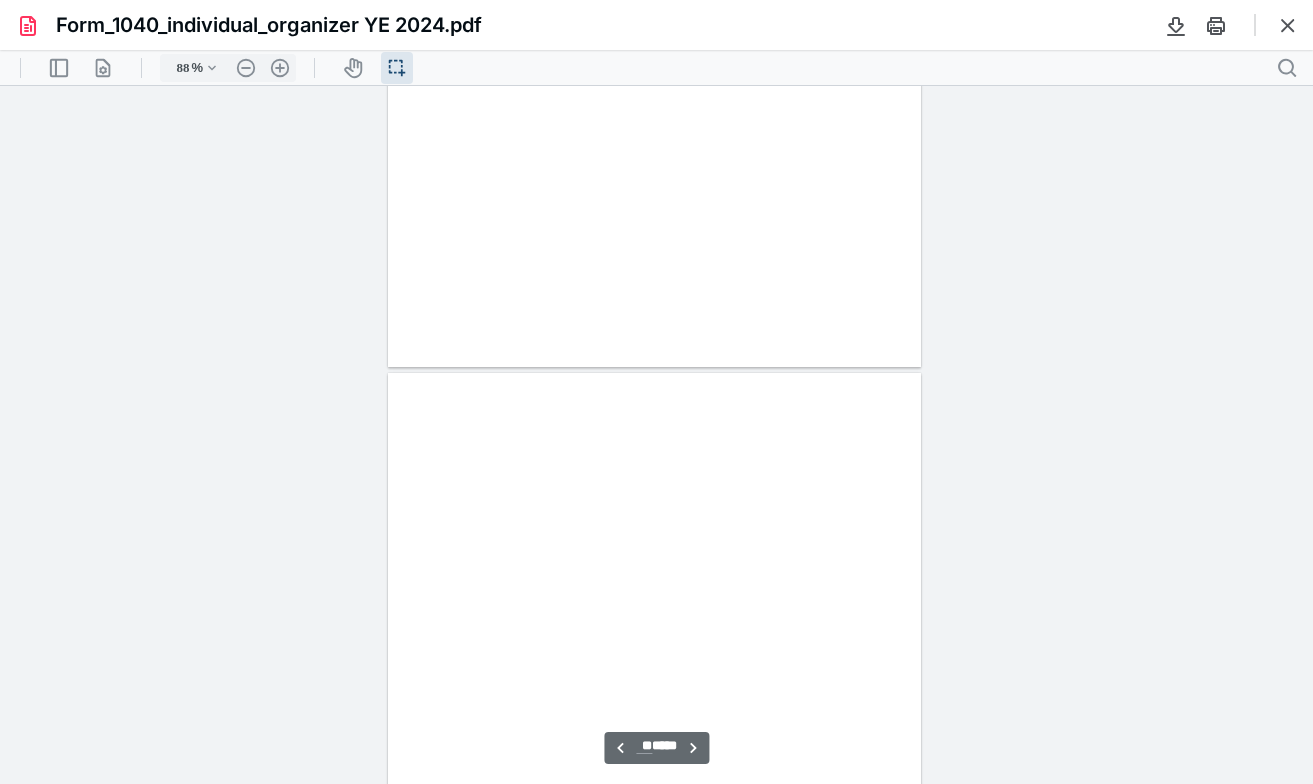 type on "**" 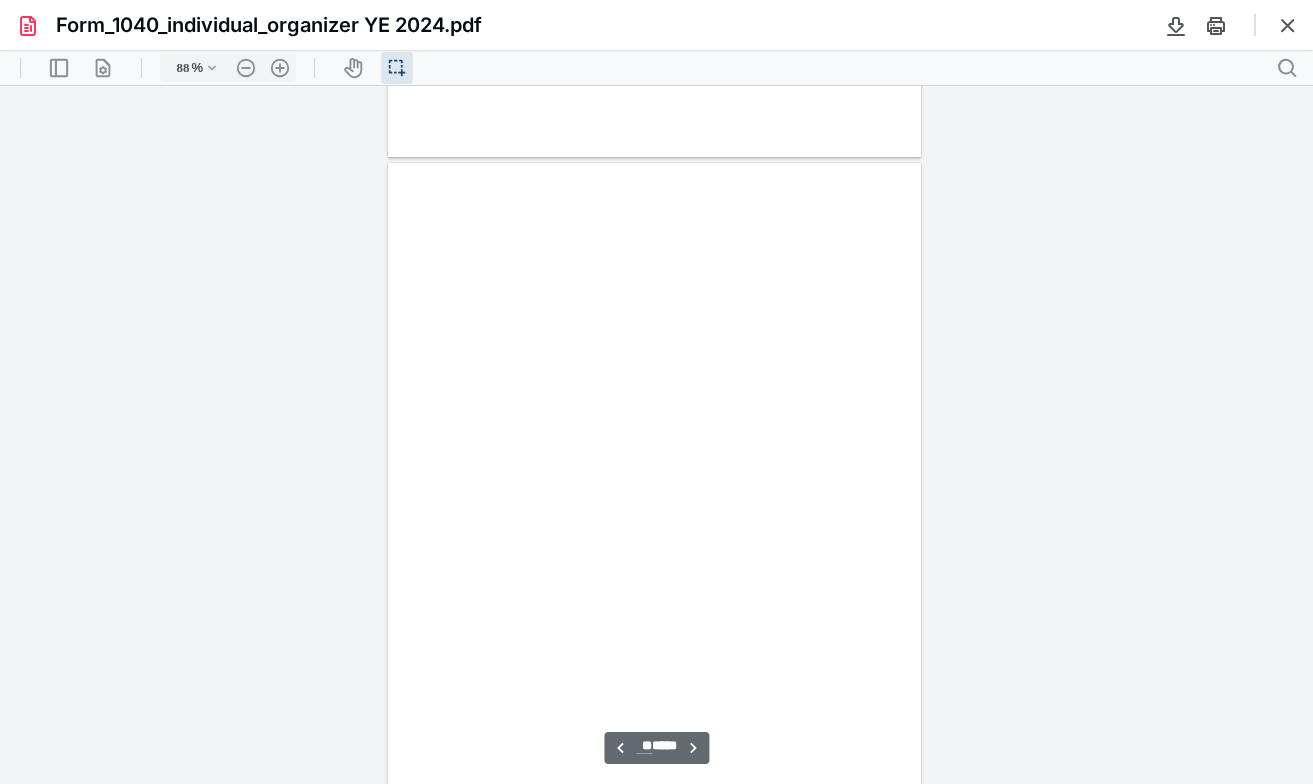 select 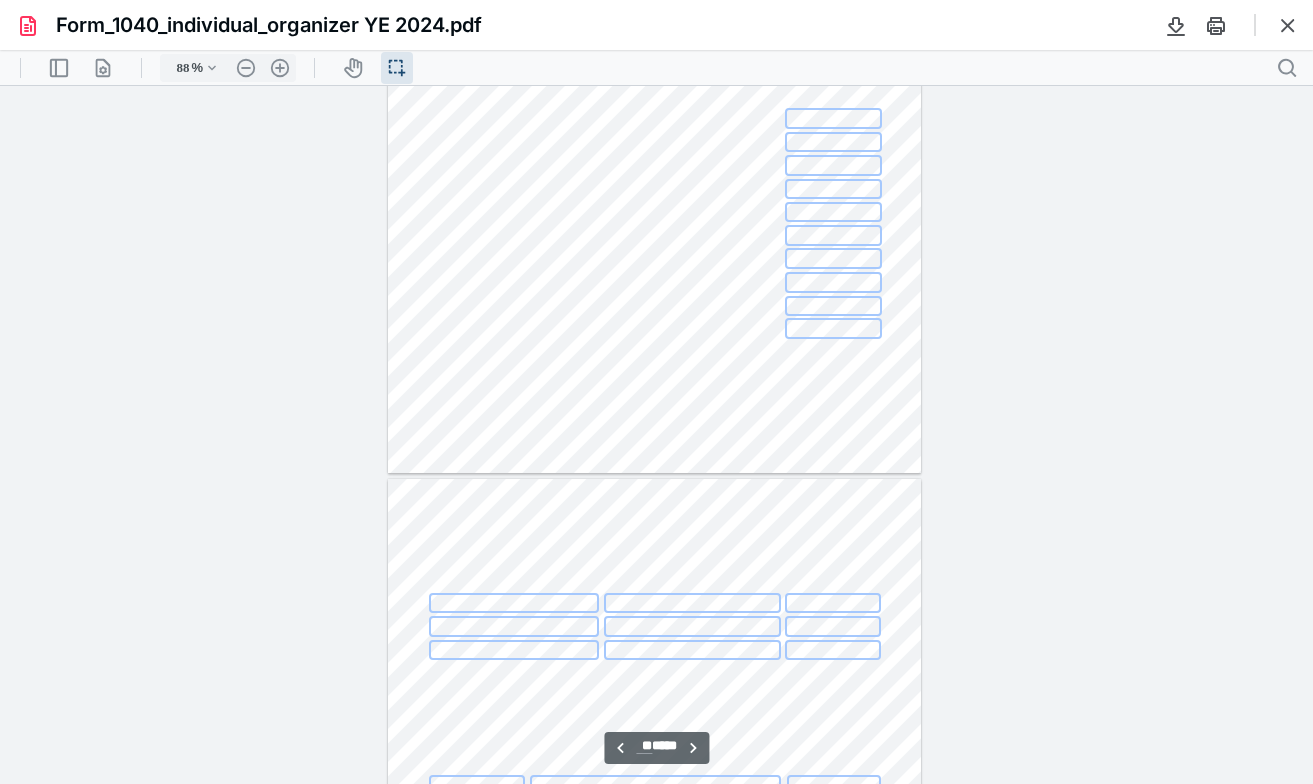 type on "**" 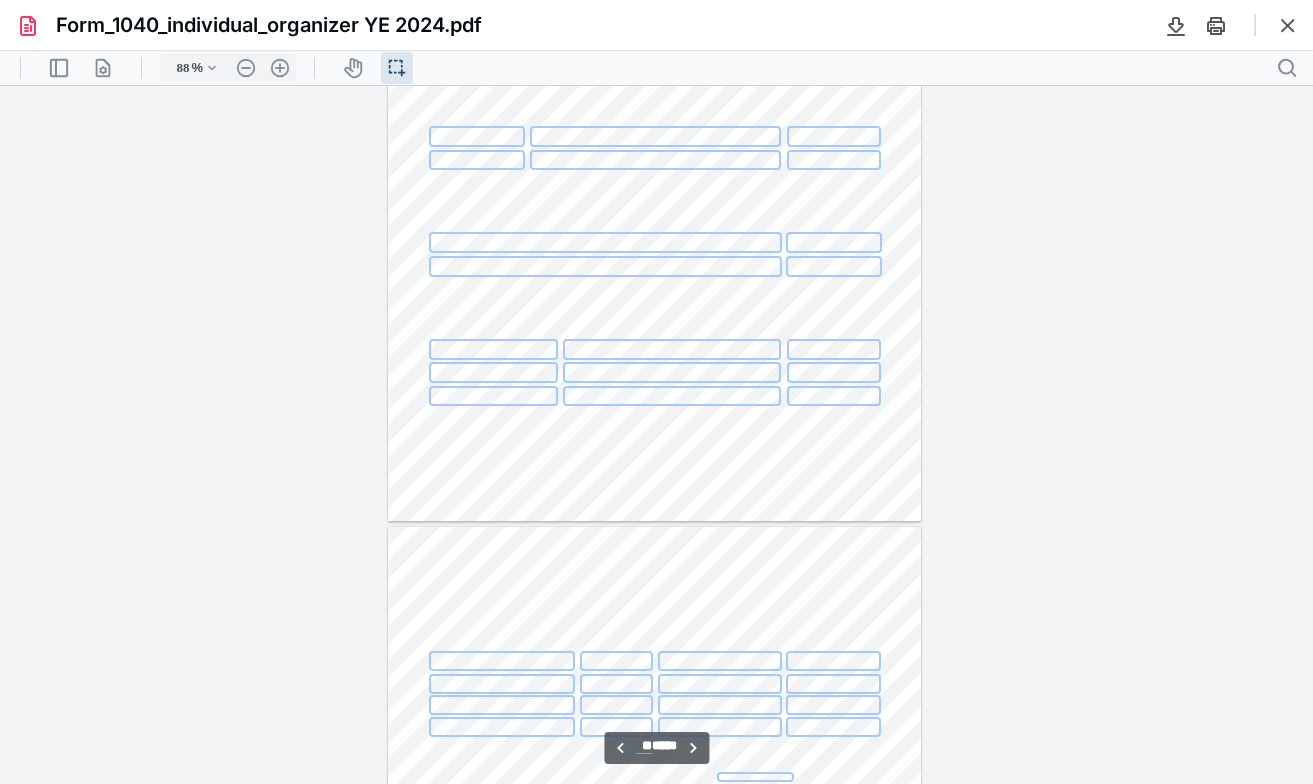 select 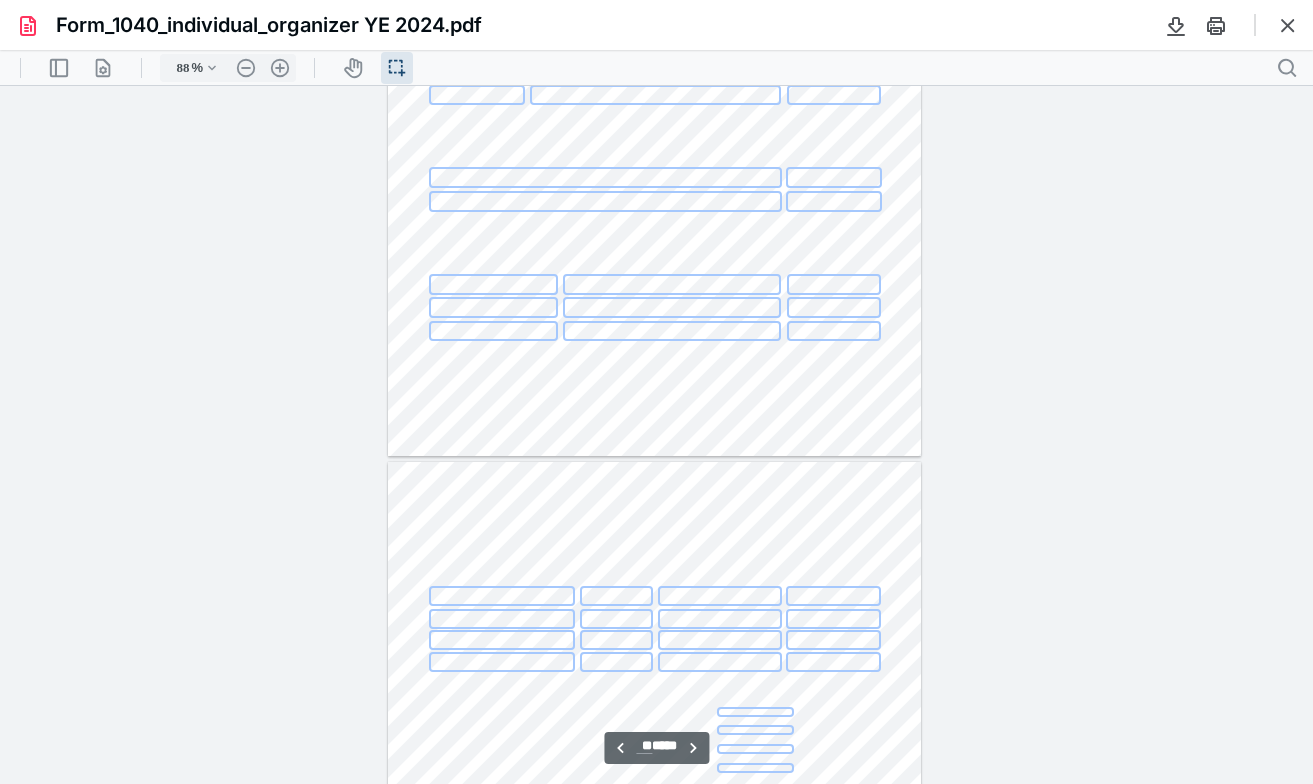 type 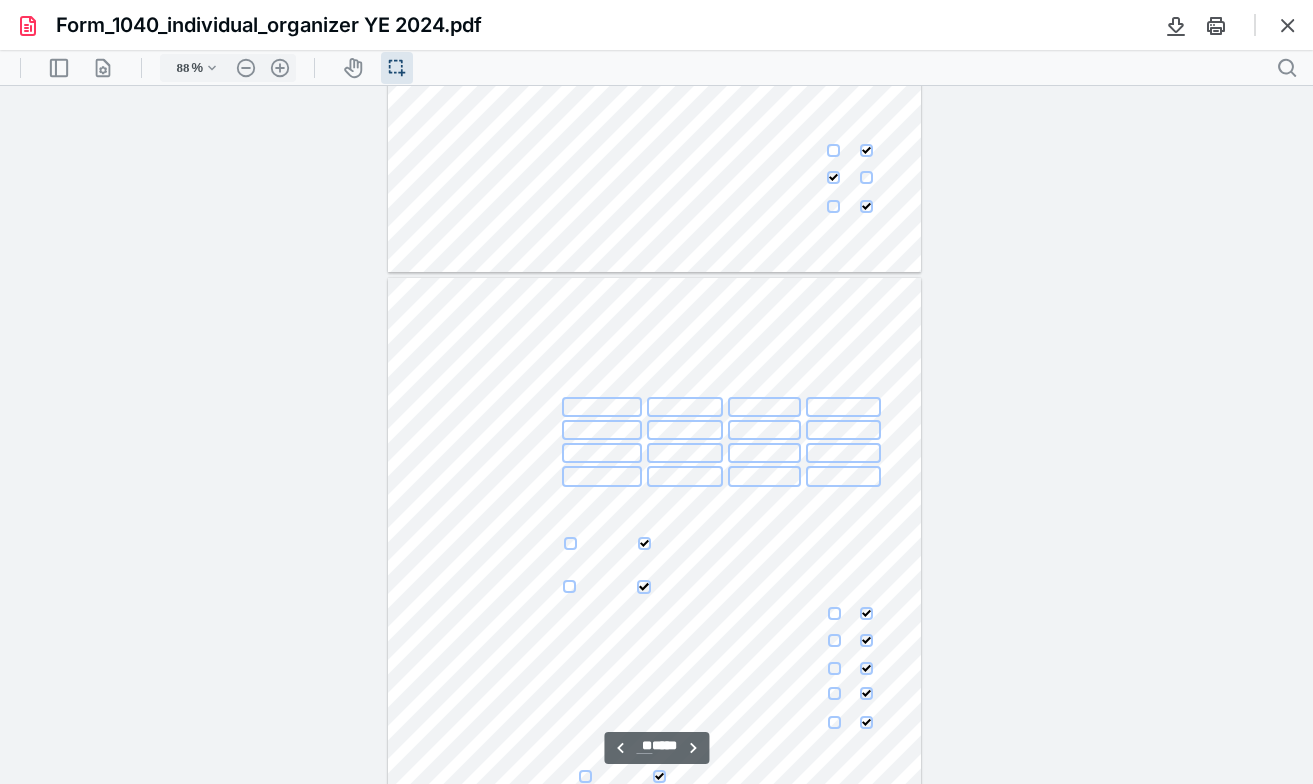 scroll, scrollTop: 6066, scrollLeft: 0, axis: vertical 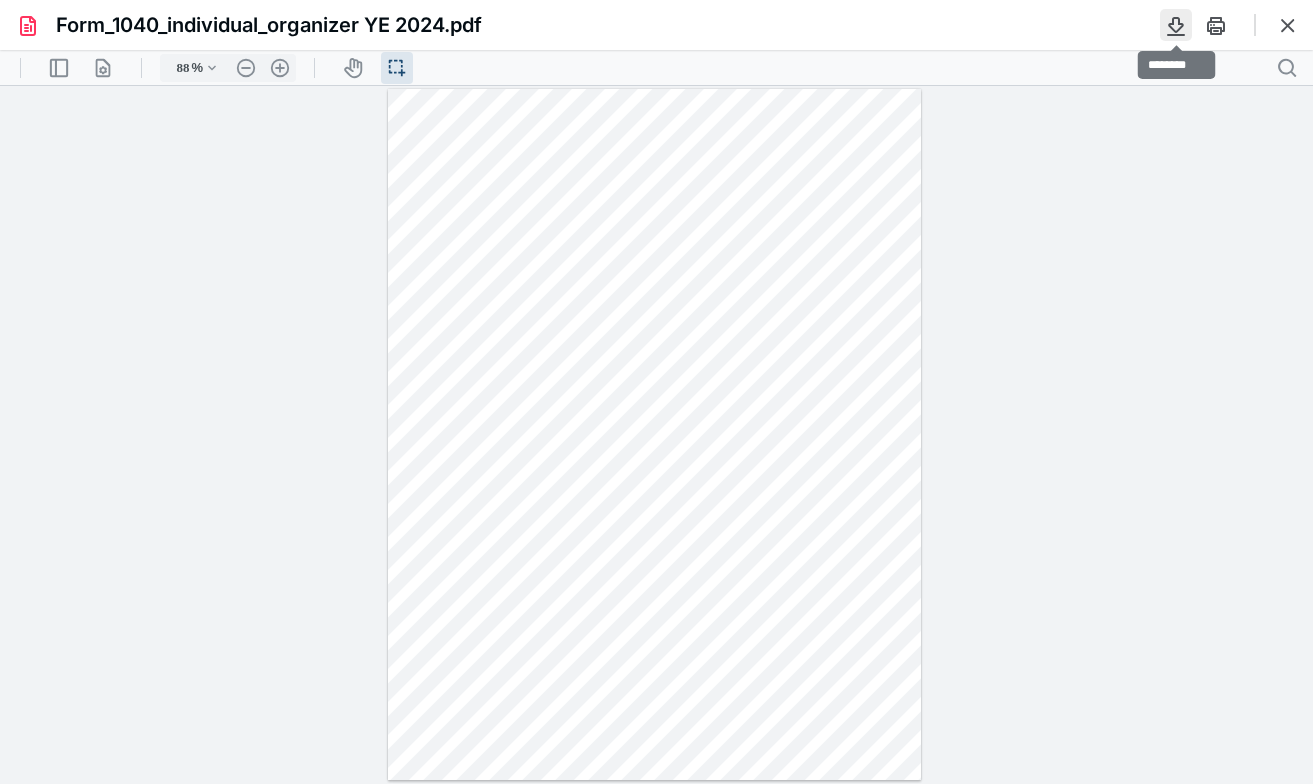click at bounding box center [1176, 25] 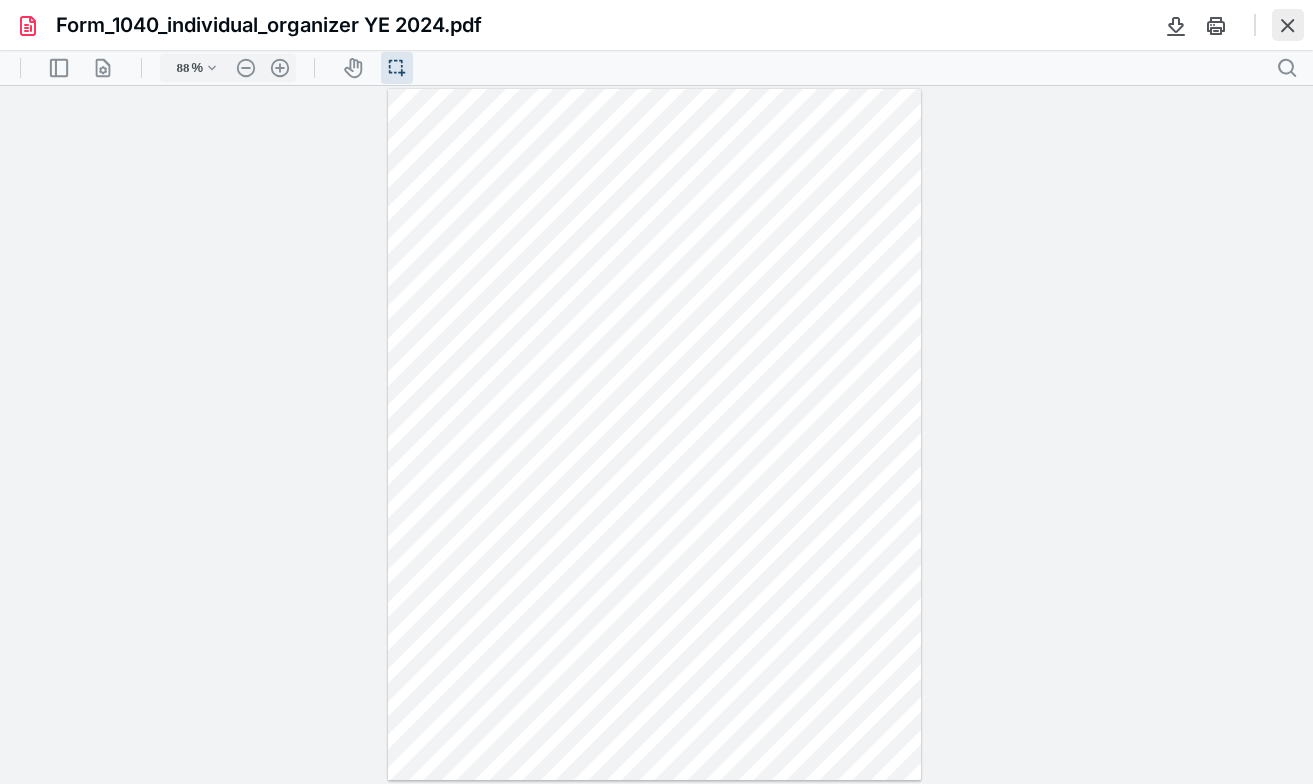 click at bounding box center (1288, 25) 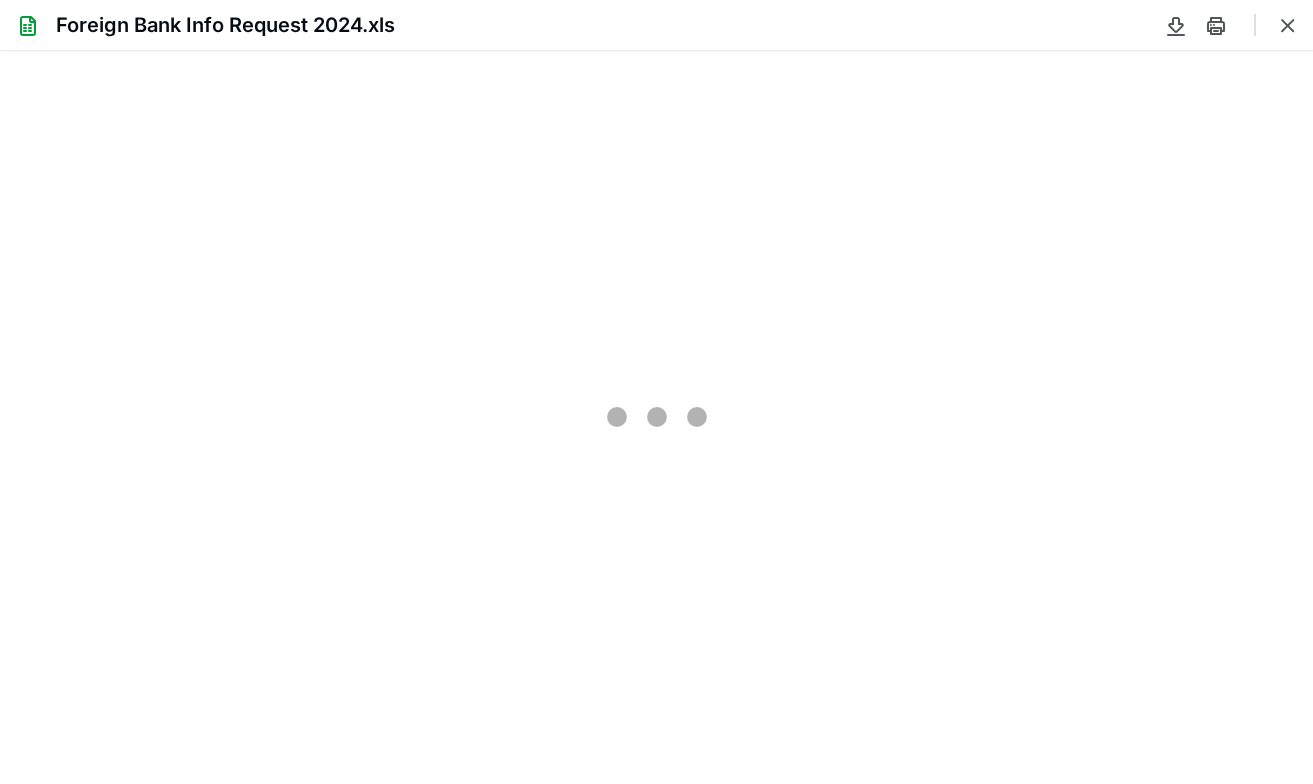 scroll, scrollTop: 0, scrollLeft: 0, axis: both 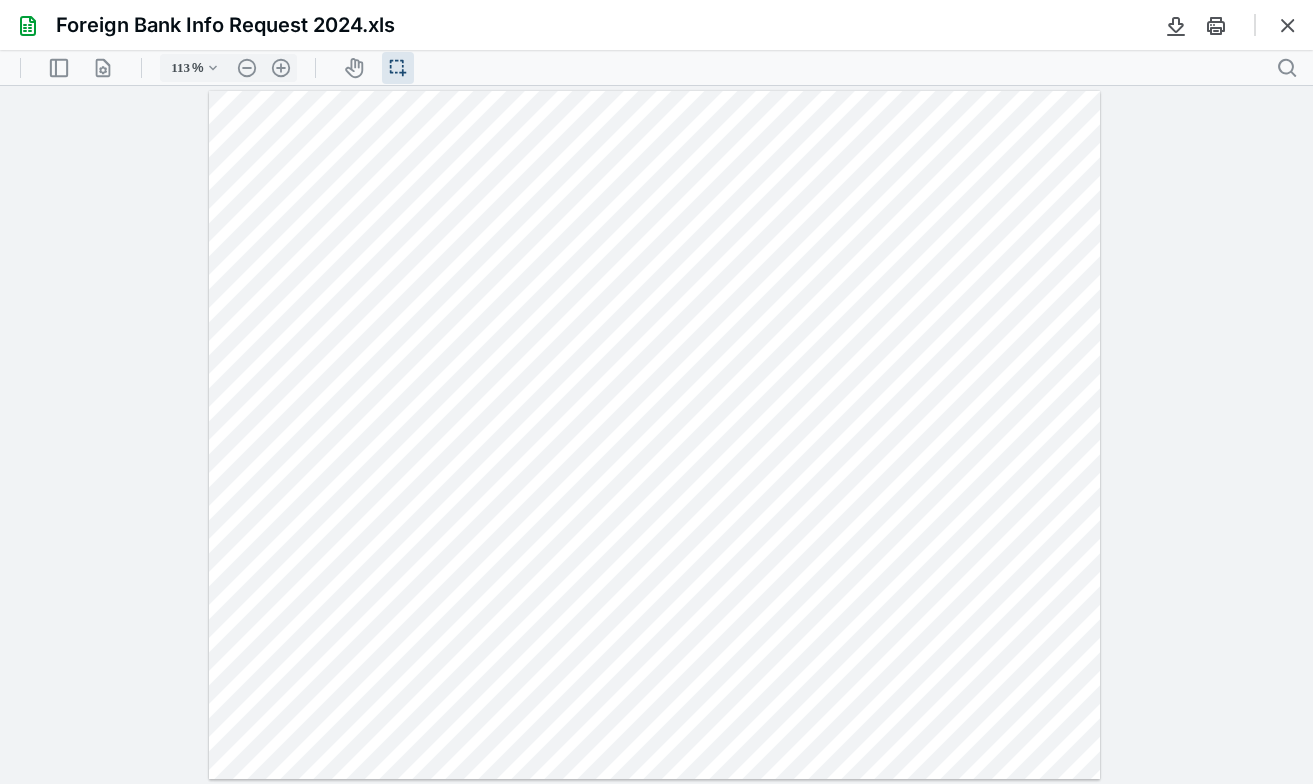 click at bounding box center [655, 435] 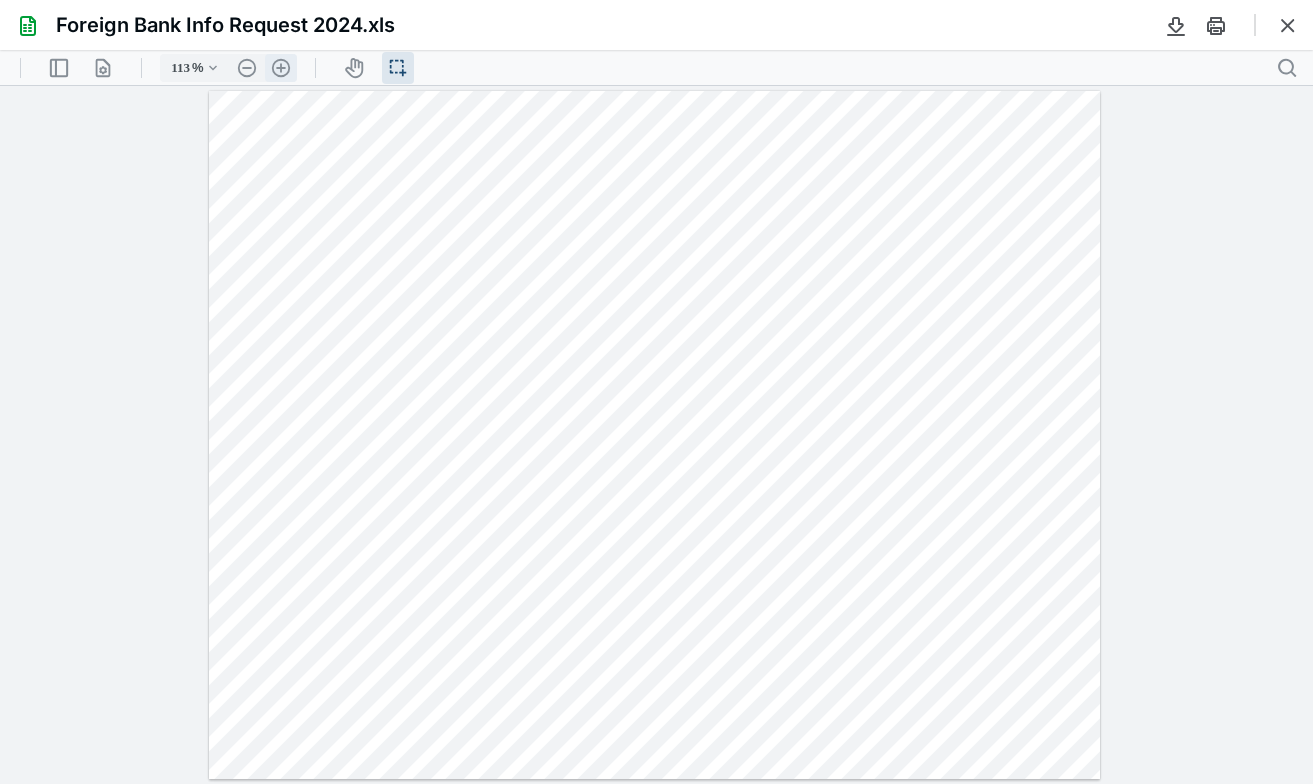 click on ".cls-1{fill:#abb0c4;} icon - header - zoom - in - line" at bounding box center [281, 68] 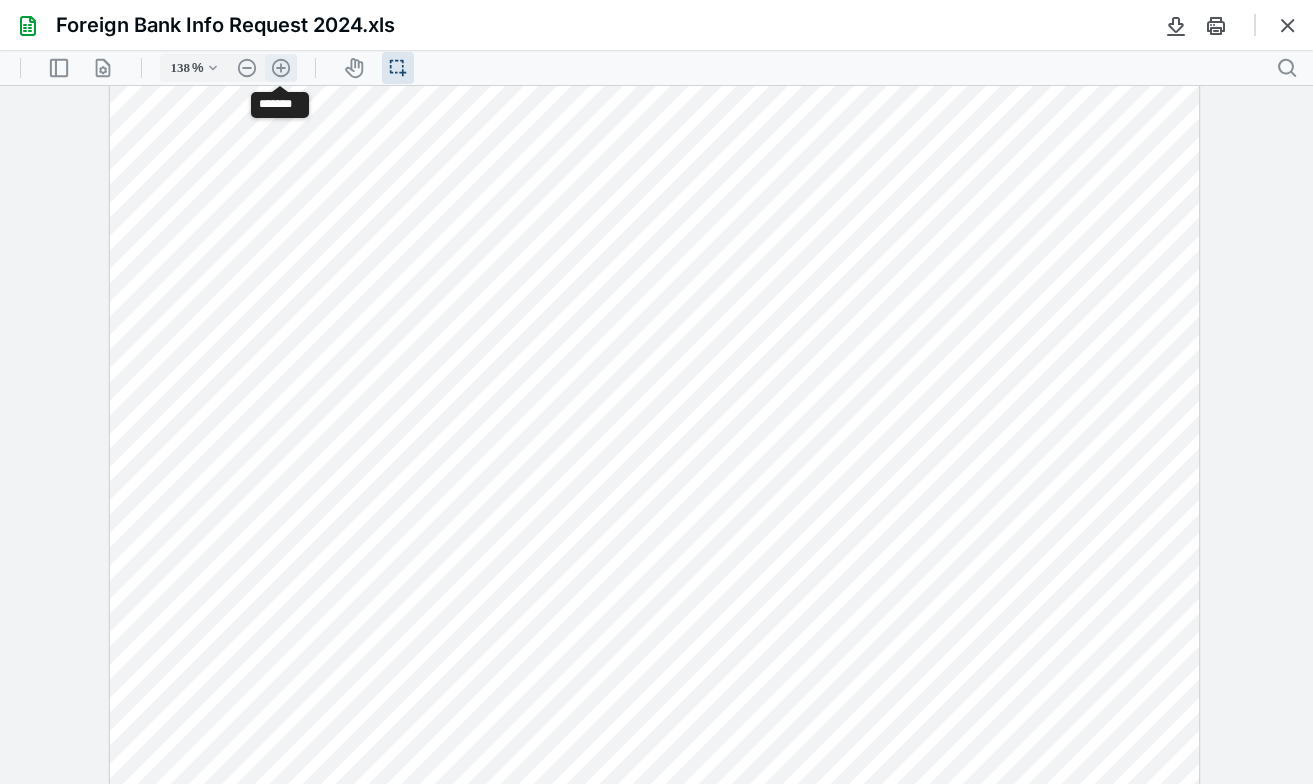 click on ".cls-1{fill:#abb0c4;} icon - header - zoom - in - line" at bounding box center [281, 68] 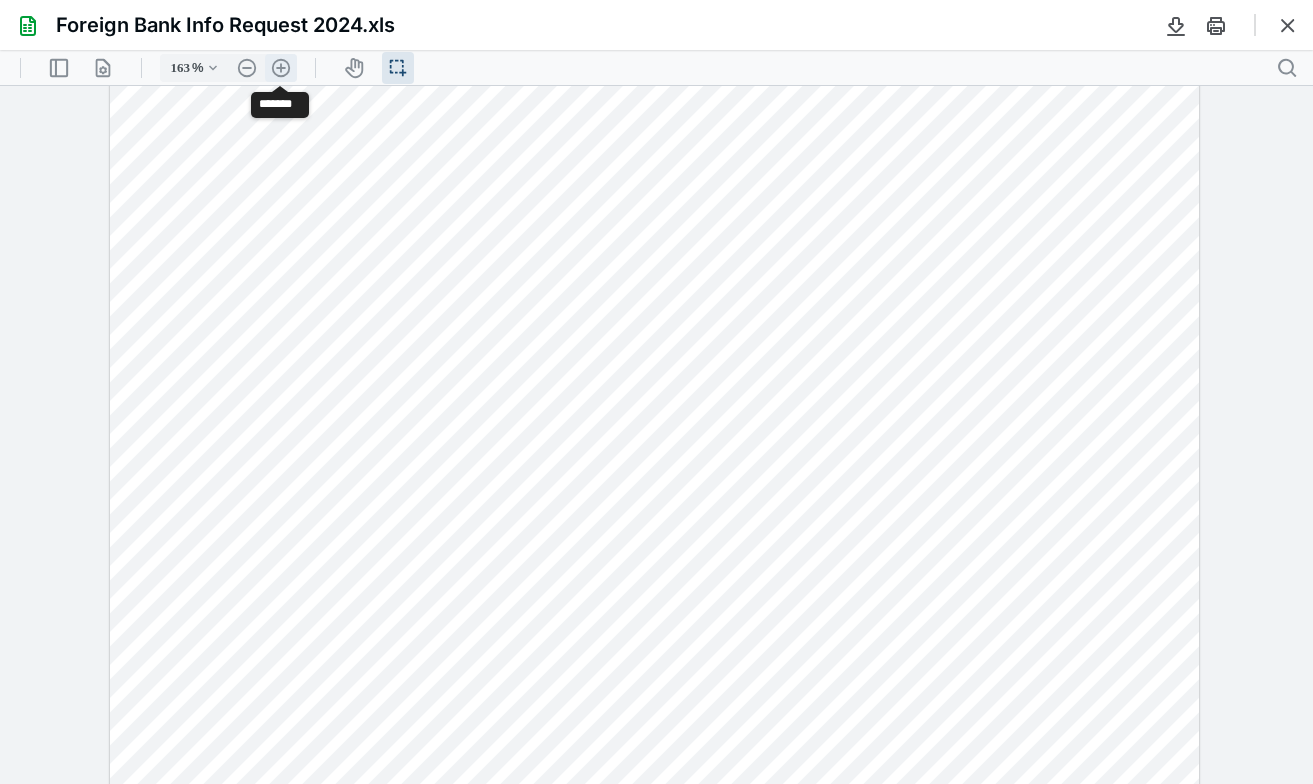 scroll, scrollTop: 147, scrollLeft: 0, axis: vertical 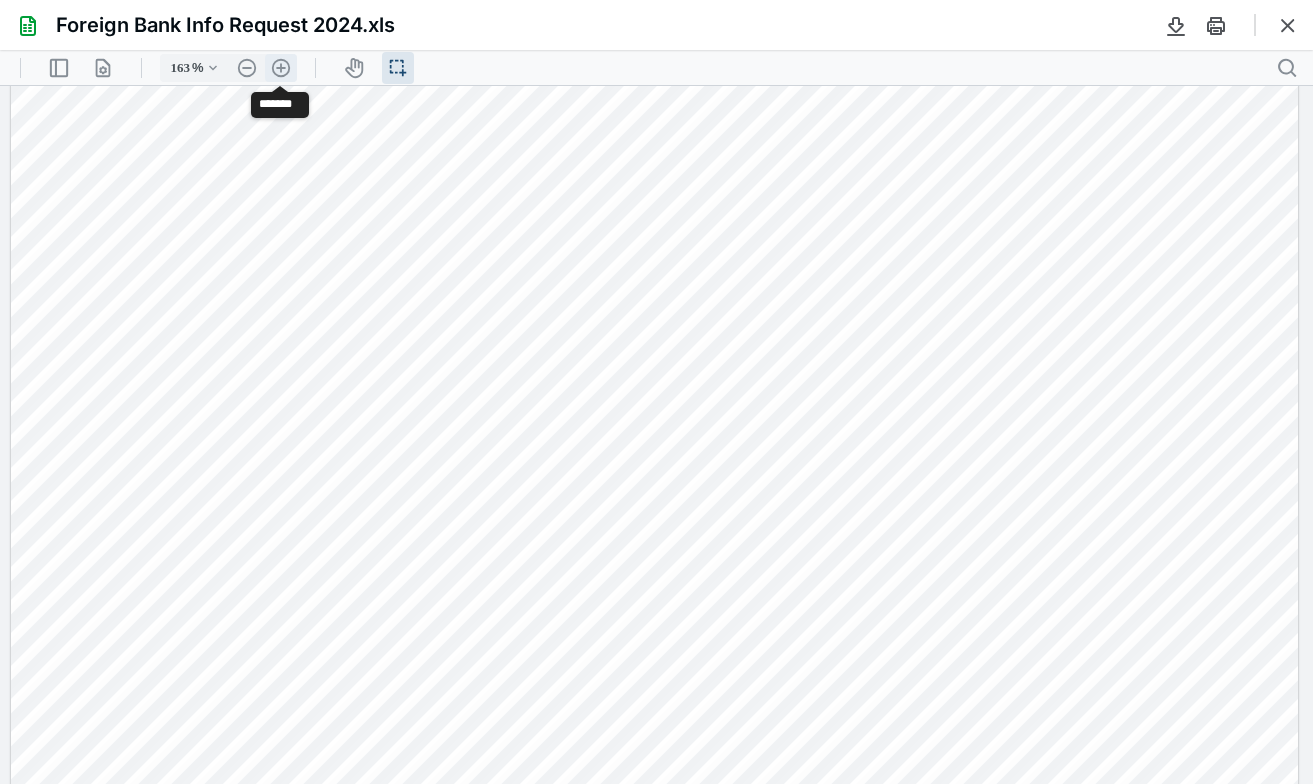 click on ".cls-1{fill:#abb0c4;} icon - header - zoom - in - line" at bounding box center [281, 68] 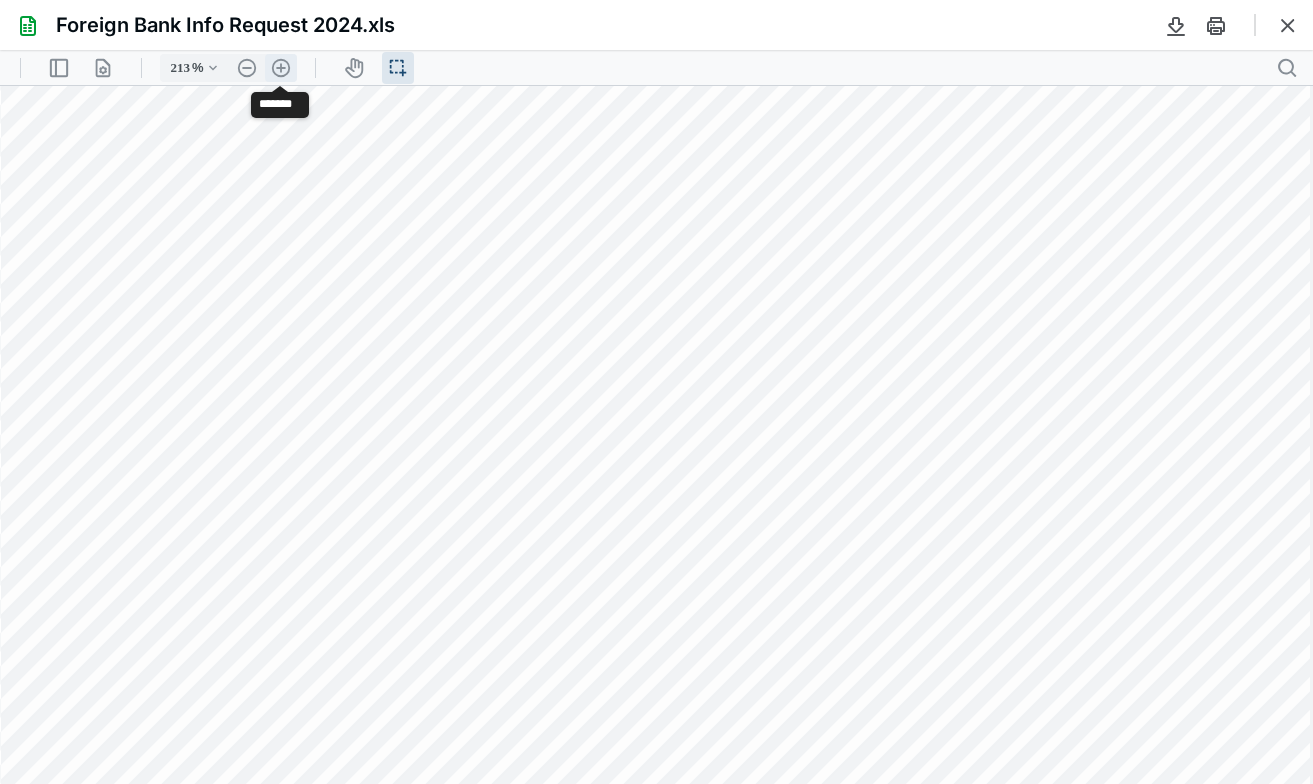 click on ".cls-1{fill:#abb0c4;} icon - header - zoom - in - line" at bounding box center (281, 68) 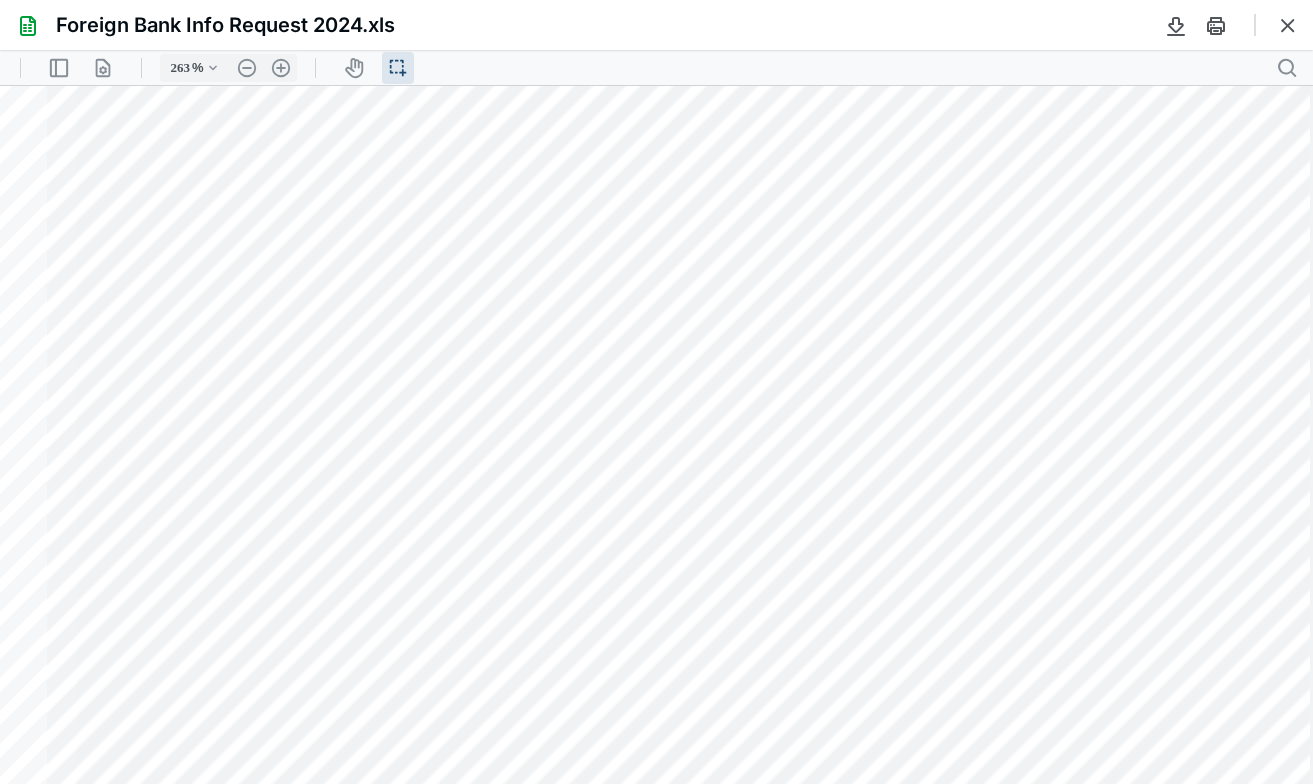scroll, scrollTop: 120, scrollLeft: 0, axis: vertical 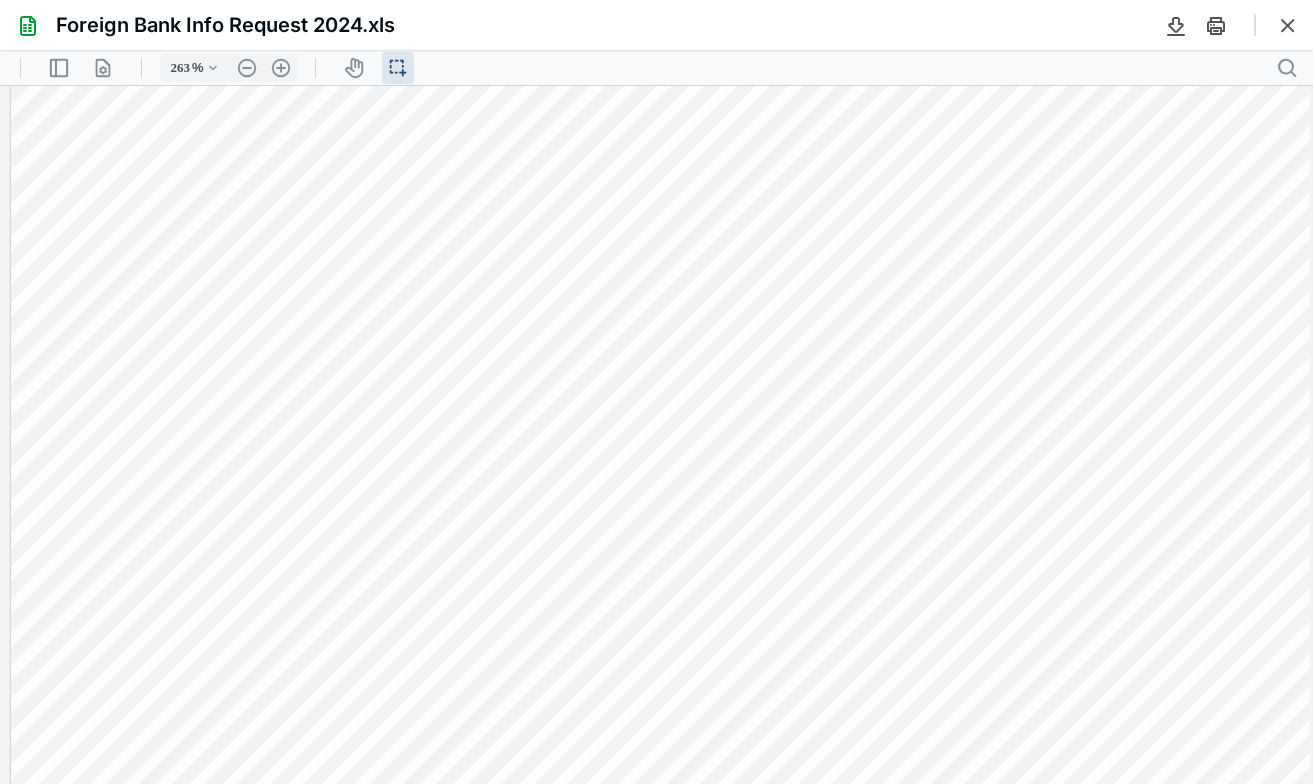 click at bounding box center (1051, 780) 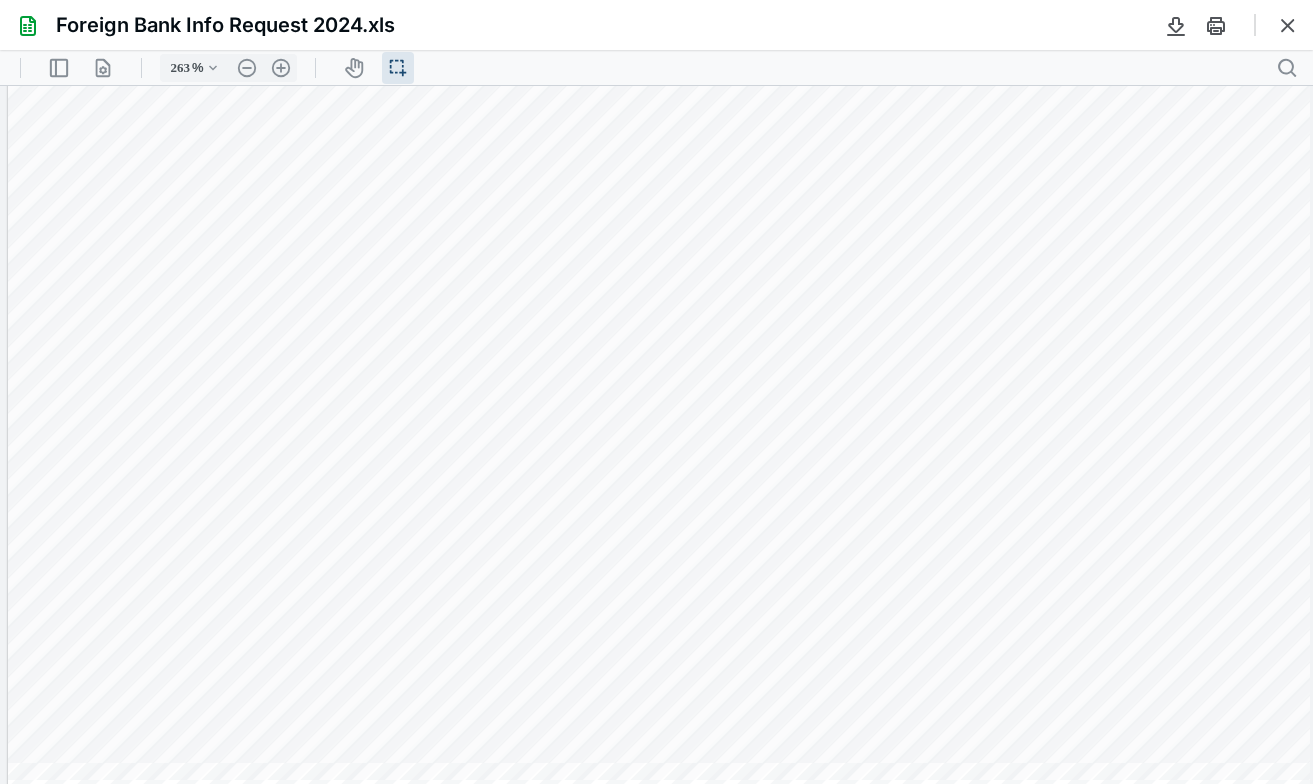 scroll, scrollTop: 0, scrollLeft: 3, axis: horizontal 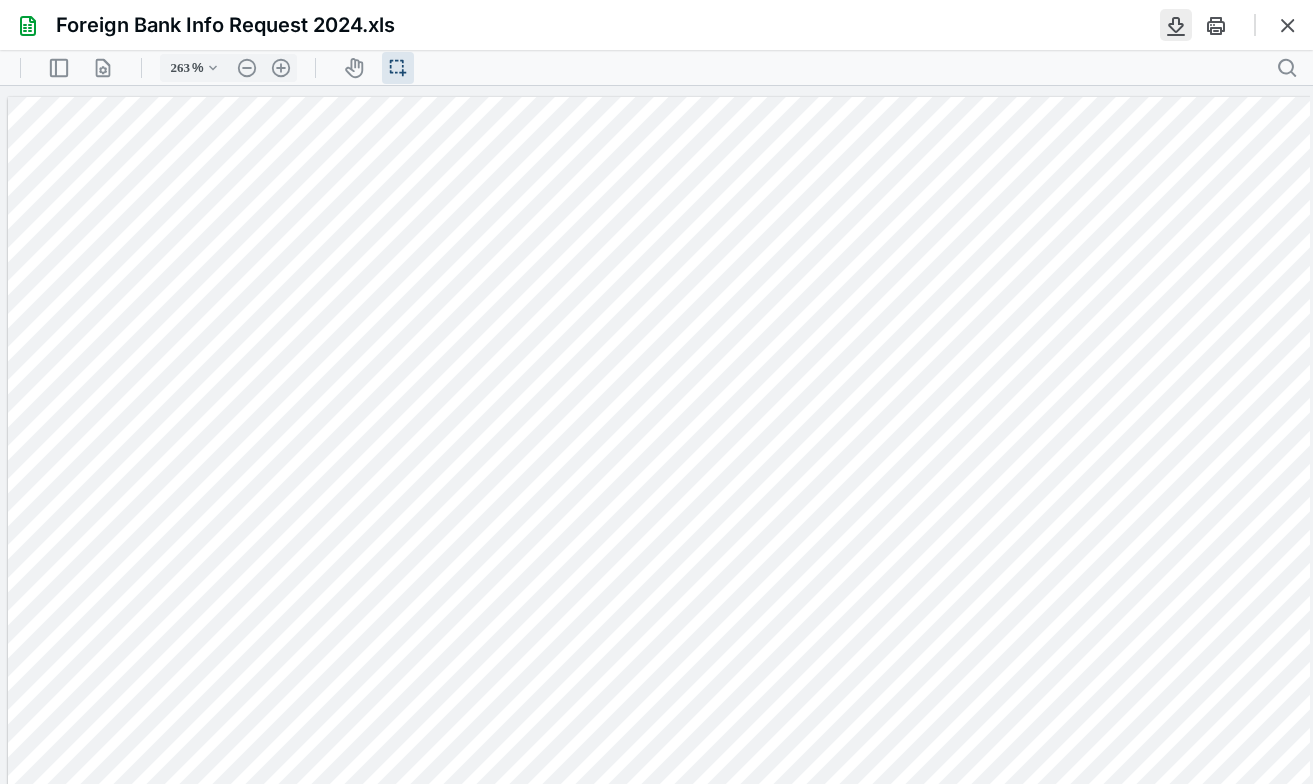 click at bounding box center (1176, 25) 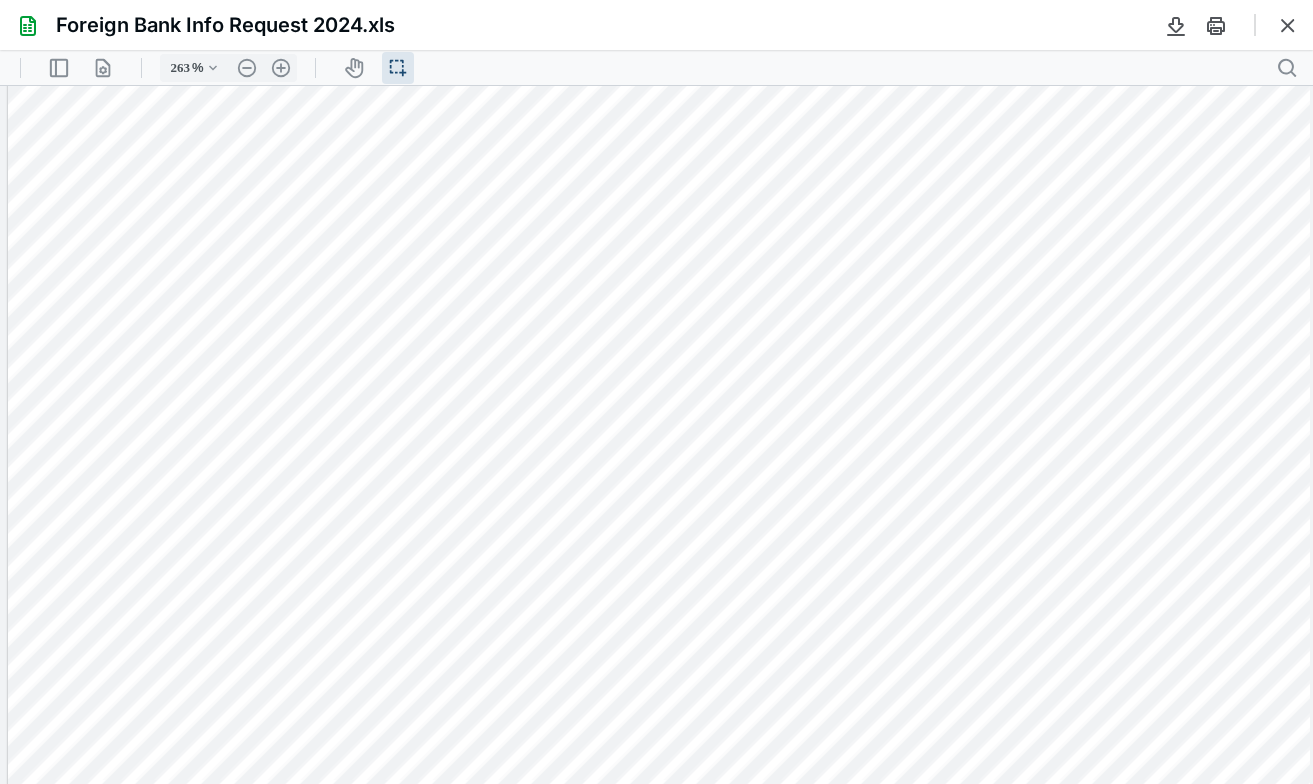 scroll, scrollTop: 448, scrollLeft: 3, axis: both 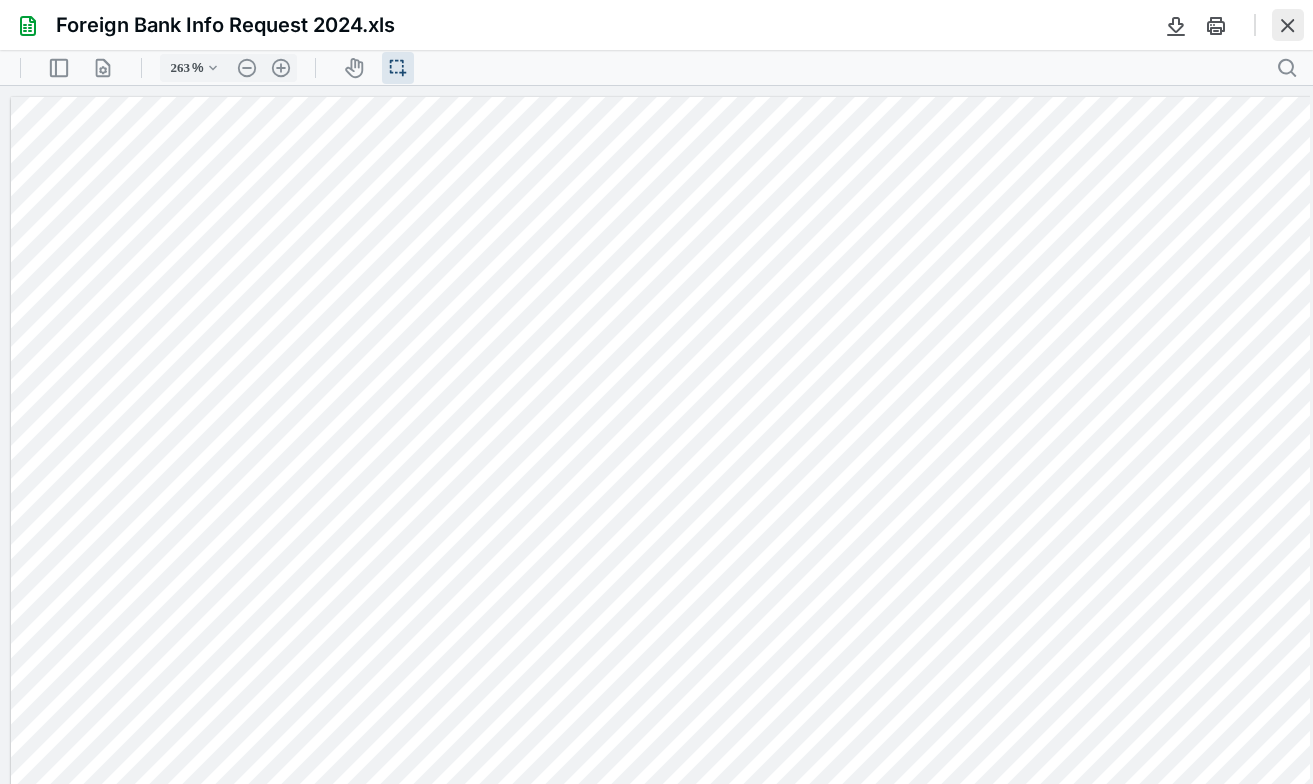 click at bounding box center [1288, 25] 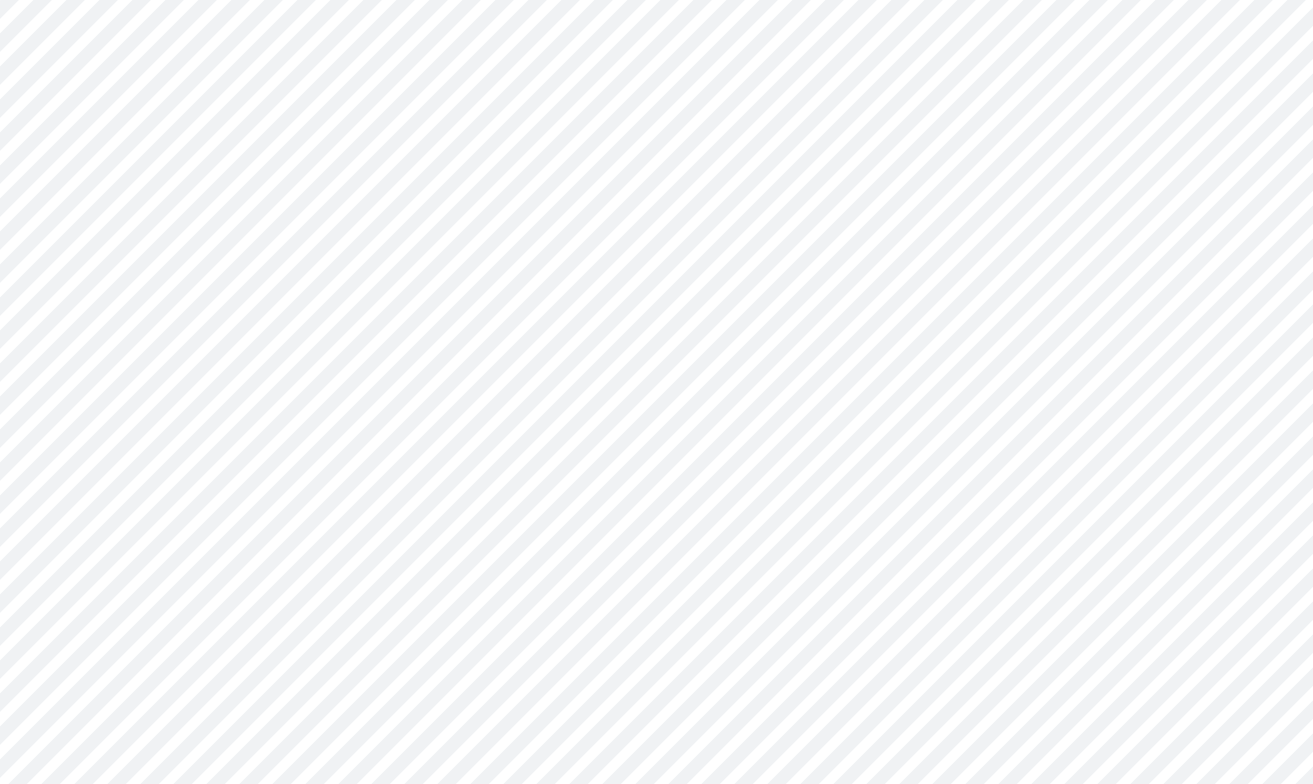 scroll, scrollTop: 242, scrollLeft: 0, axis: vertical 